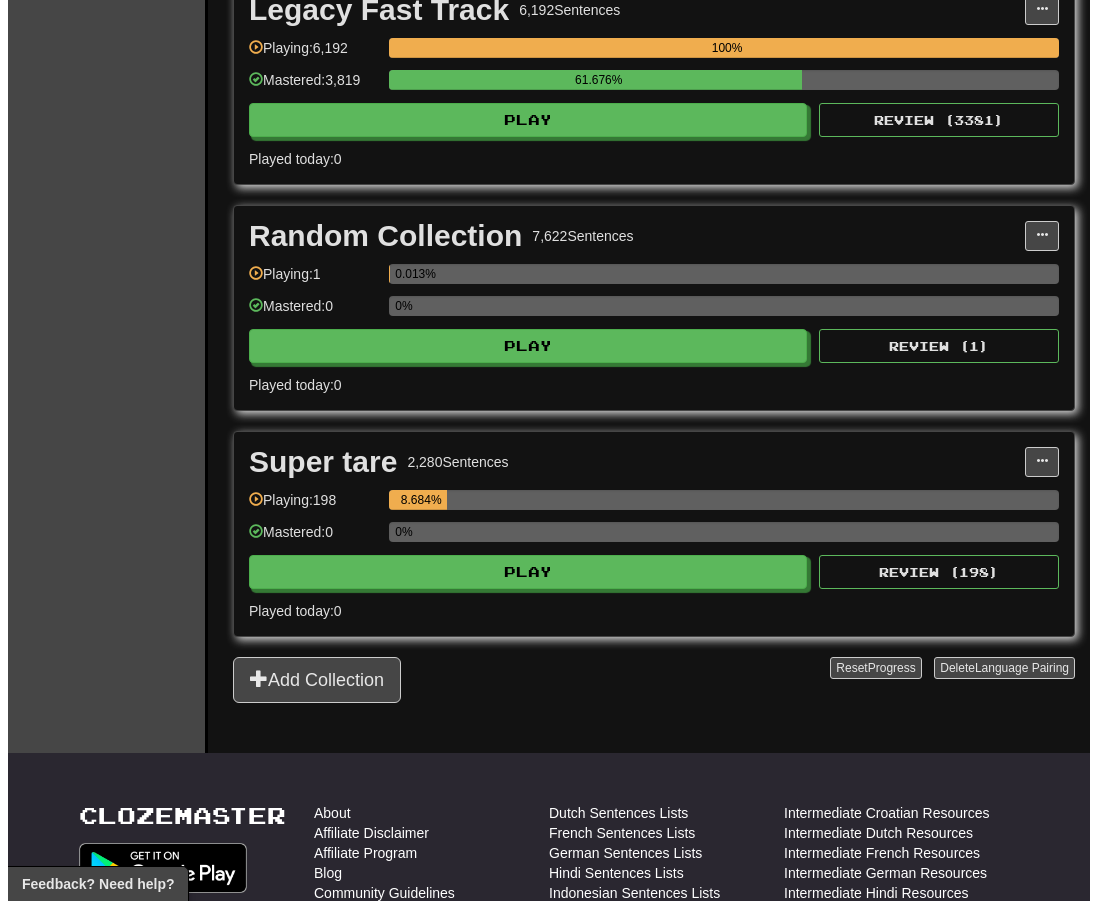 scroll, scrollTop: 773, scrollLeft: 0, axis: vertical 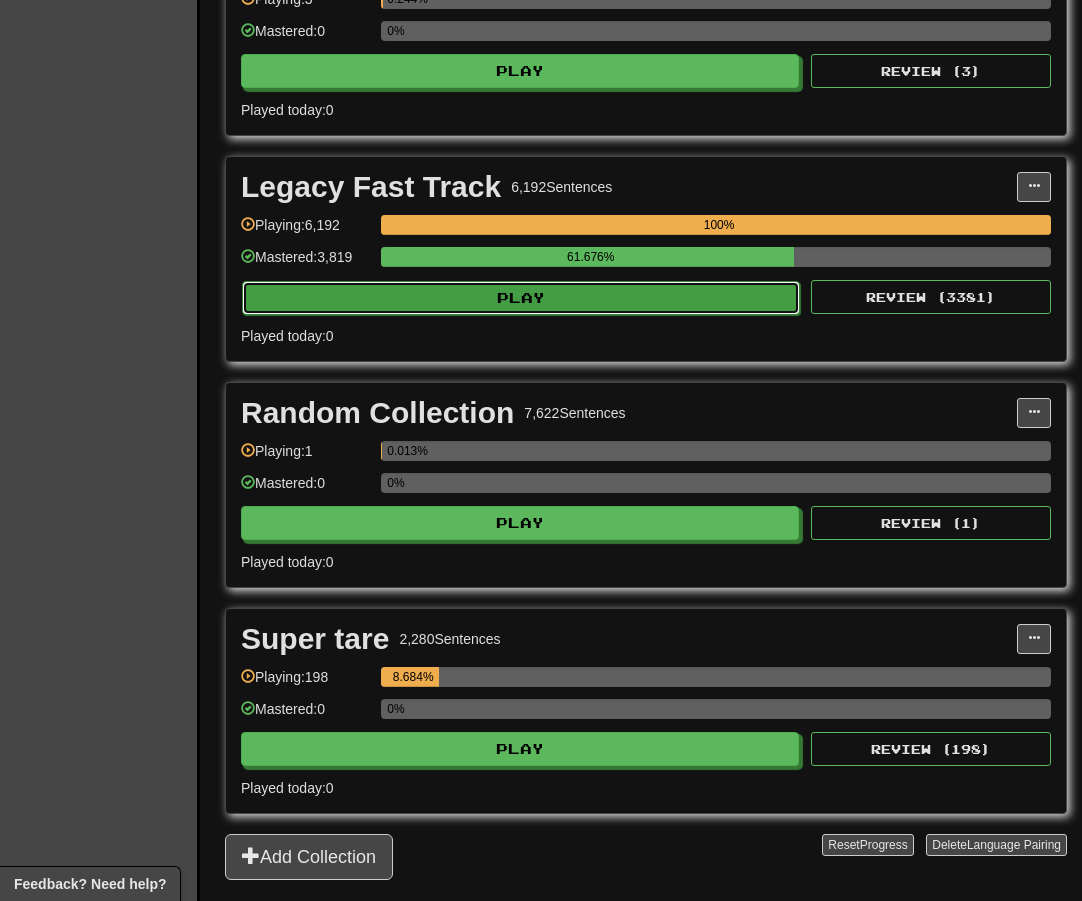 click on "Play" at bounding box center [521, 298] 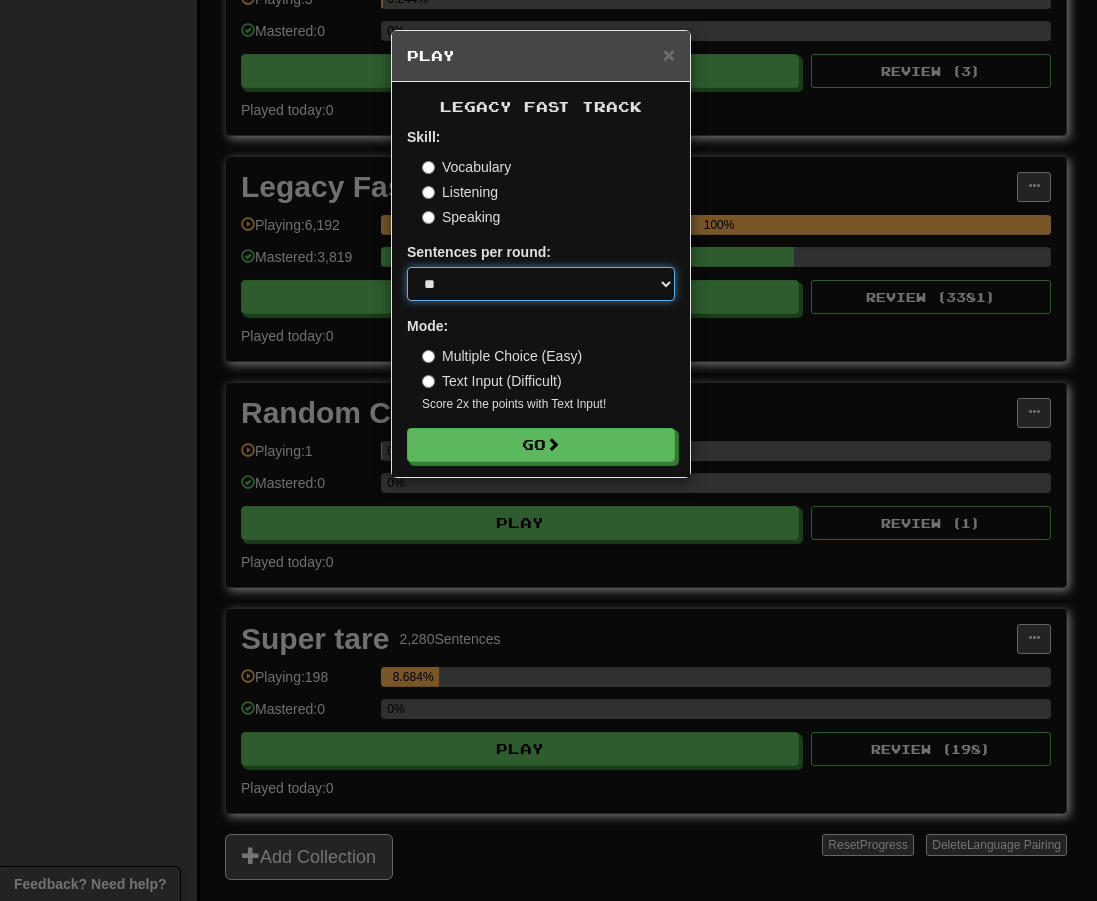 click on "* ** ** ** ** ** *** ********" at bounding box center [541, 284] 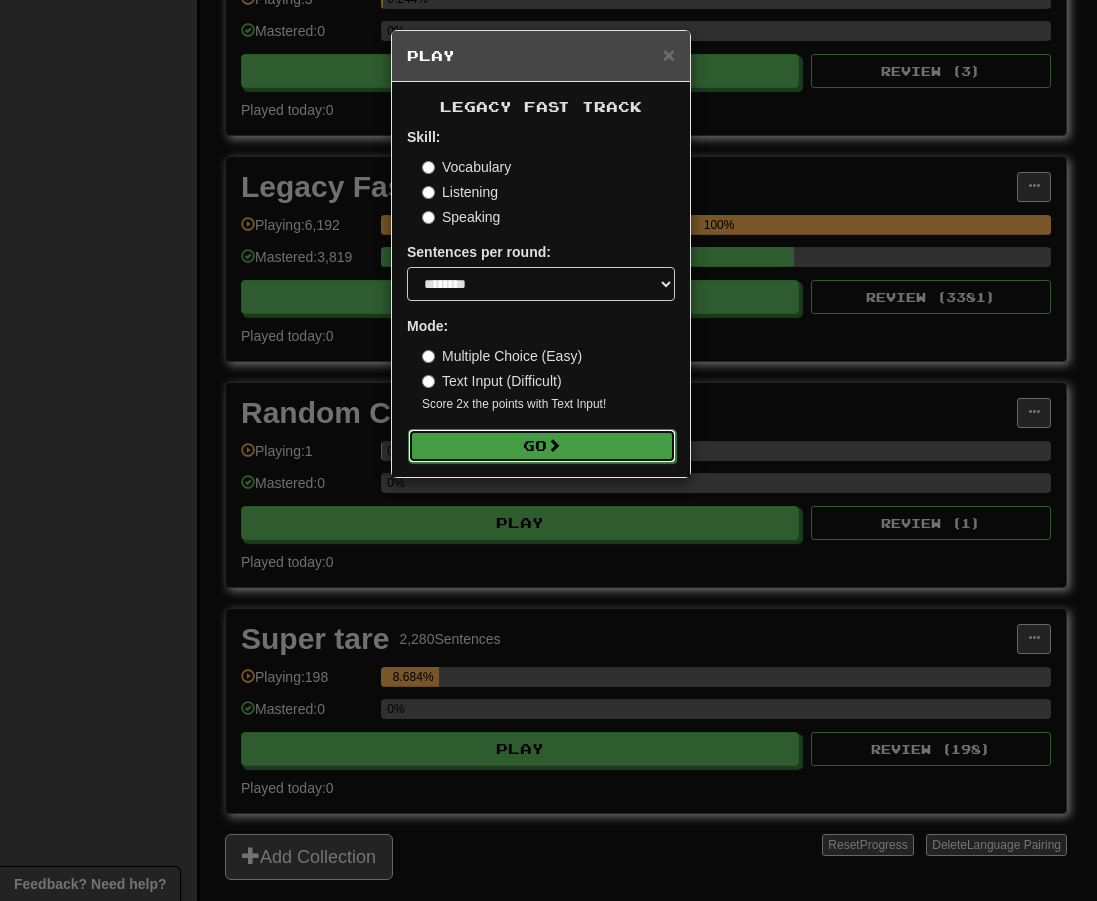 click on "Go" at bounding box center [542, 446] 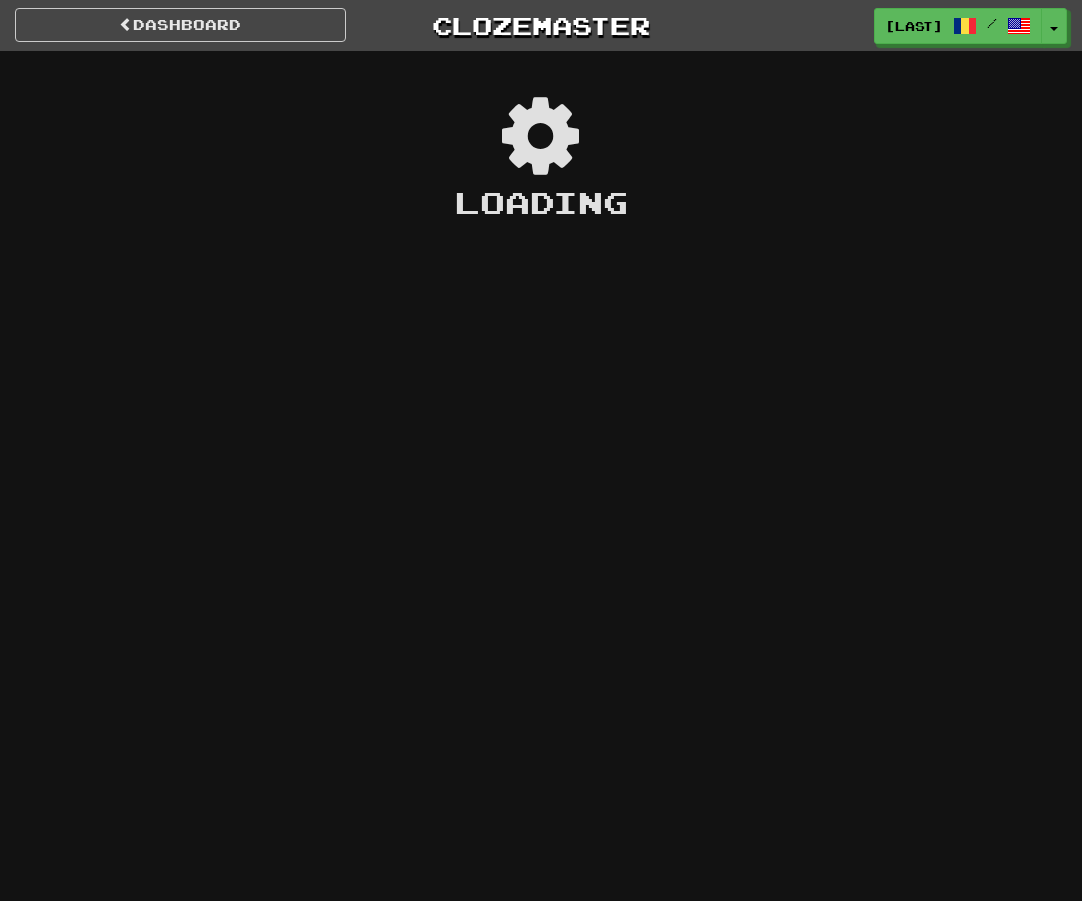 scroll, scrollTop: 0, scrollLeft: 0, axis: both 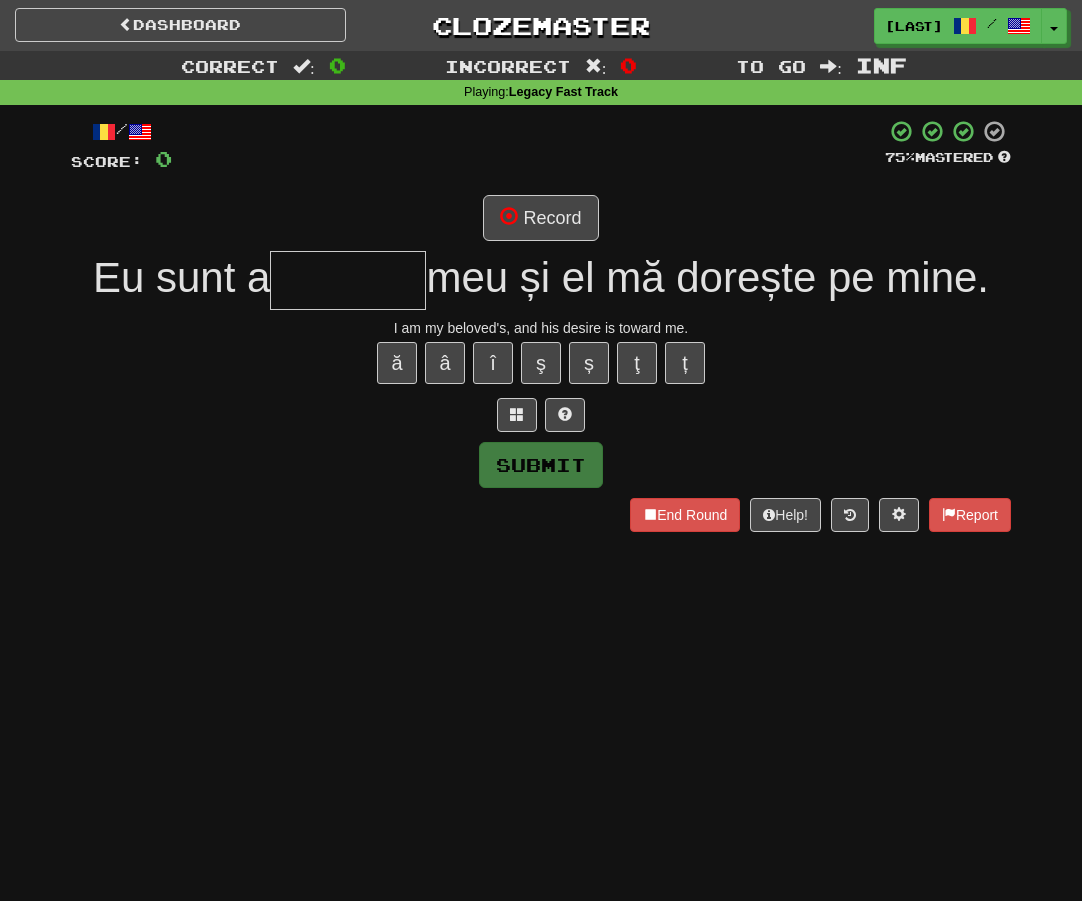 type on "*" 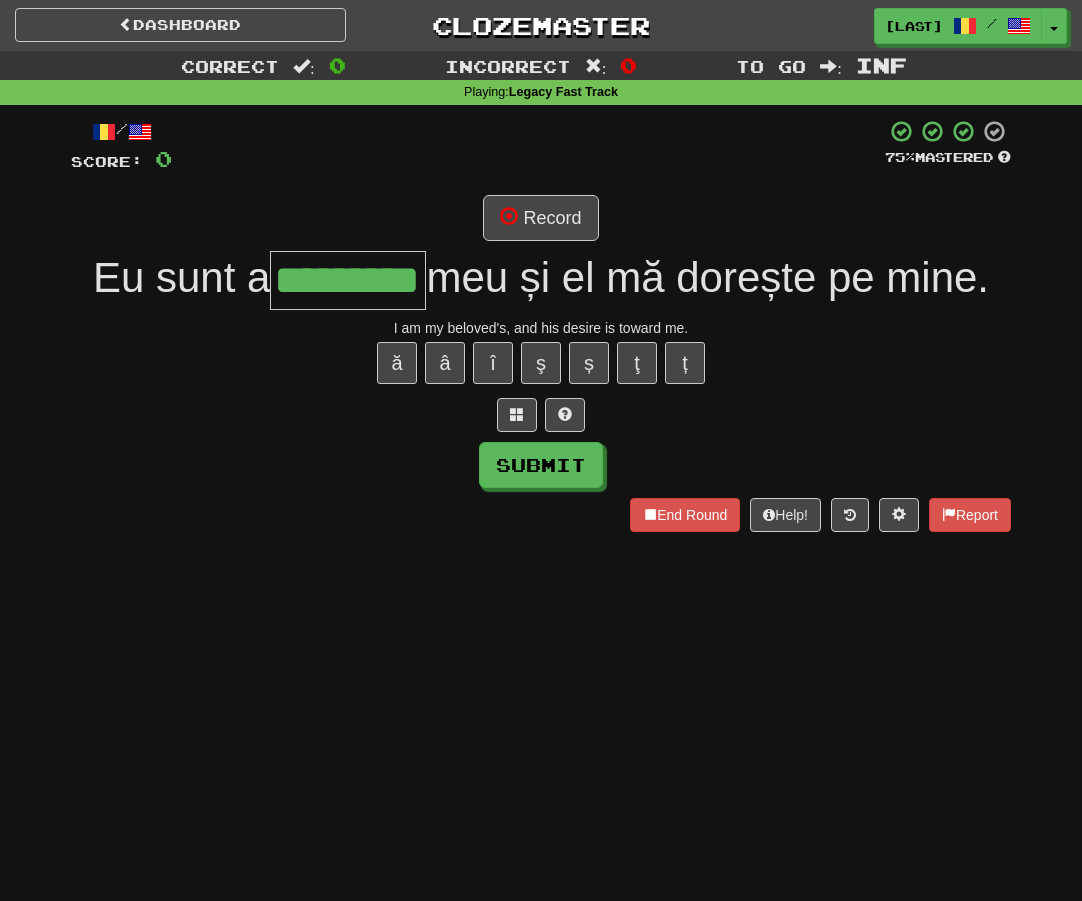 type on "*********" 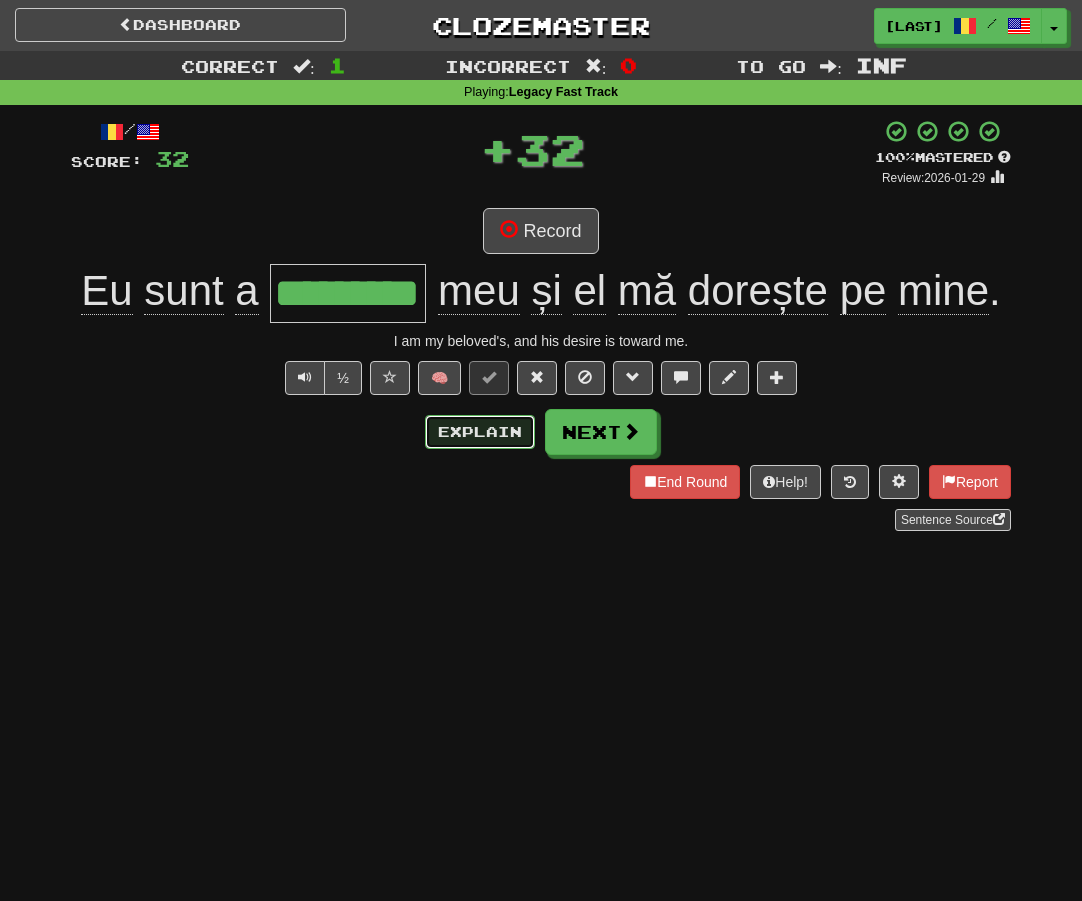 click on "Explain" at bounding box center [480, 432] 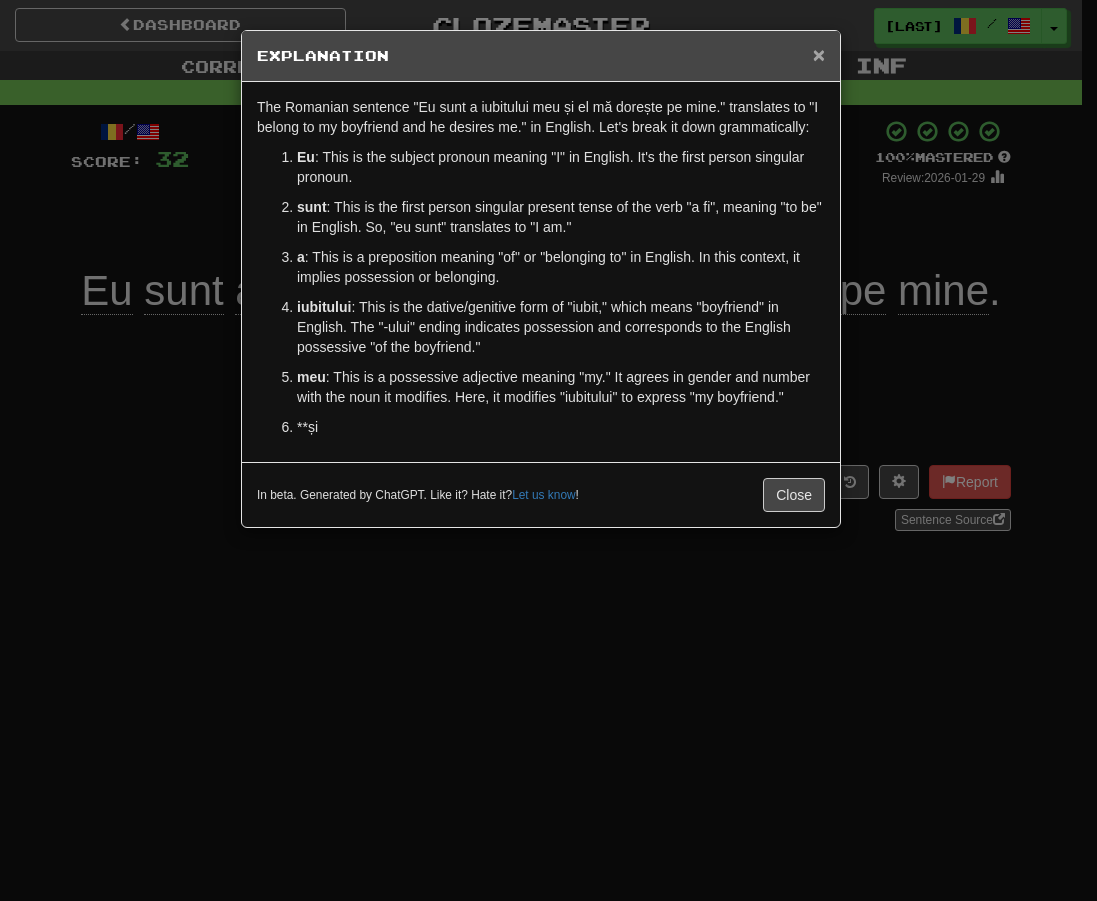 click on "×" at bounding box center (819, 54) 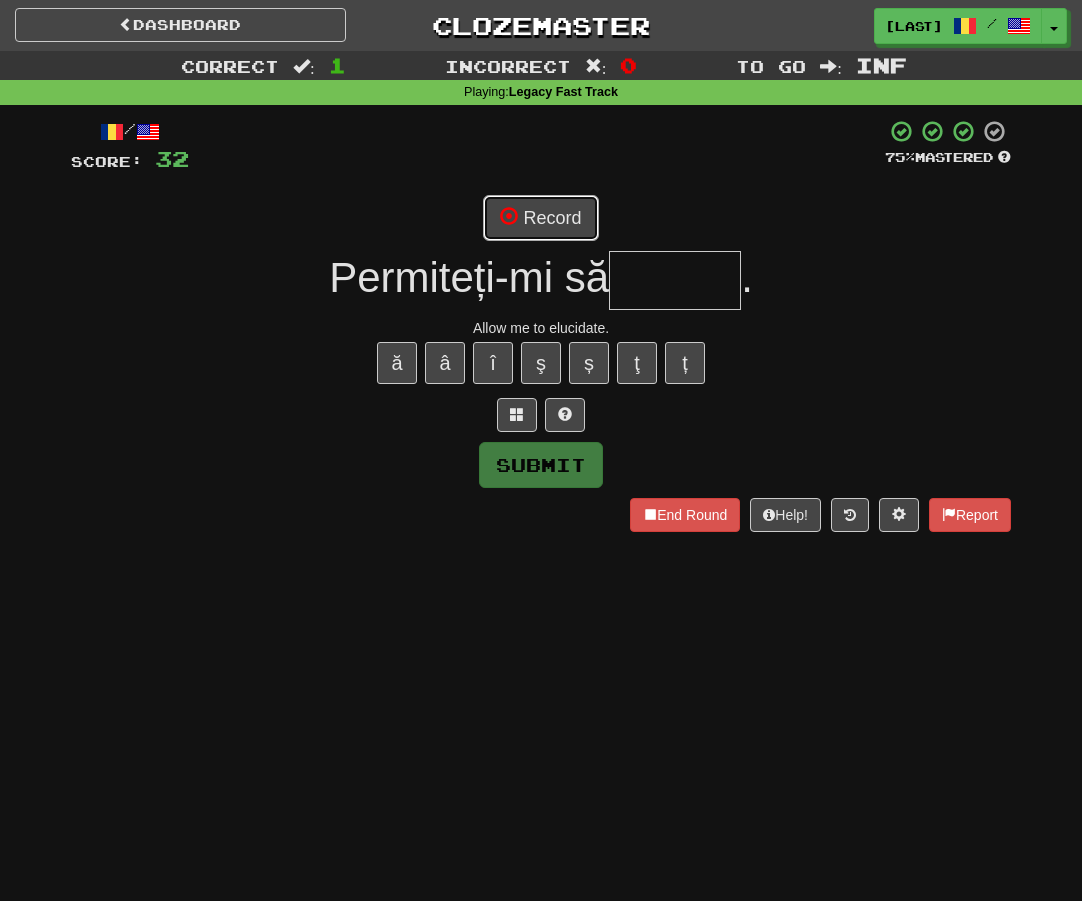 click on "Record" at bounding box center (540, 218) 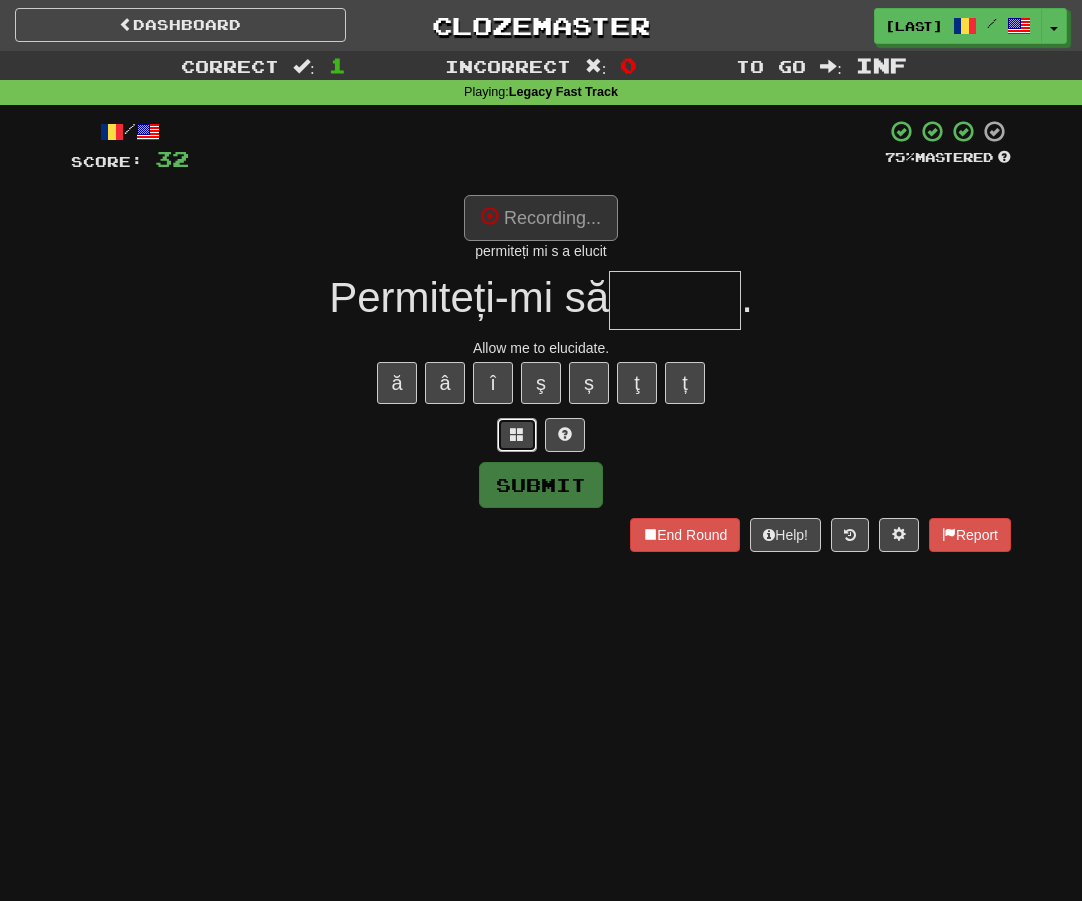 click at bounding box center (517, 434) 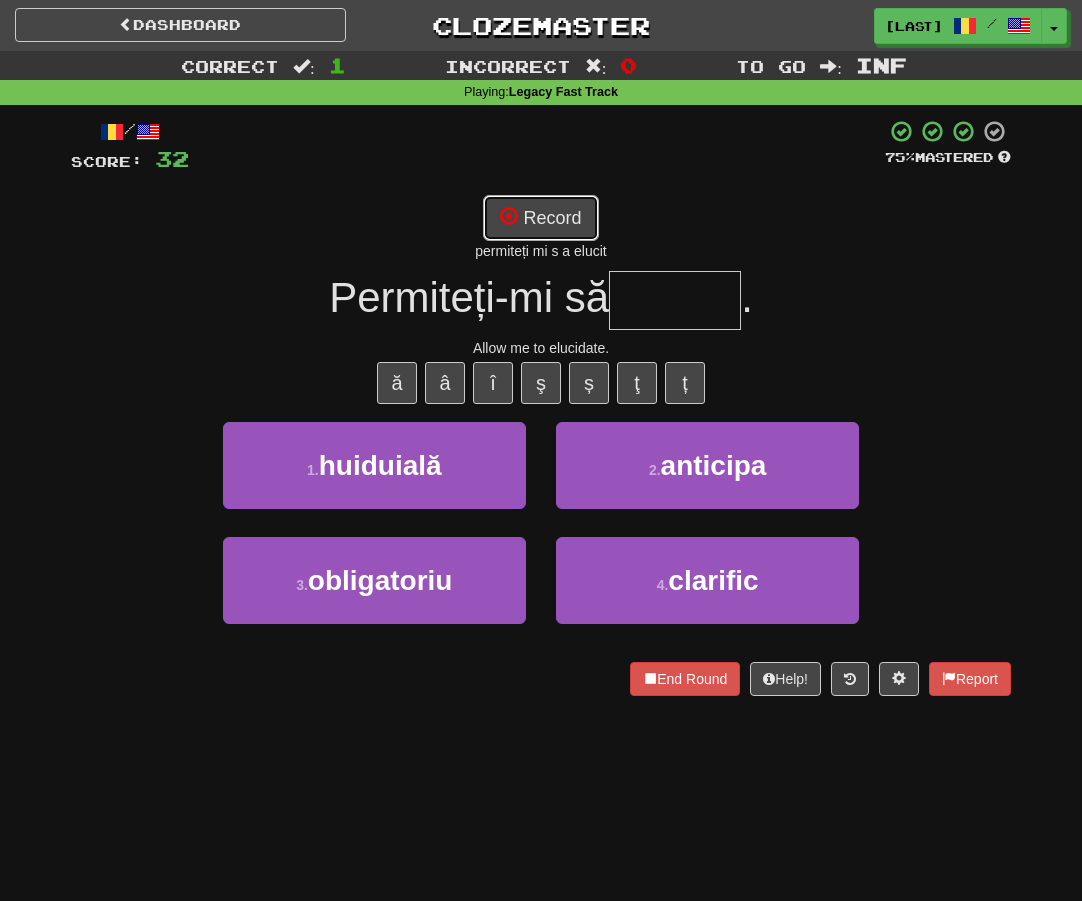 click on "Record" at bounding box center (540, 218) 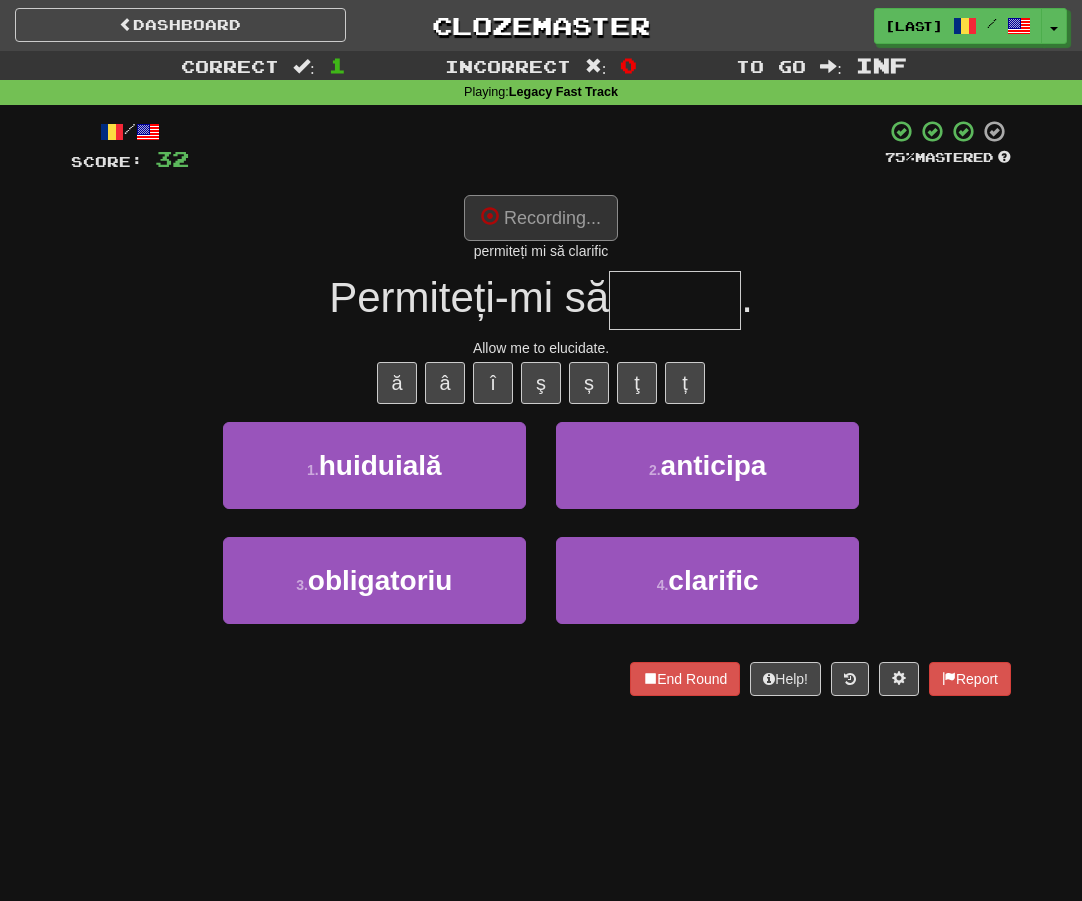 click at bounding box center [675, 300] 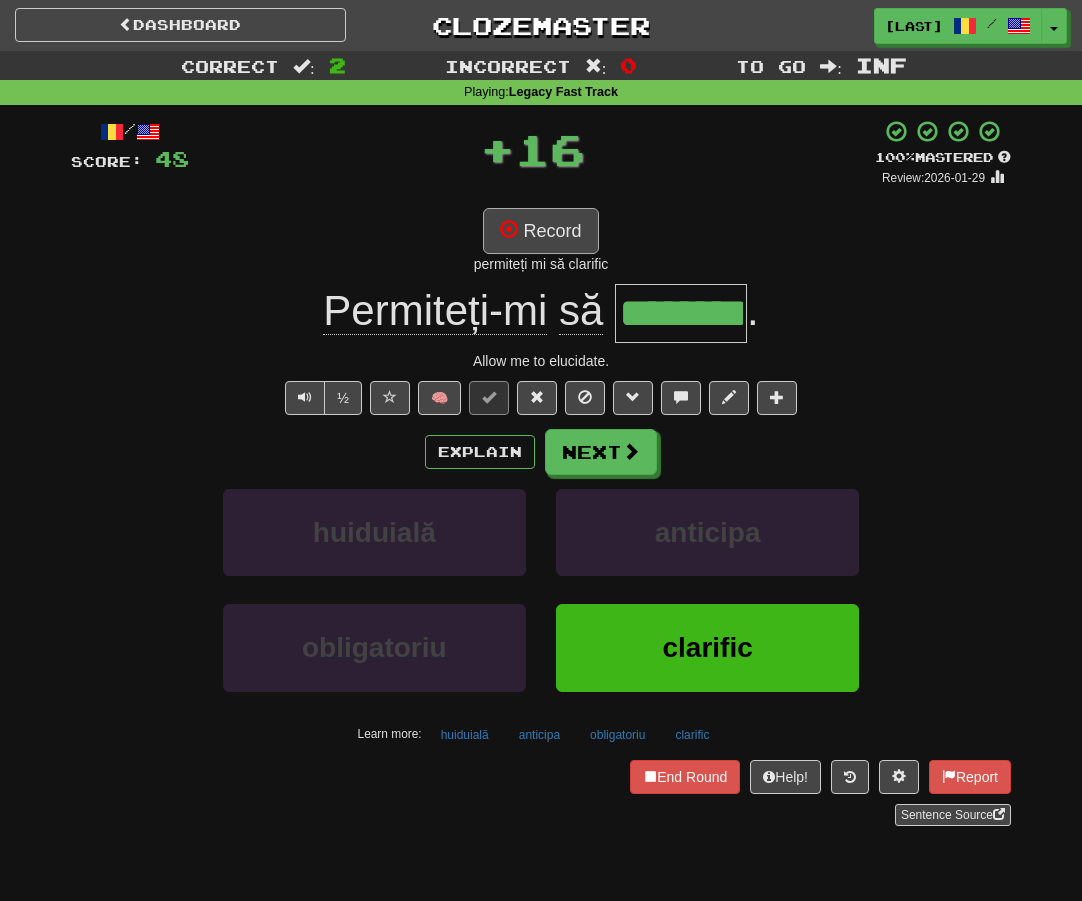 type on "********" 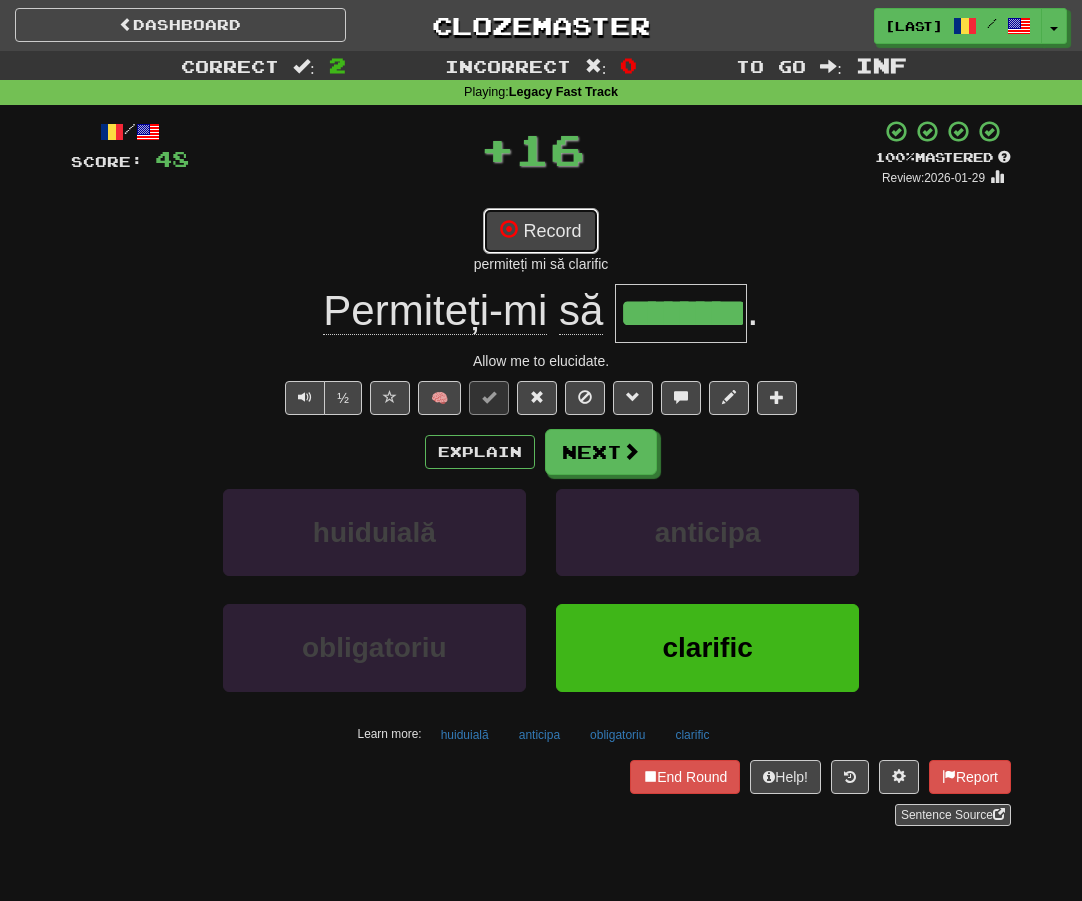 click on "Record" at bounding box center [540, 231] 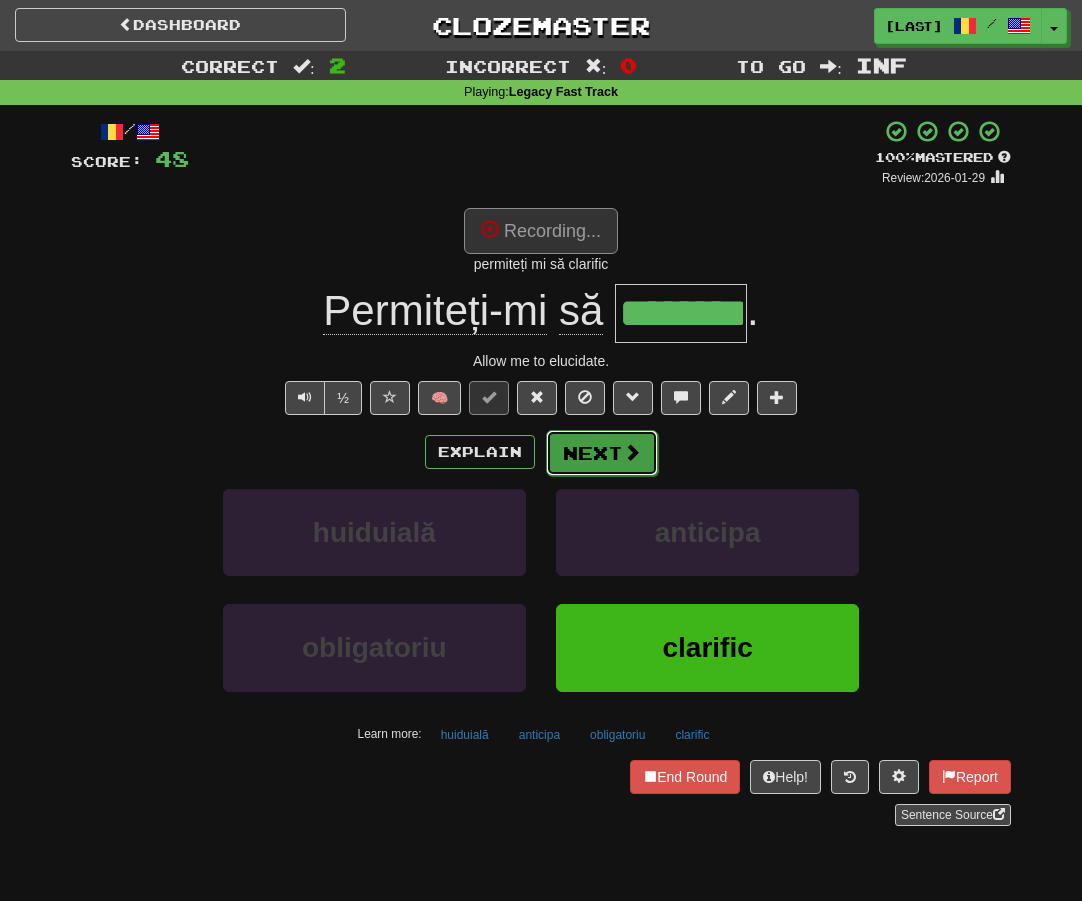 click at bounding box center (632, 452) 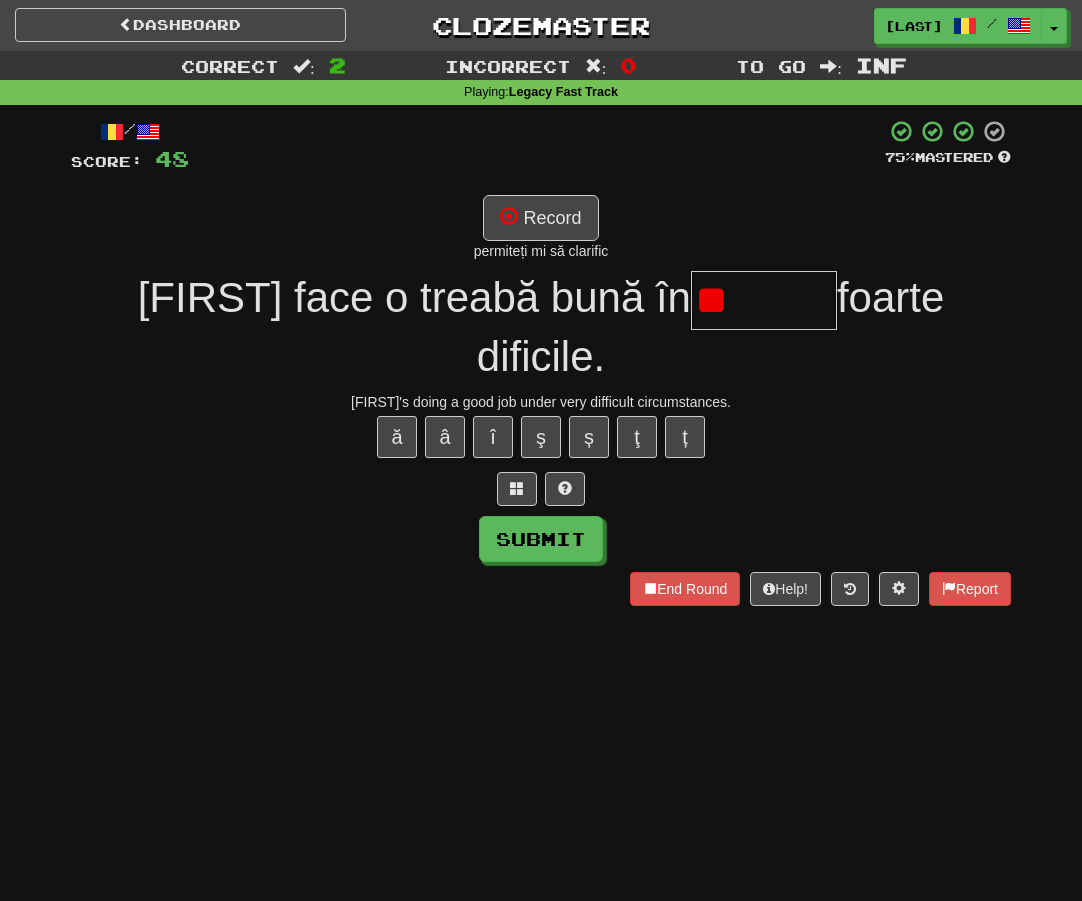 type on "*" 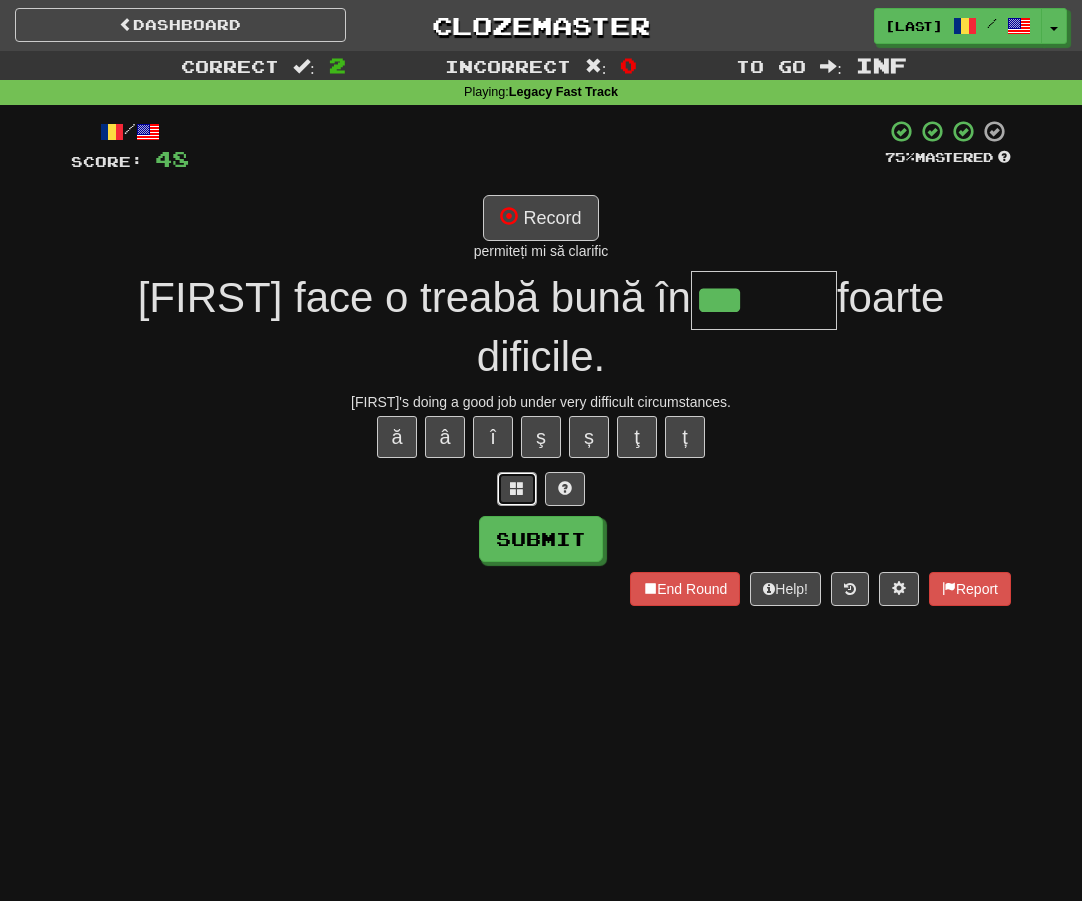 click at bounding box center [517, 488] 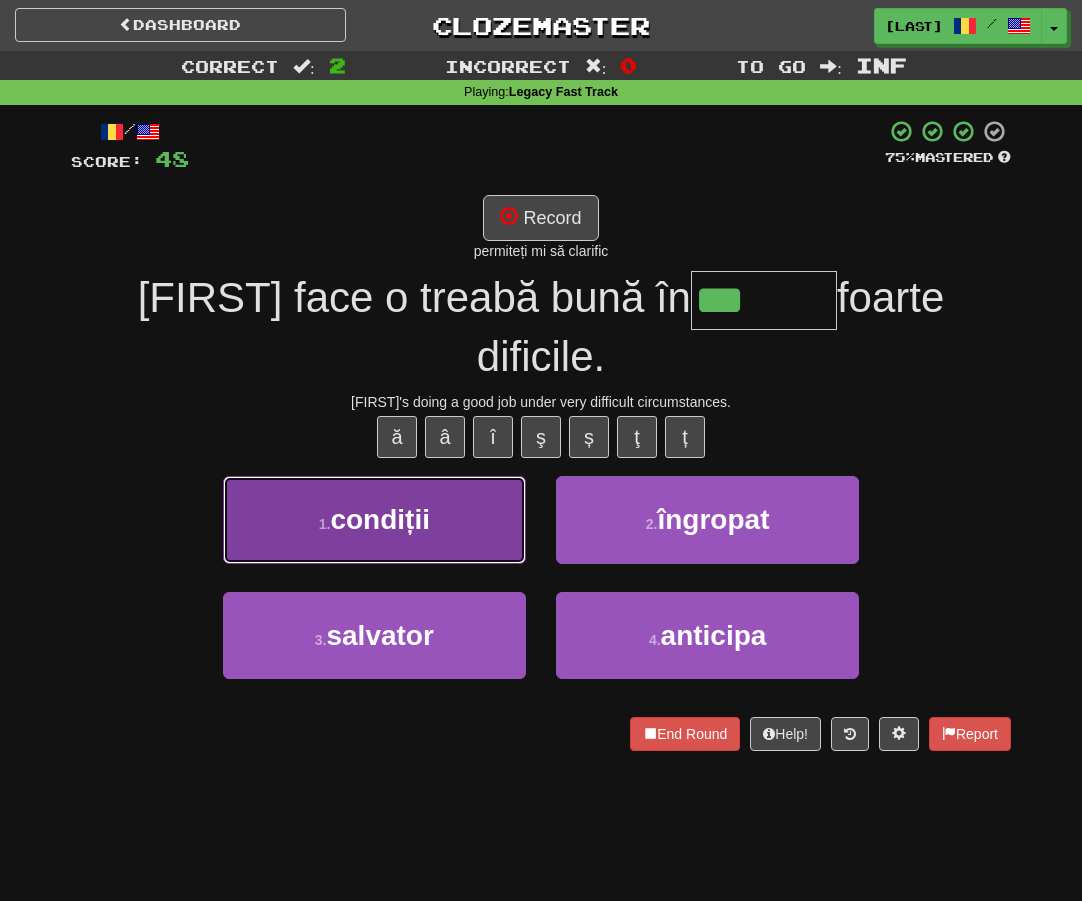 click on "1 .  condiții" at bounding box center [374, 519] 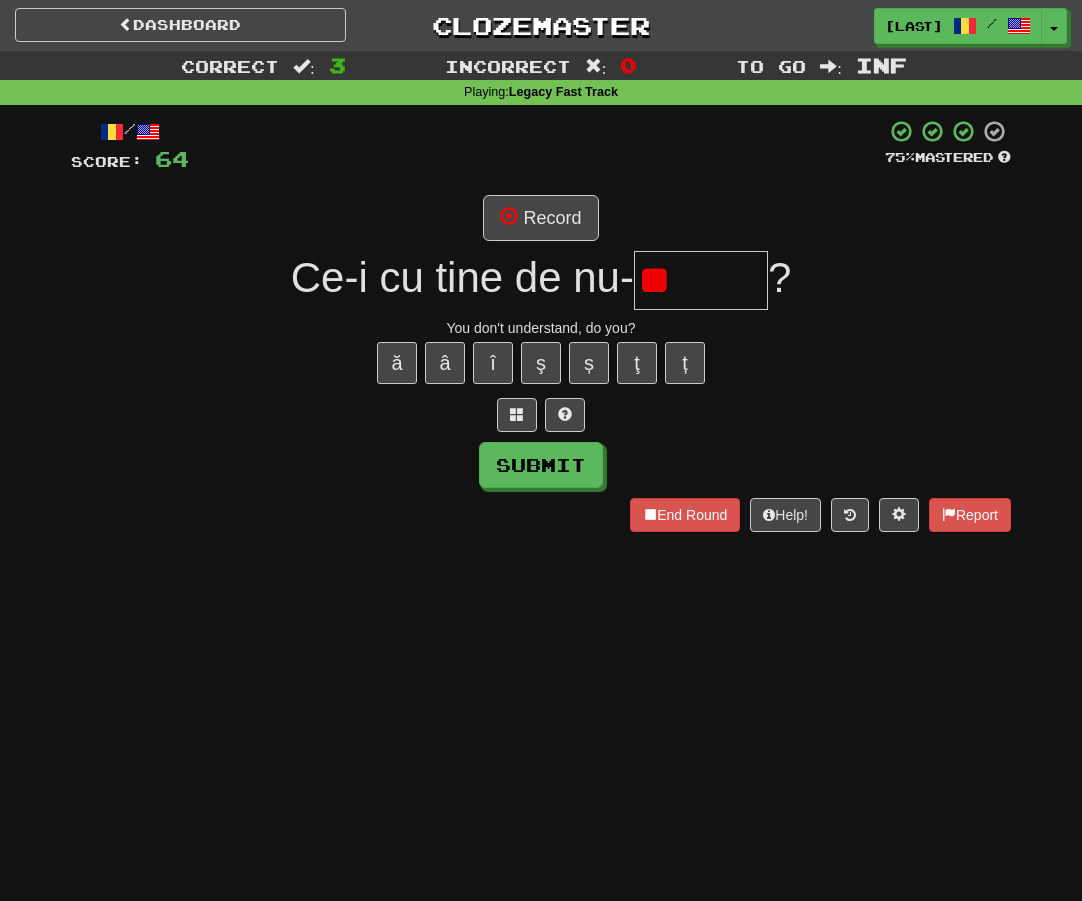 type on "*" 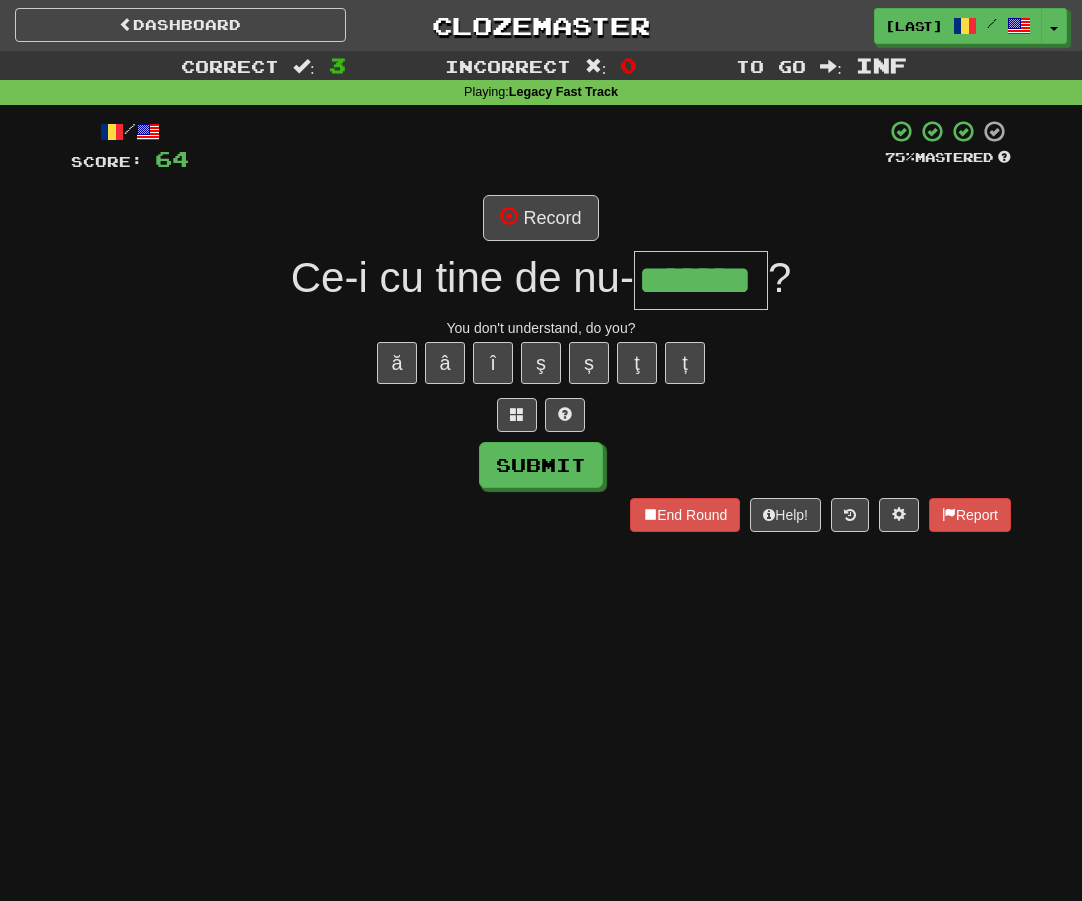 type on "*******" 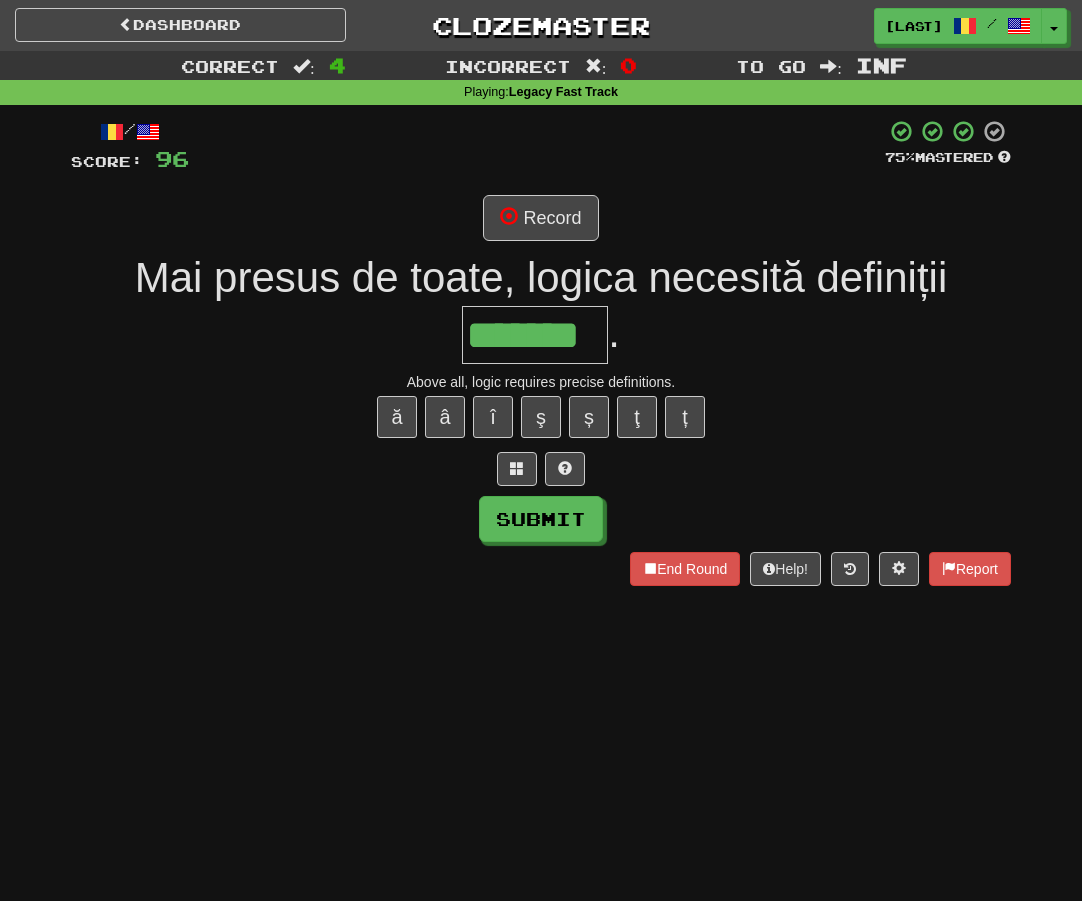 type on "*******" 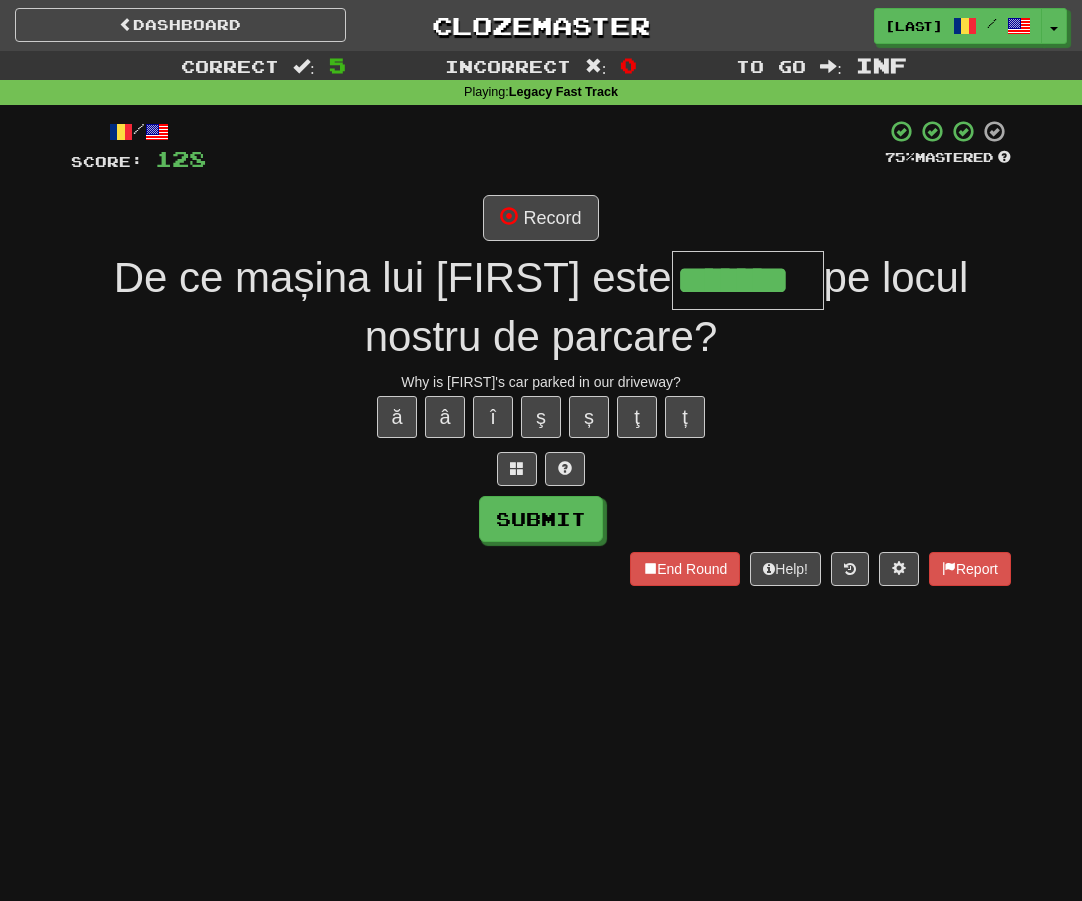 type on "*******" 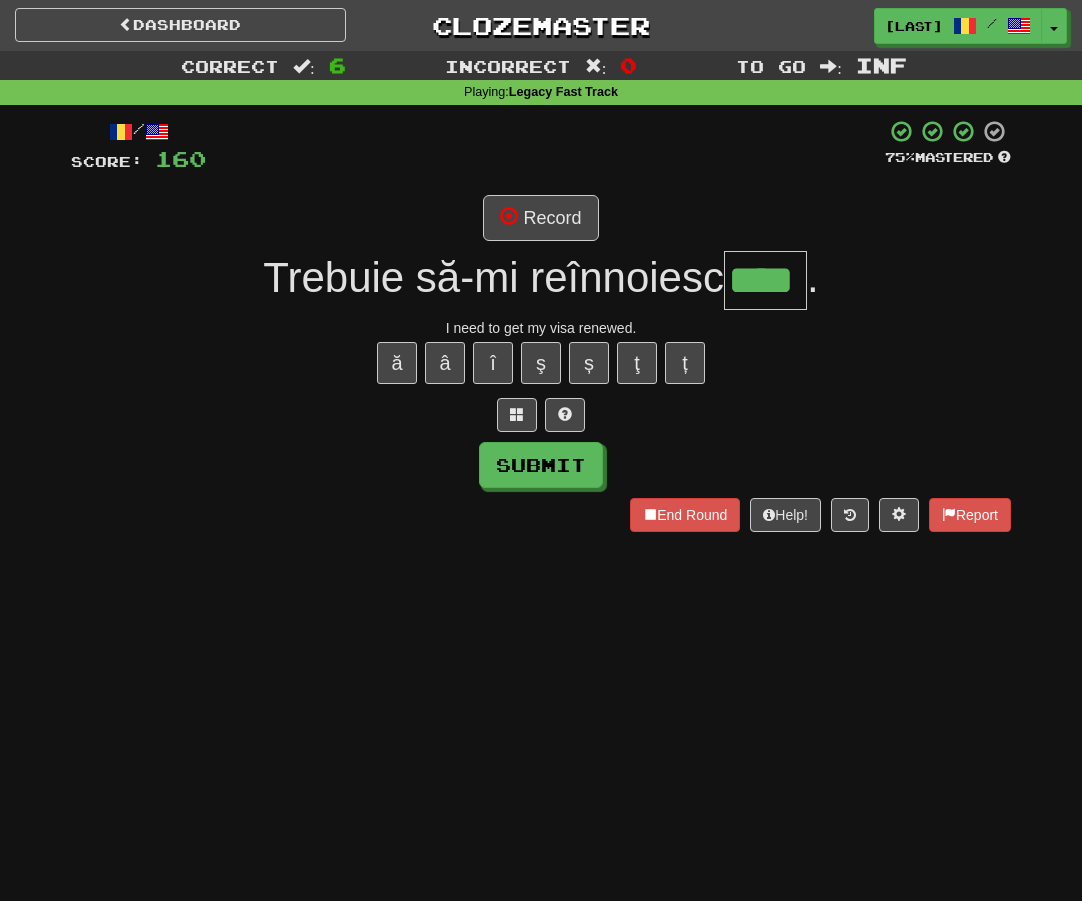 type on "****" 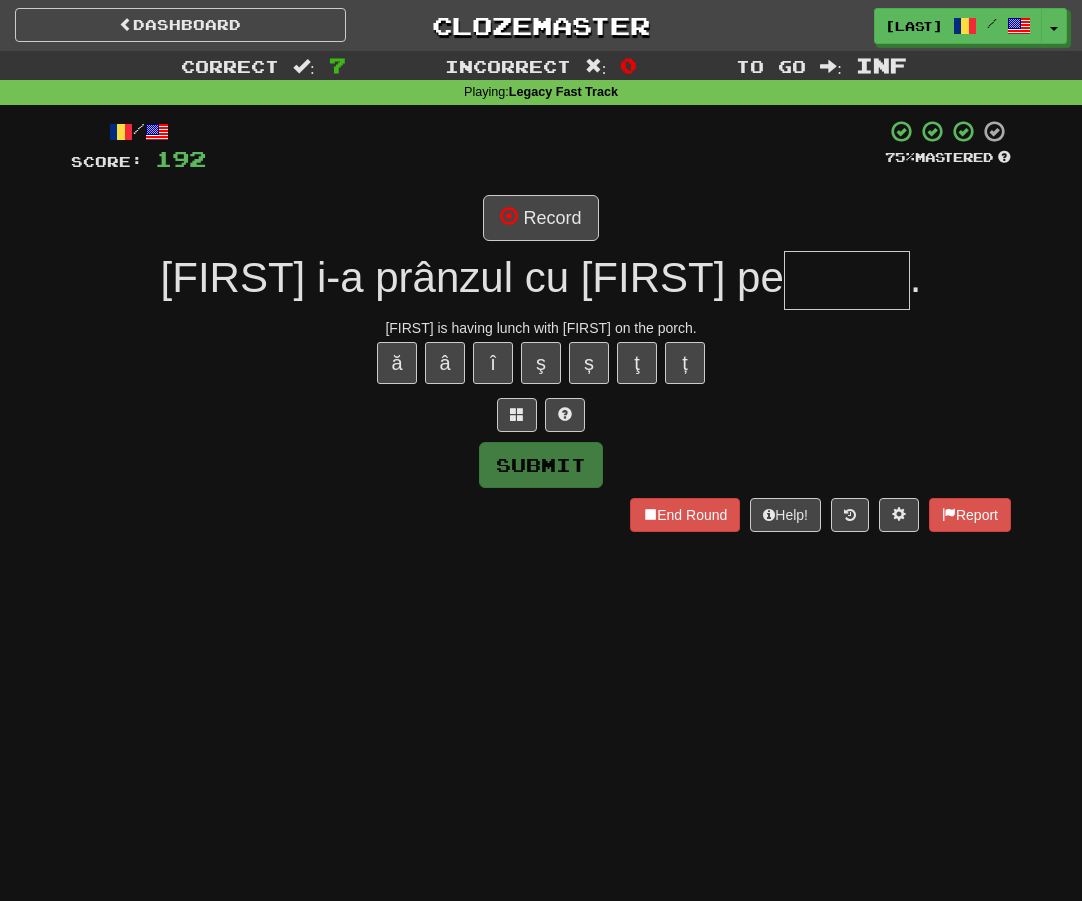 type on "*" 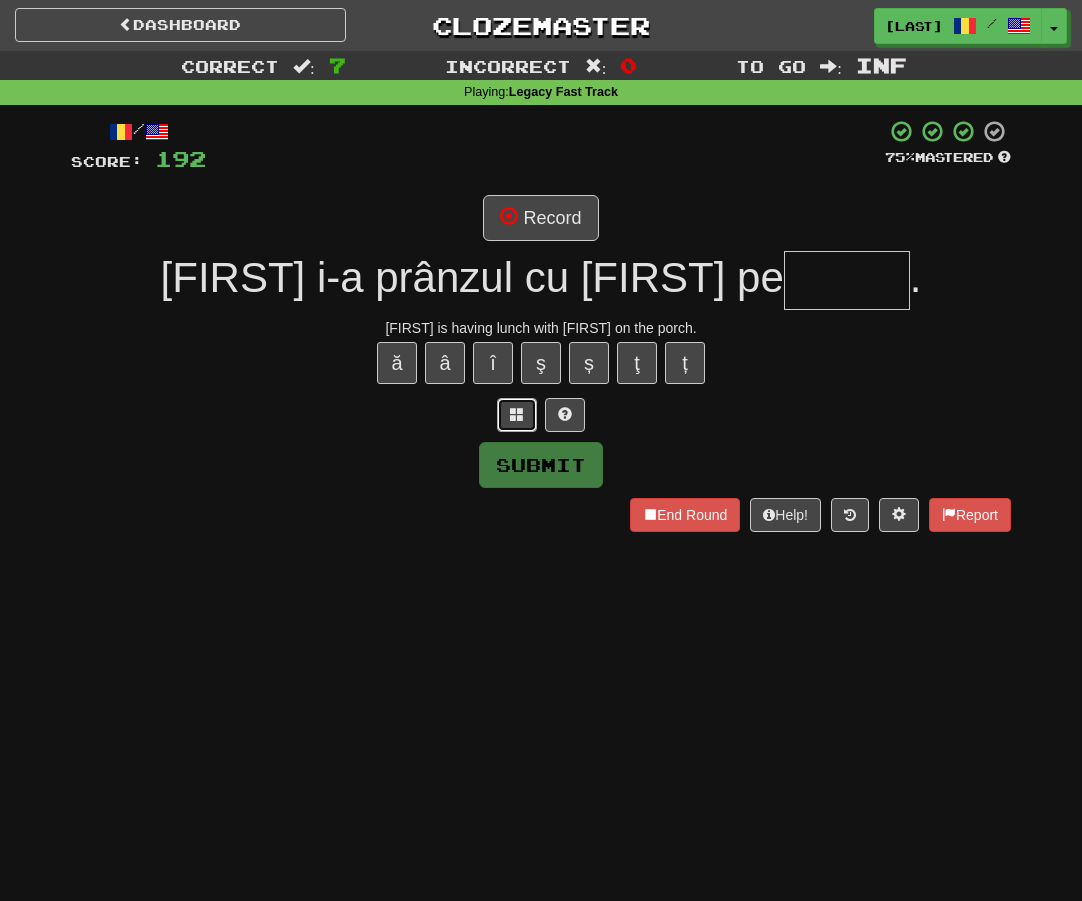 click at bounding box center [517, 414] 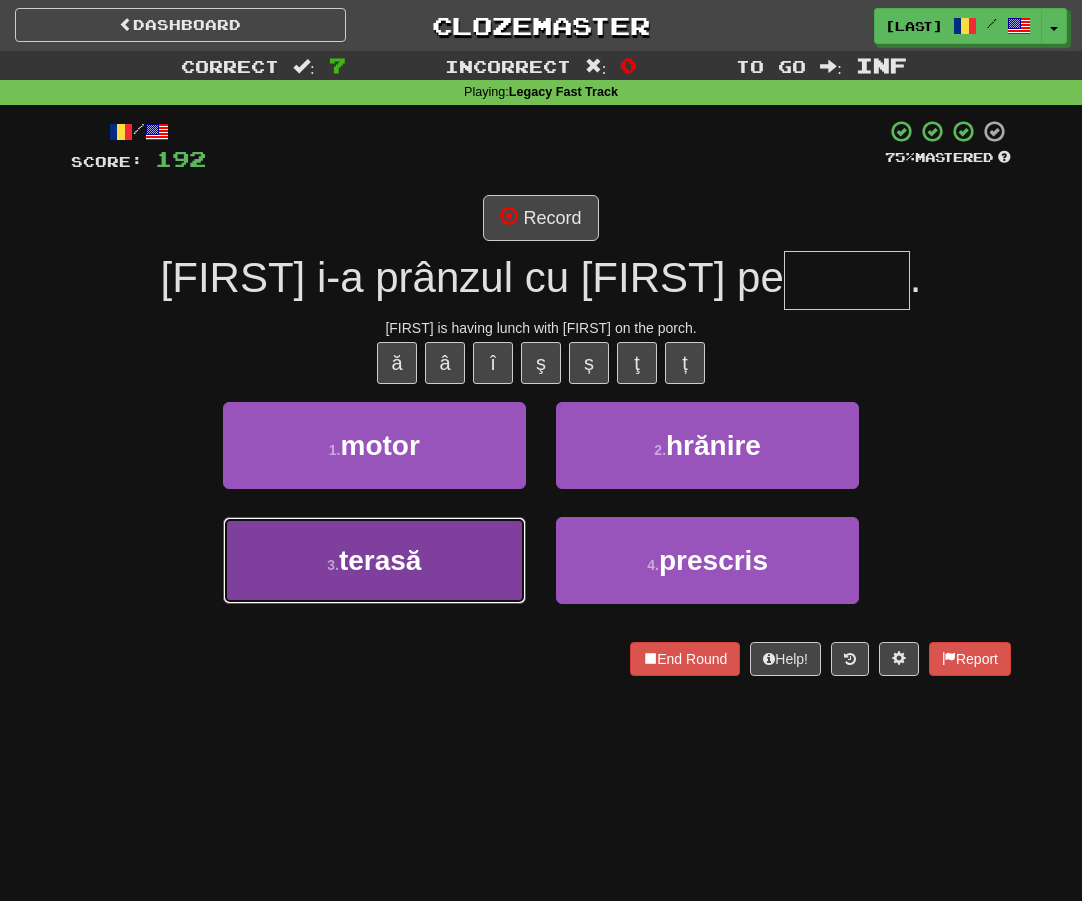 click on "3 .  terasă" at bounding box center [374, 560] 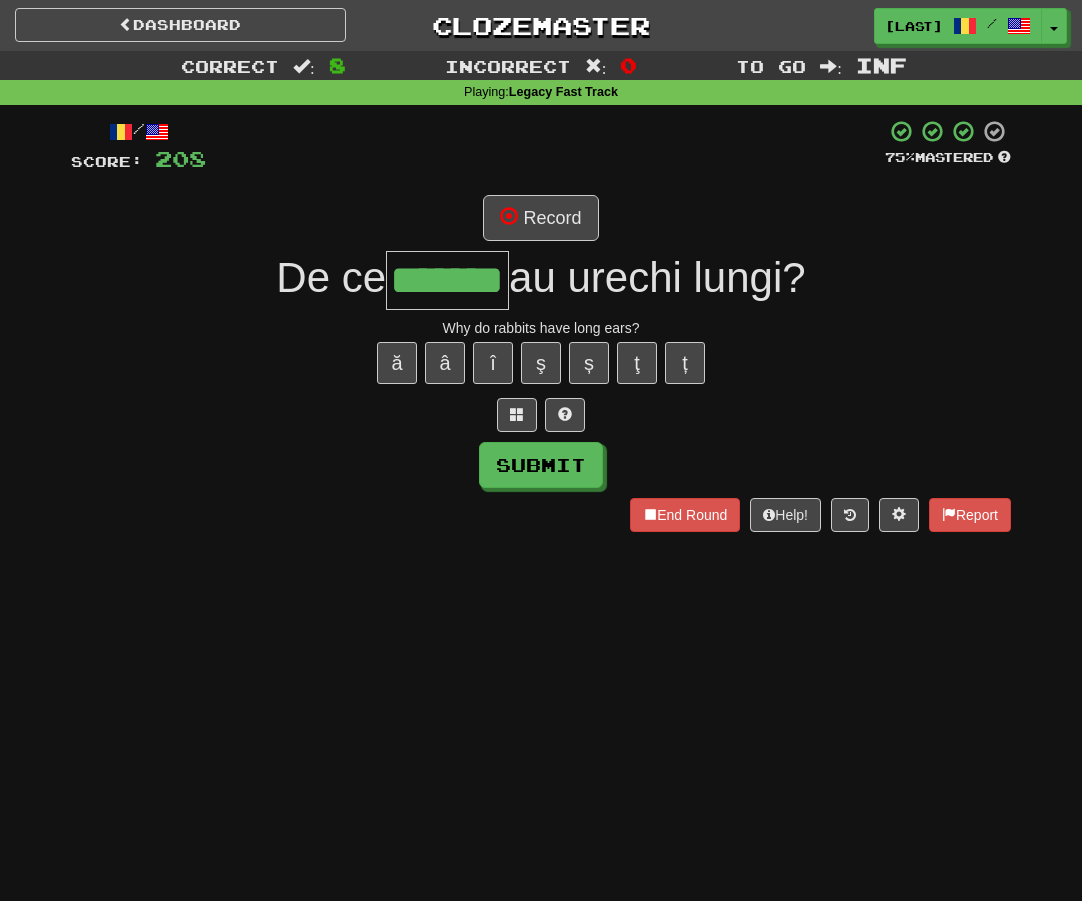 type on "*******" 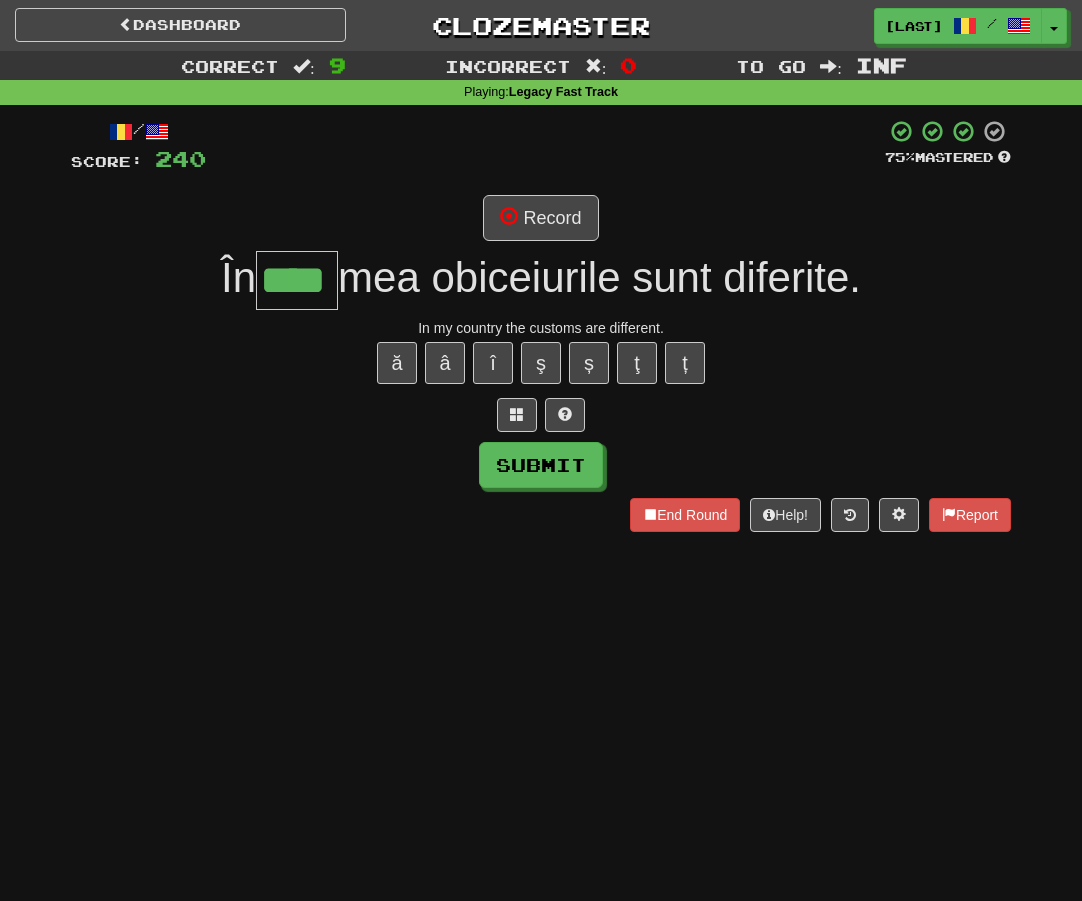 type on "****" 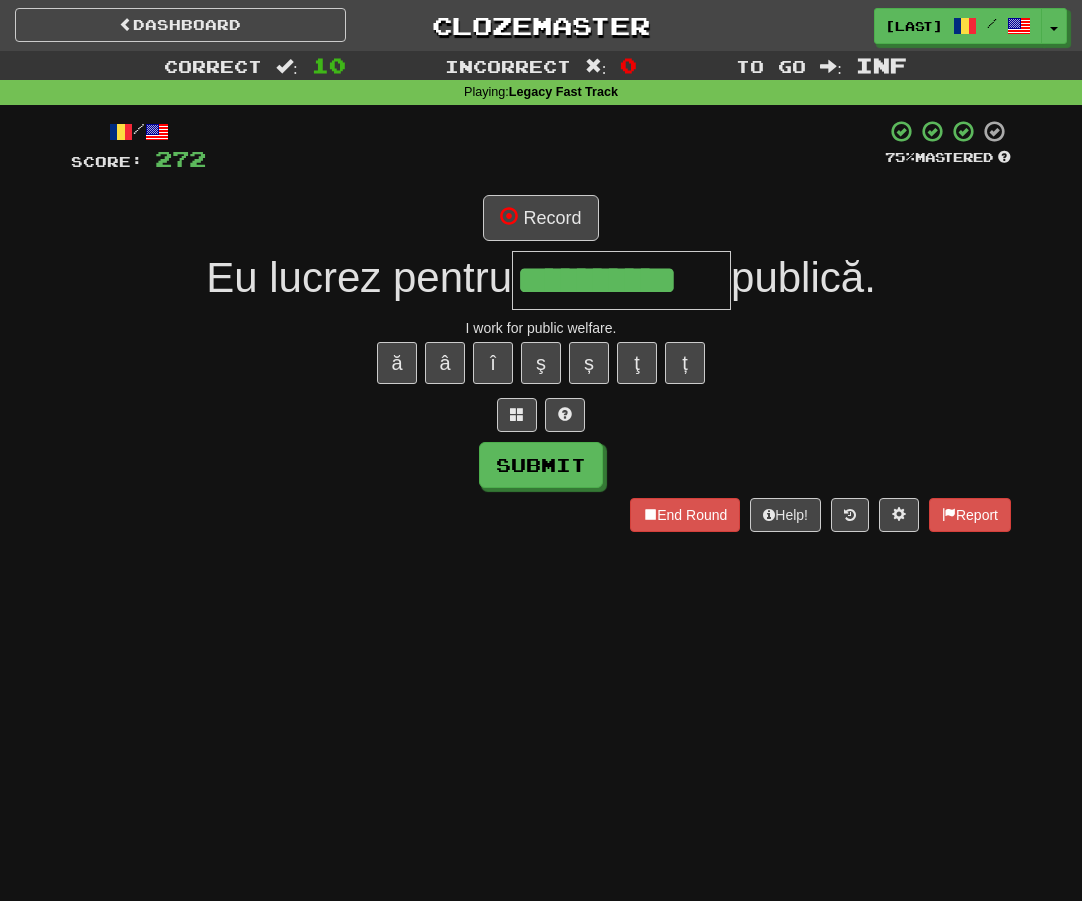 type on "**********" 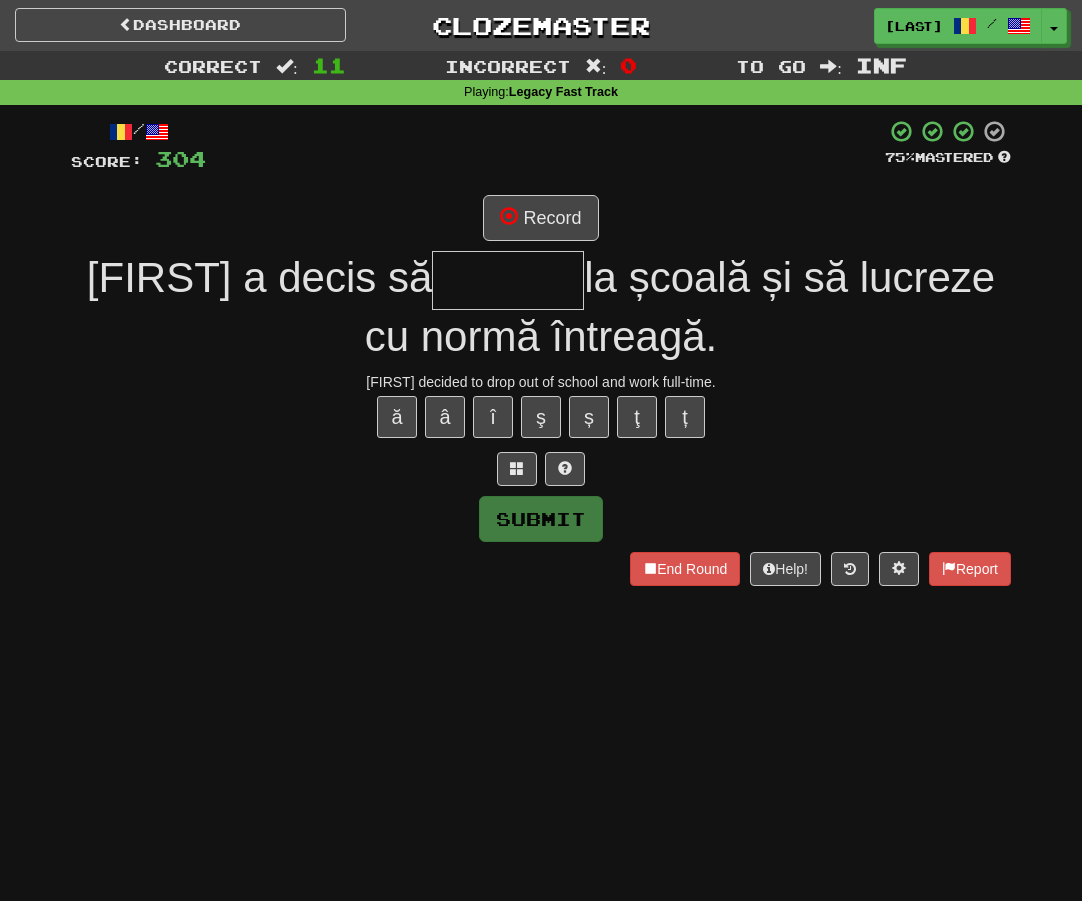 type on "*" 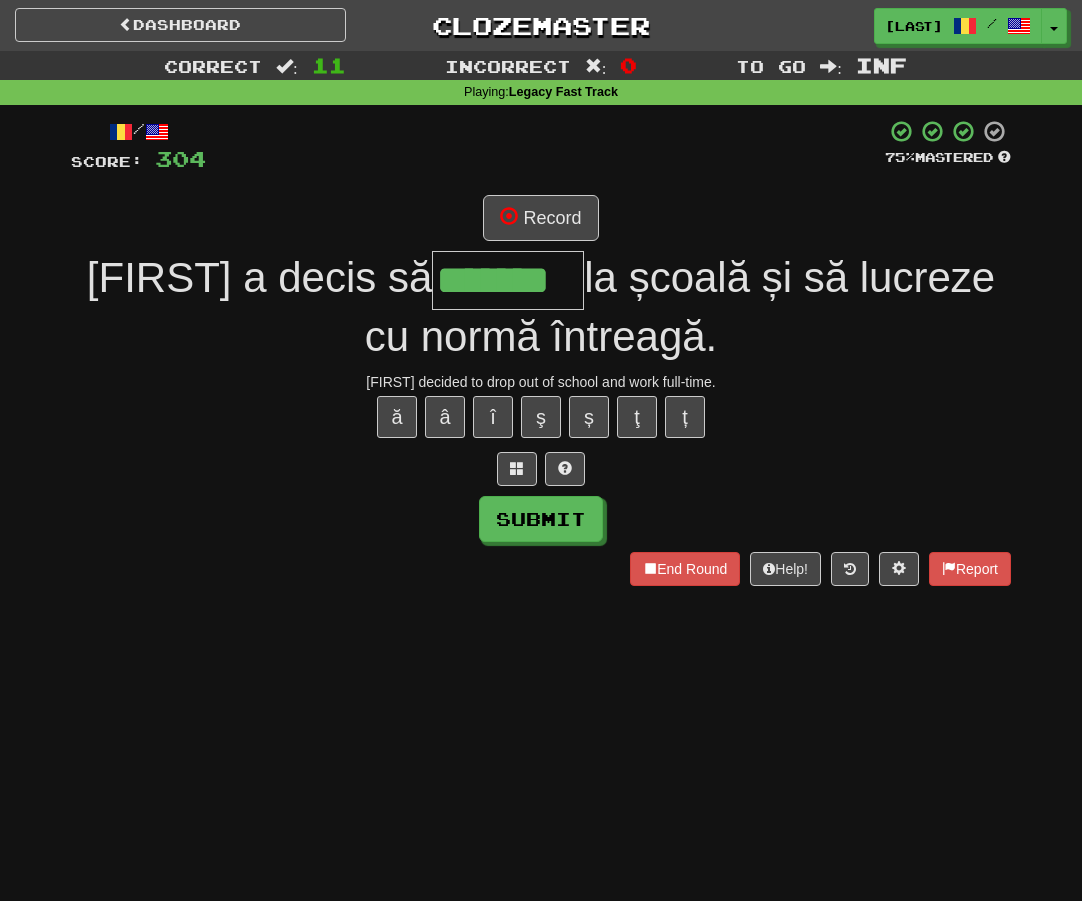 type on "*******" 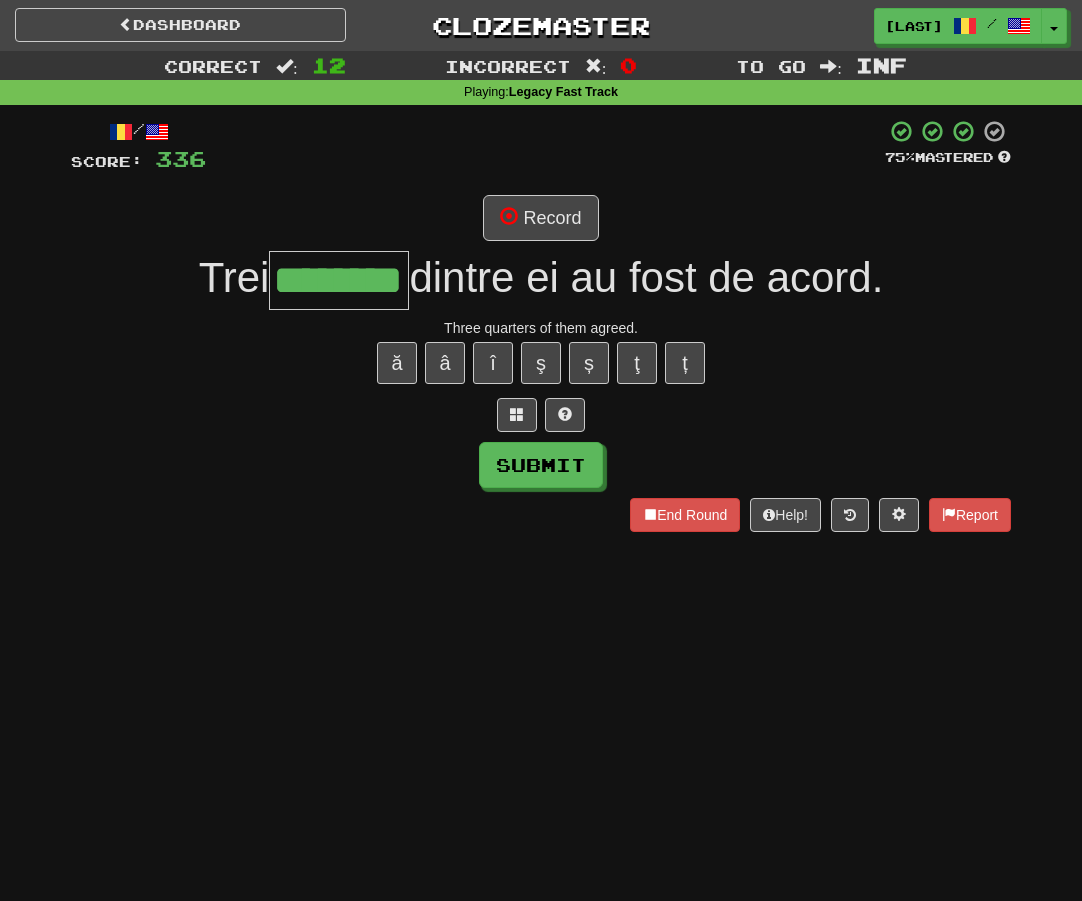type on "********" 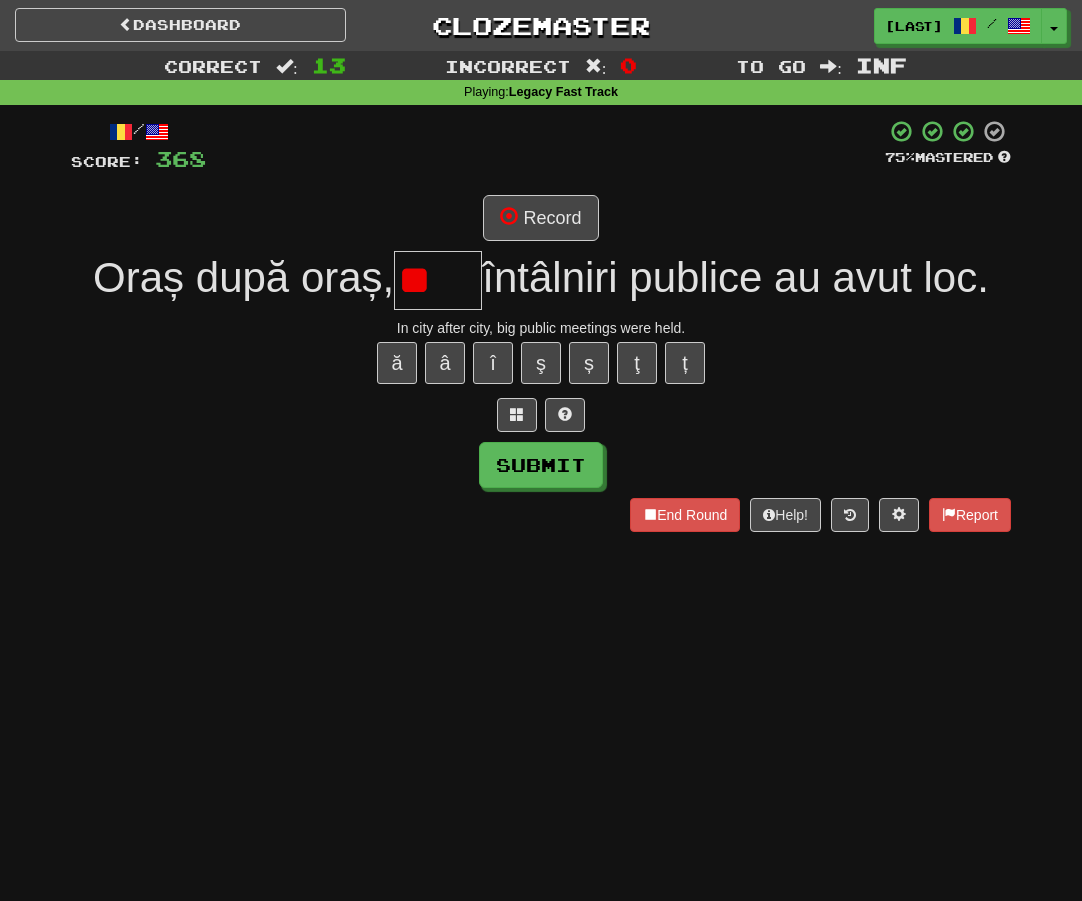 type on "*" 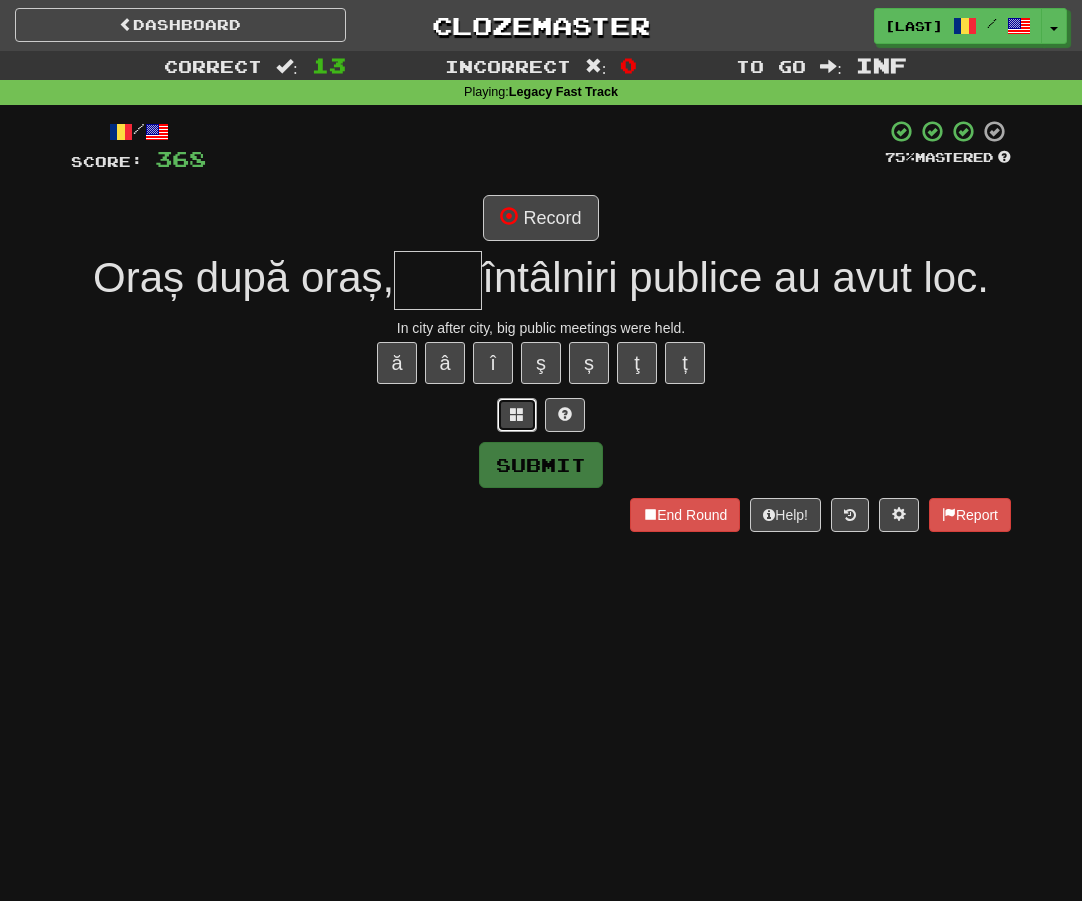 click at bounding box center (517, 415) 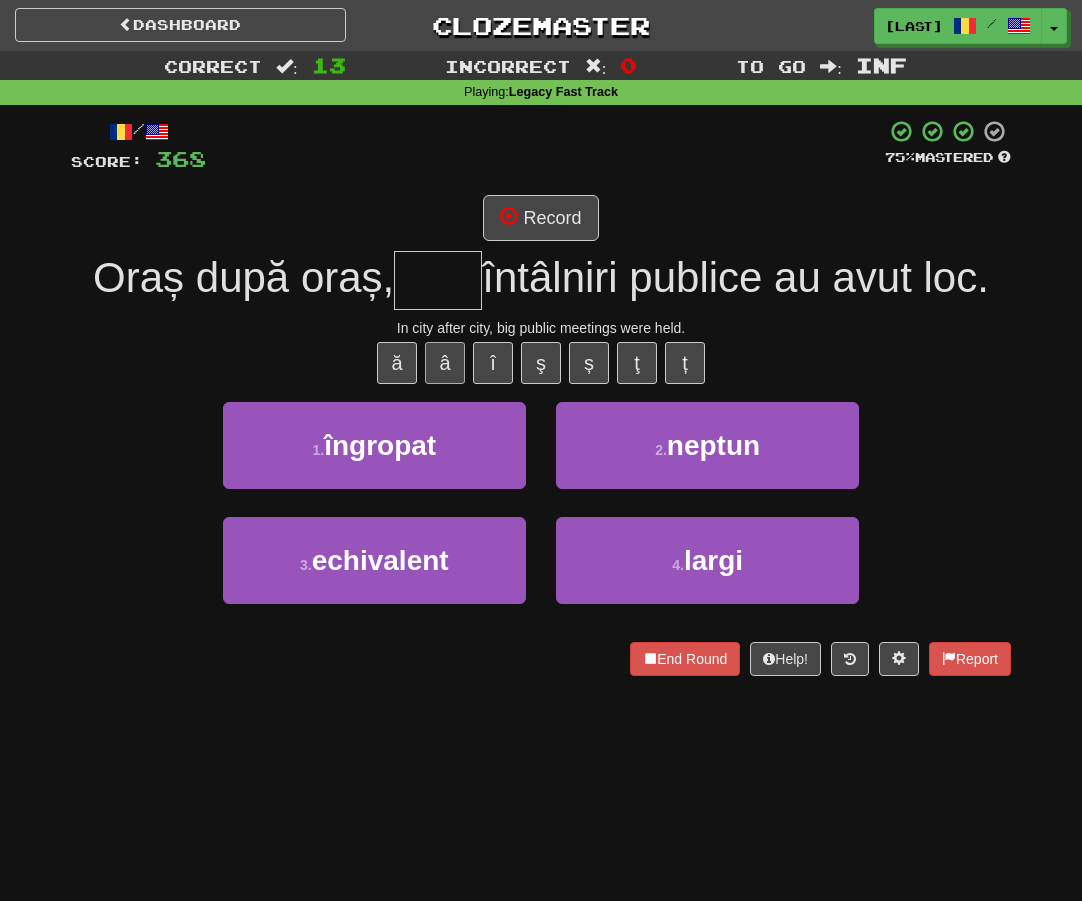 type on "*****" 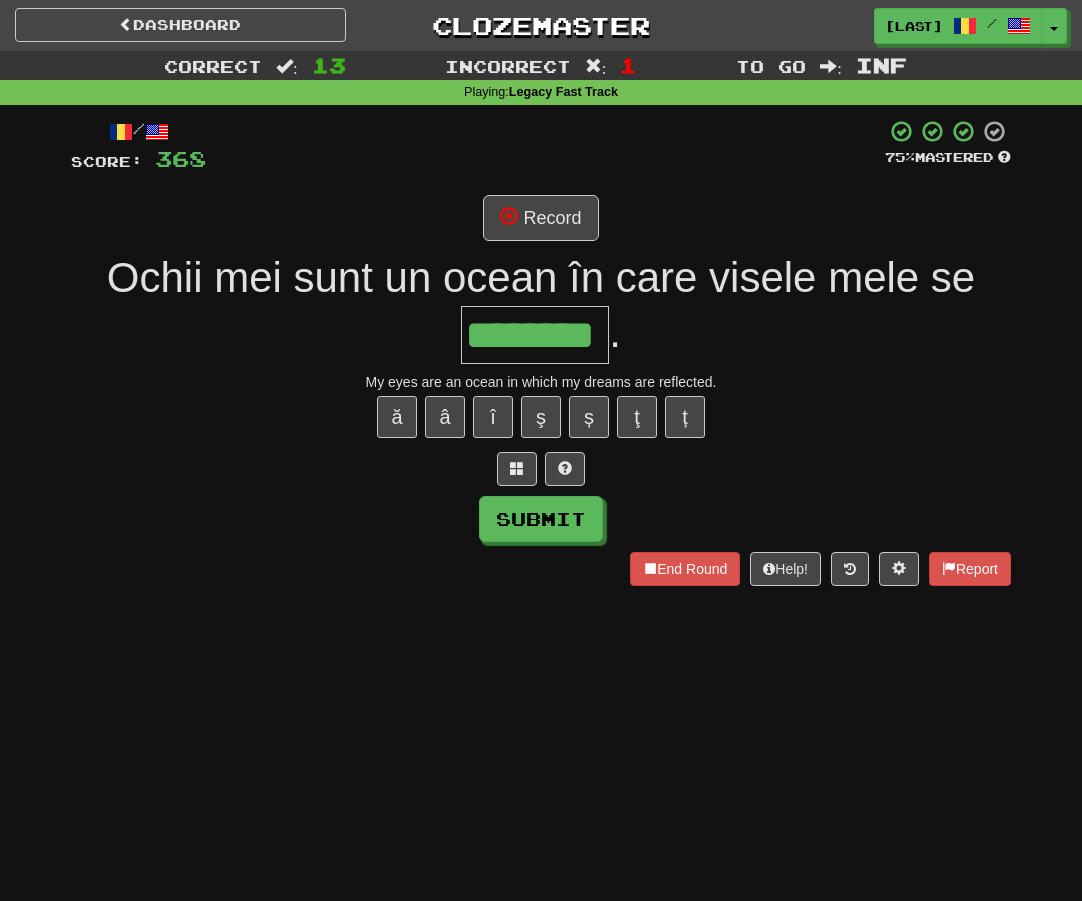 type on "********" 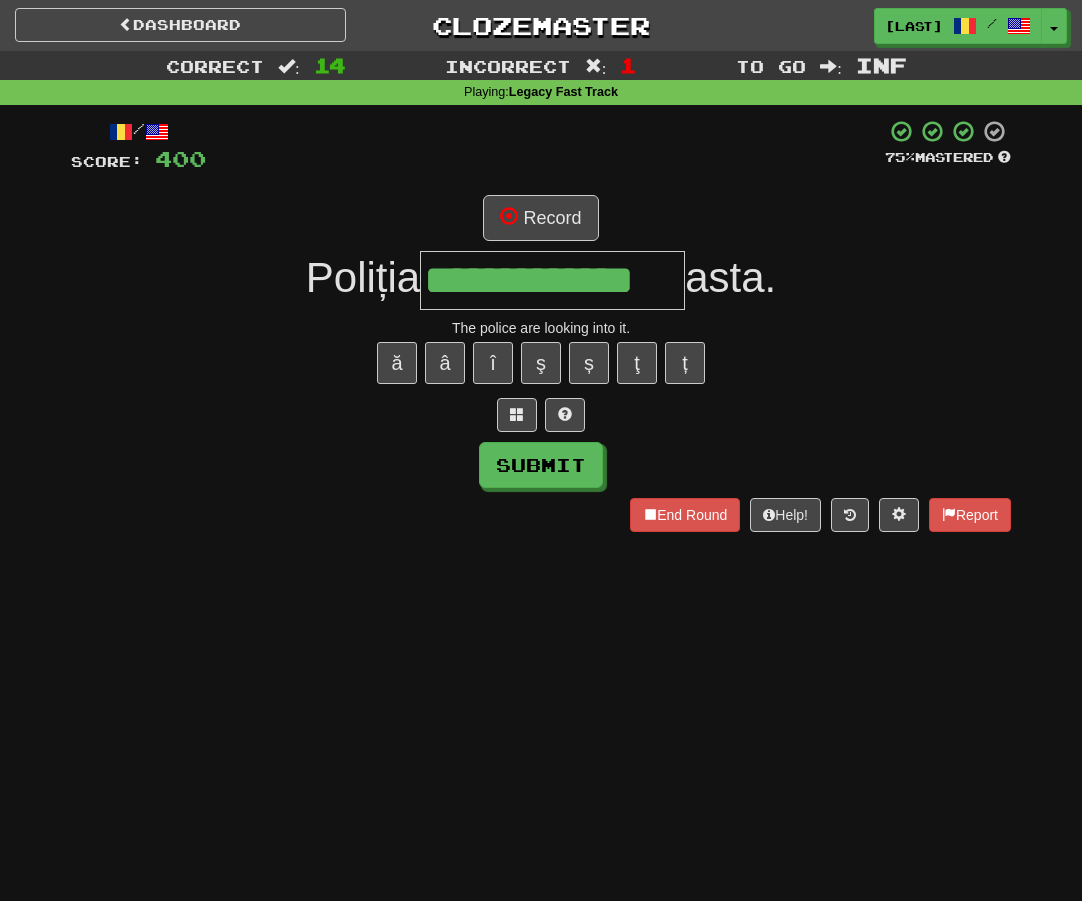 type on "**********" 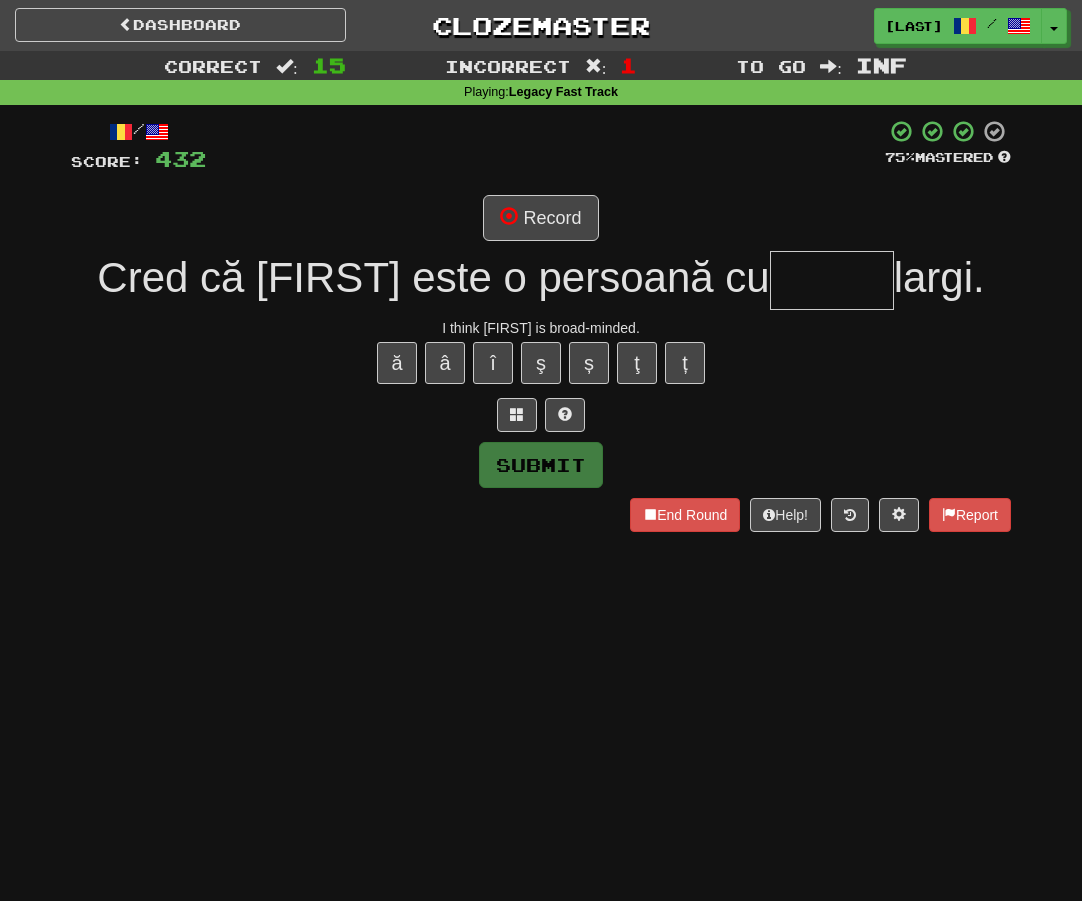 type on "*" 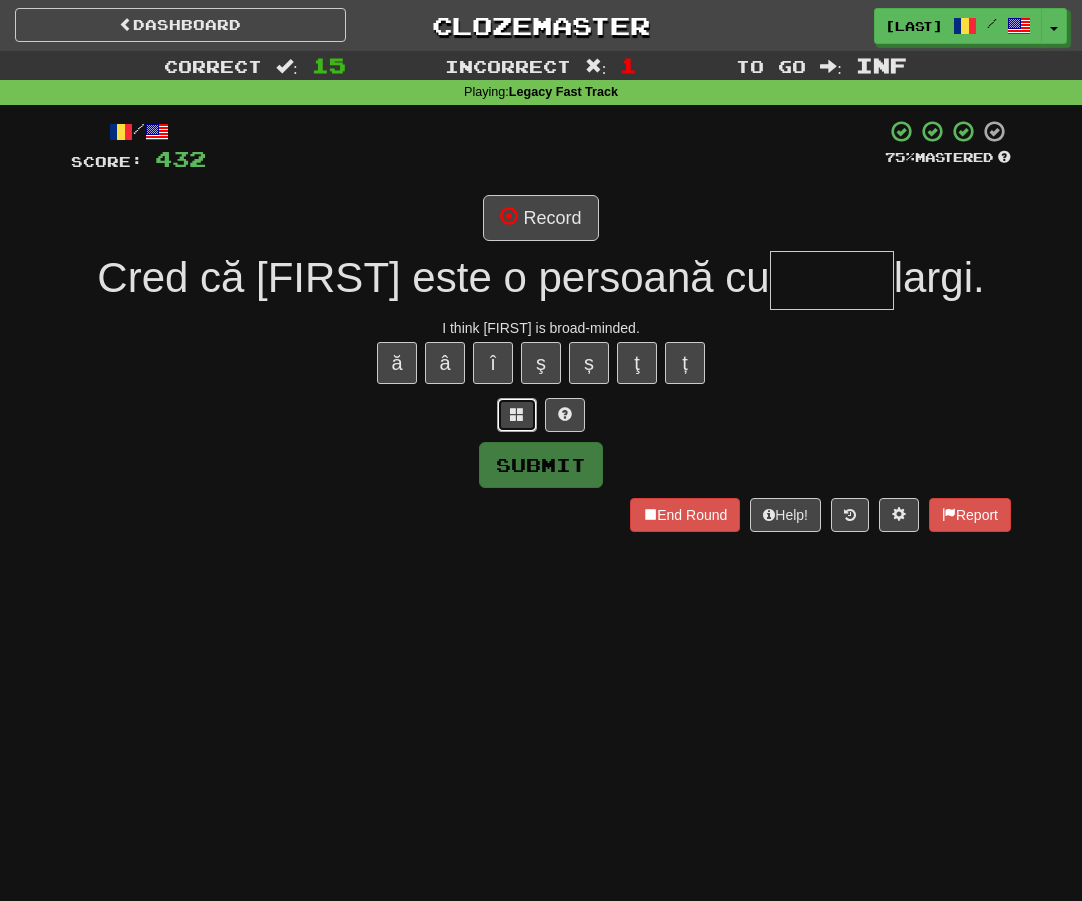 click at bounding box center (517, 415) 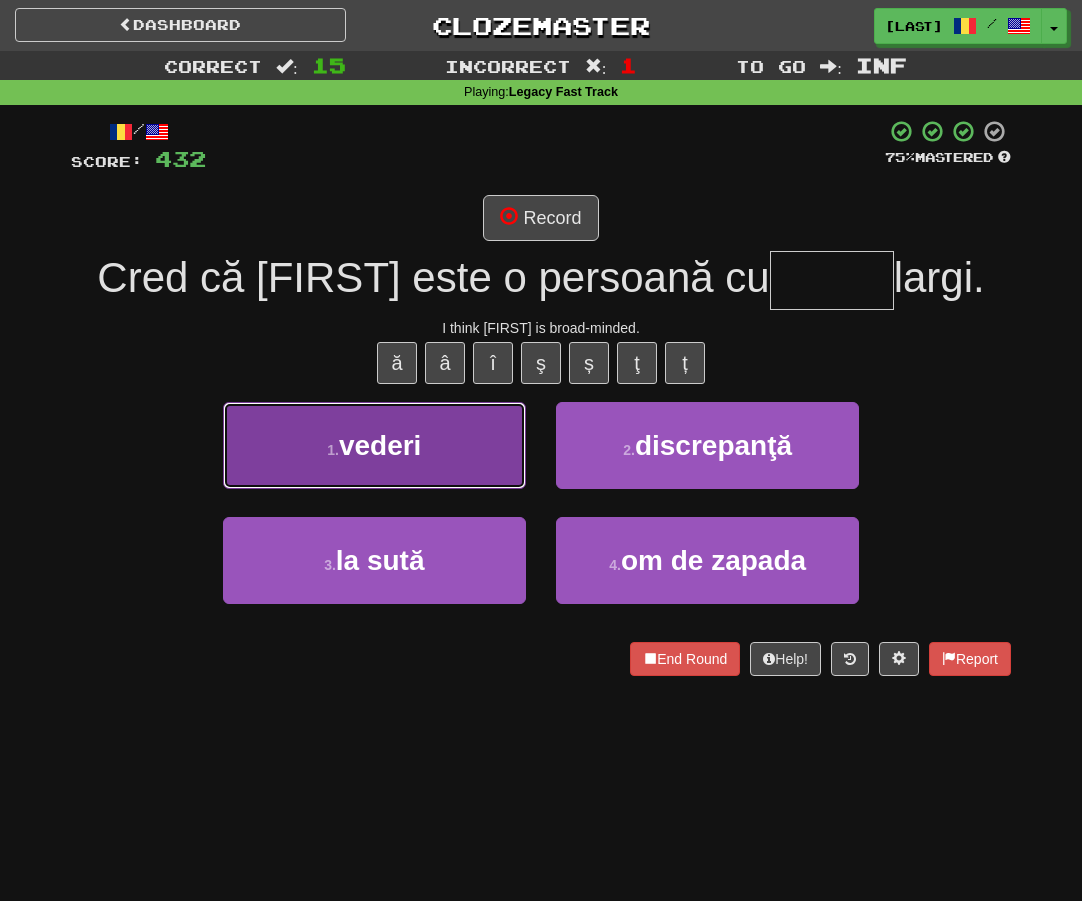 click on "1 .  vederi" at bounding box center (374, 445) 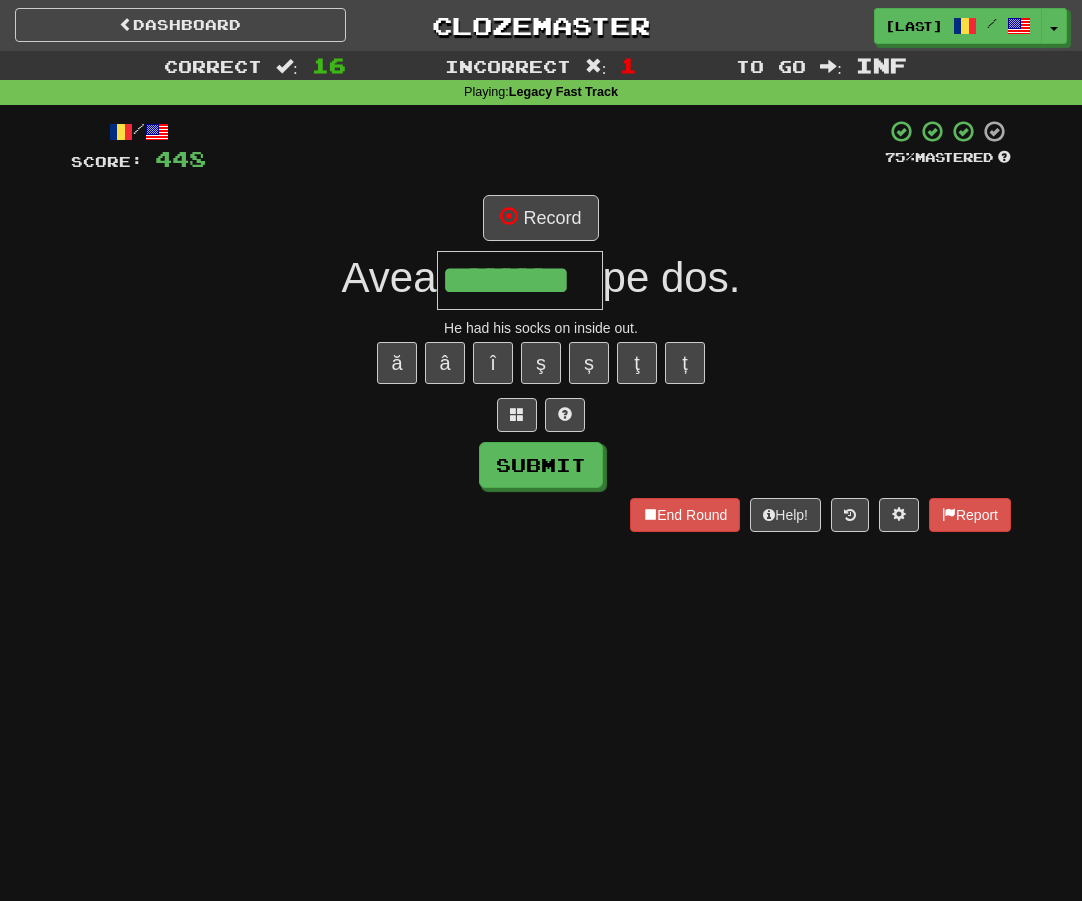 type on "********" 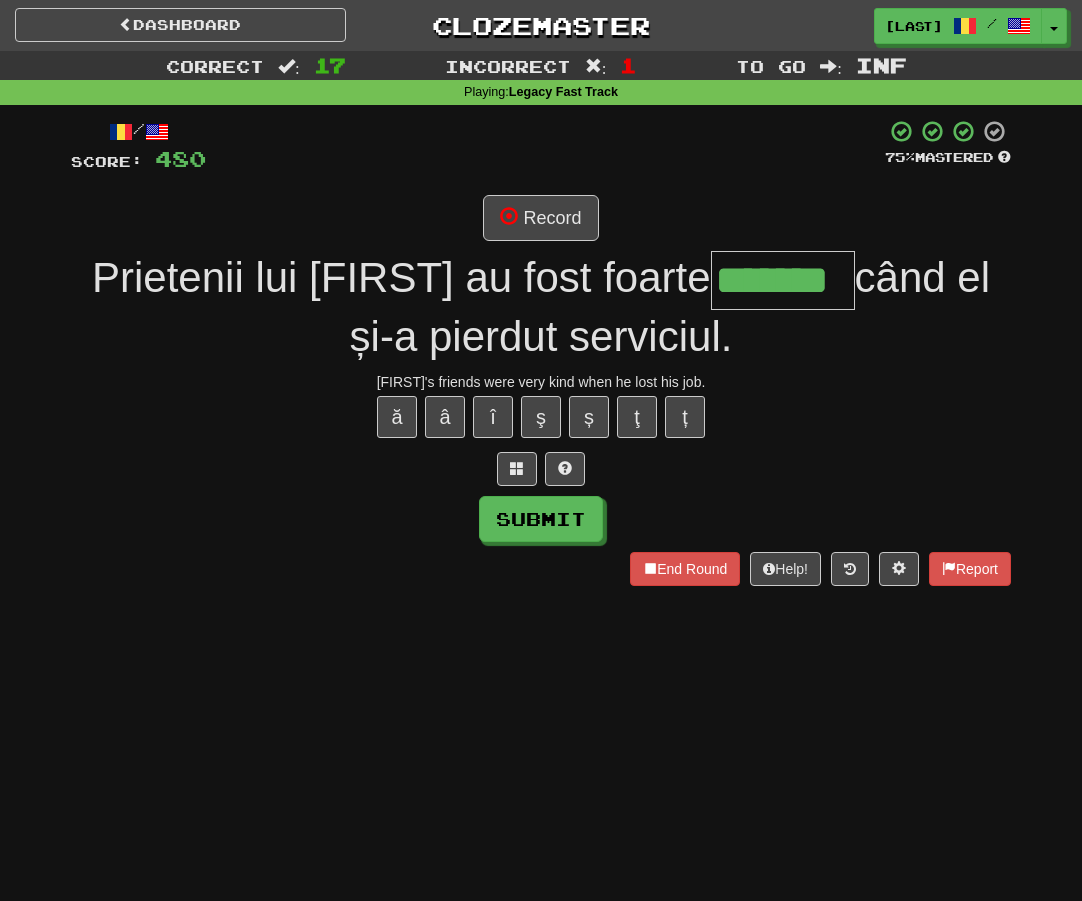 type on "*******" 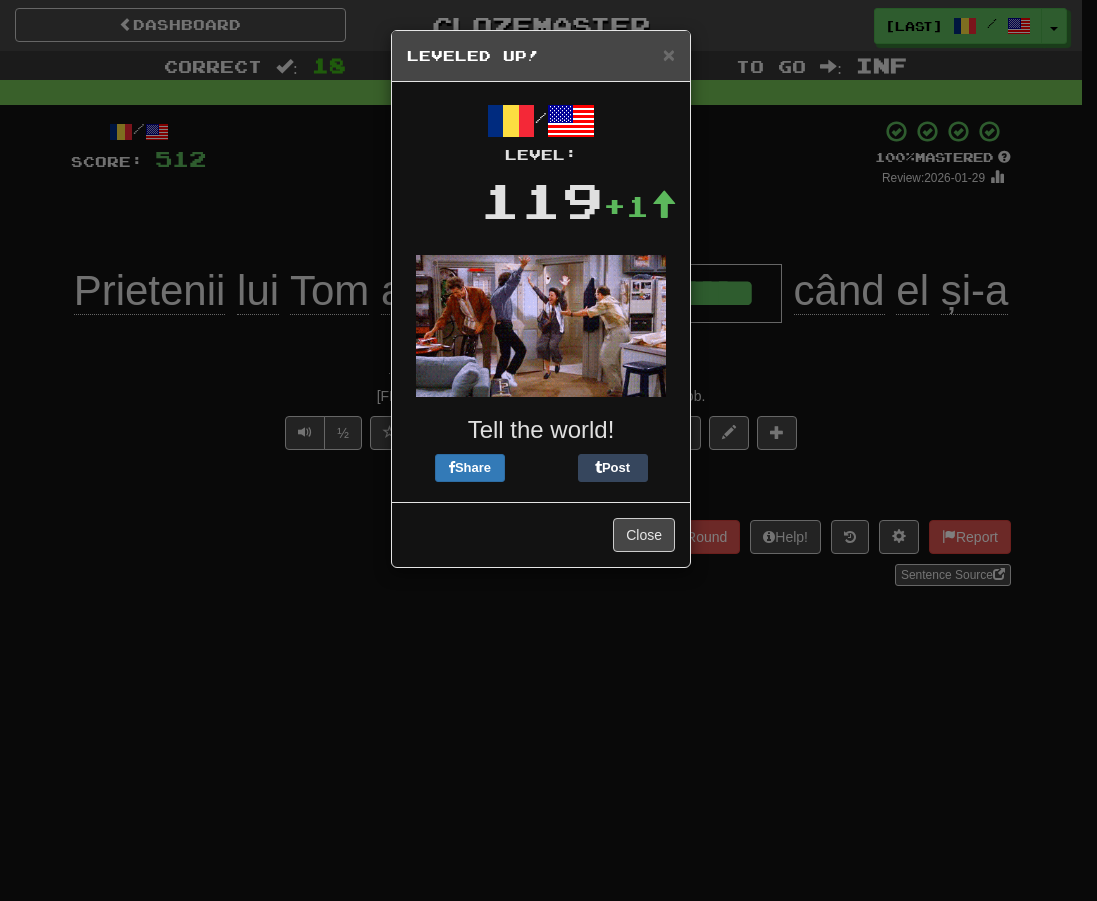 click on "× Leveled Up!" at bounding box center [541, 56] 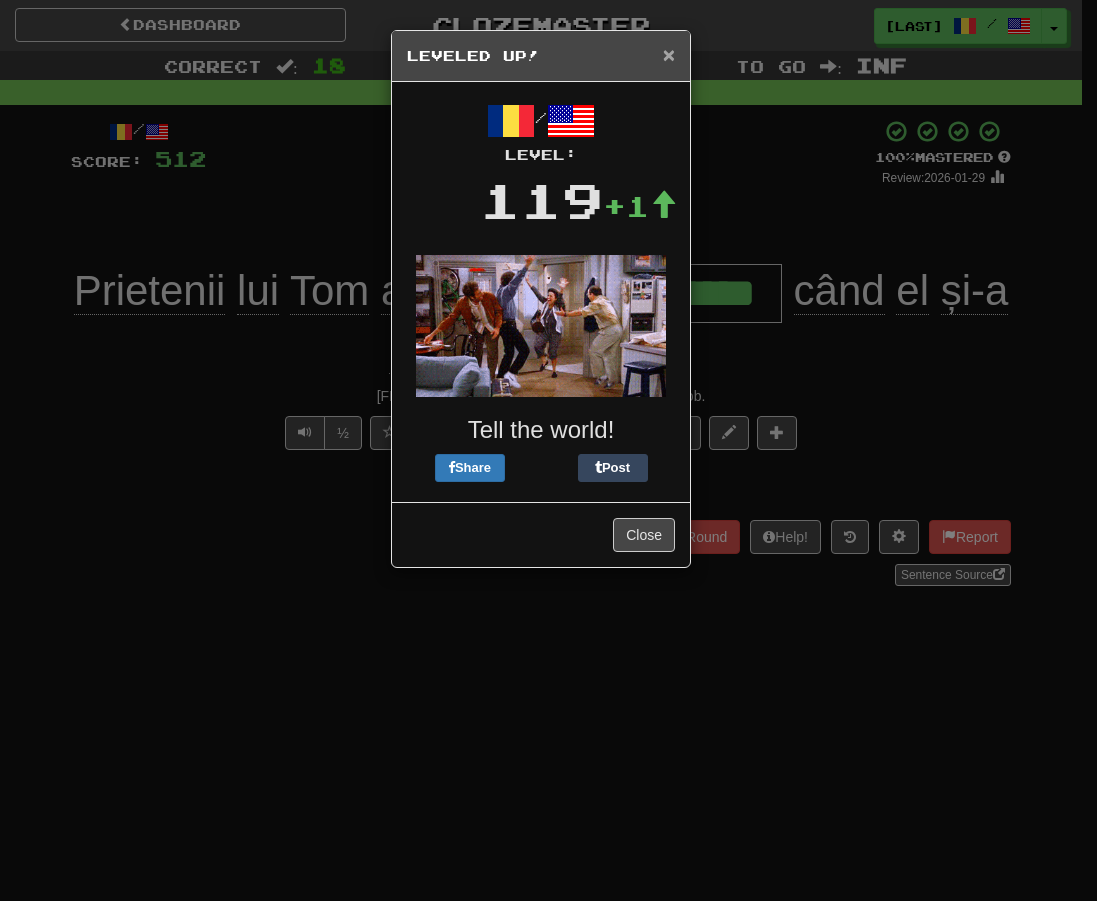 click on "×" at bounding box center [669, 54] 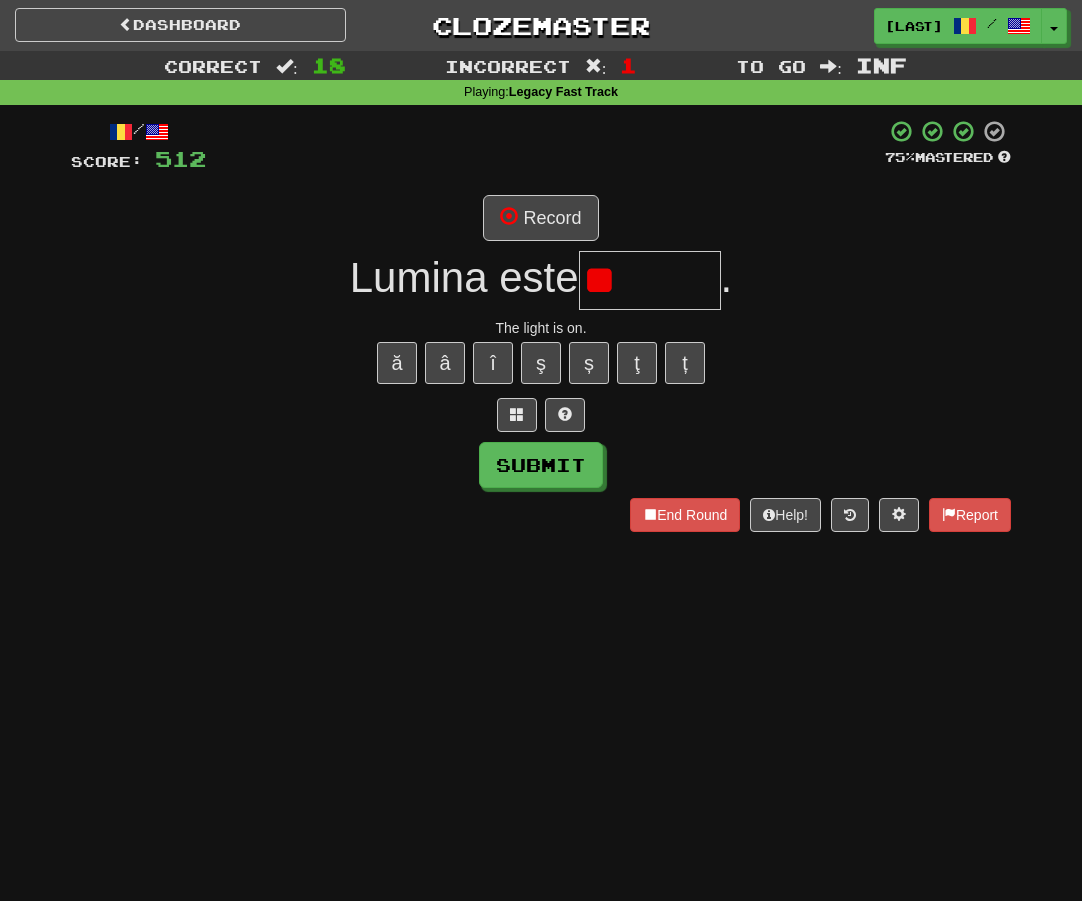 type on "*" 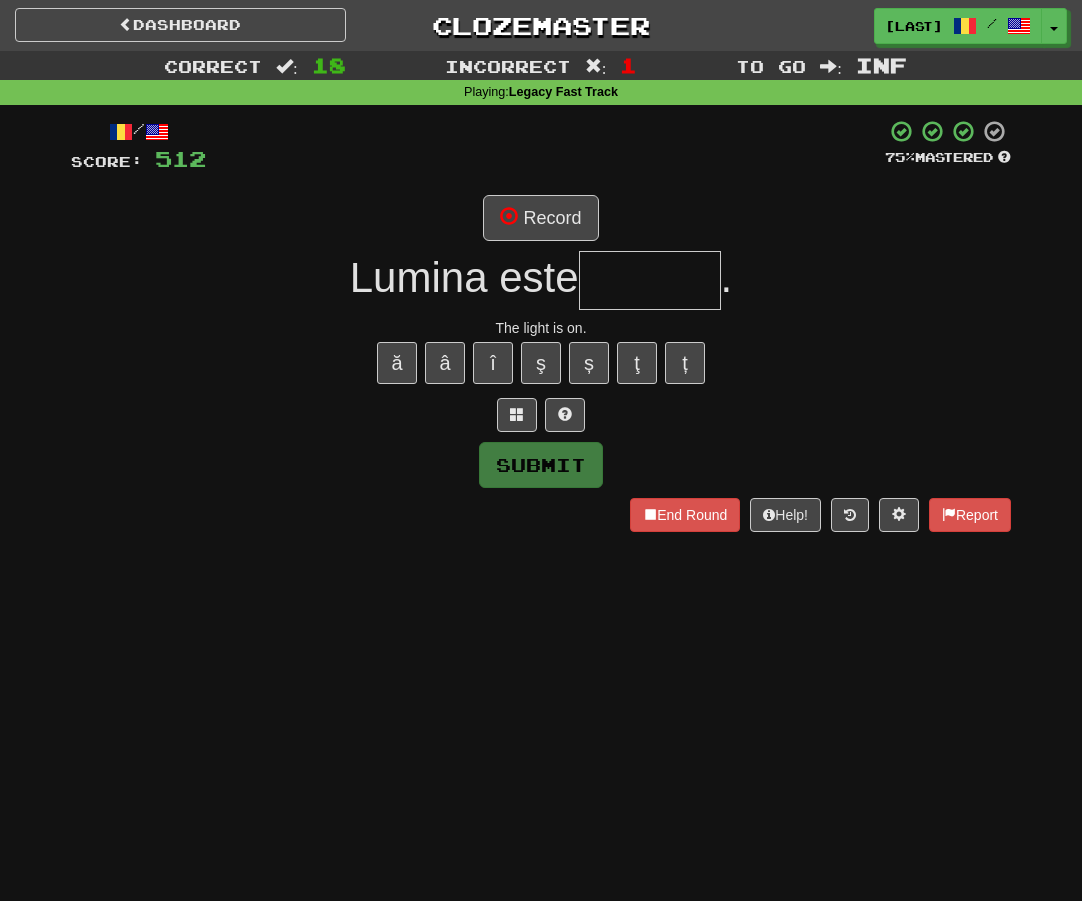 type on "*" 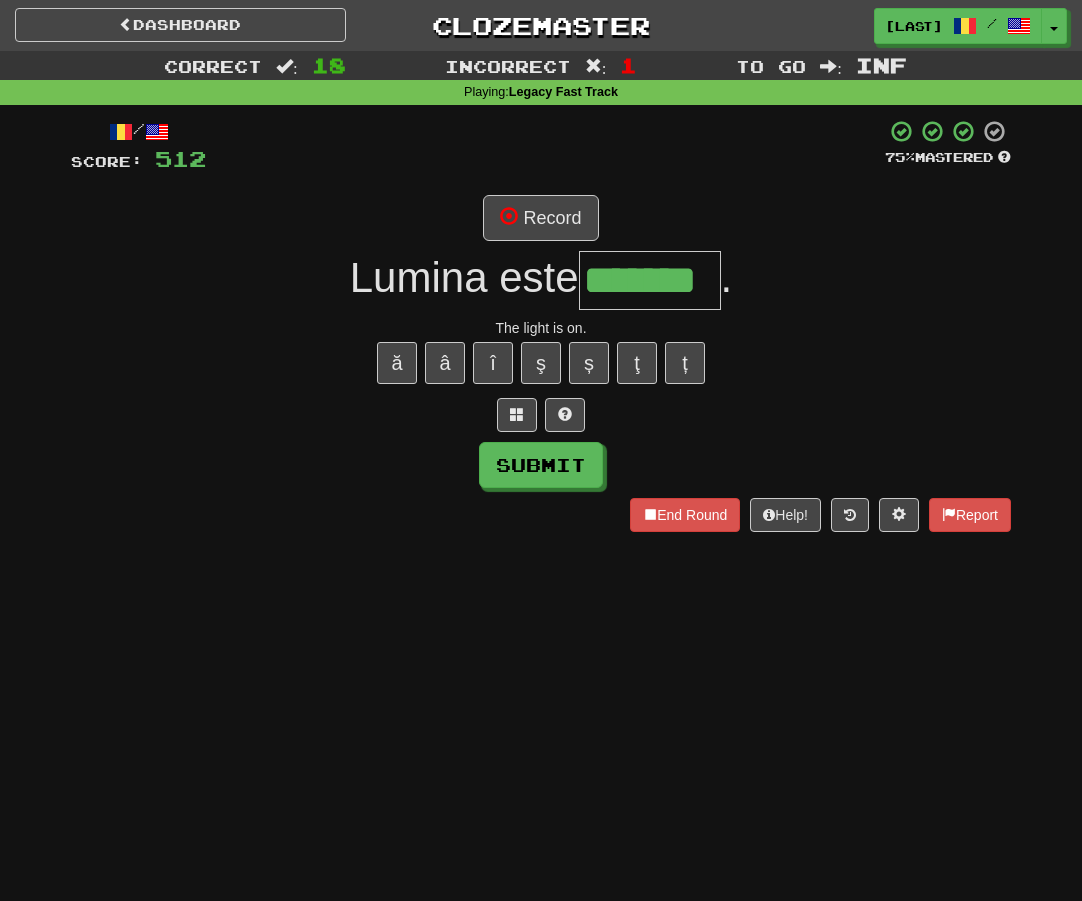 type on "*******" 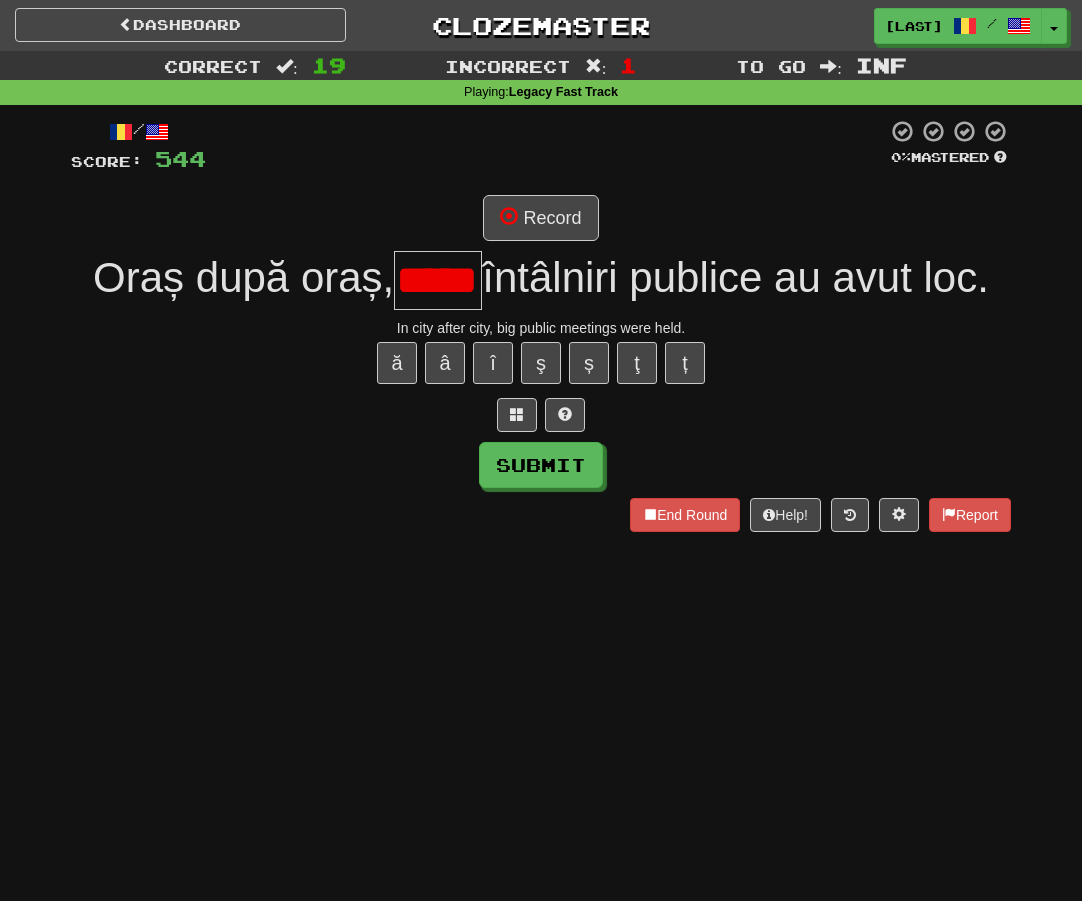 scroll, scrollTop: 0, scrollLeft: 0, axis: both 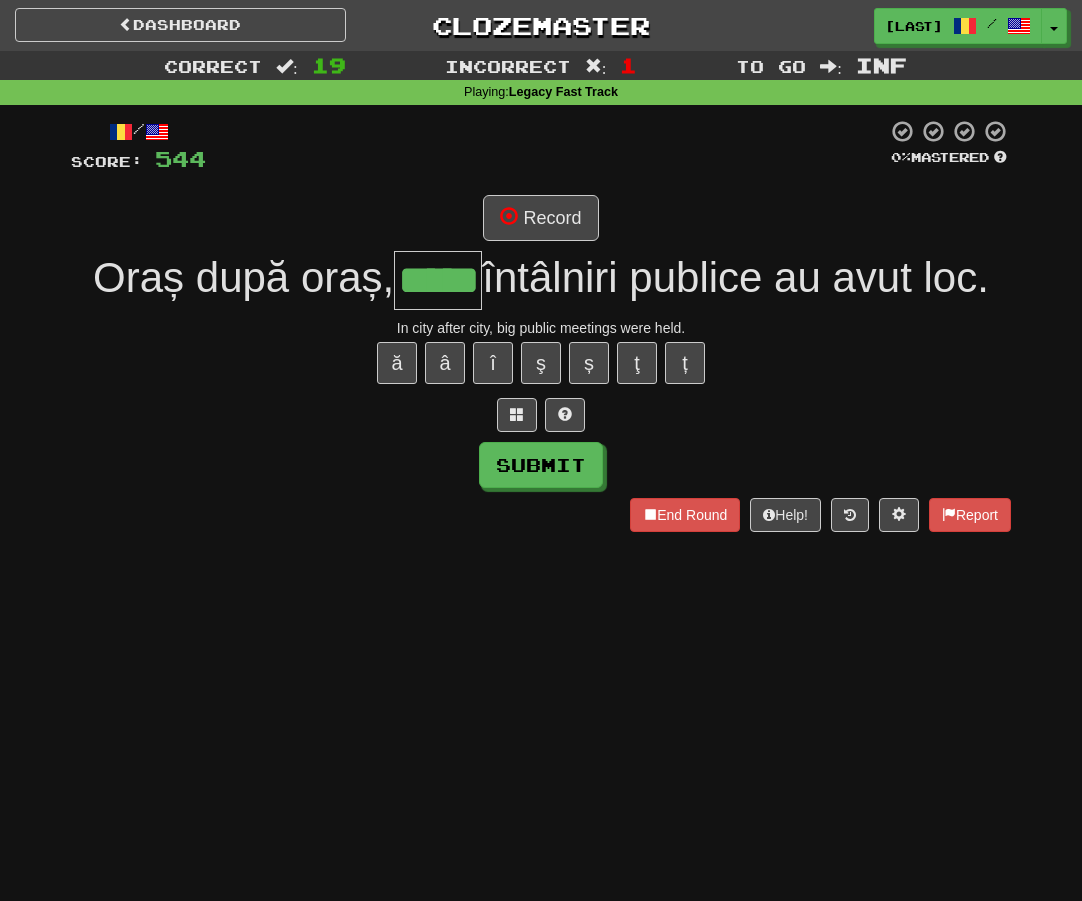 type on "*****" 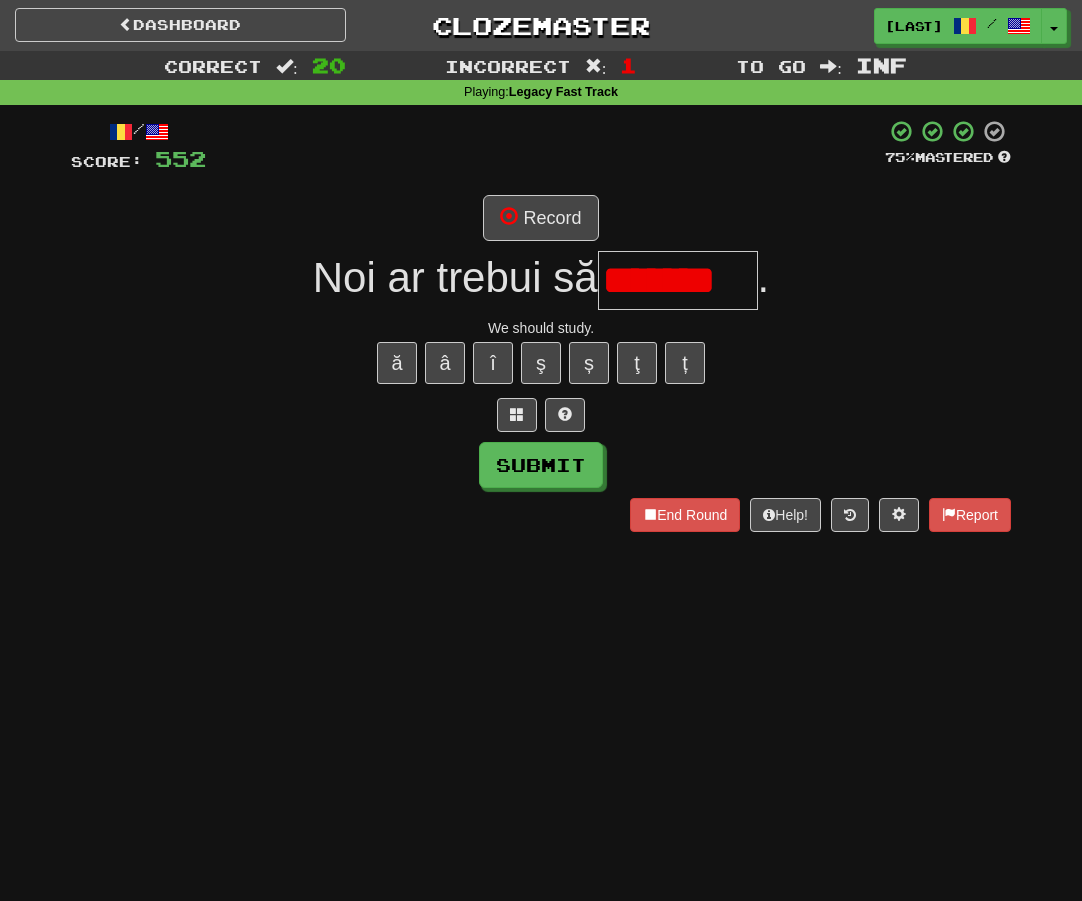 scroll, scrollTop: 0, scrollLeft: 0, axis: both 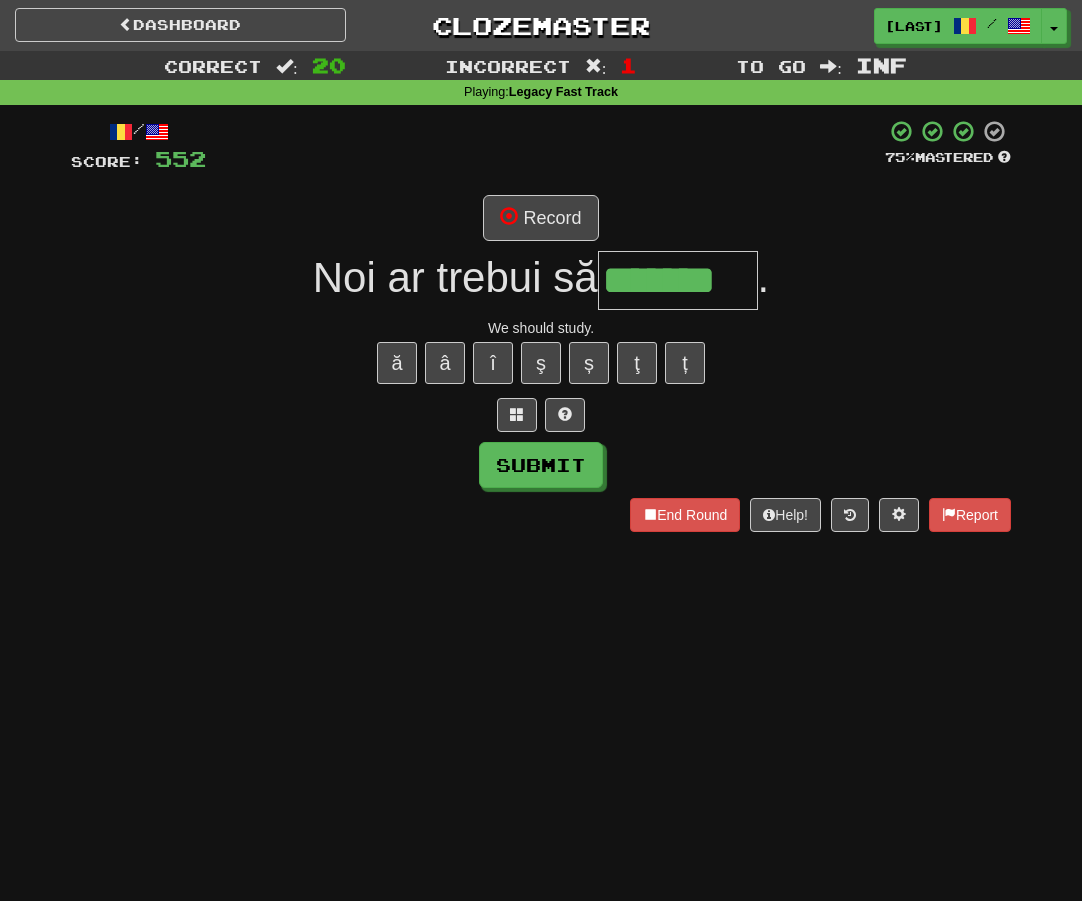 type on "*******" 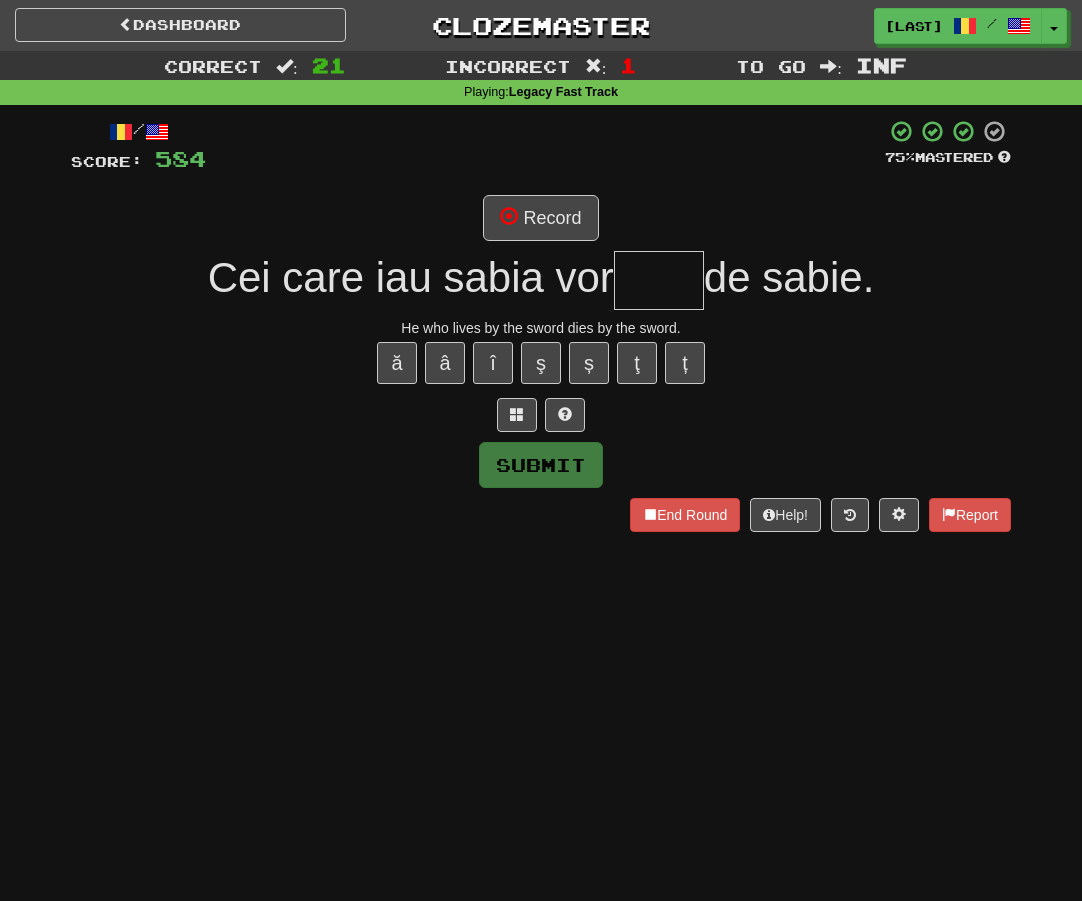 type on "*" 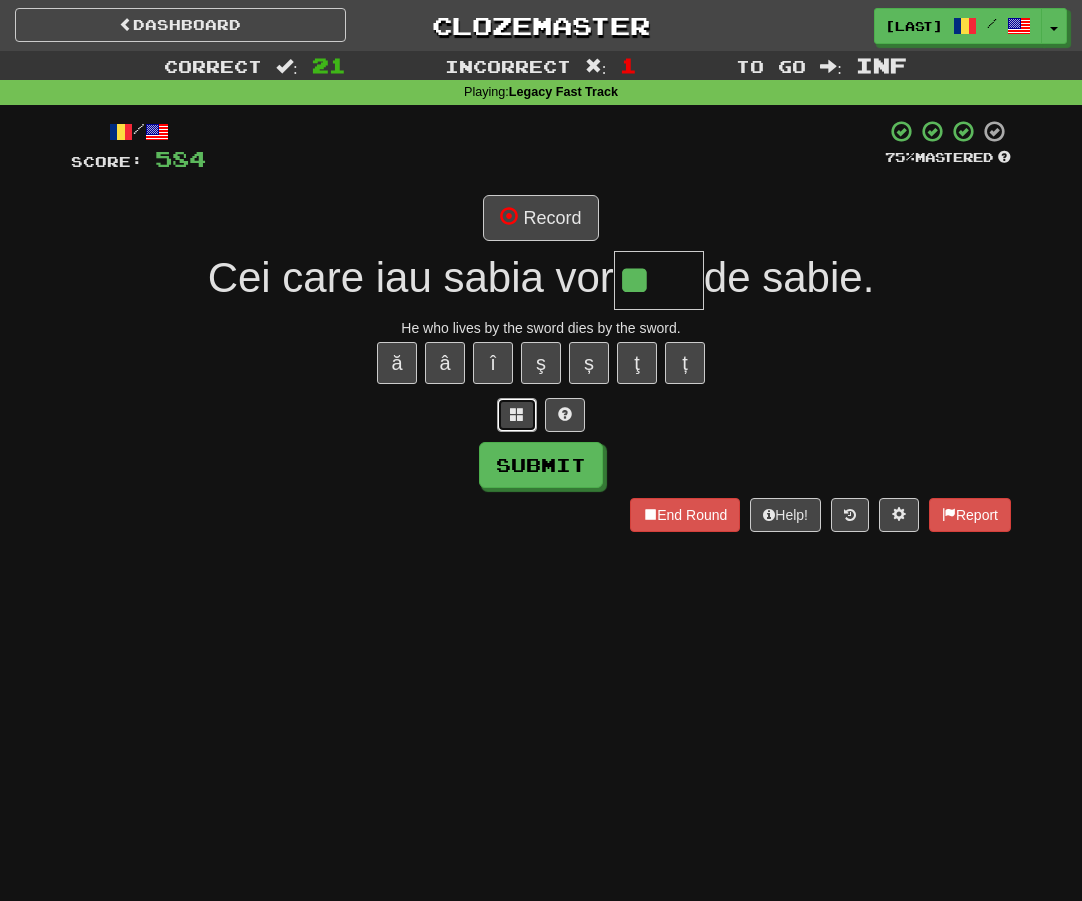 click at bounding box center [517, 415] 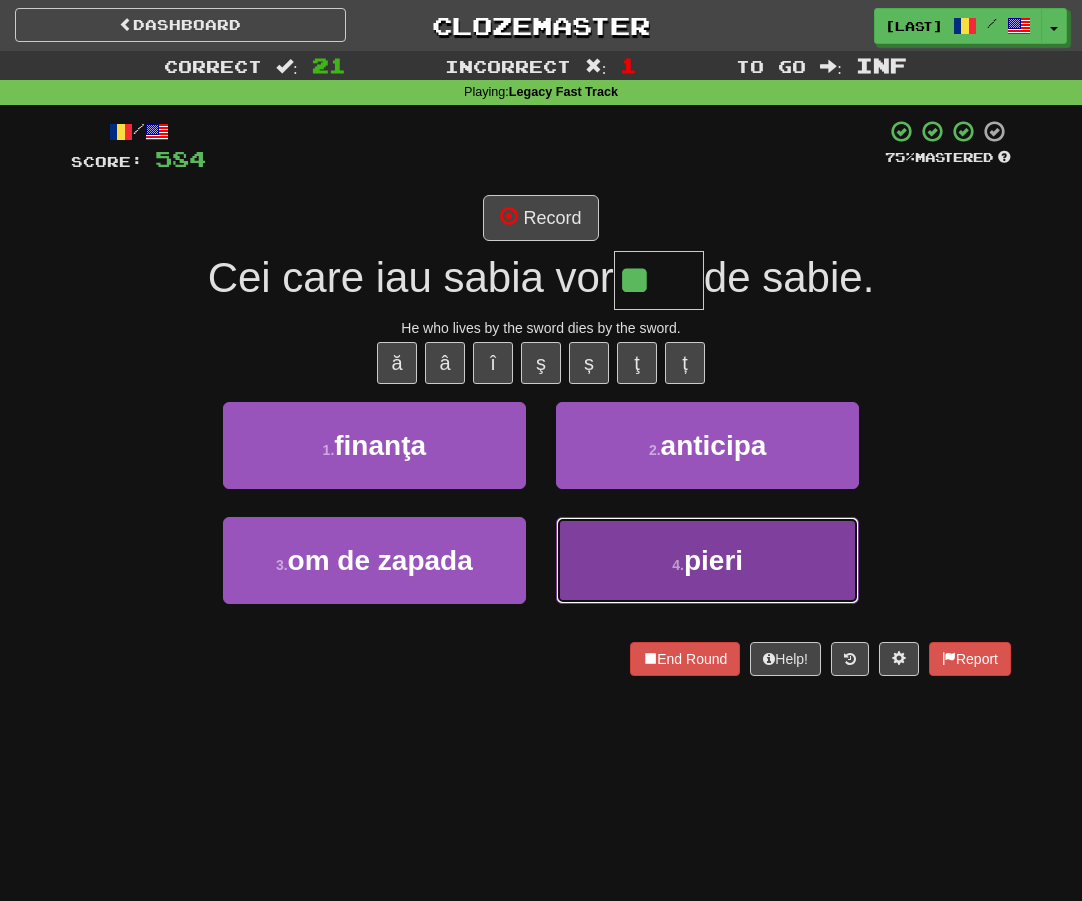 click on "4 .  pieri" at bounding box center [707, 560] 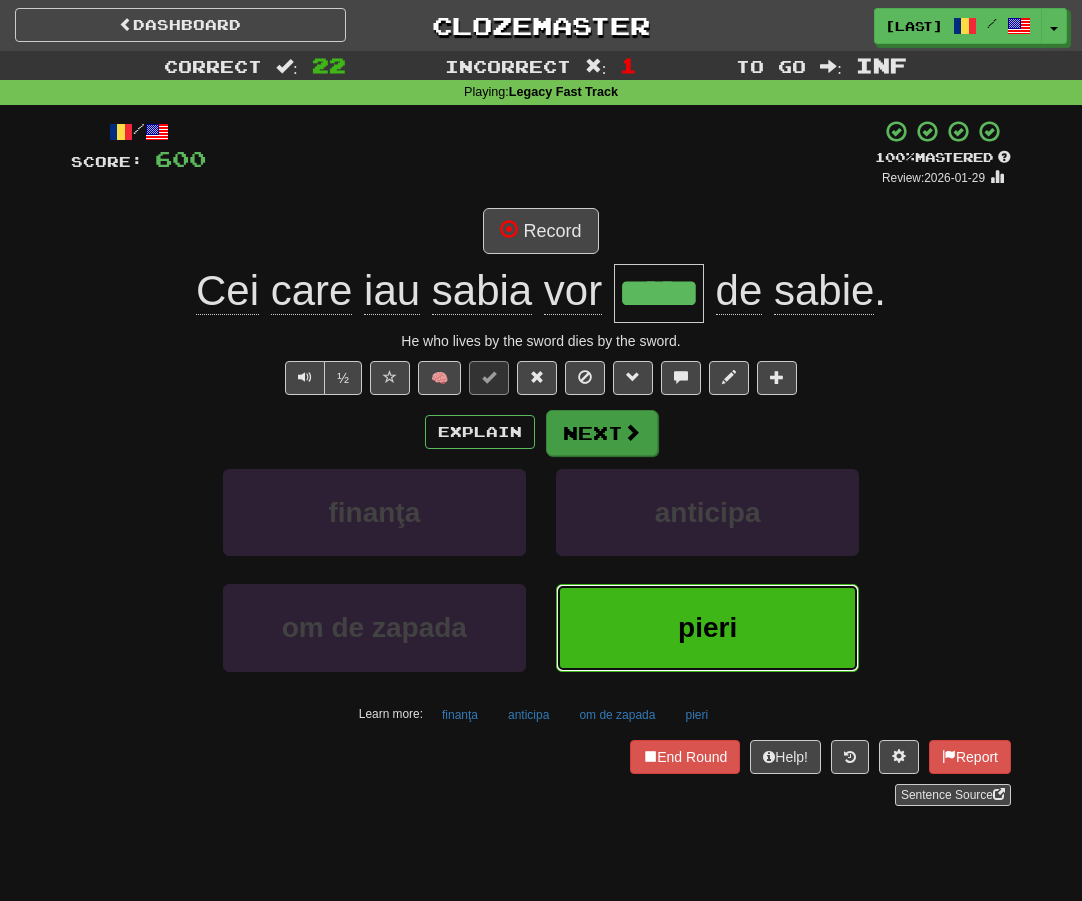 type 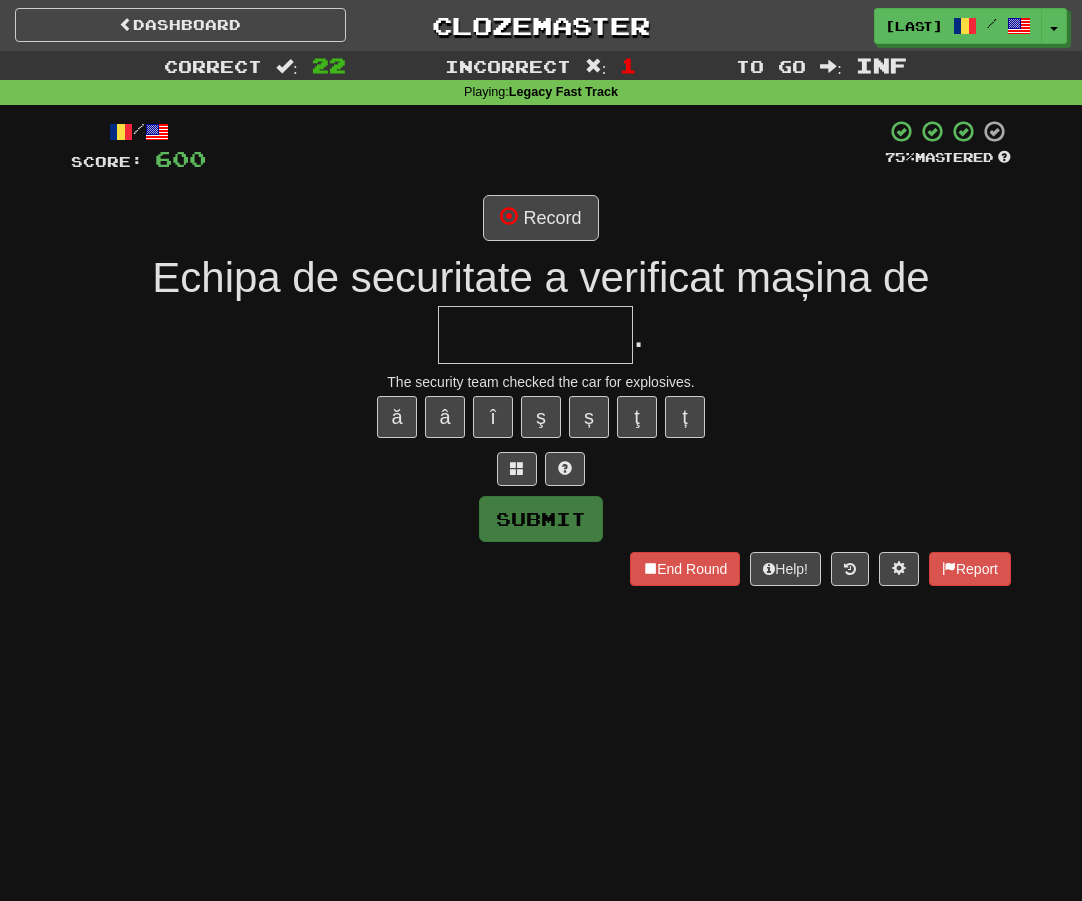 type on "**********" 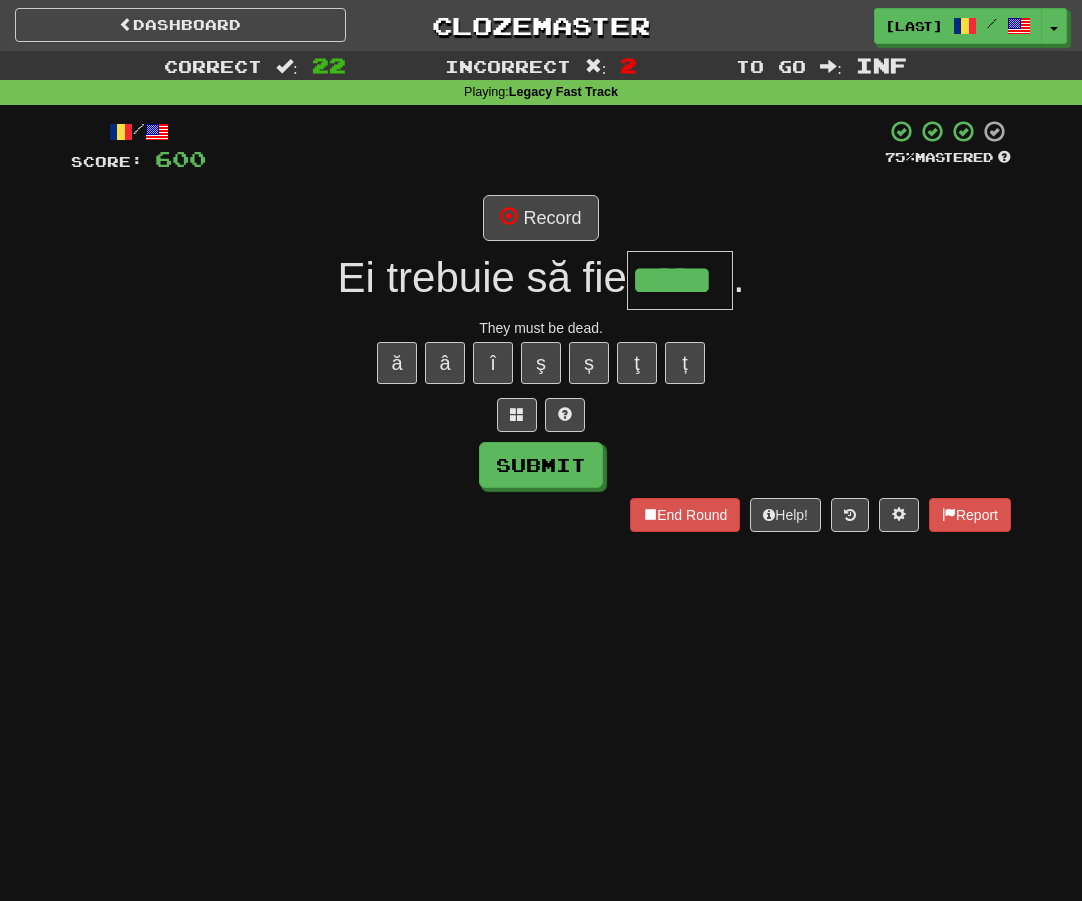 type on "*****" 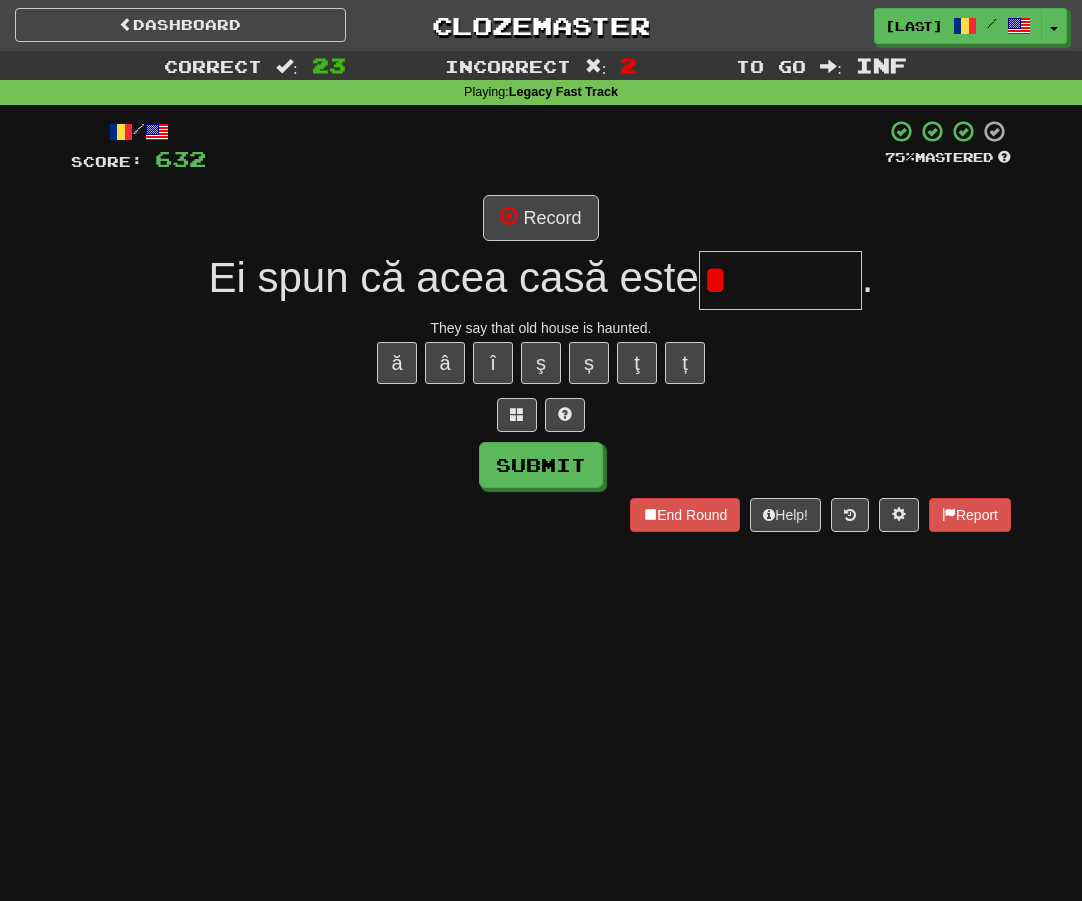 type on "*" 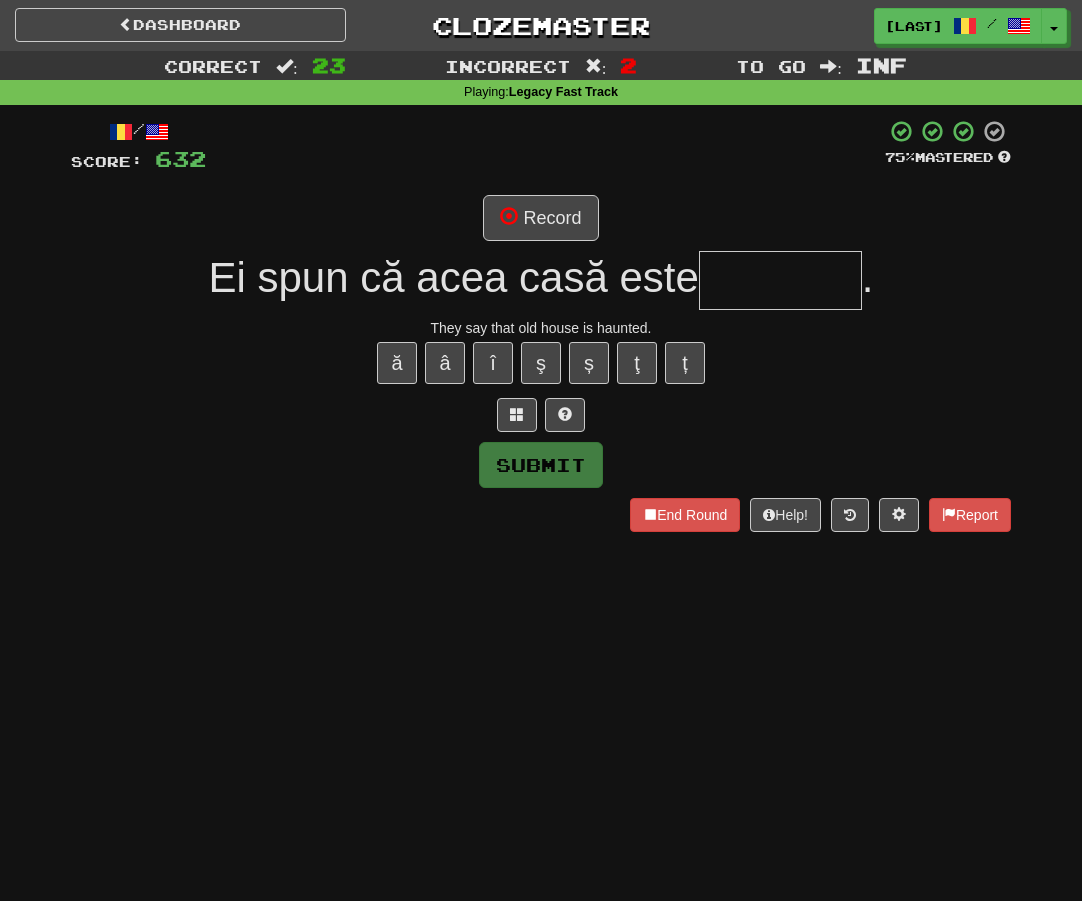 type on "*" 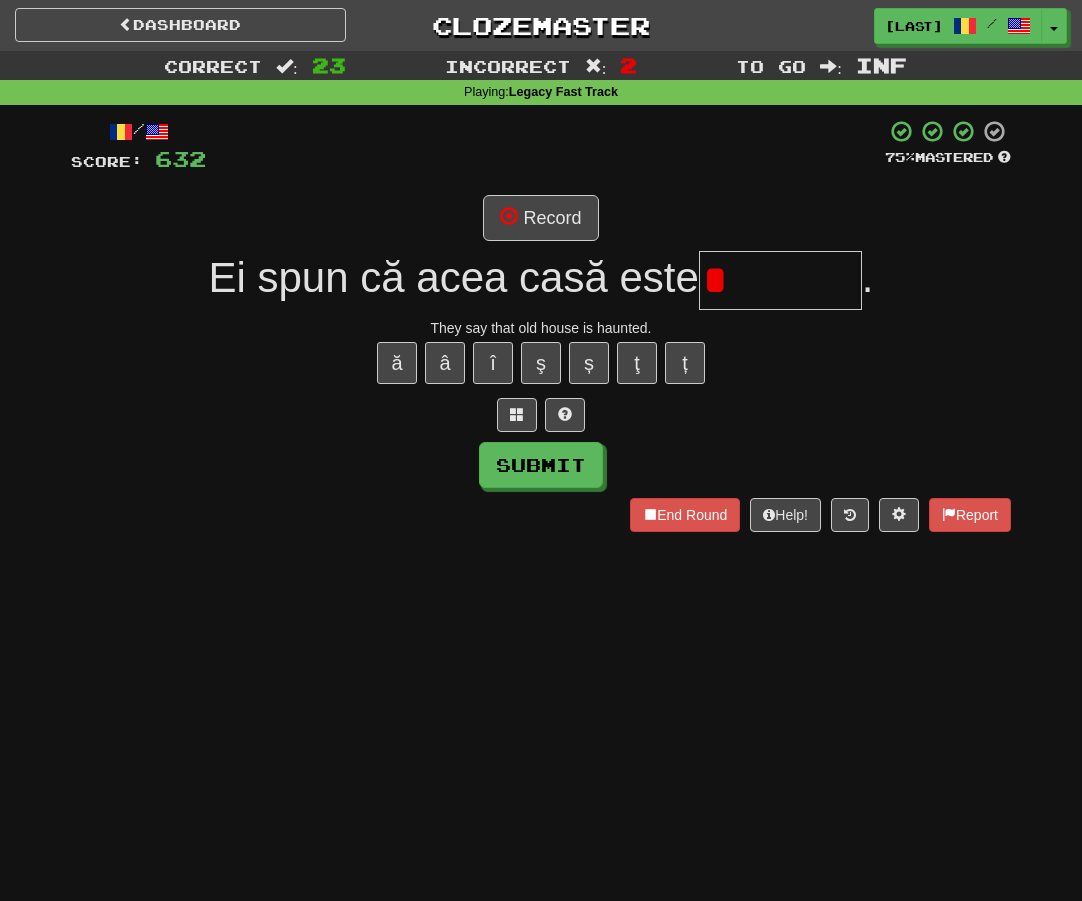 type on "*" 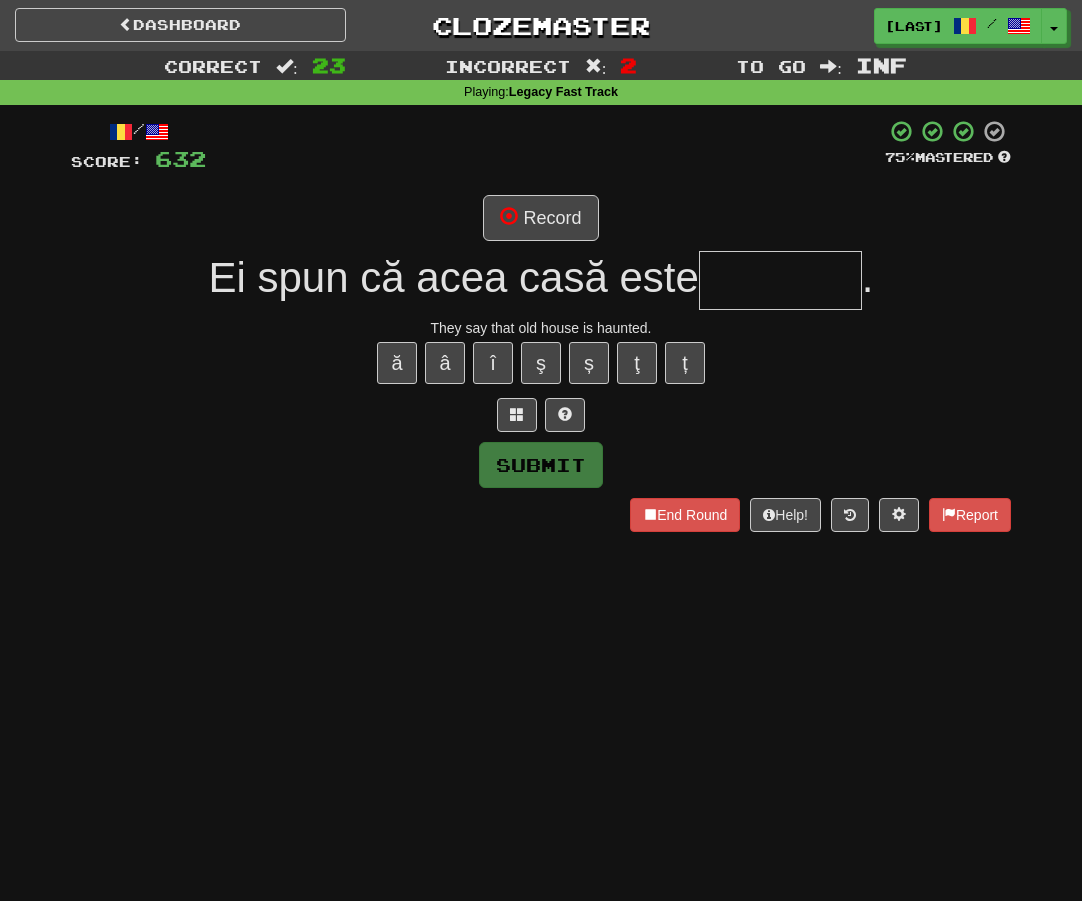 type on "*" 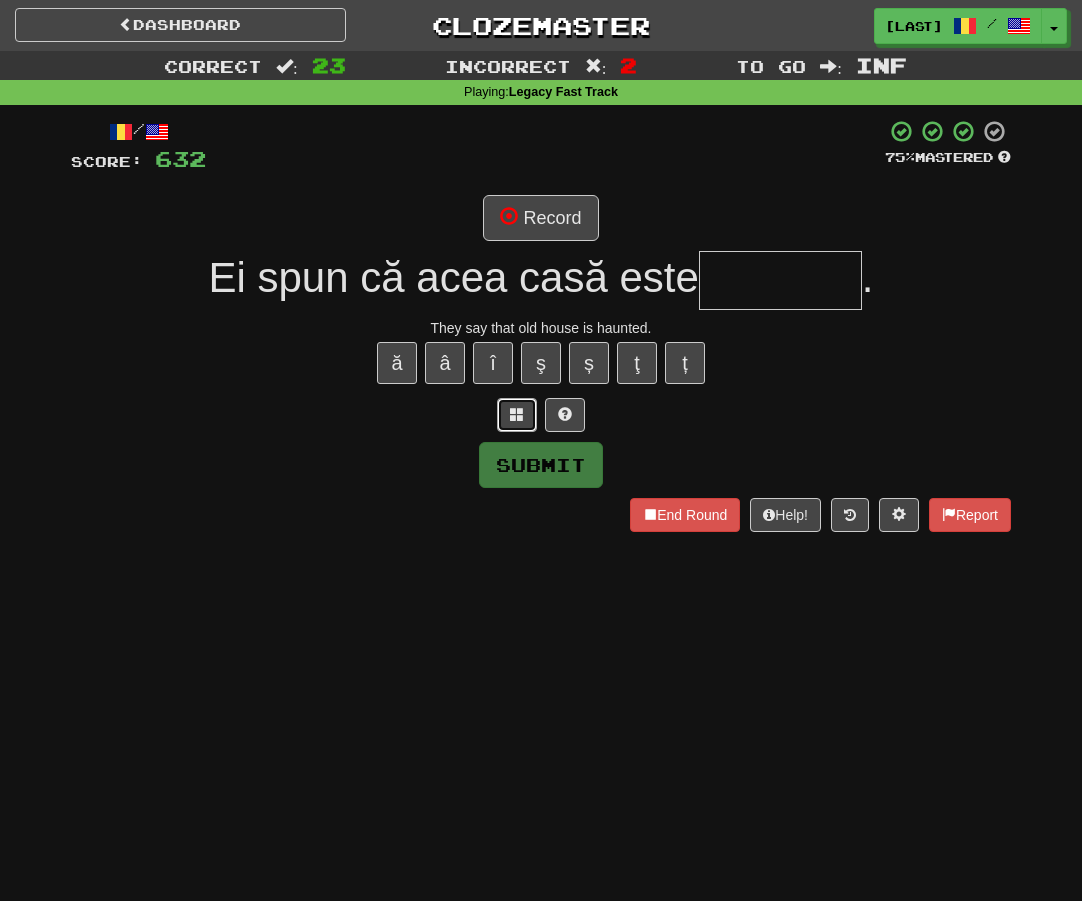 click at bounding box center (517, 415) 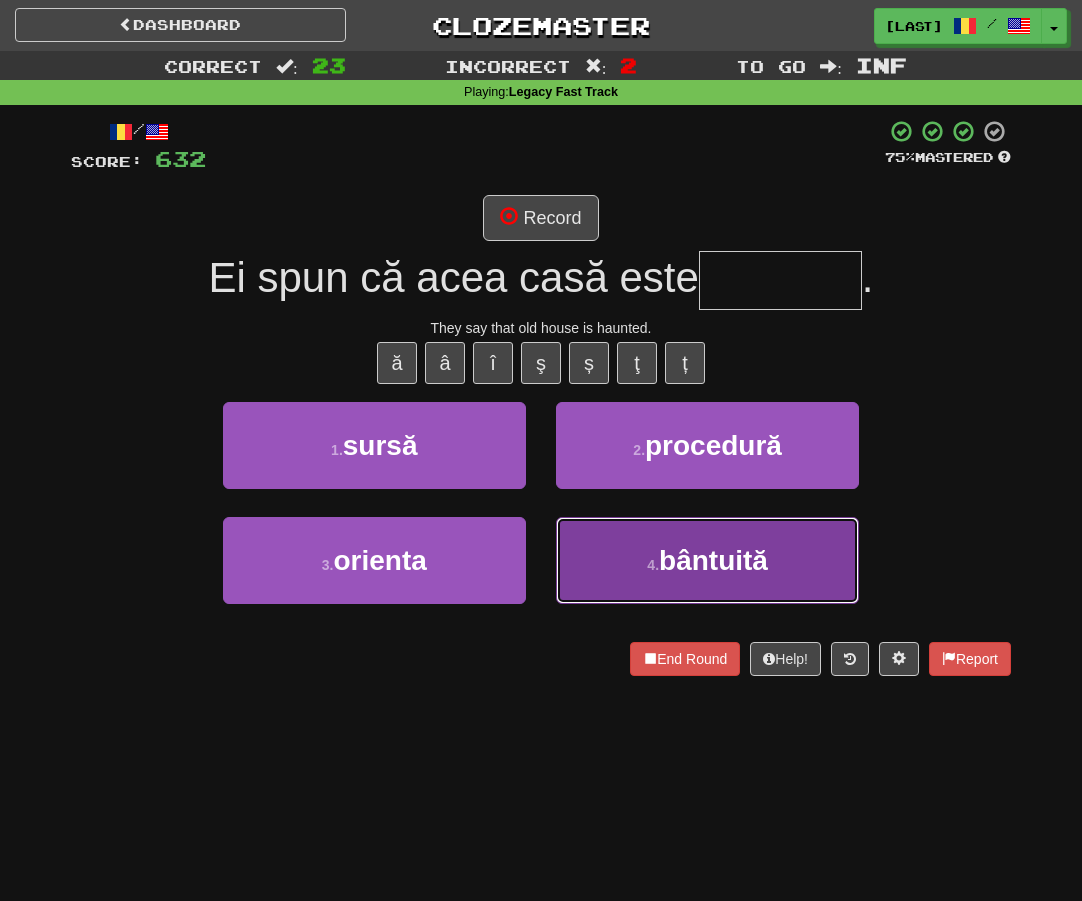 click on "4 .  bântuită" at bounding box center (707, 560) 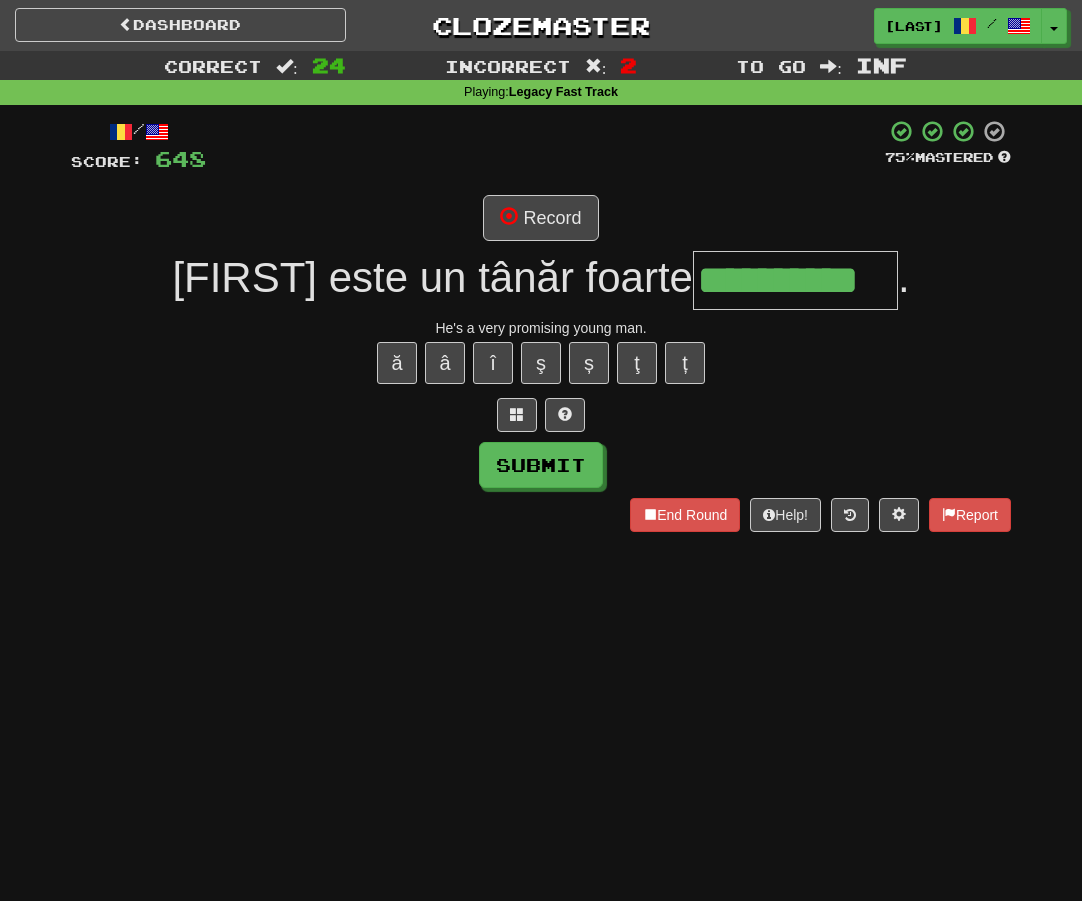 type on "**********" 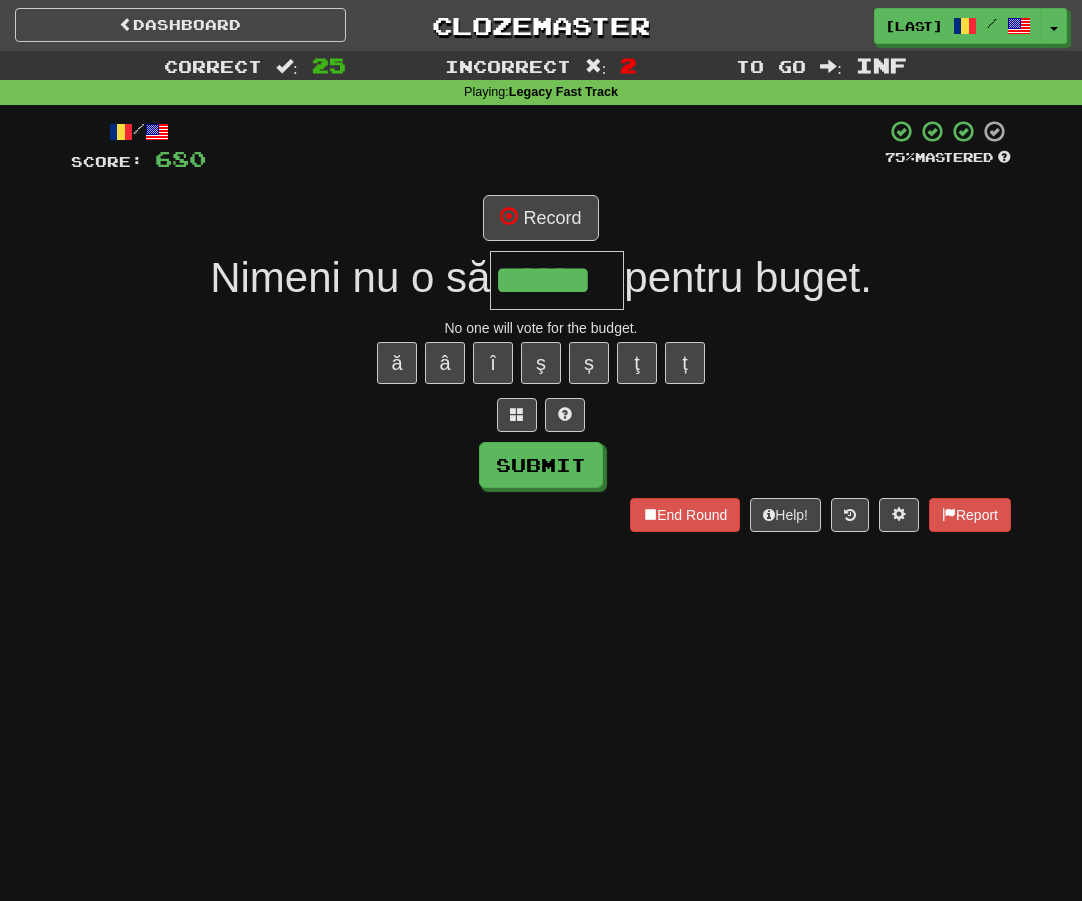 type on "******" 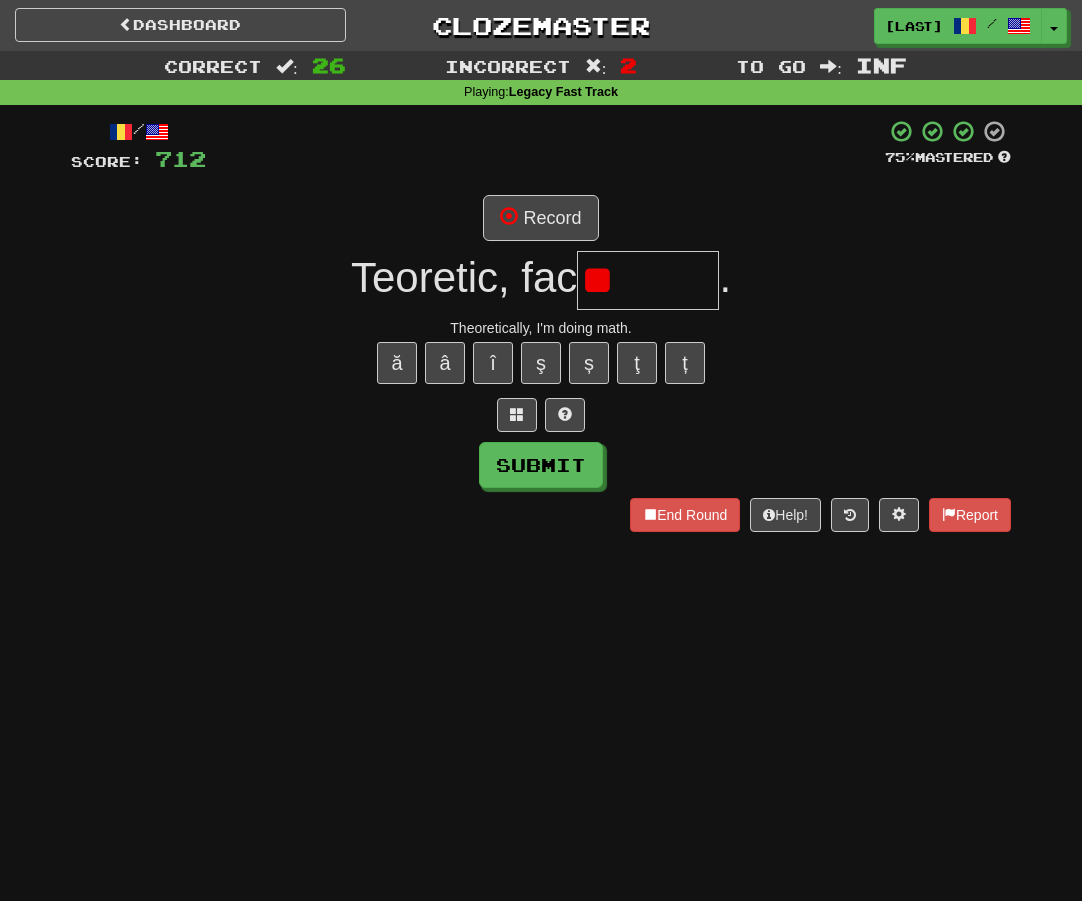 type on "*" 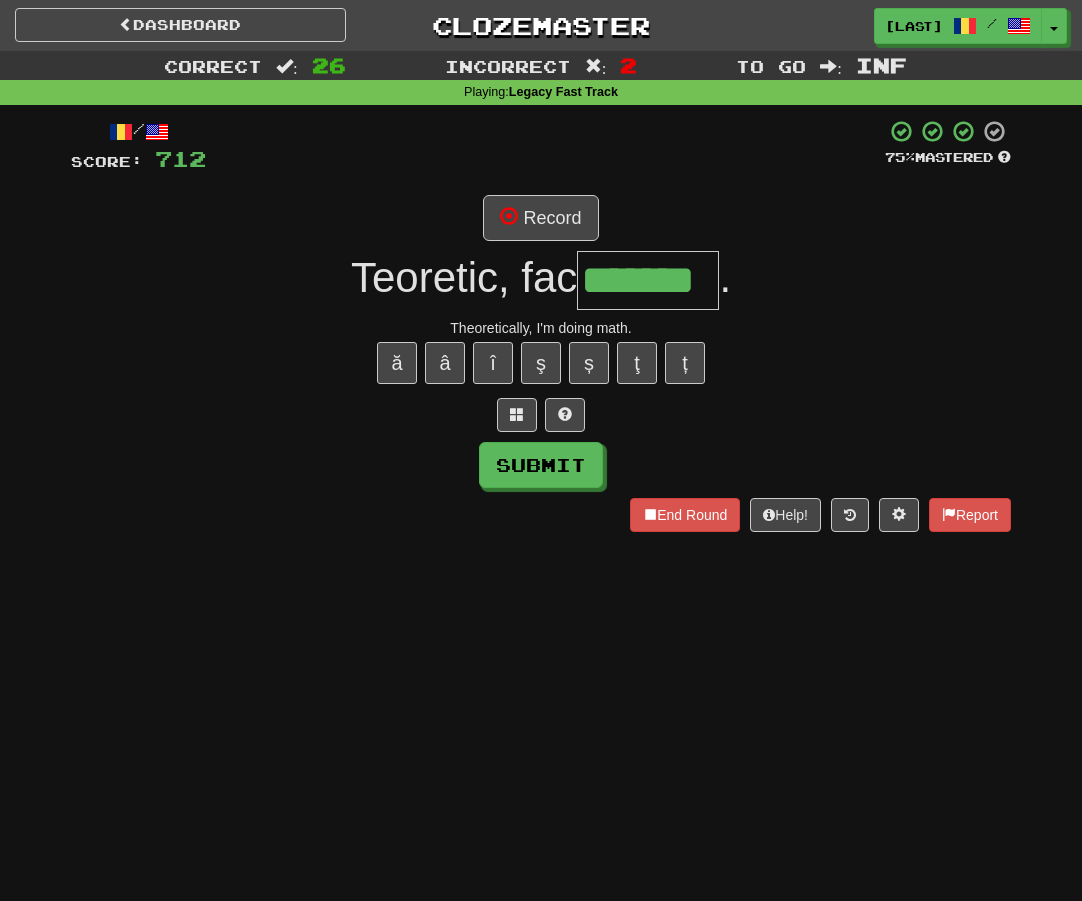 type on "*******" 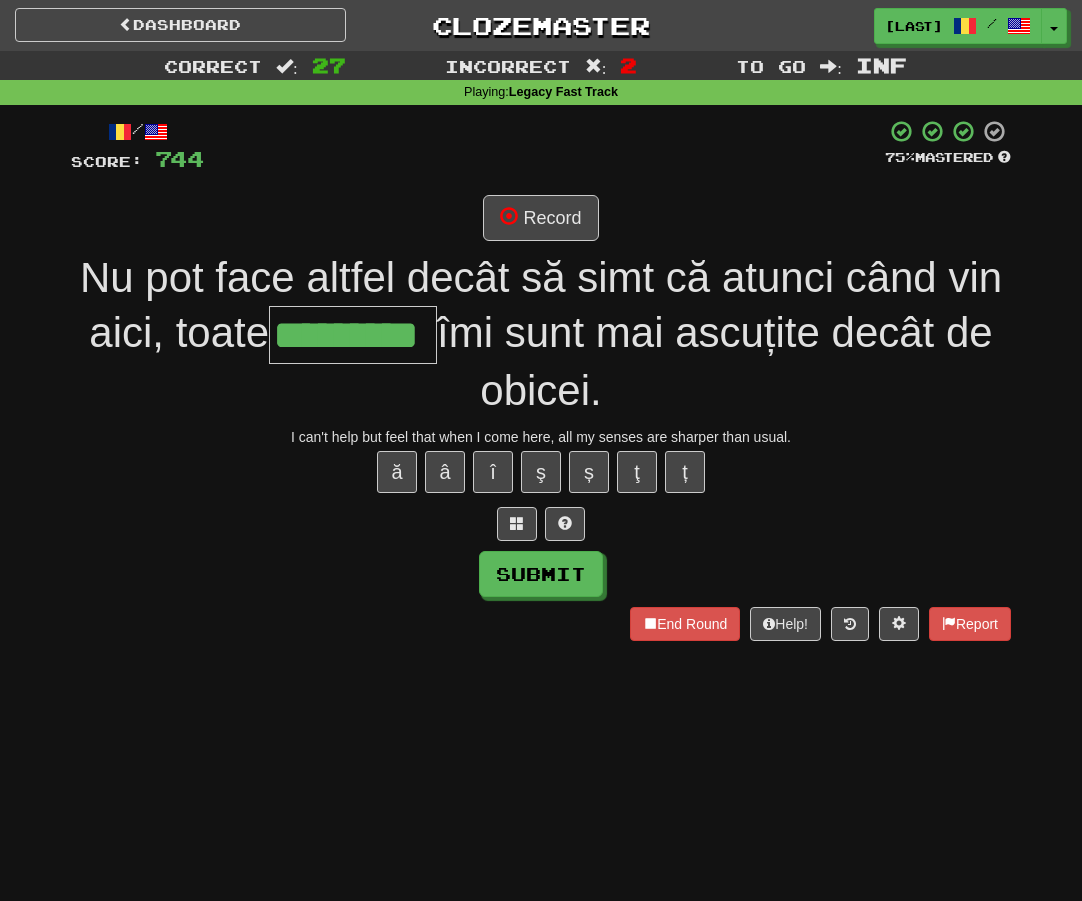 type on "*********" 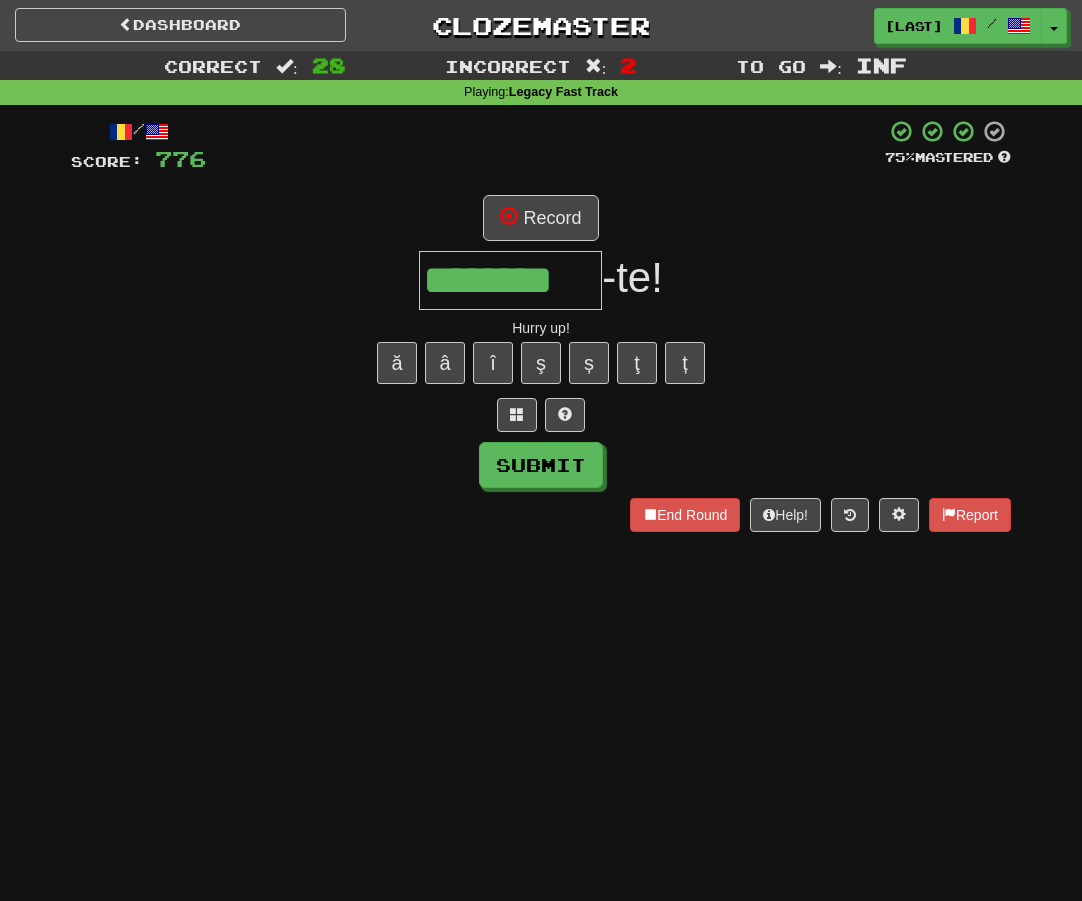 type on "********" 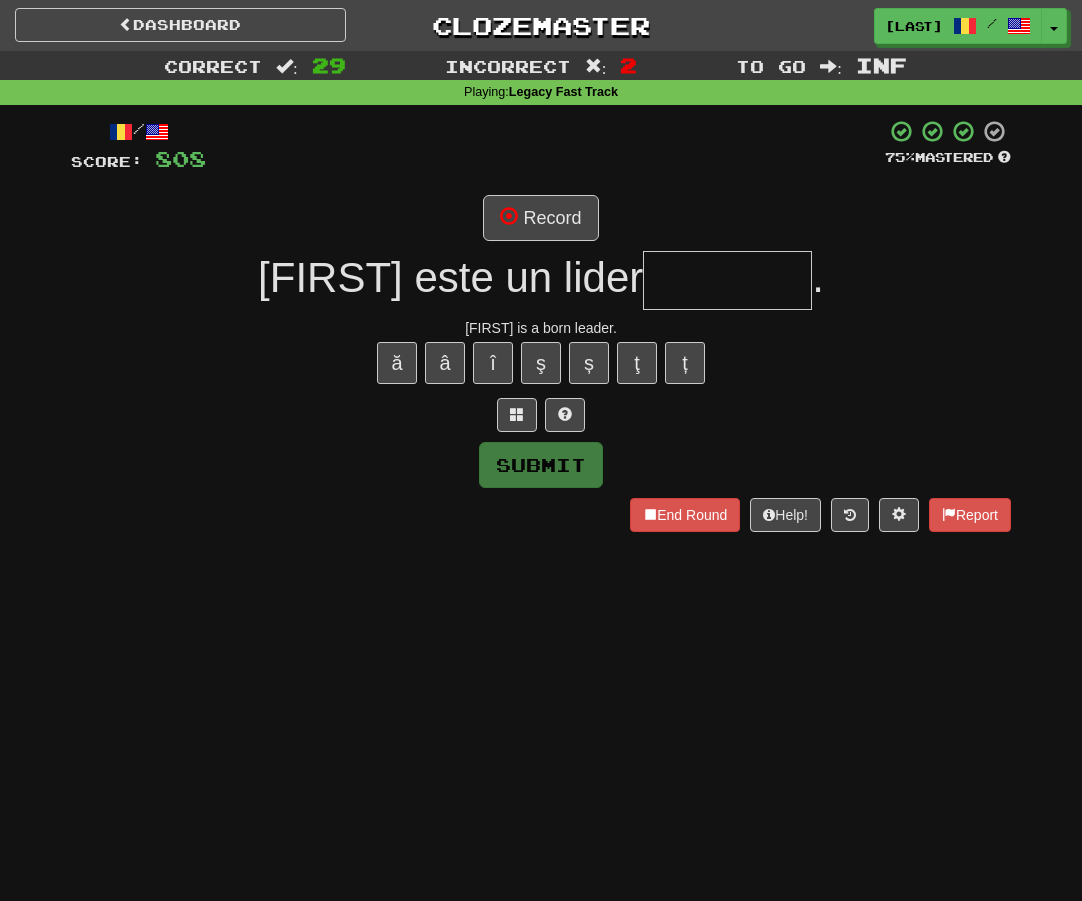 type on "*" 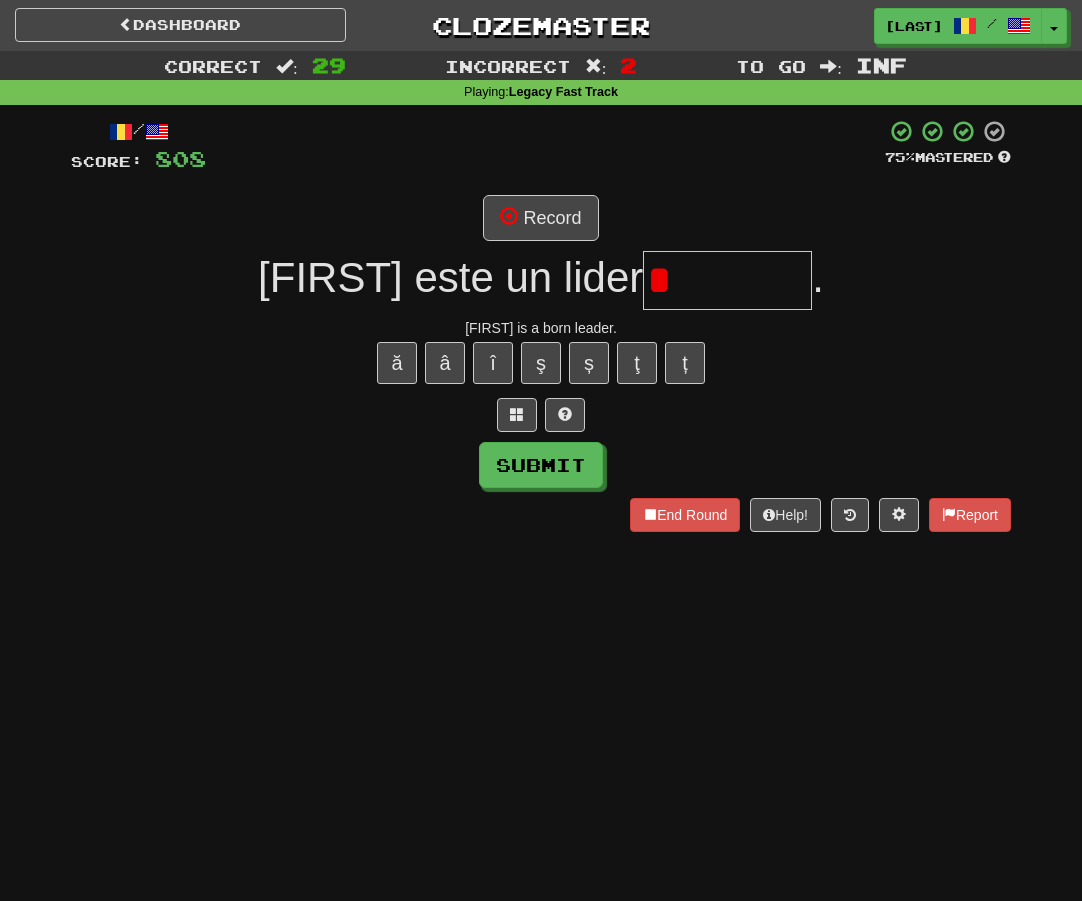 type on "*" 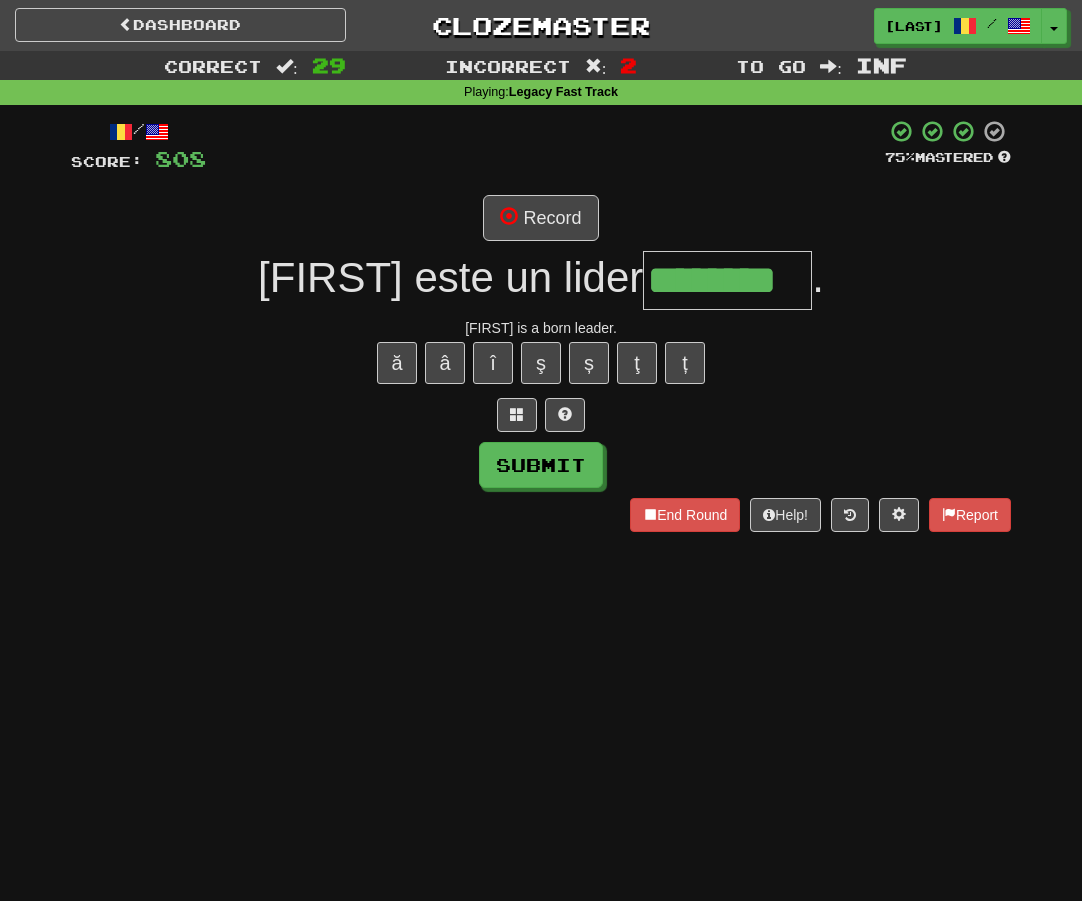 type on "********" 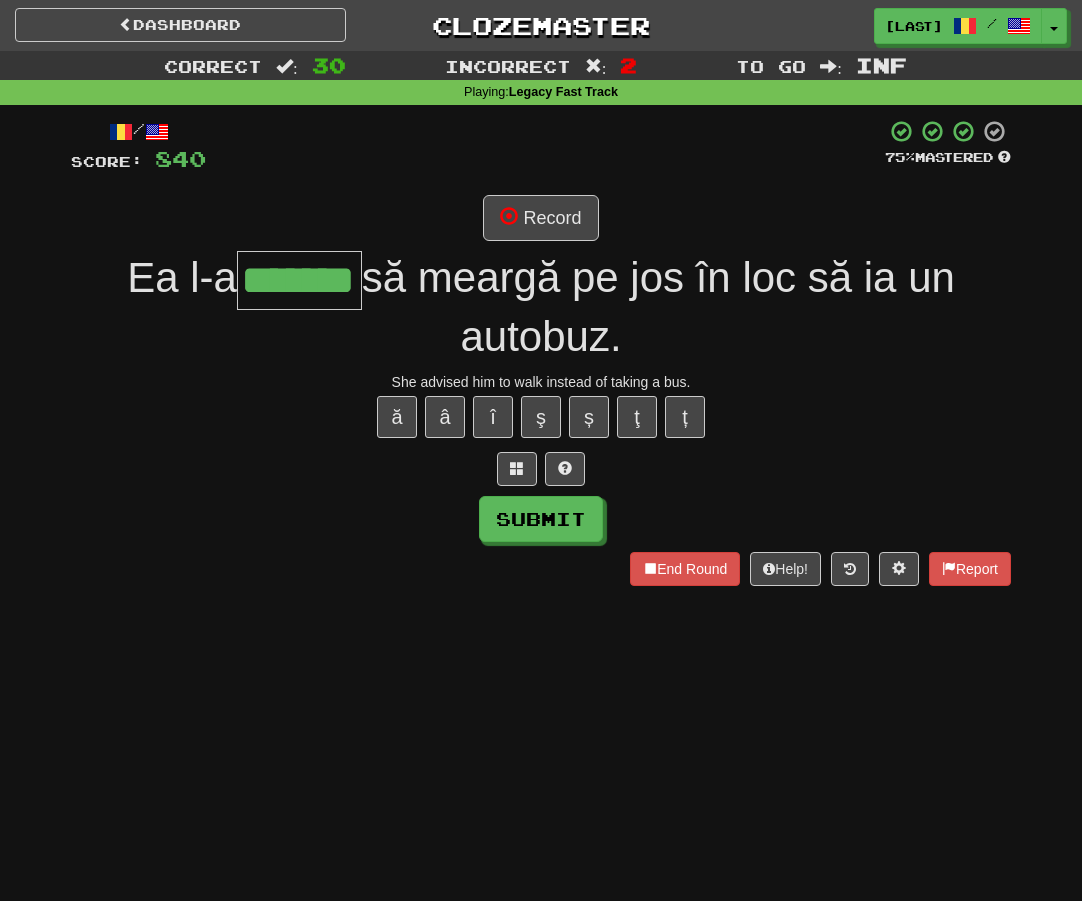 type on "*******" 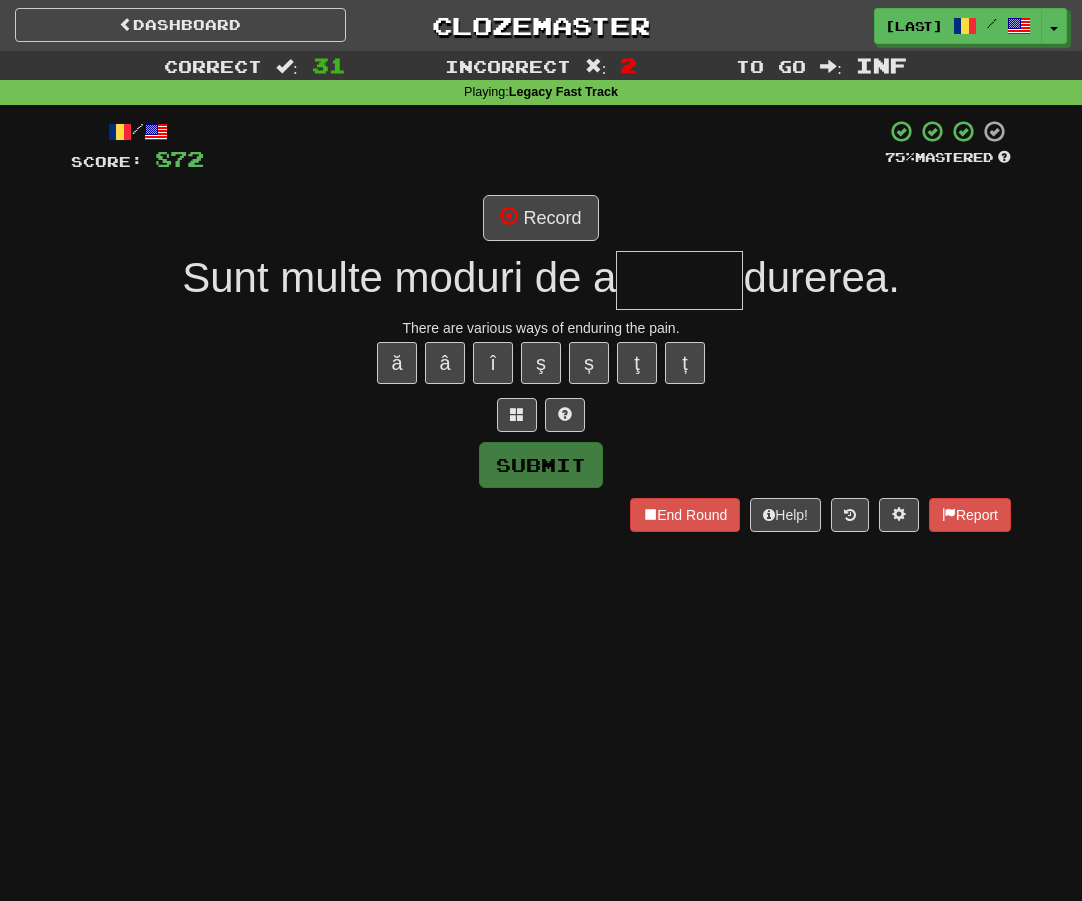 type on "*" 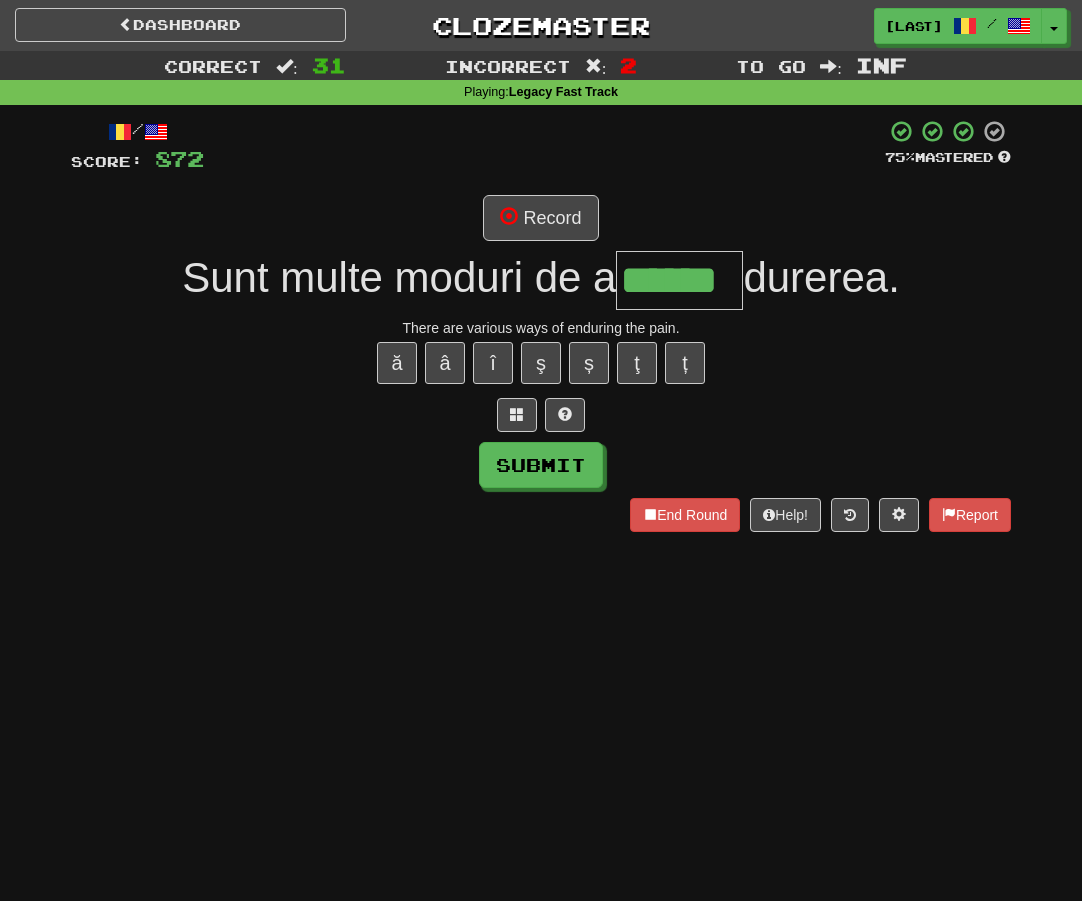 type on "******" 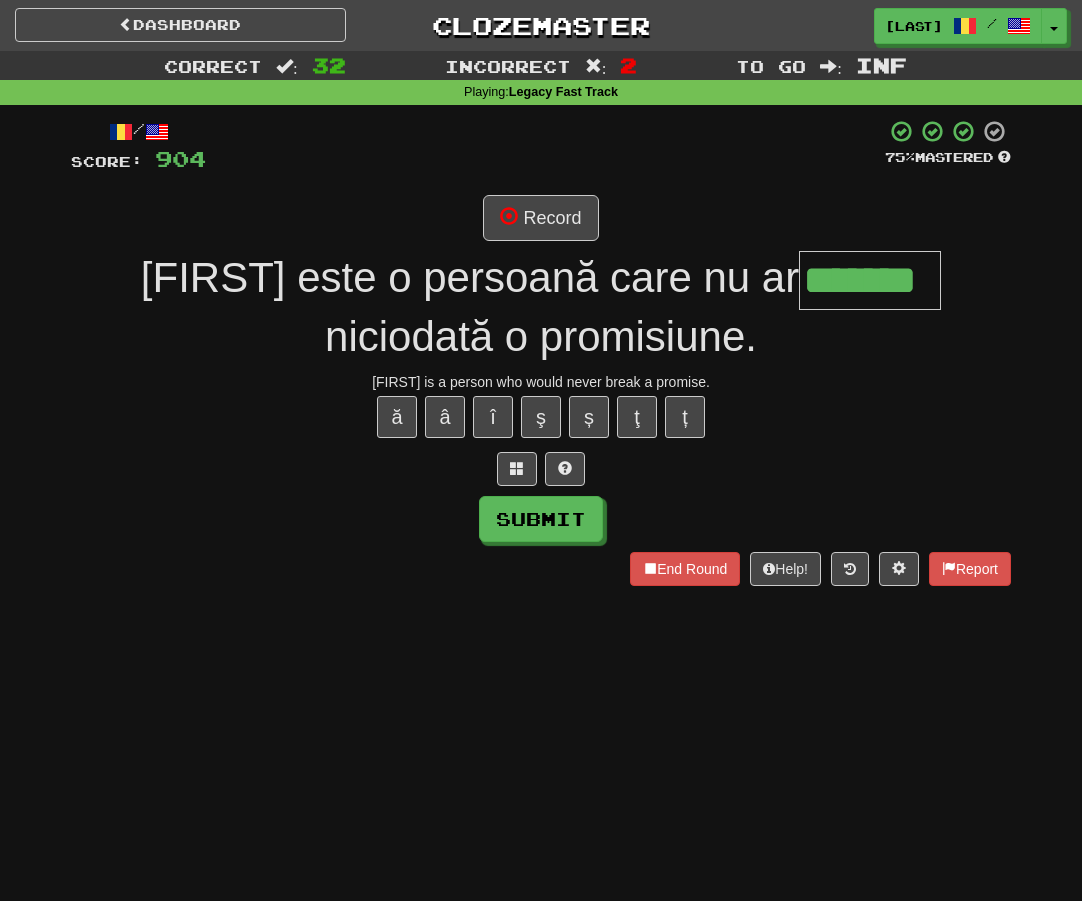 type on "*******" 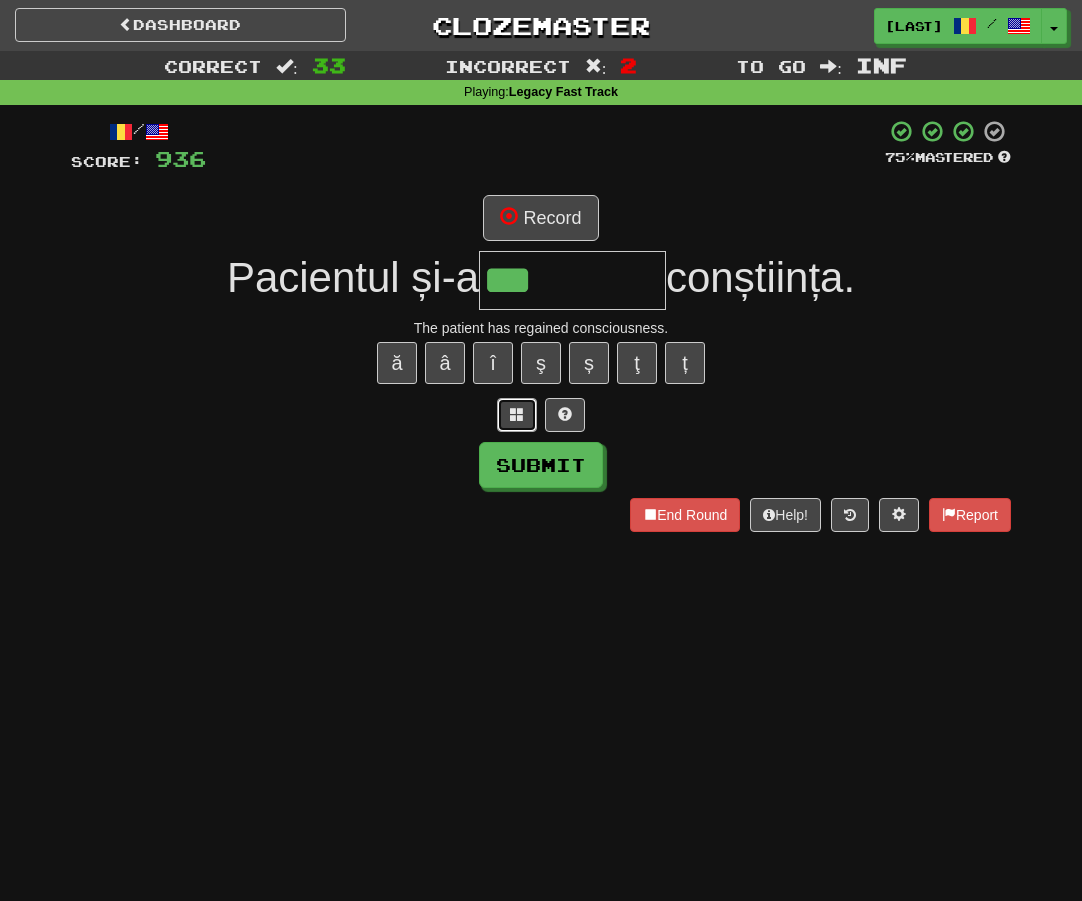 click at bounding box center [517, 414] 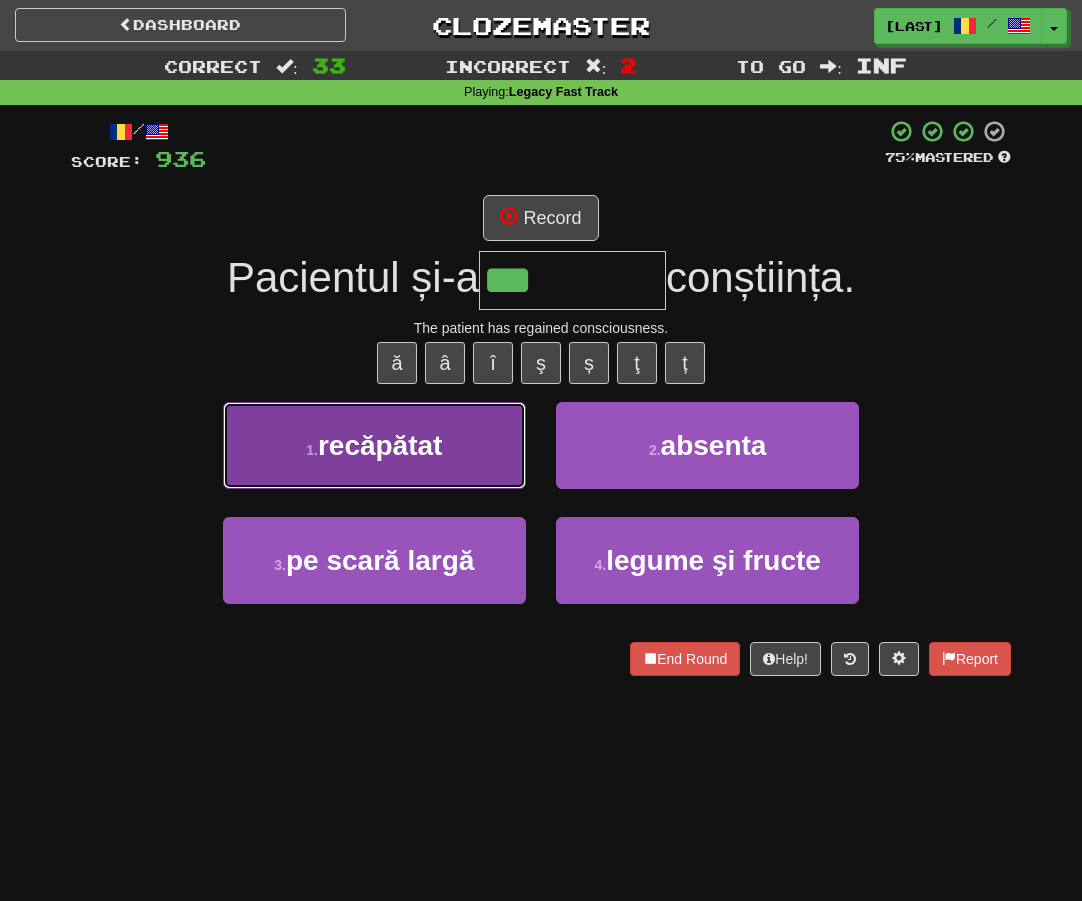 click on "1 .  recăpătat" at bounding box center [374, 445] 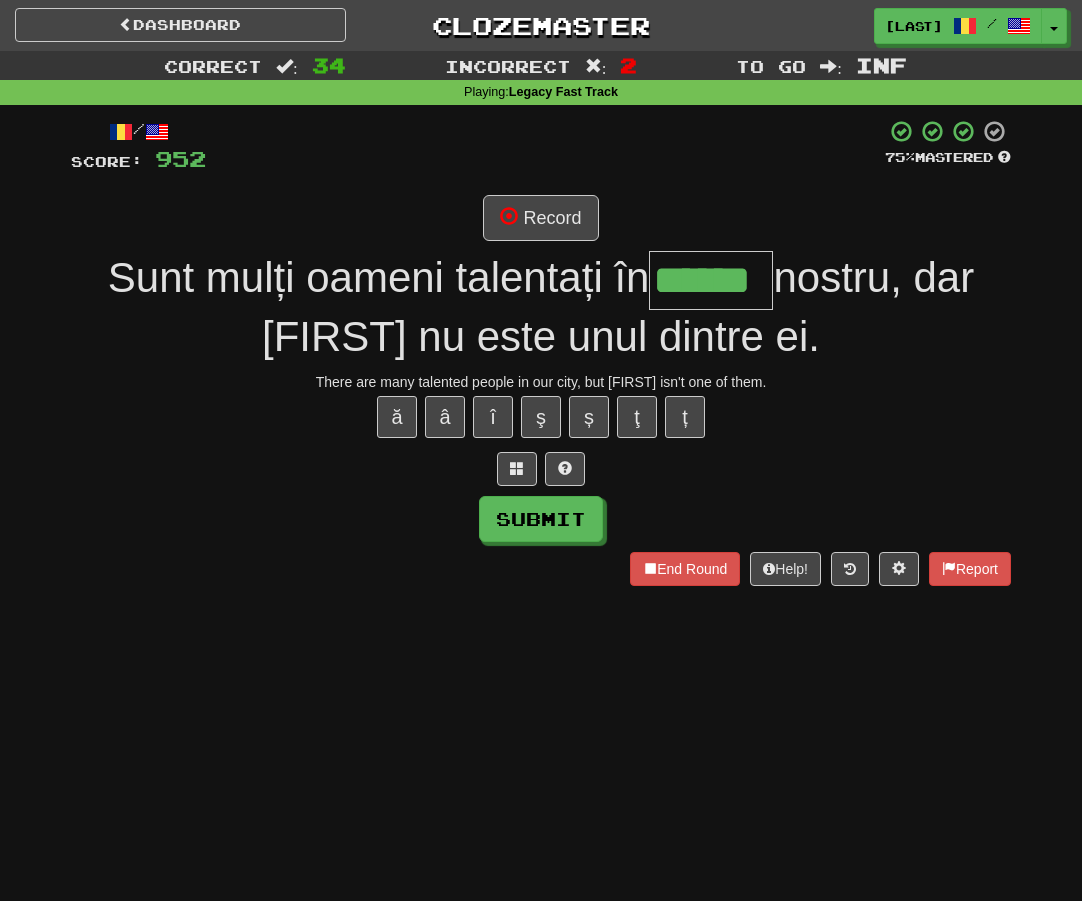 type on "******" 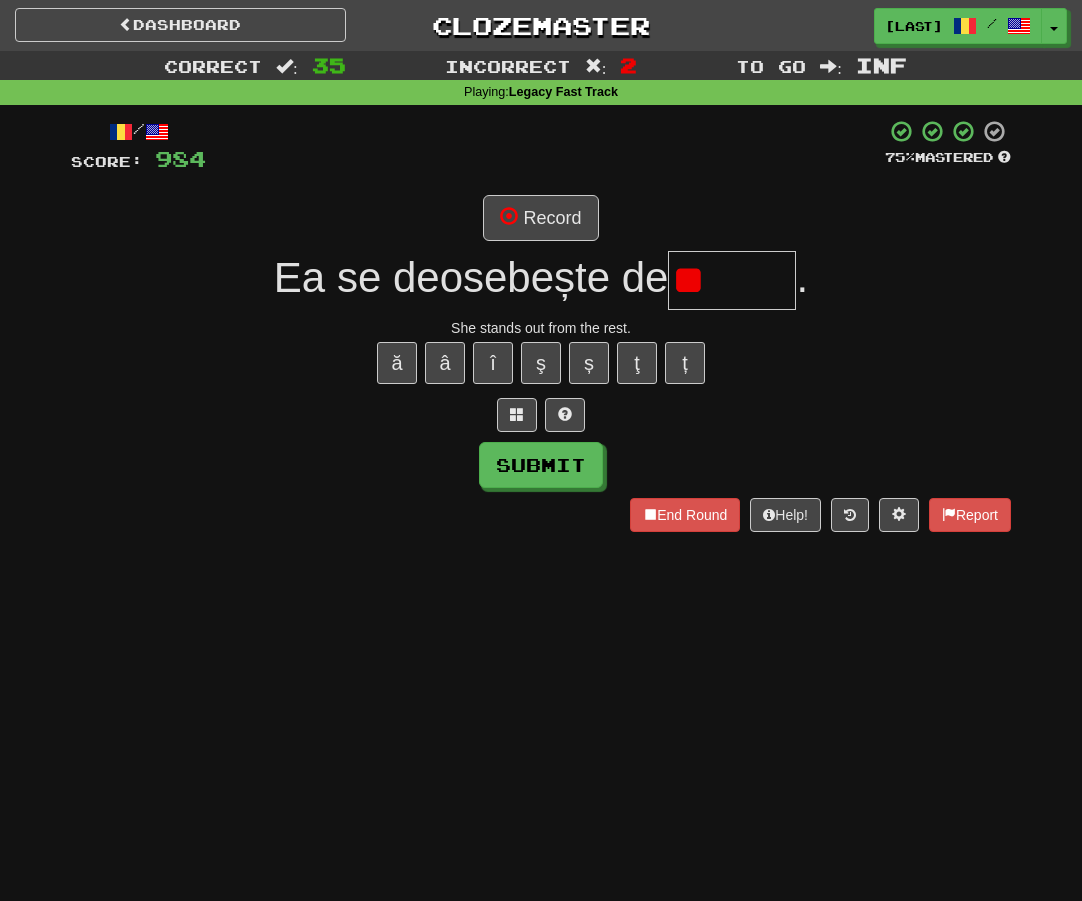 type on "*" 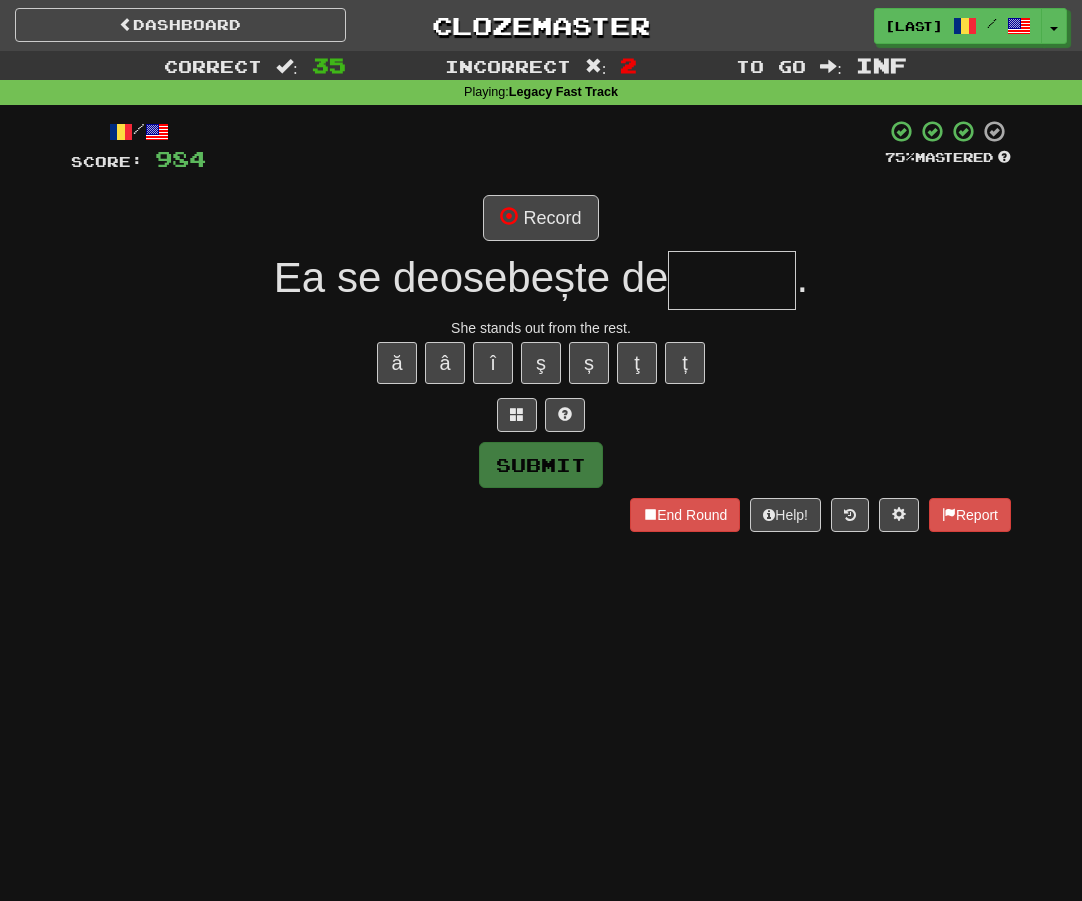 type on "*" 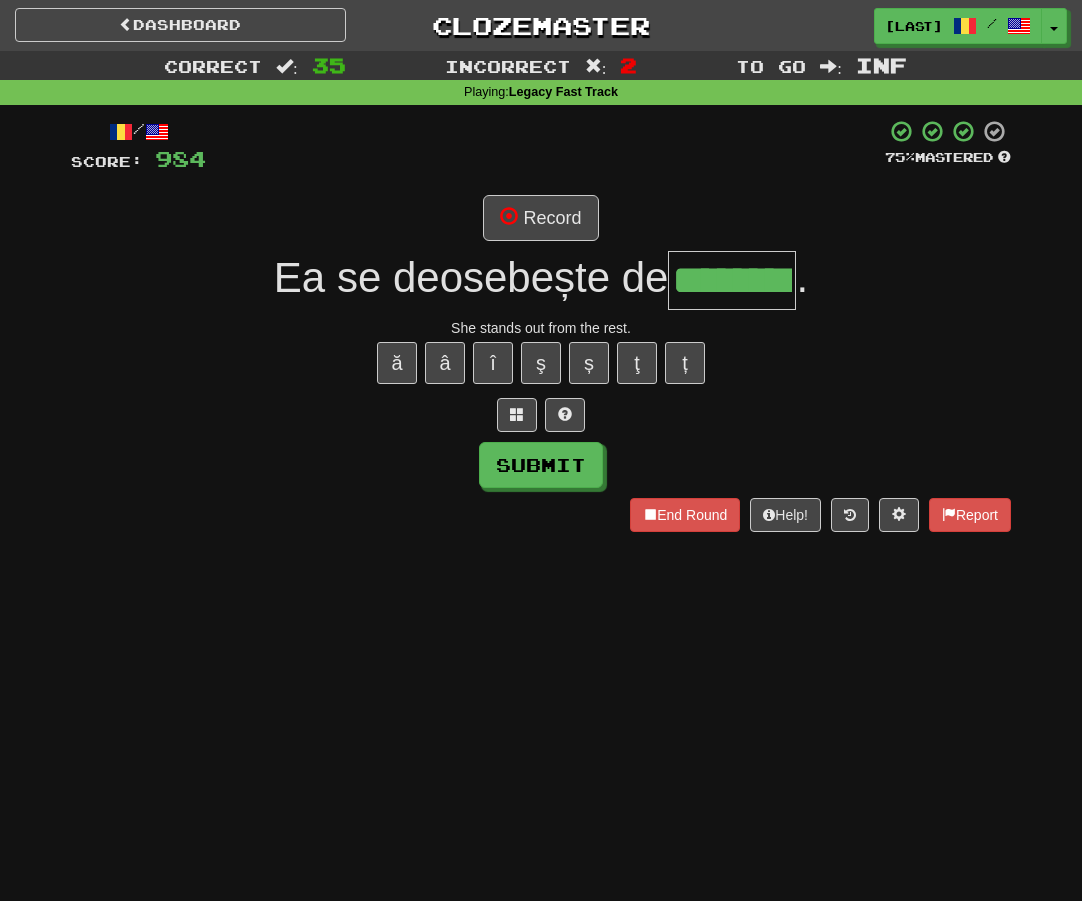 type on "********" 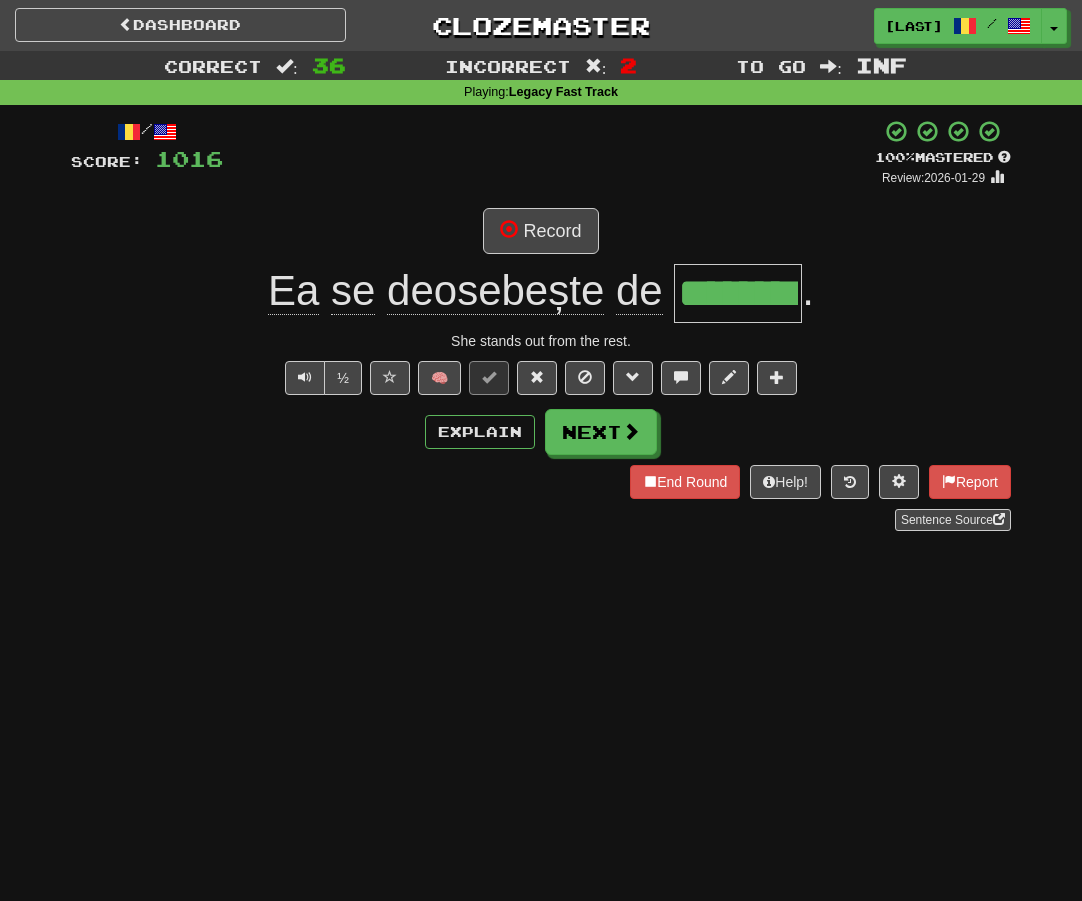 type 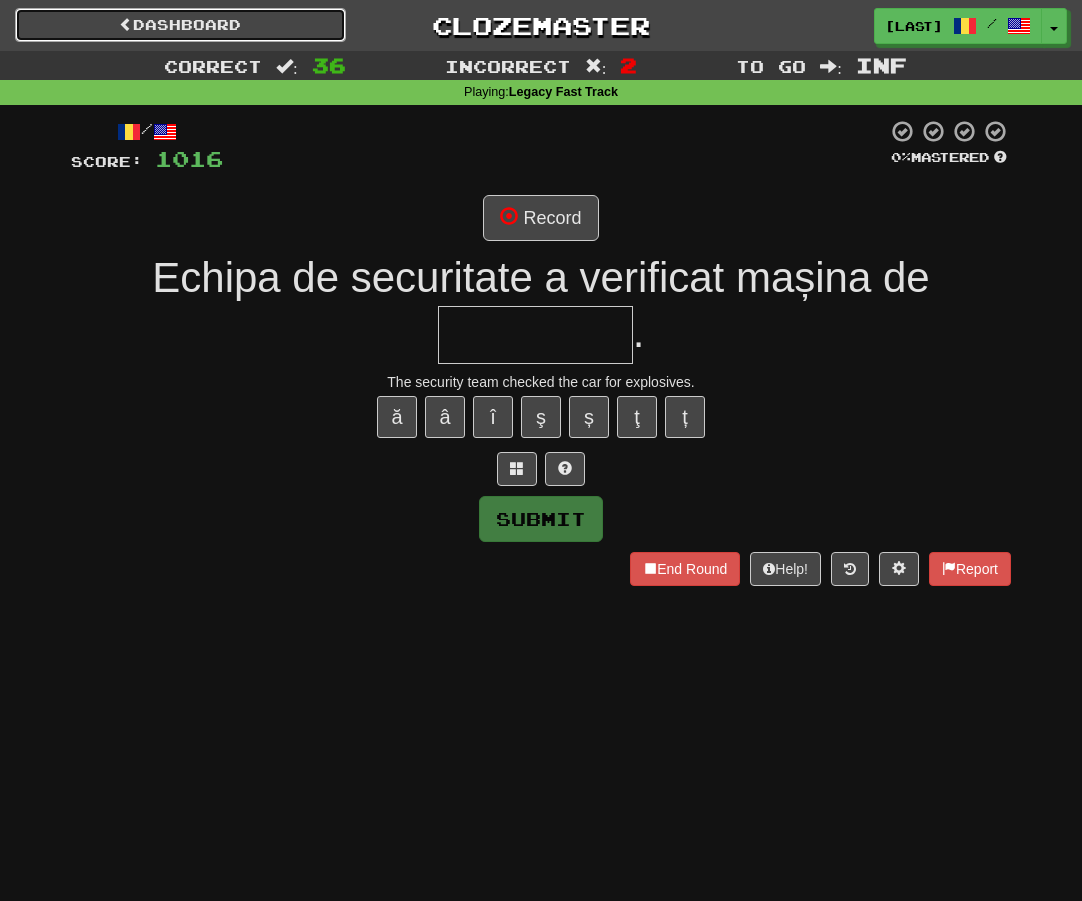 click on "Dashboard" at bounding box center (180, 25) 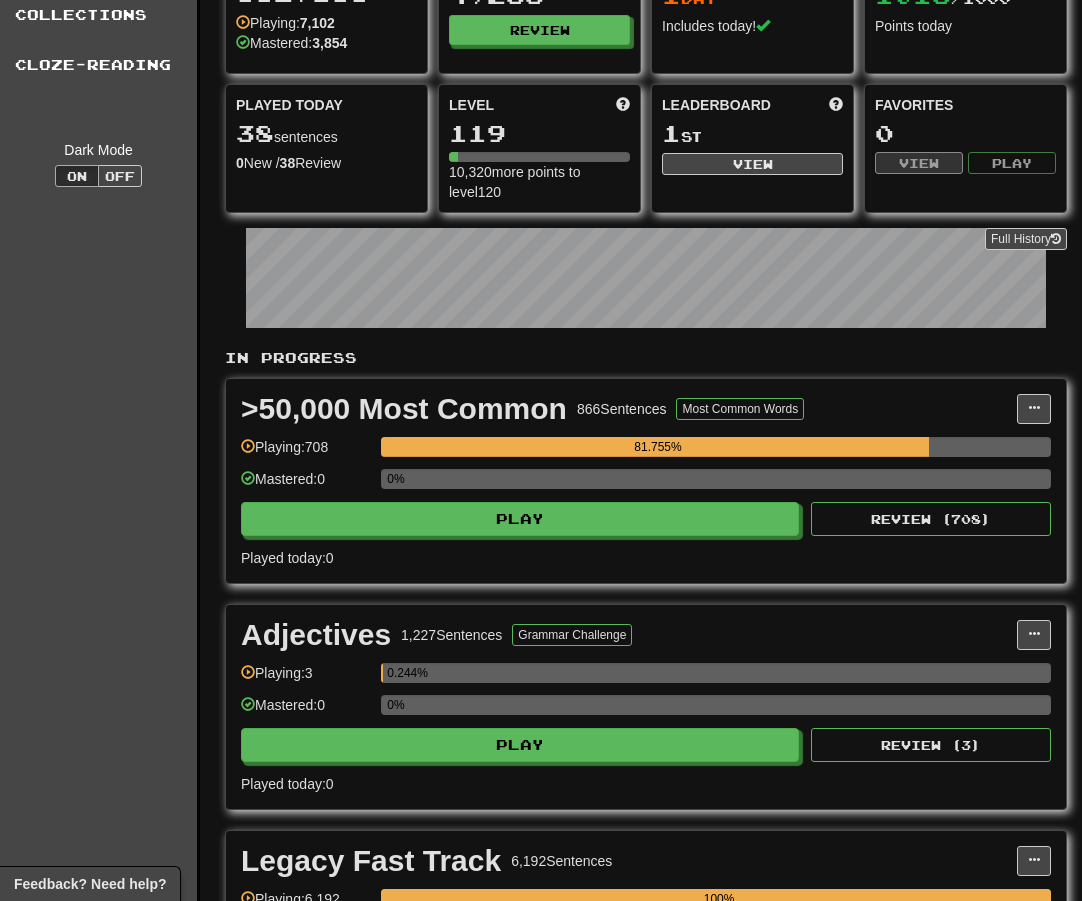 scroll, scrollTop: 0, scrollLeft: 0, axis: both 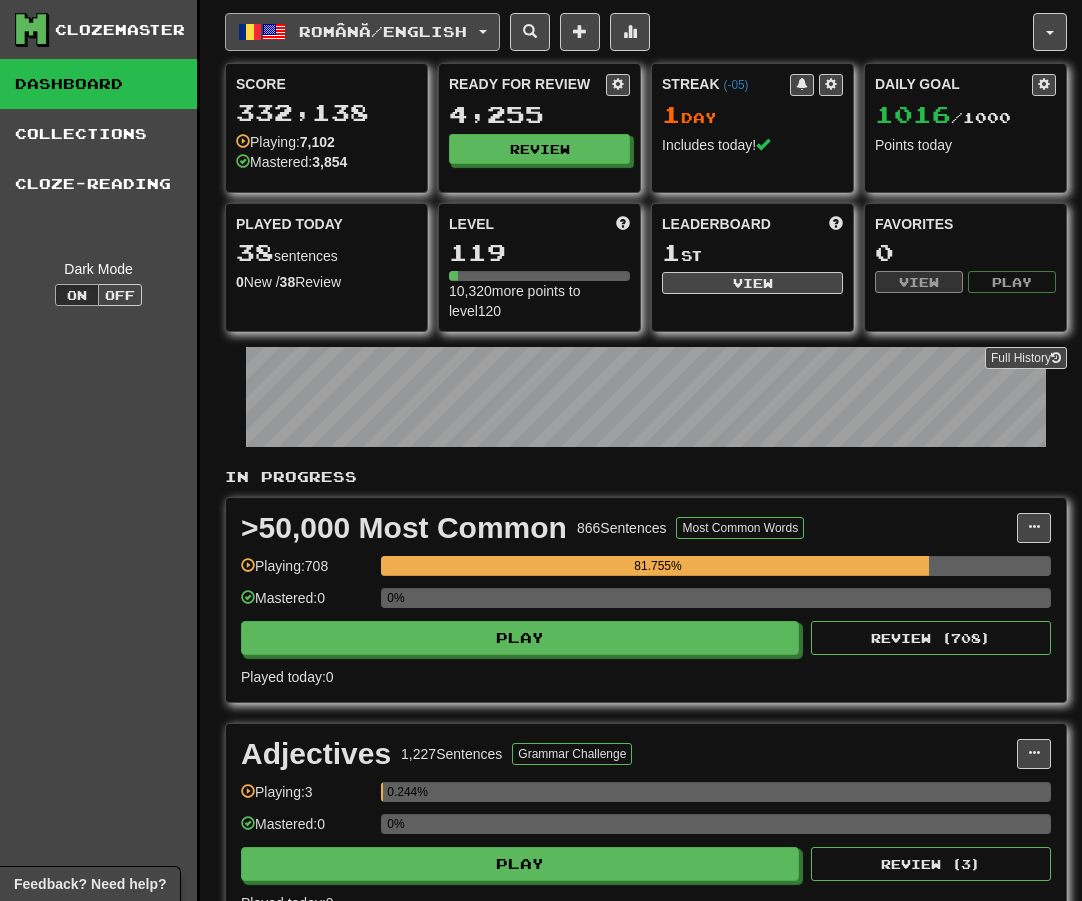click on "Română  /  English" at bounding box center [362, 32] 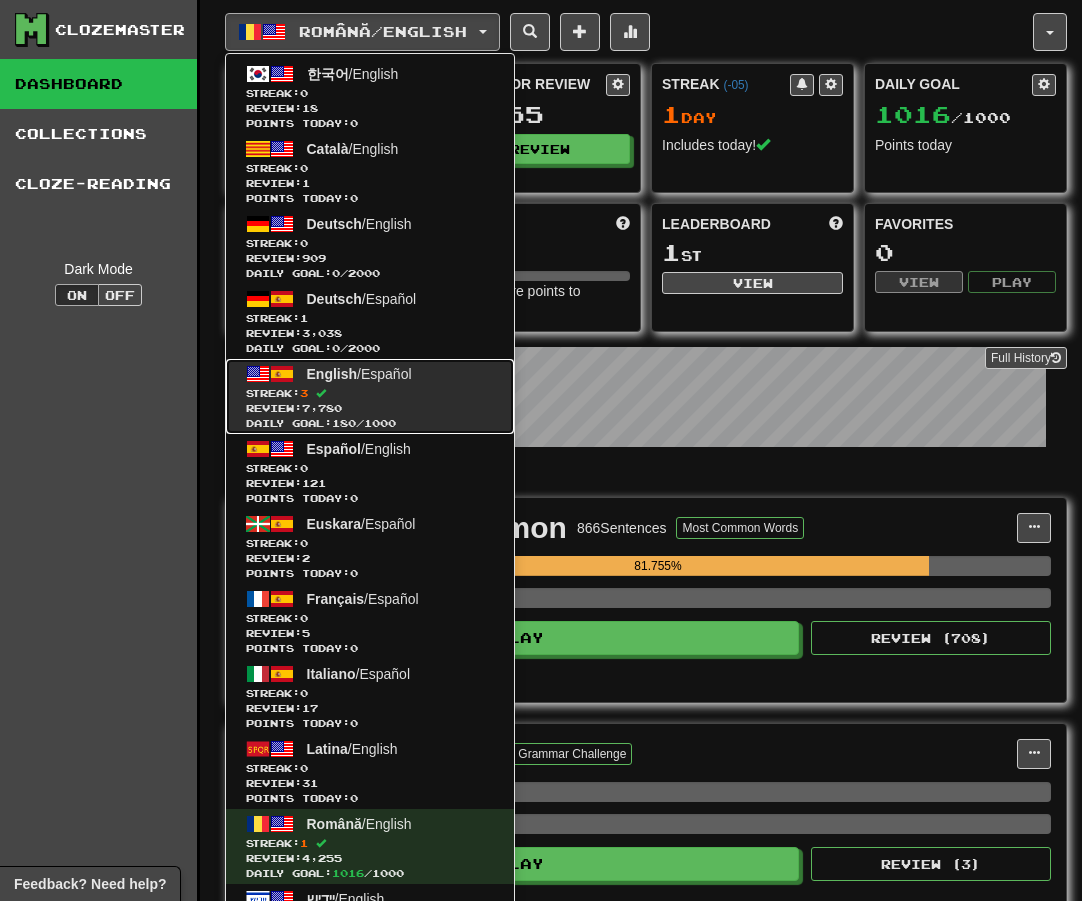 click on "Review:  7,780" at bounding box center [370, 408] 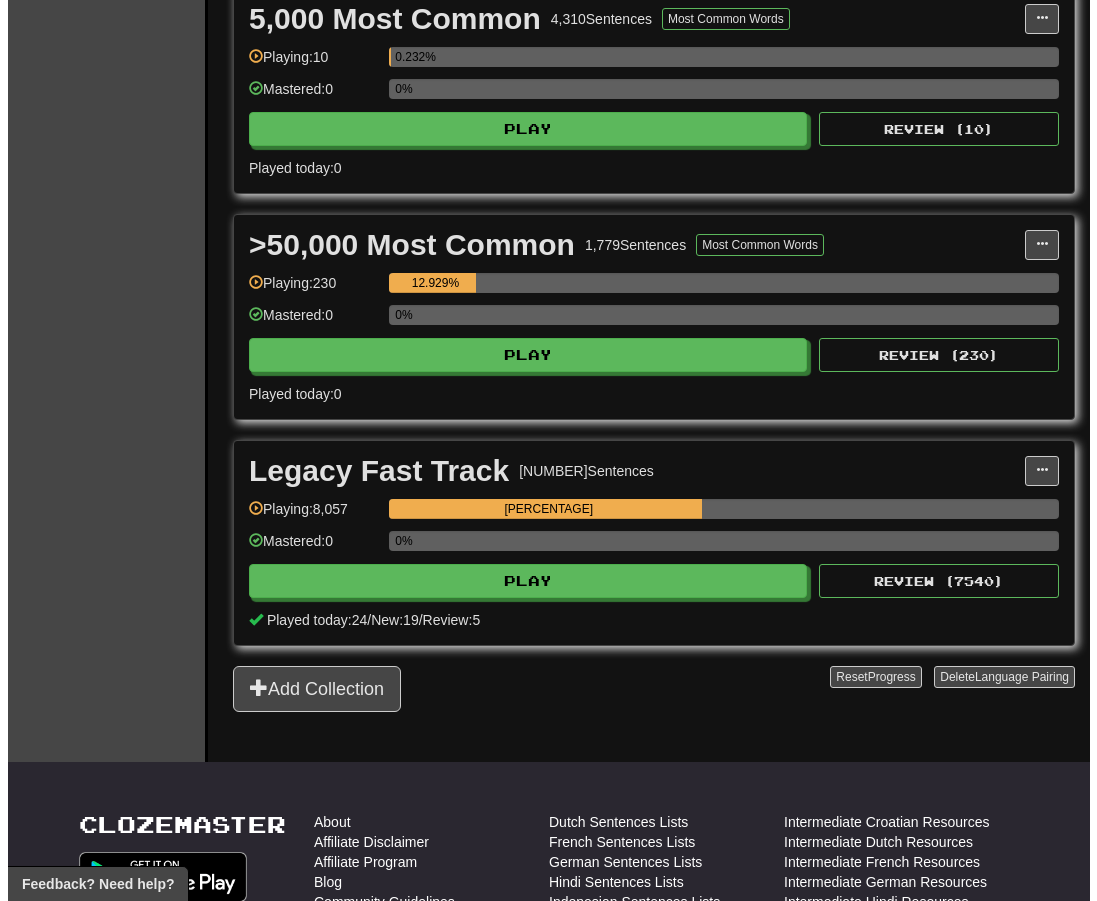 scroll, scrollTop: 588, scrollLeft: 0, axis: vertical 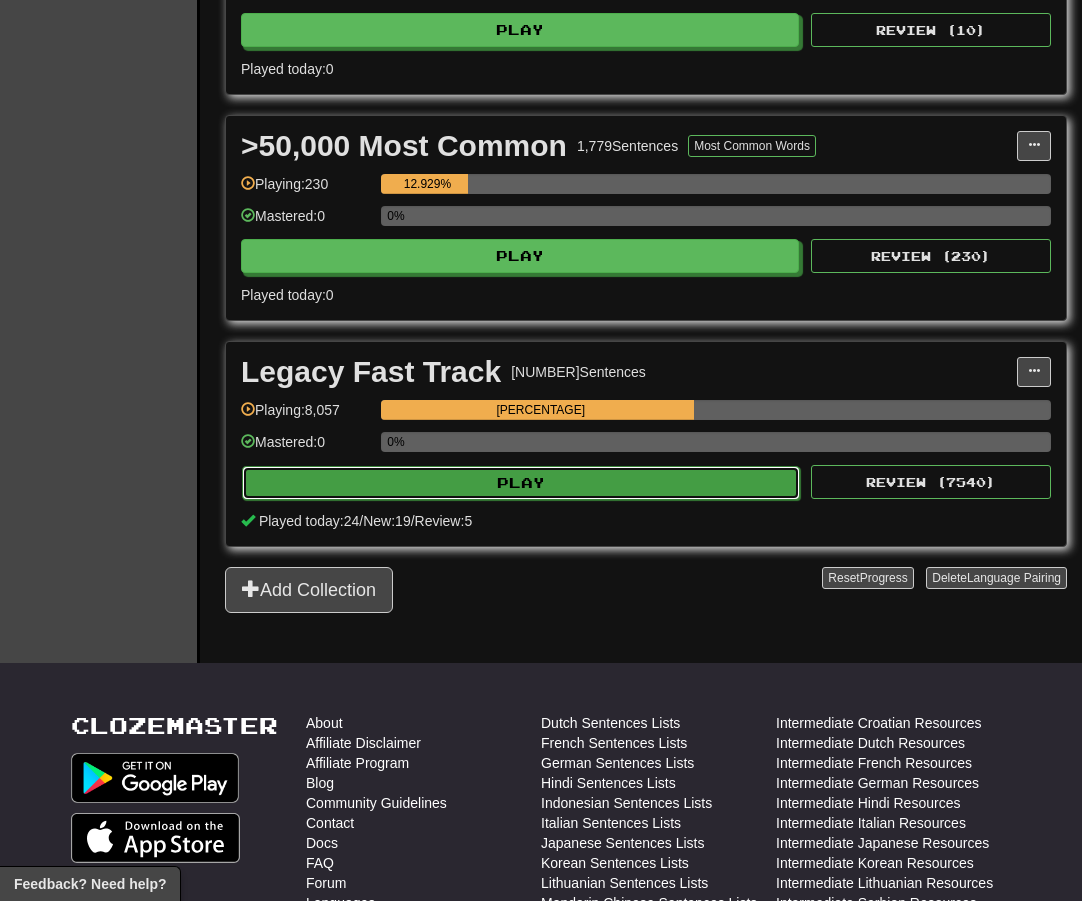 click on "Play" 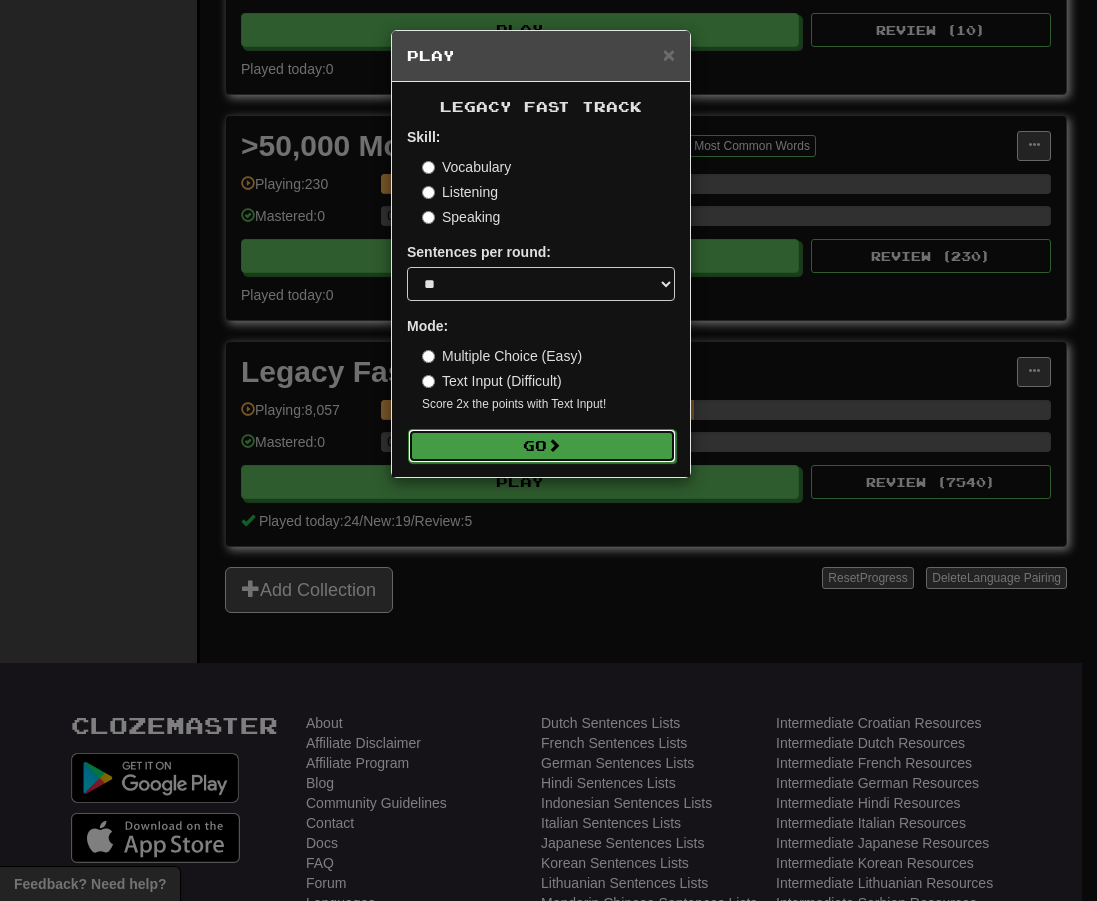 click on "Go" at bounding box center [542, 446] 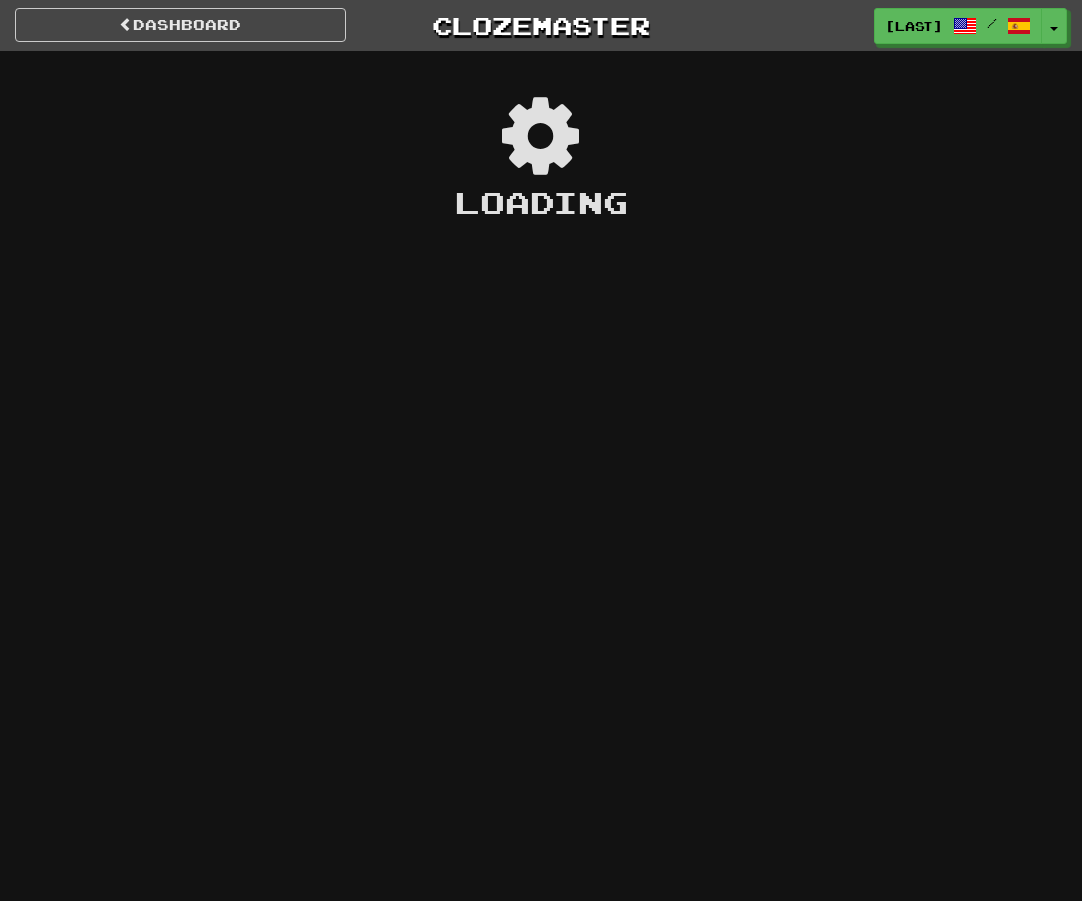 scroll, scrollTop: 0, scrollLeft: 0, axis: both 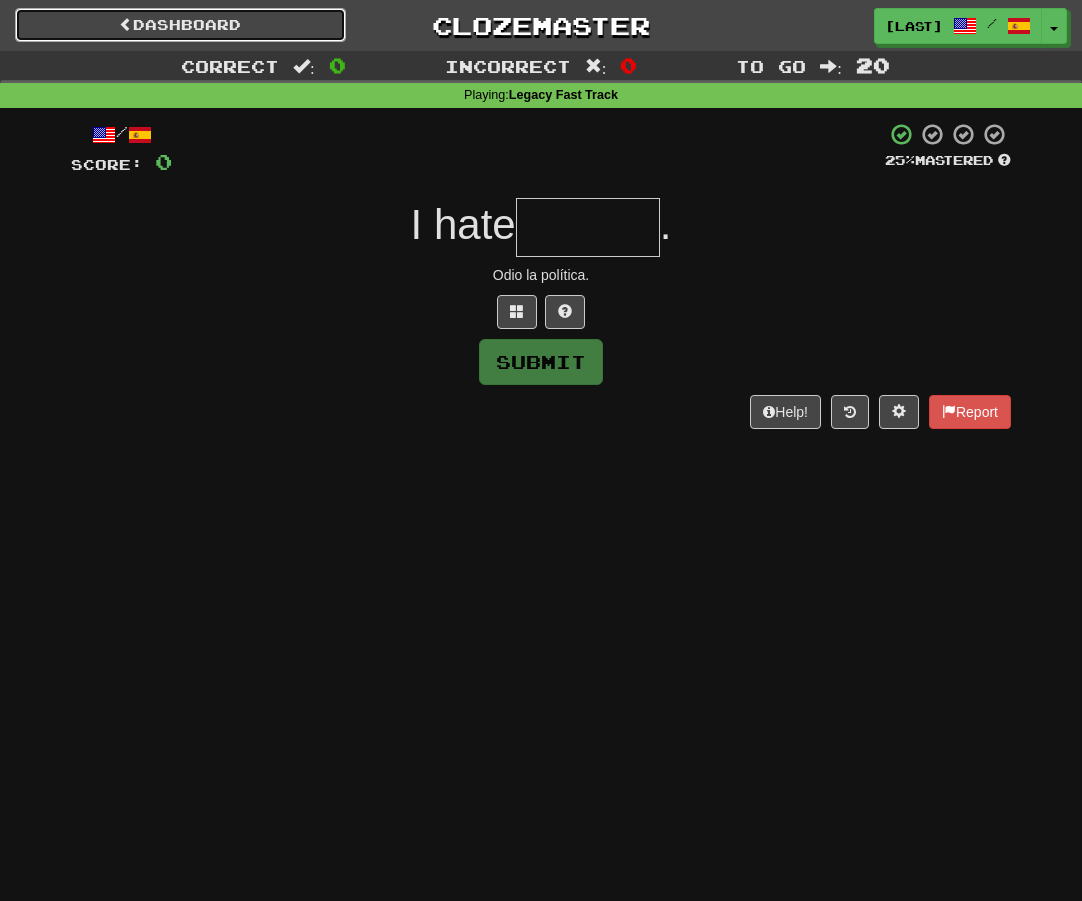 click on "Dashboard" at bounding box center [180, 25] 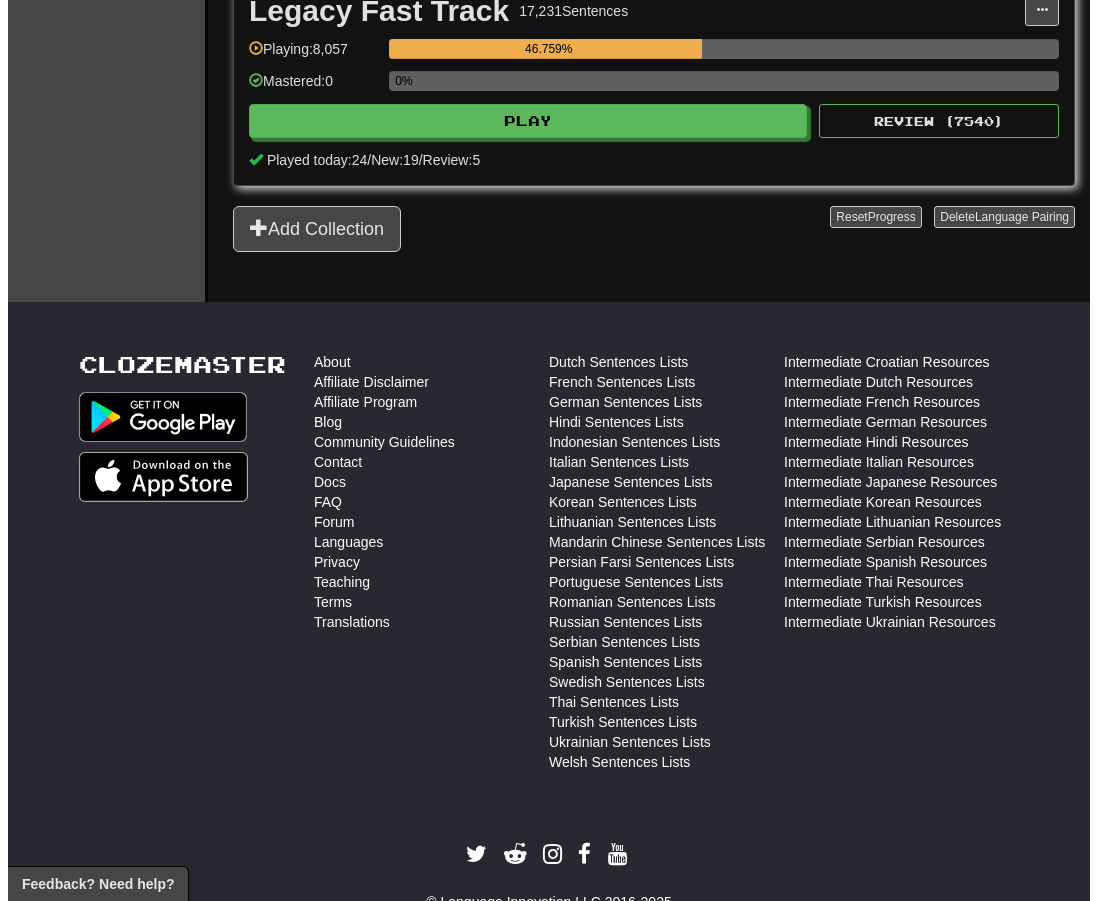 scroll, scrollTop: 953, scrollLeft: 0, axis: vertical 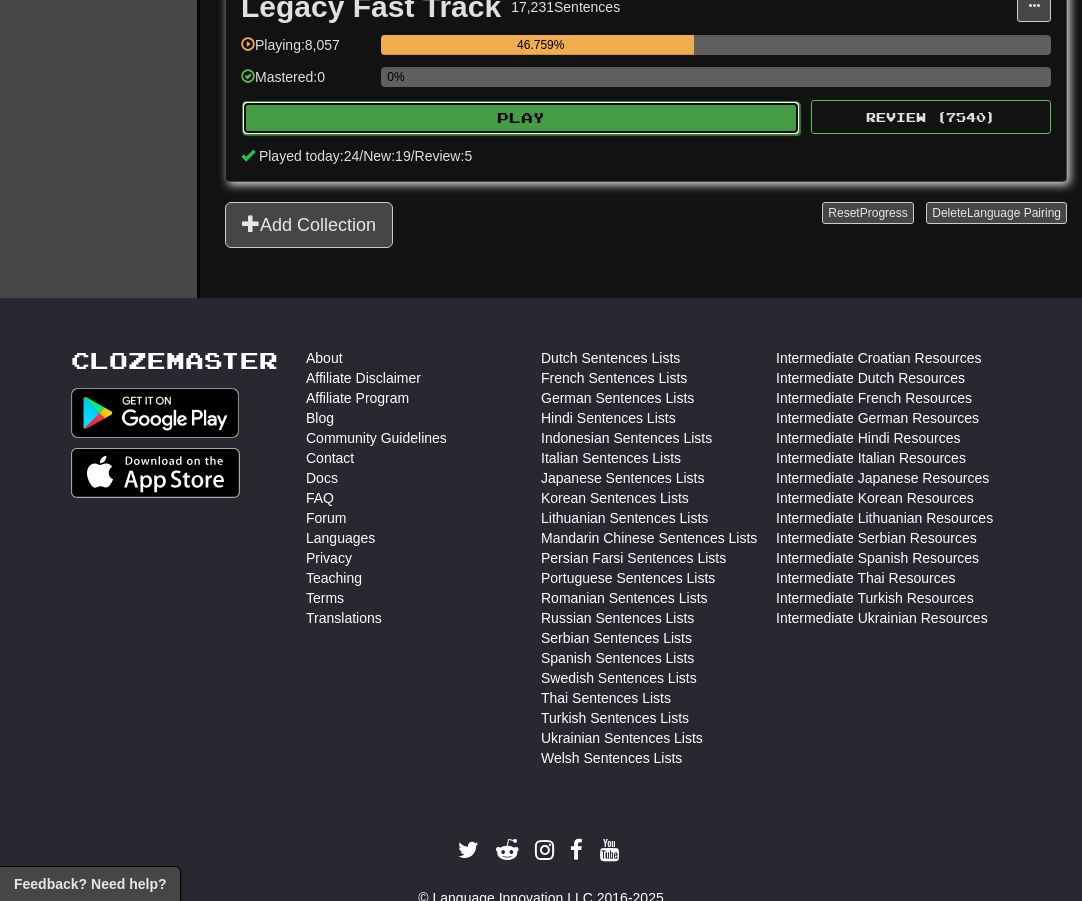 click on "Play" 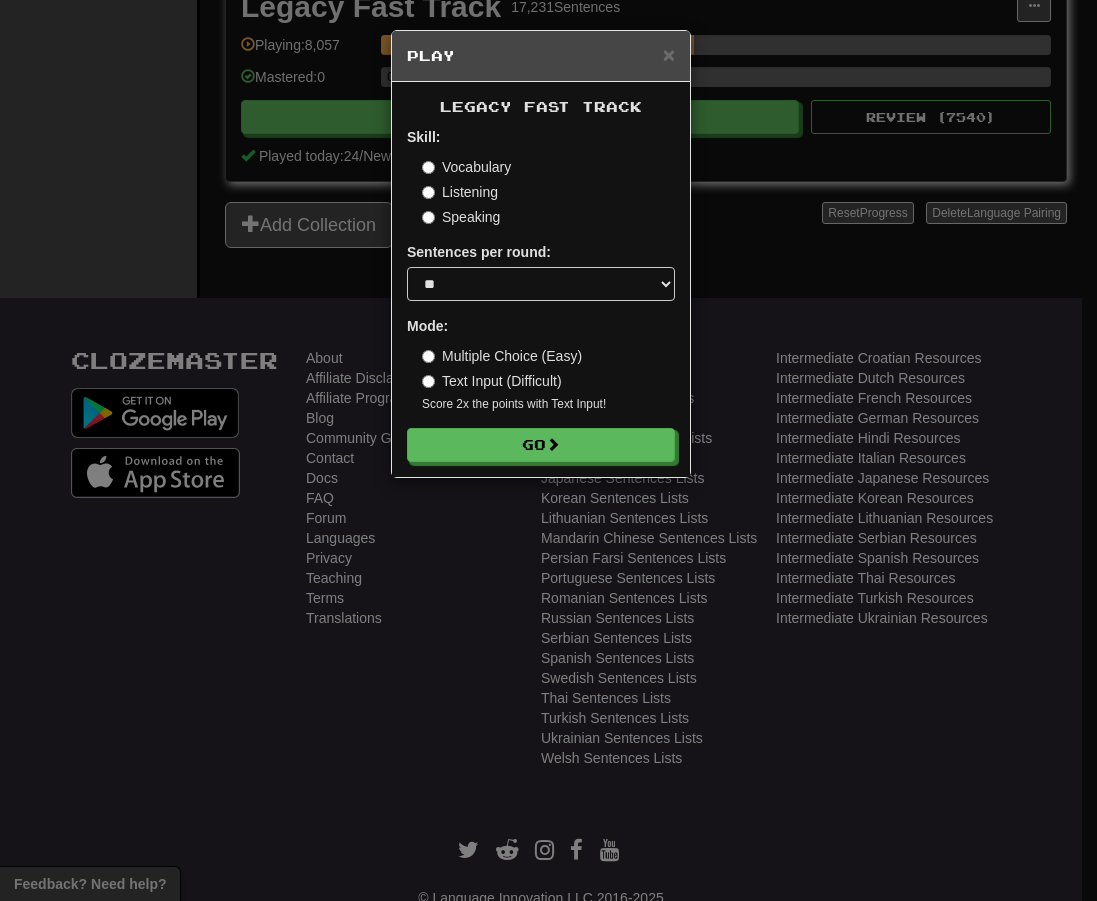 click on "Skill: Vocabulary Listening Speaking Sentences per round: * ** ** ** ** ** *** ******** Mode: Multiple Choice (Easy) Text Input (Difficult) Score 2x the points with Text Input ! Go" at bounding box center (541, 294) 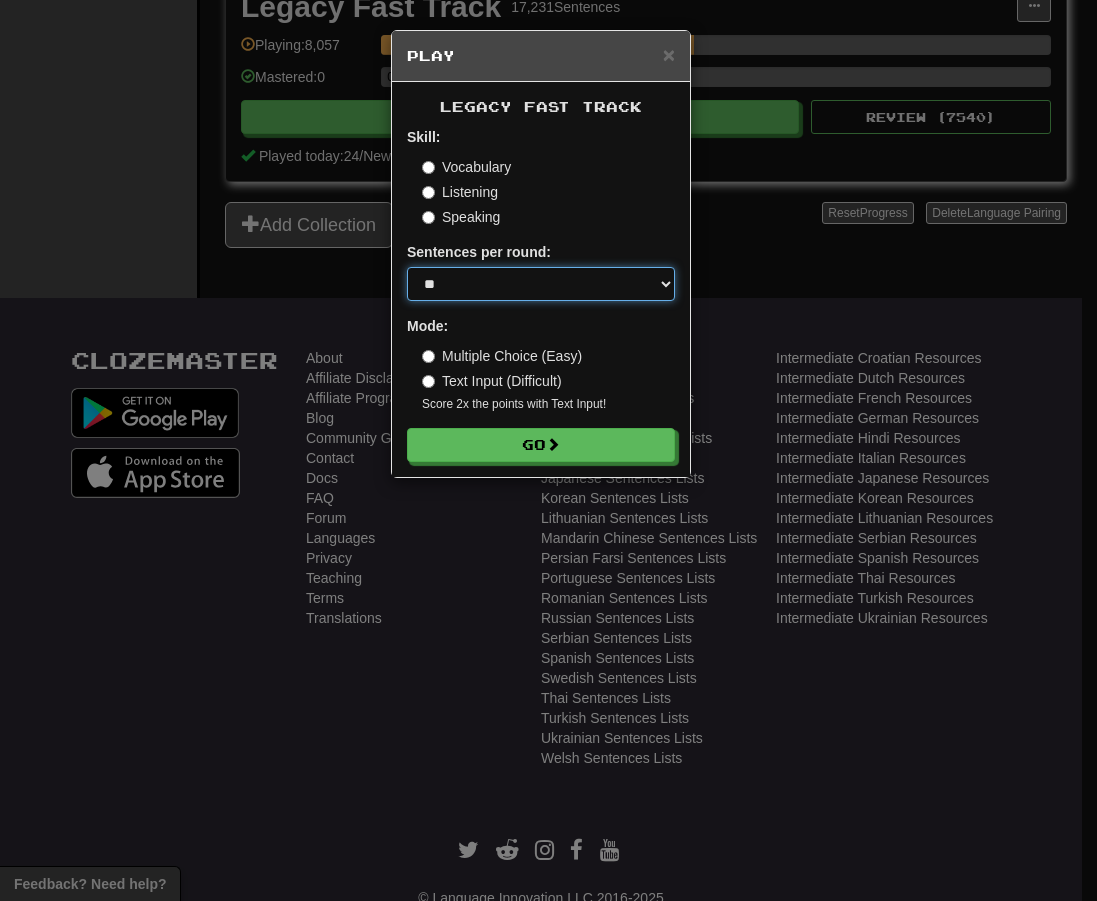 click on "* ** ** ** ** ** *** ********" at bounding box center [541, 284] 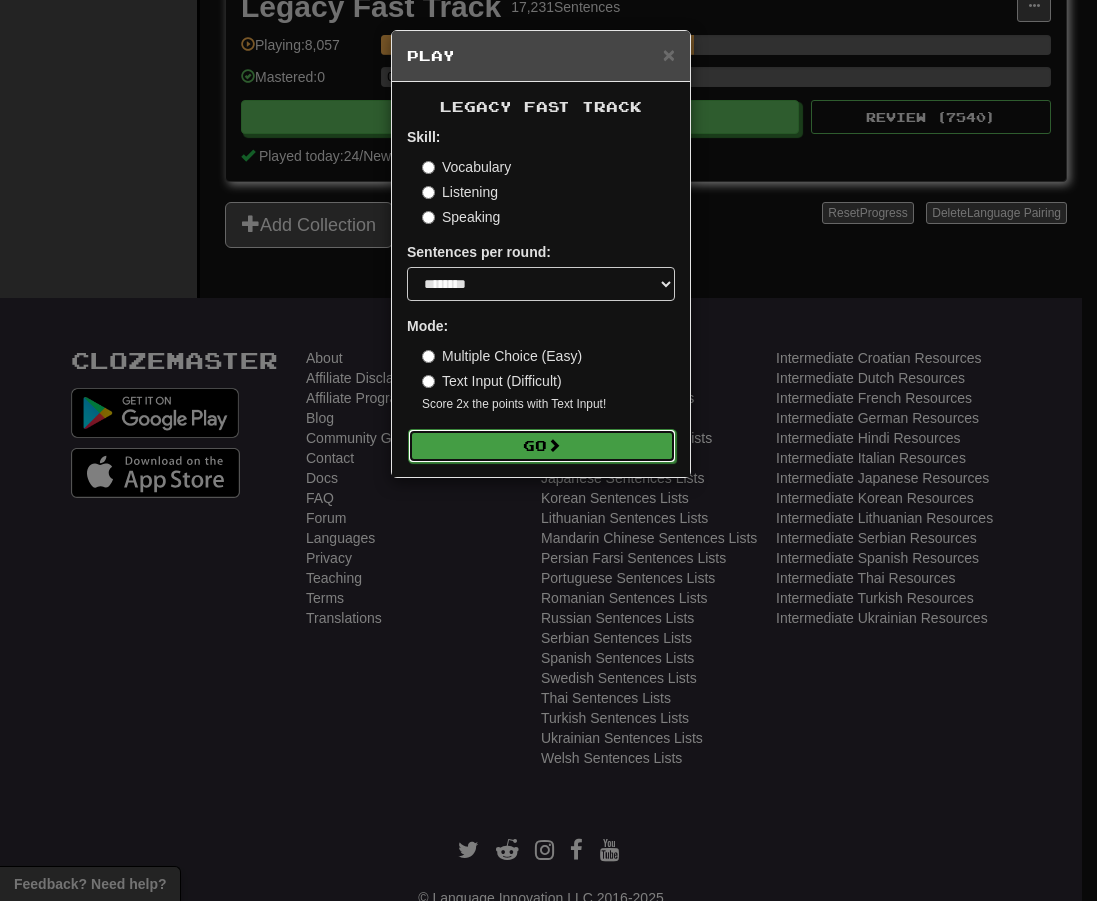 click on "Go" at bounding box center (542, 446) 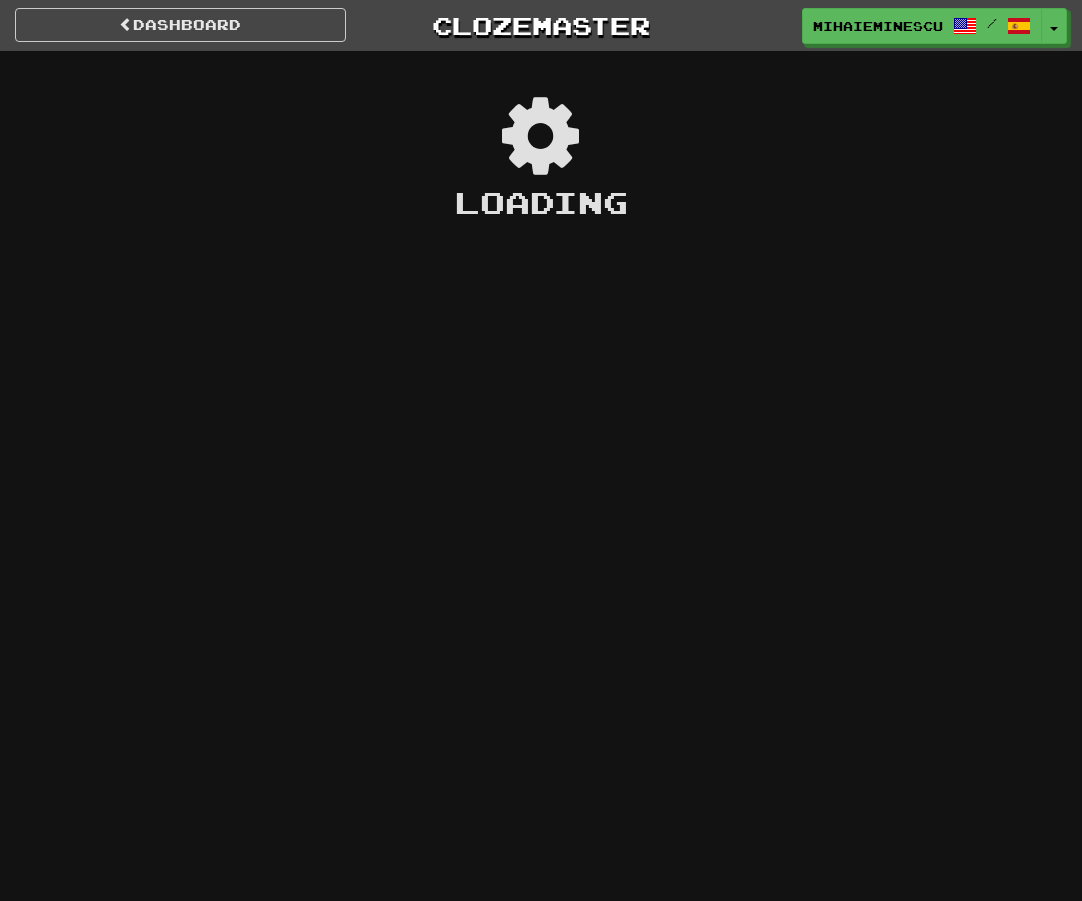 scroll, scrollTop: 0, scrollLeft: 0, axis: both 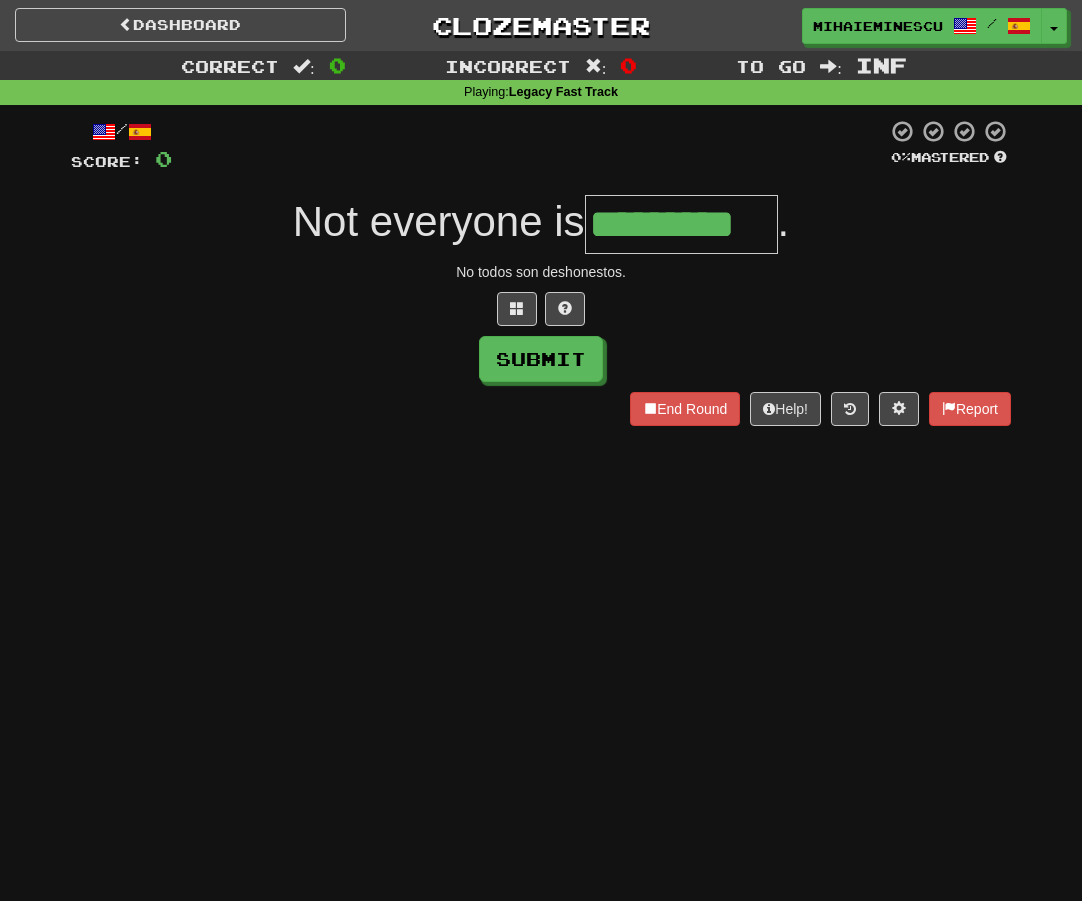 type on "*********" 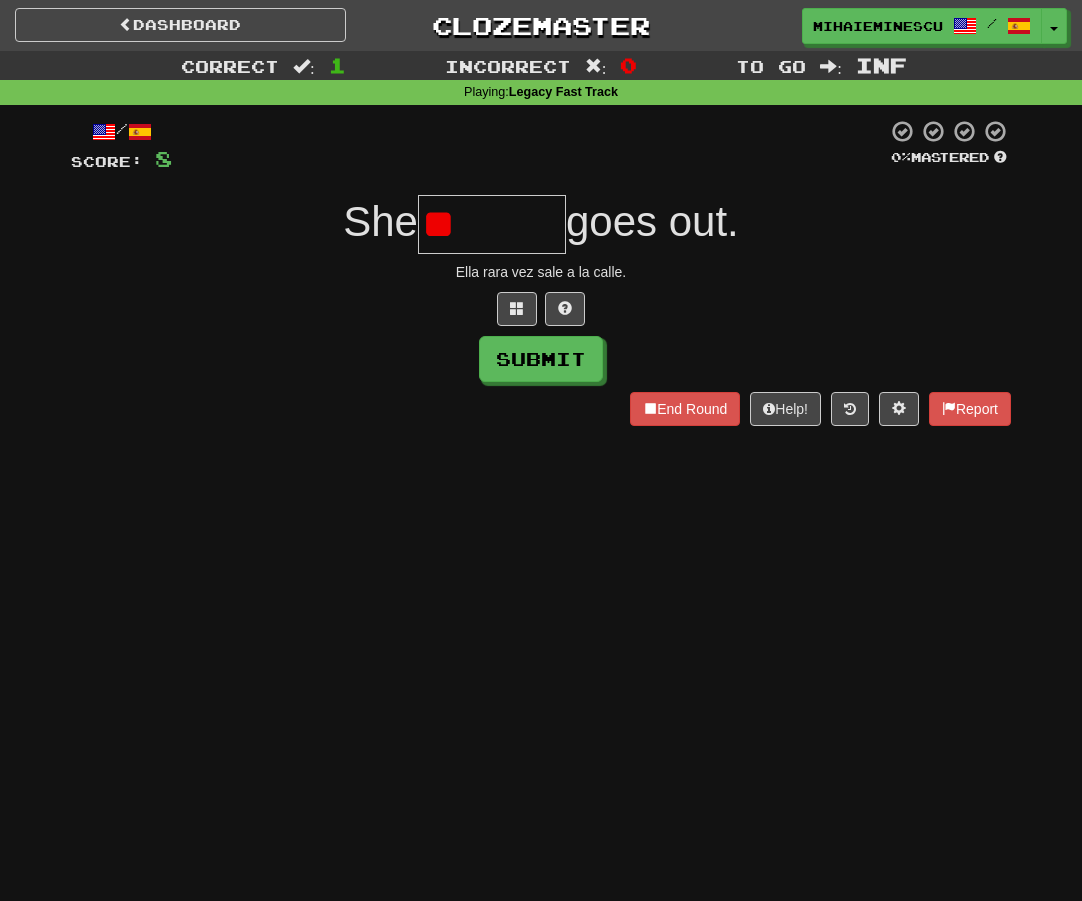 type on "*" 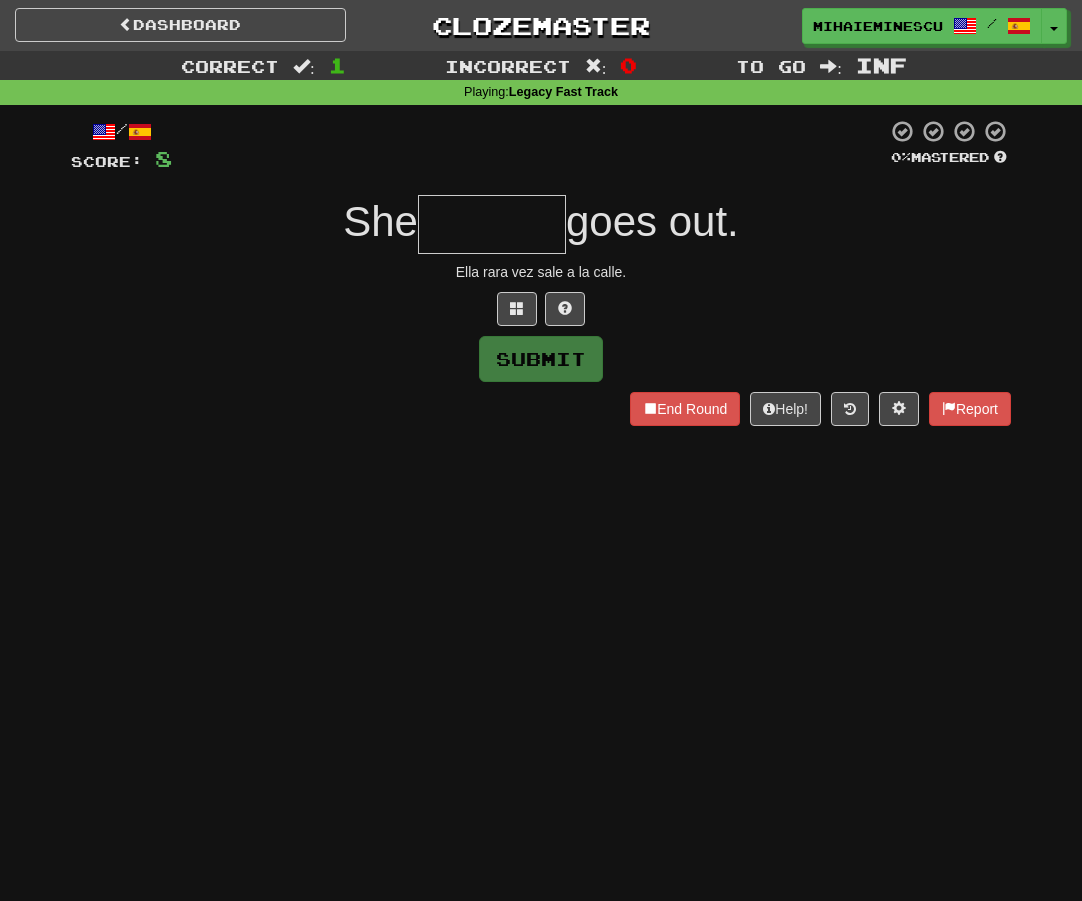 type on "*" 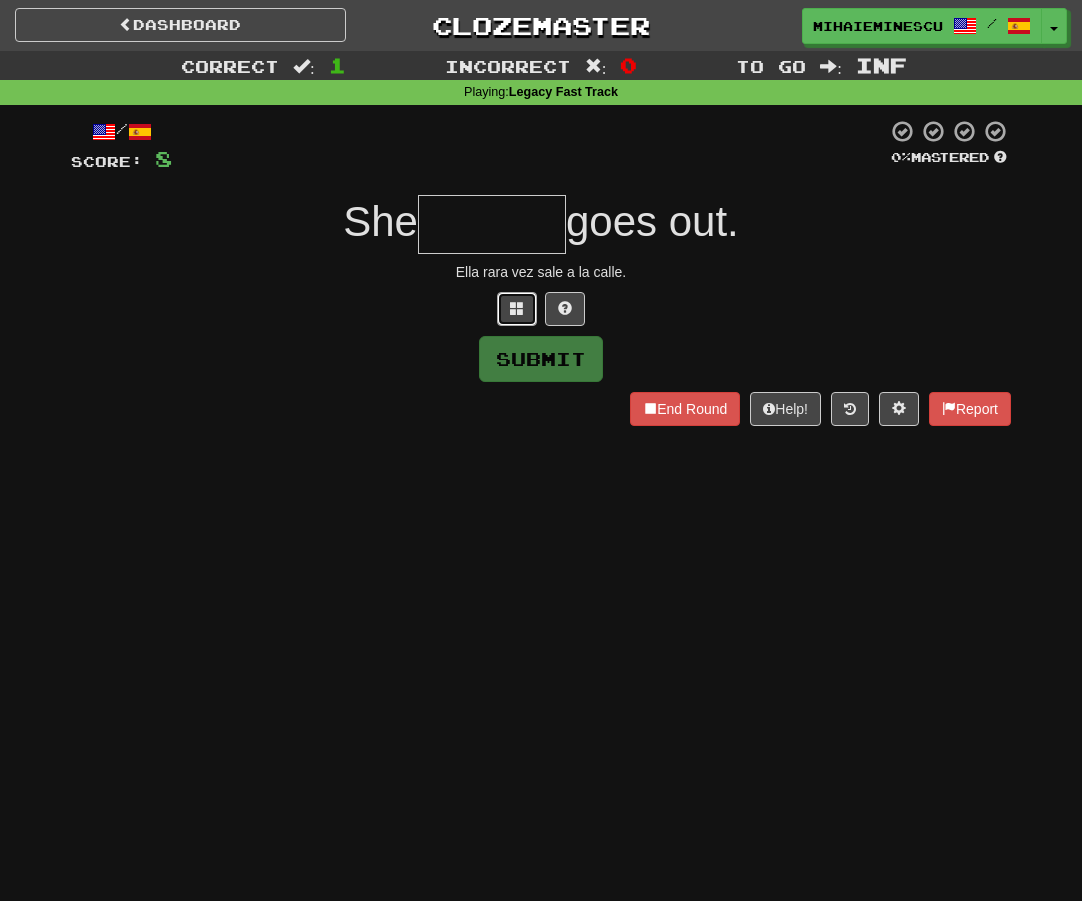 click at bounding box center (517, 309) 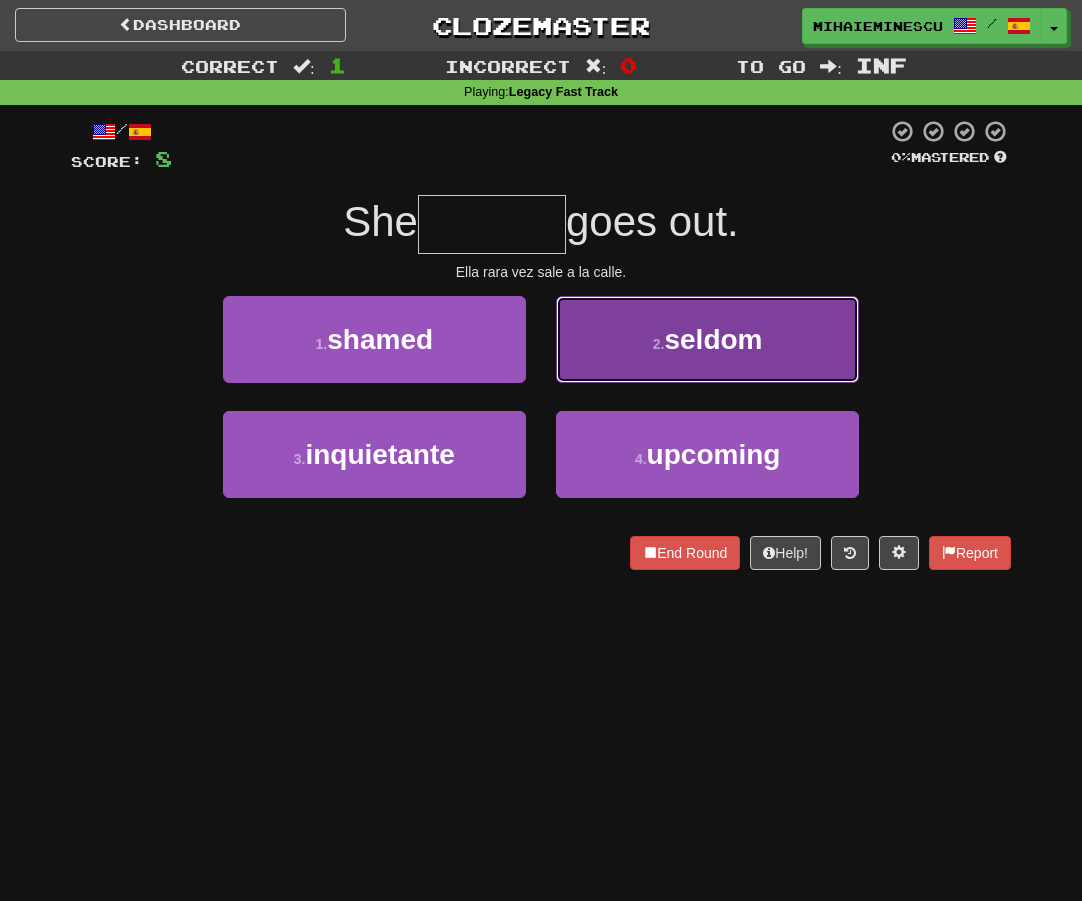 click on "2 .  seldom" at bounding box center (707, 339) 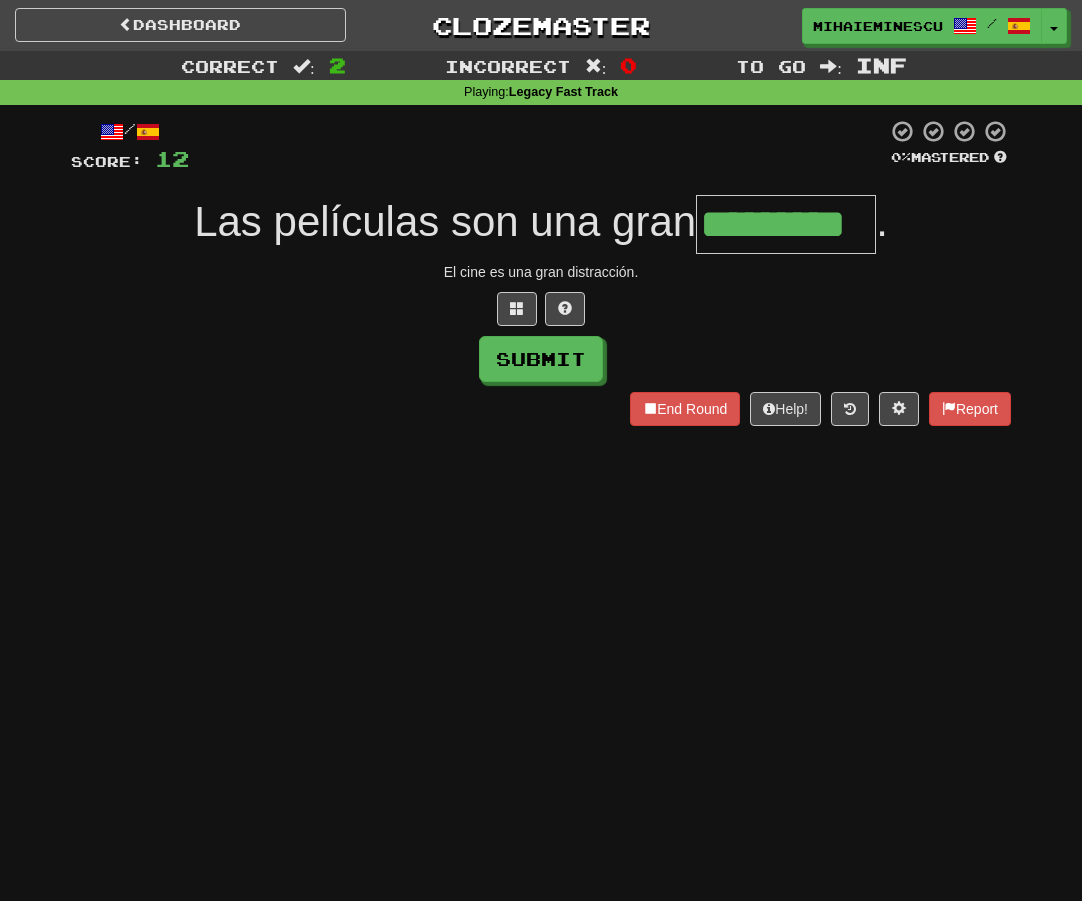 type on "*********" 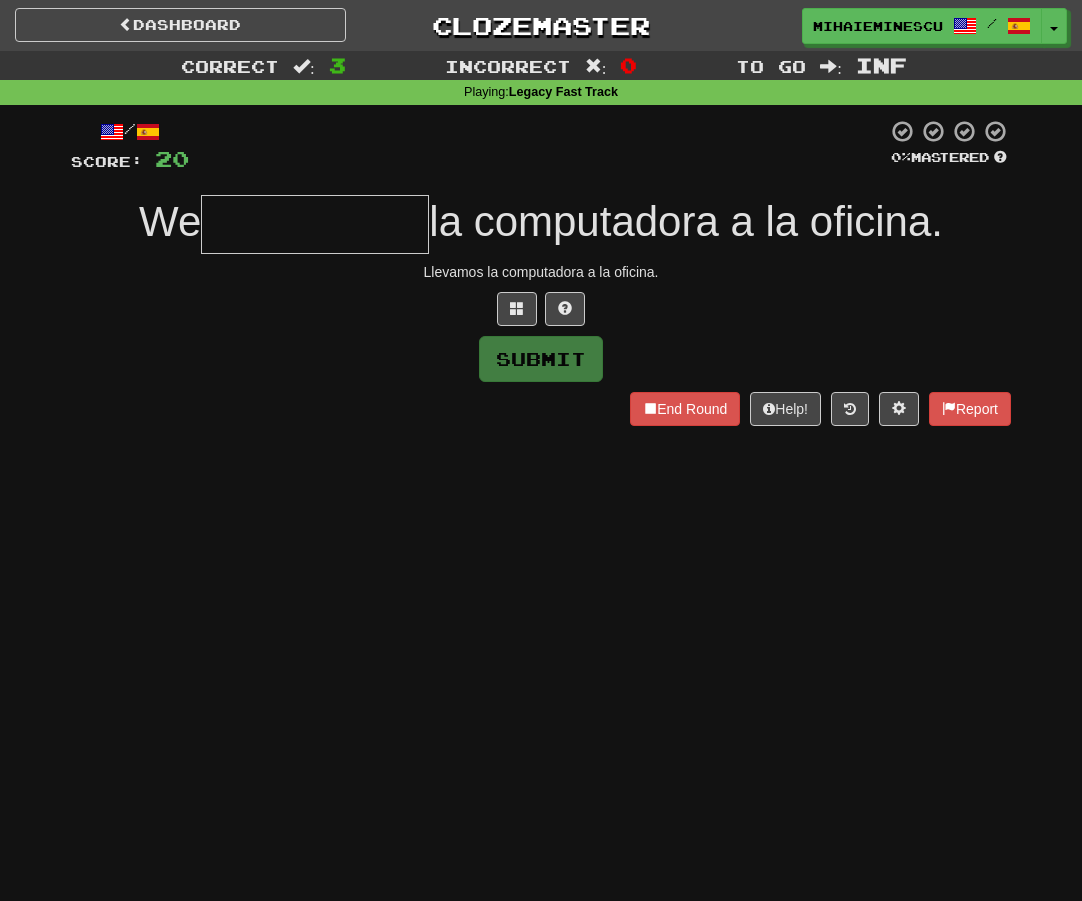 type on "*" 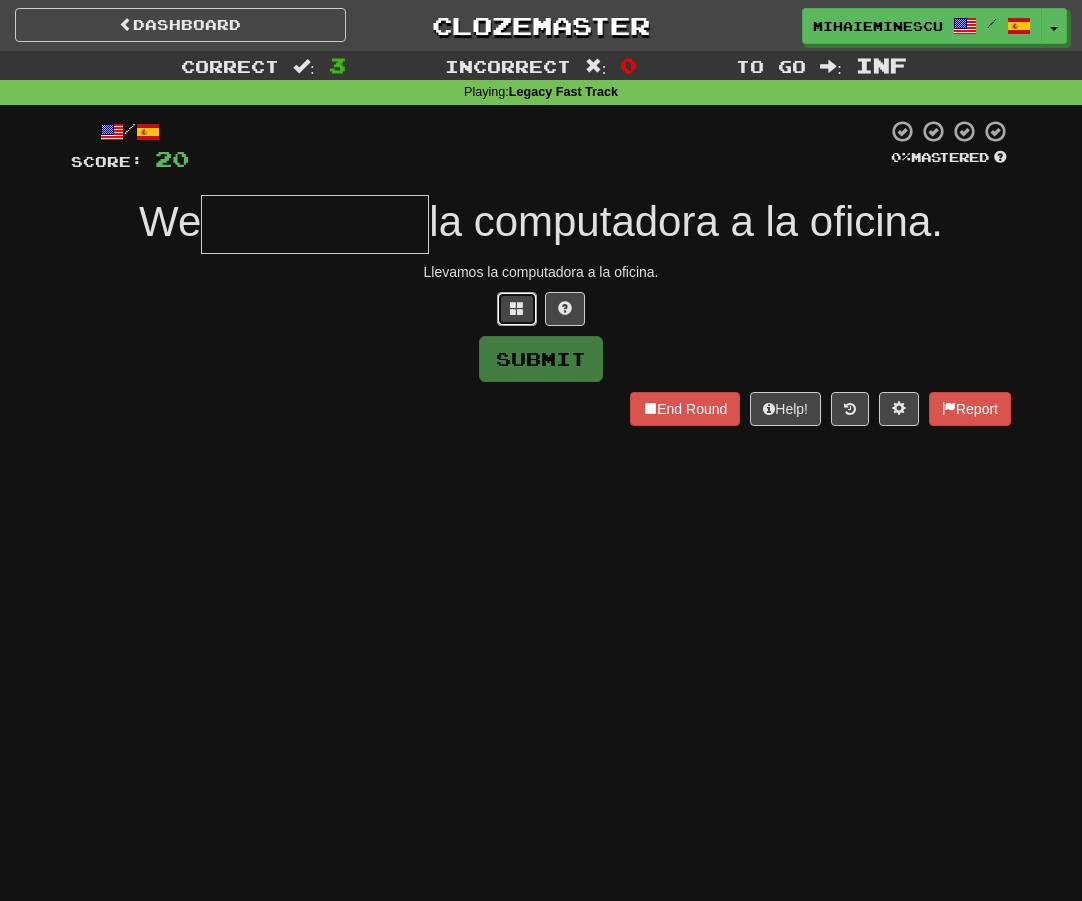 click at bounding box center [517, 308] 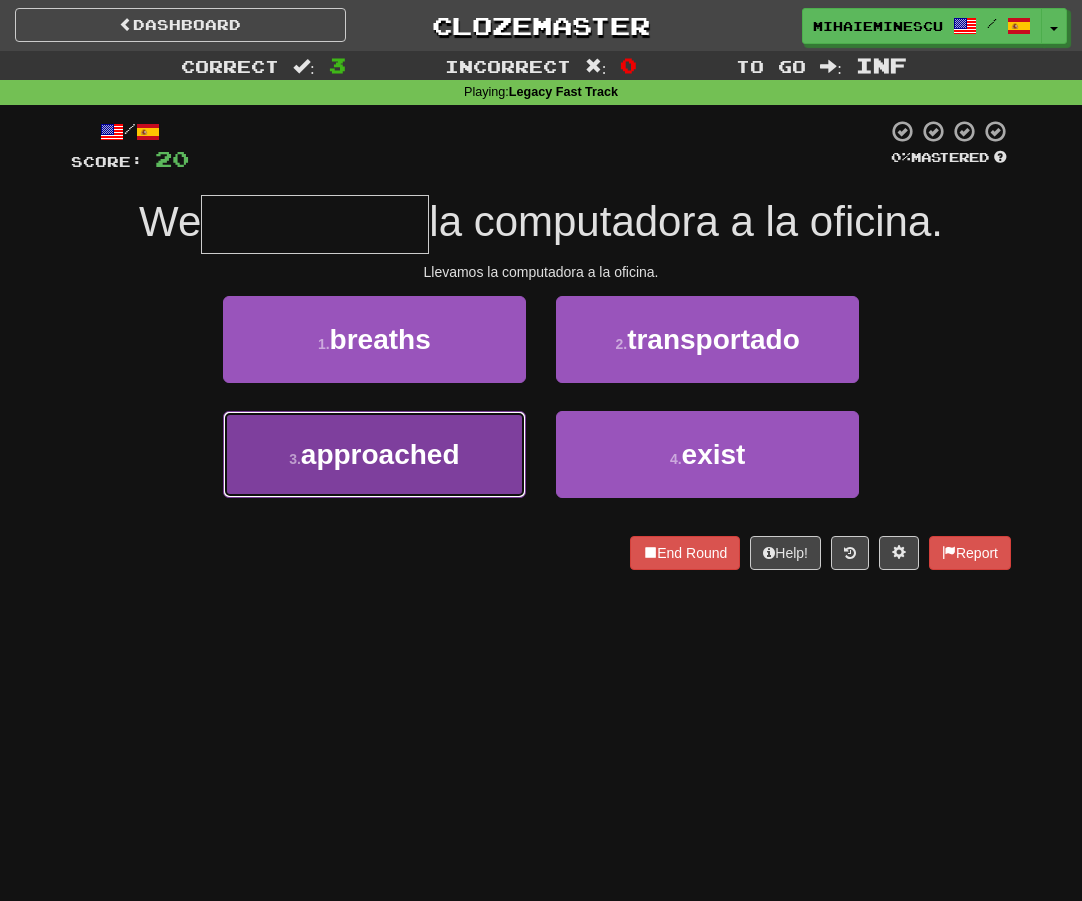 click on "approached" at bounding box center [380, 454] 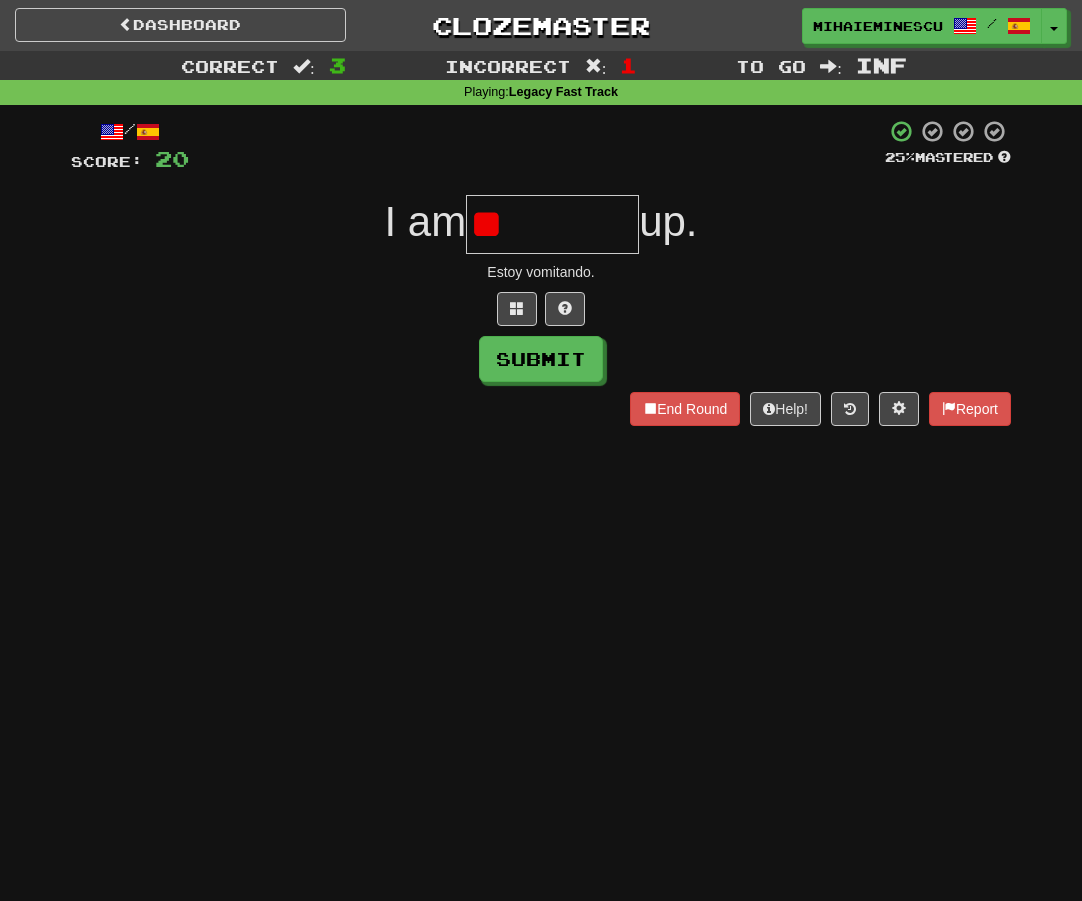 type on "*" 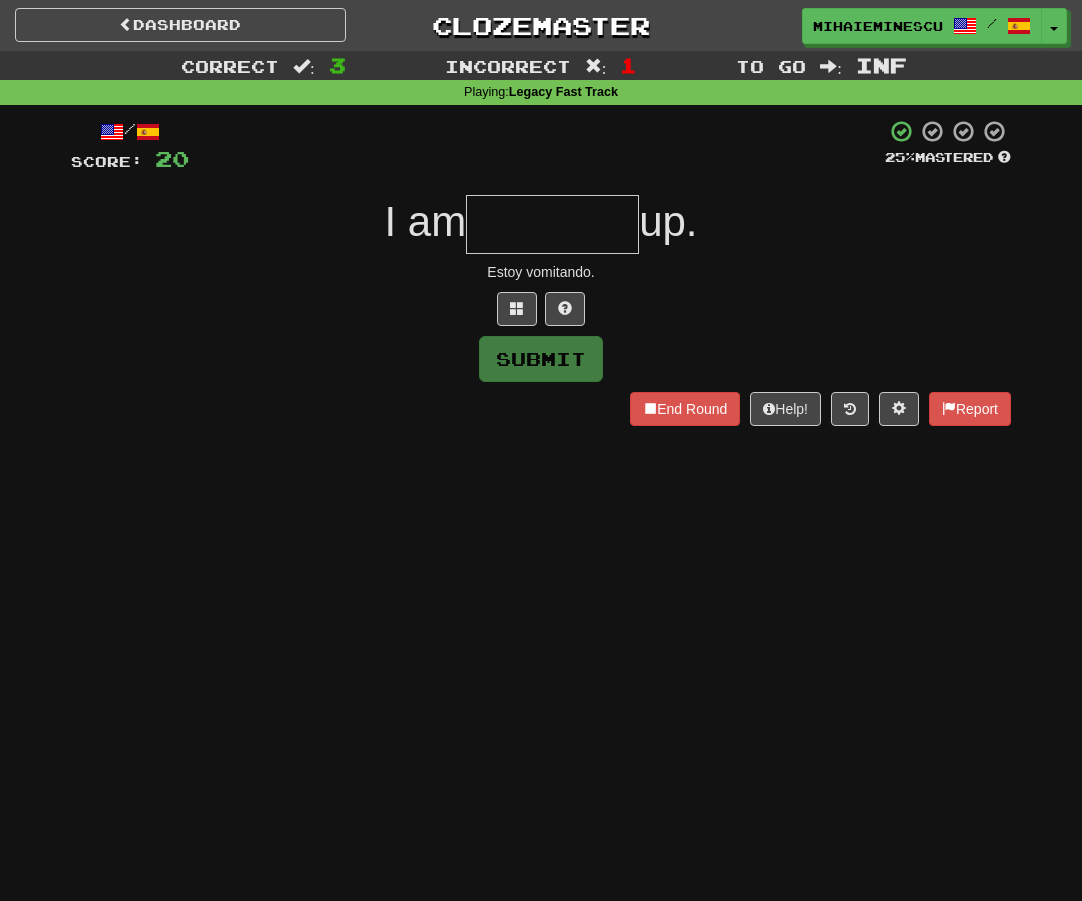 type on "*" 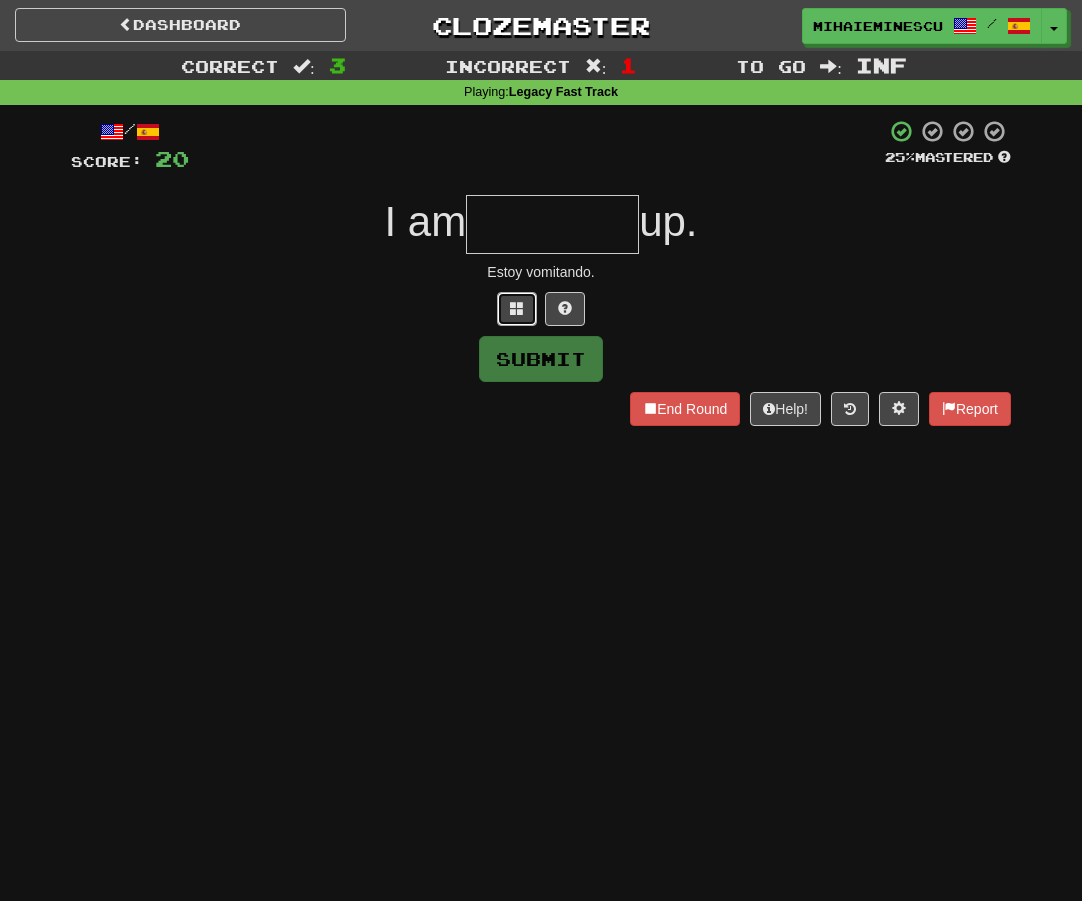 click at bounding box center (517, 309) 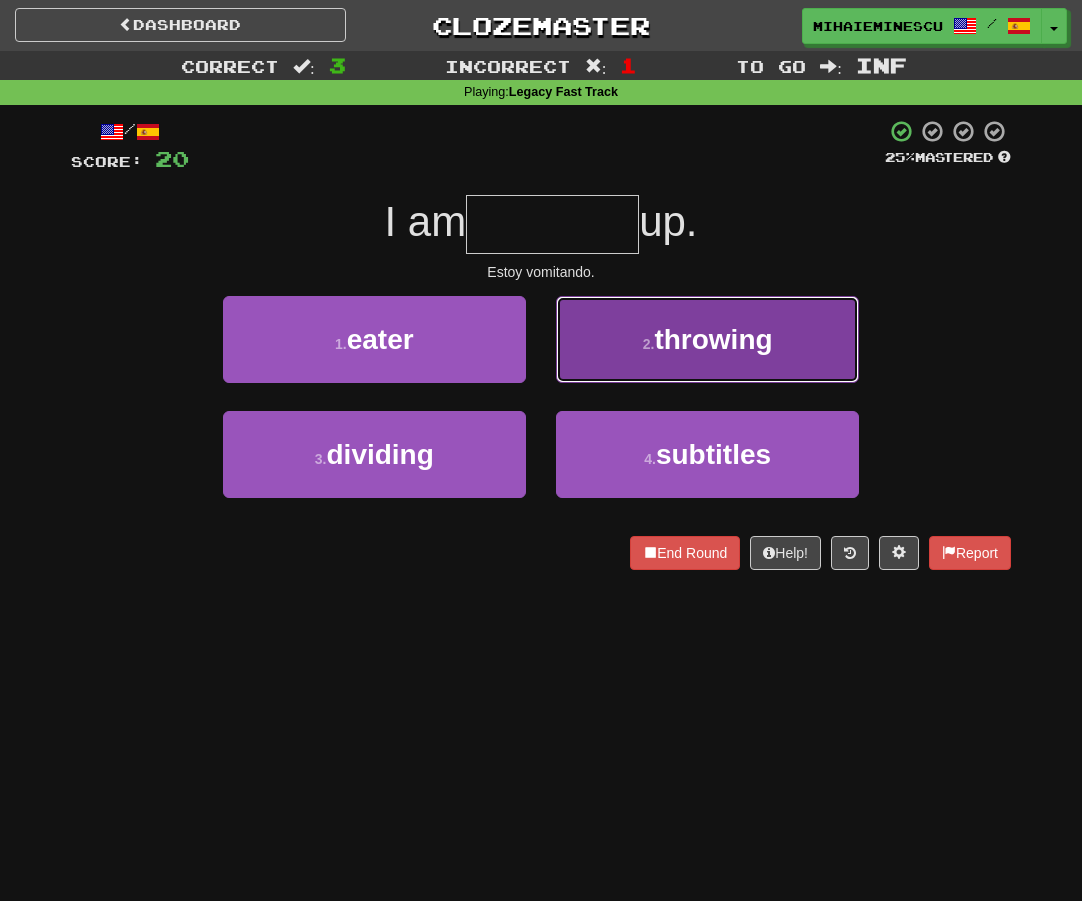 click on "2 .  throwing" at bounding box center [707, 339] 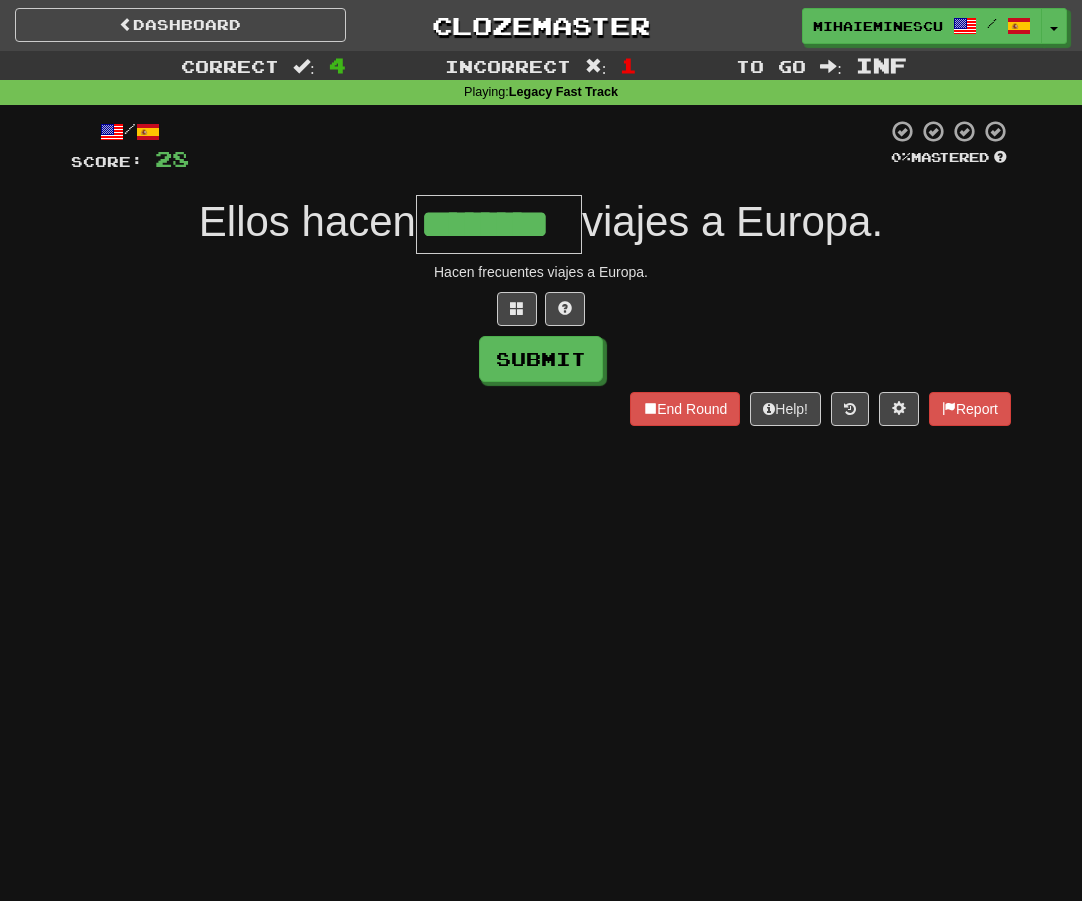 type on "********" 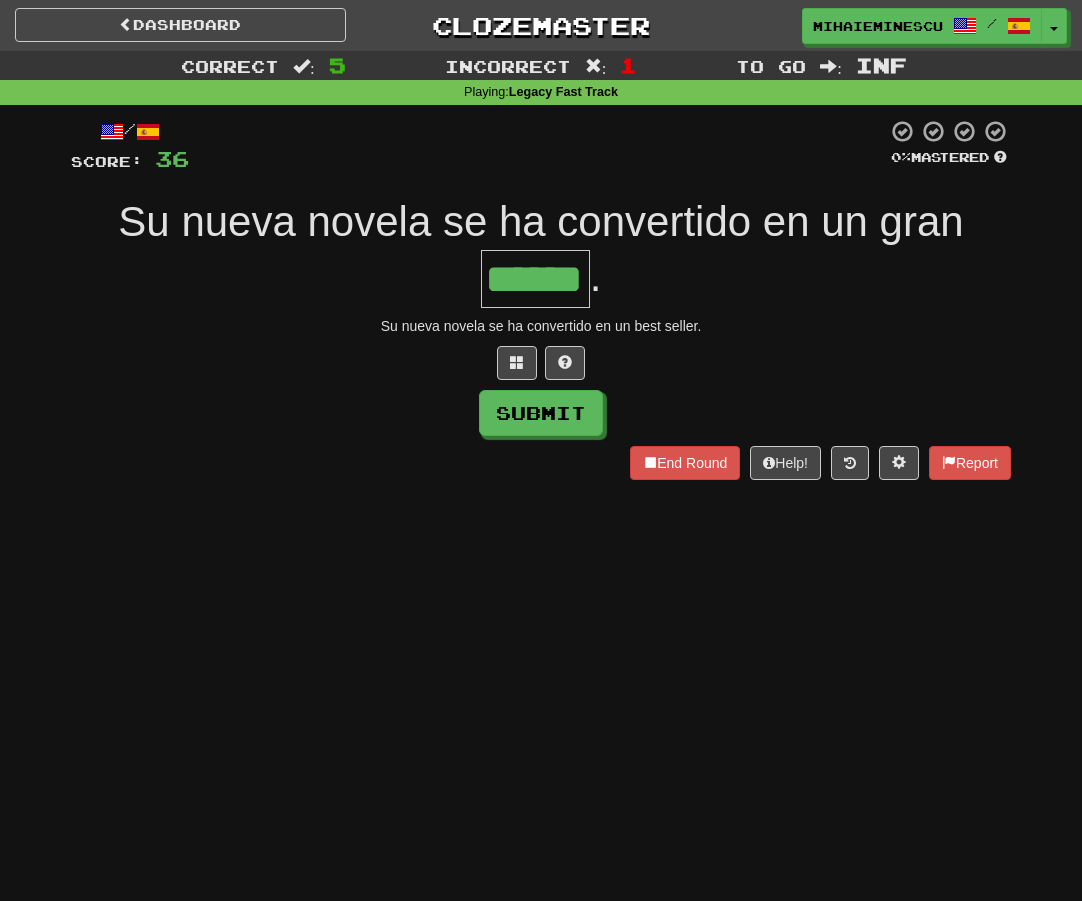 type on "******" 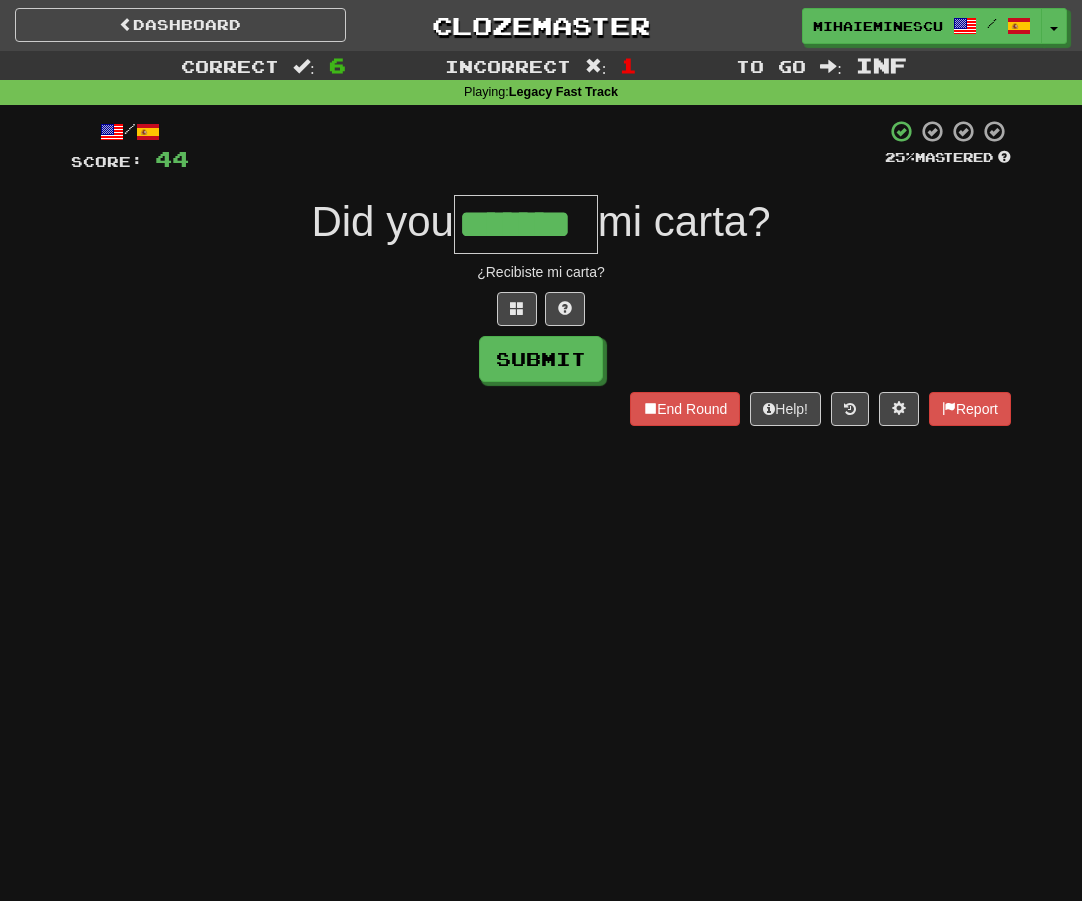 type on "*******" 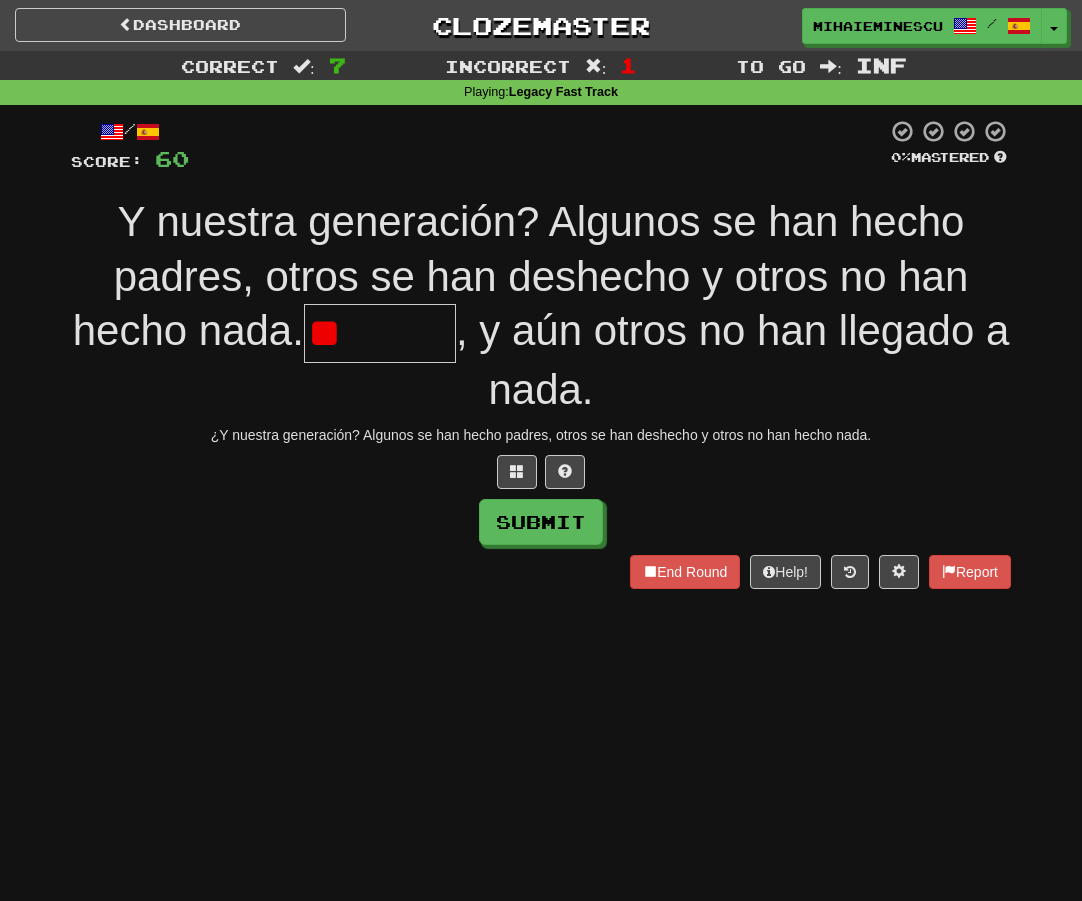 type on "*" 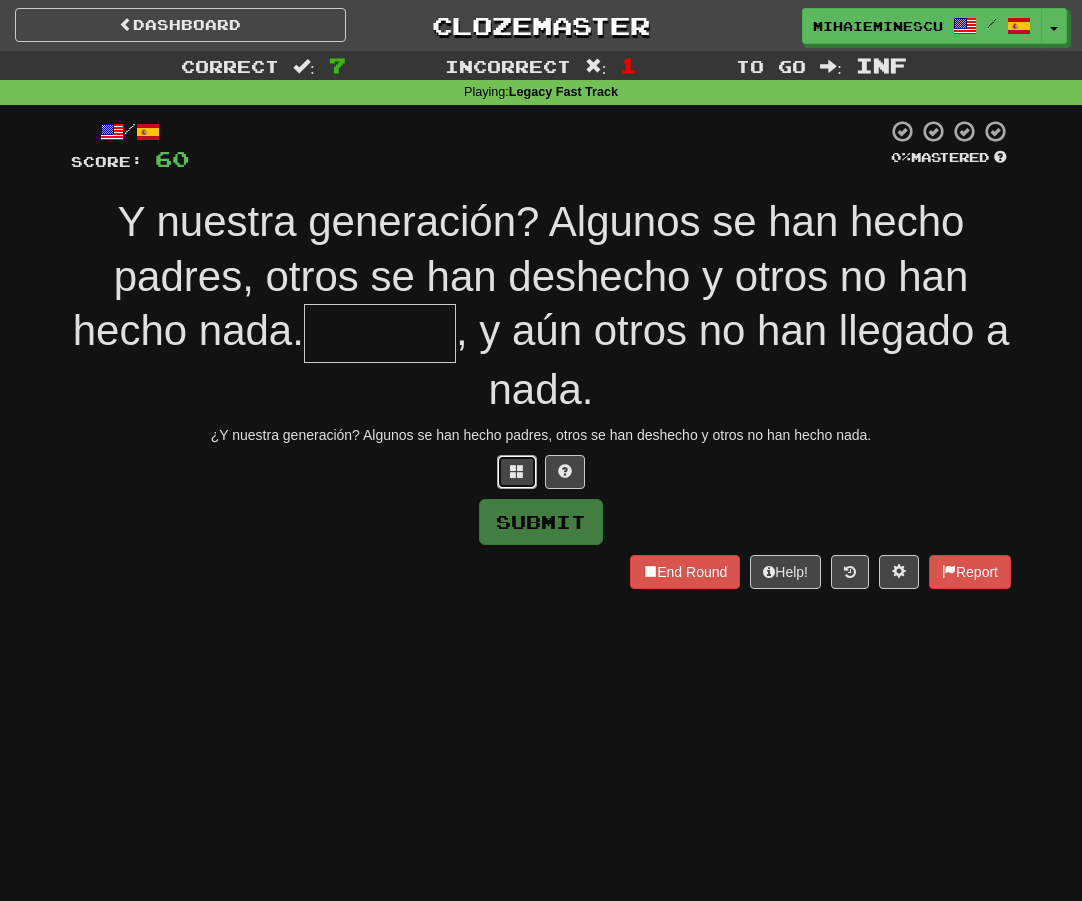 click at bounding box center [517, 471] 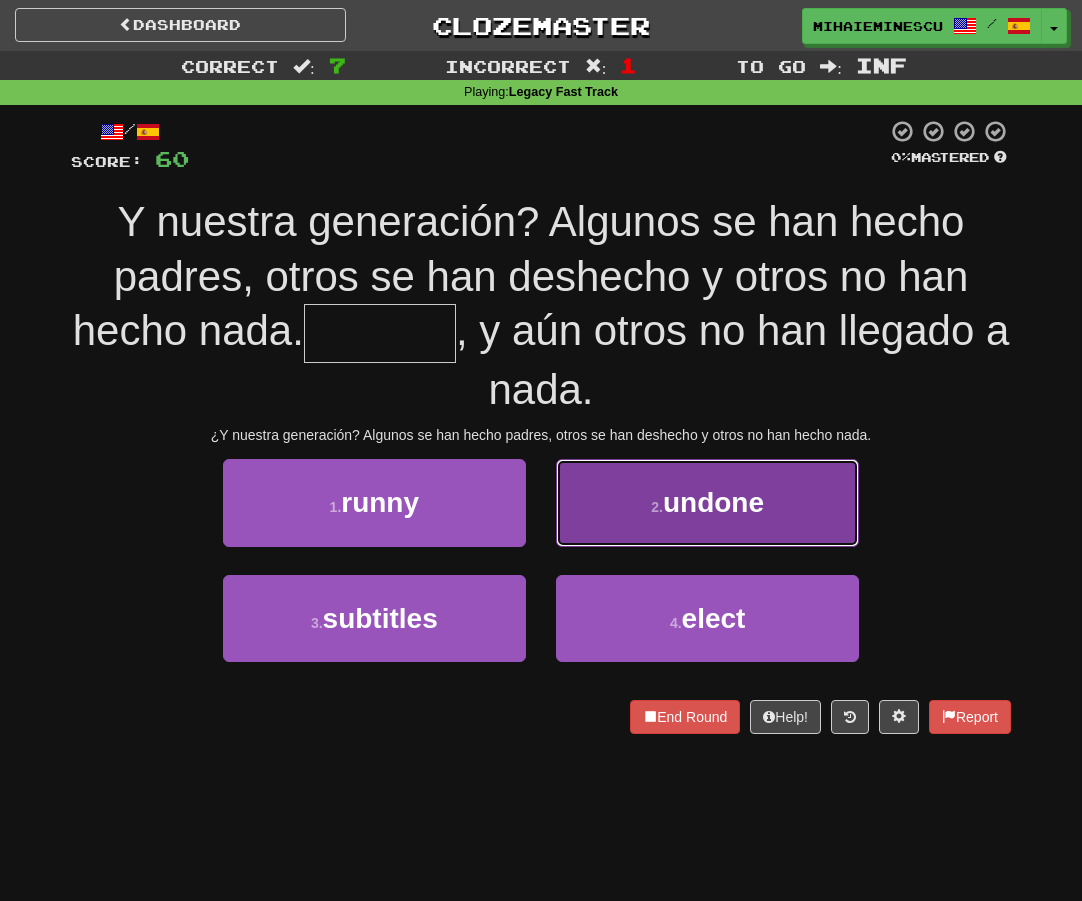 click on "2 .  undone" at bounding box center (707, 502) 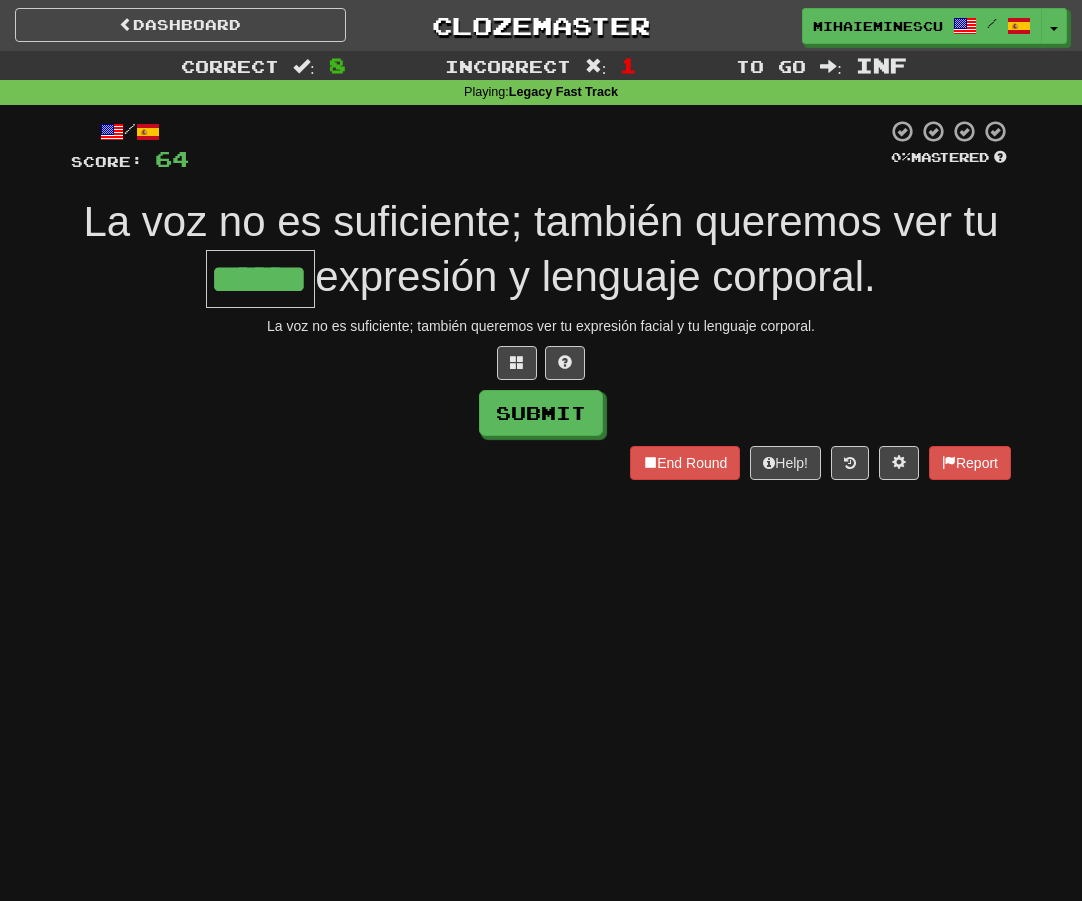 type on "******" 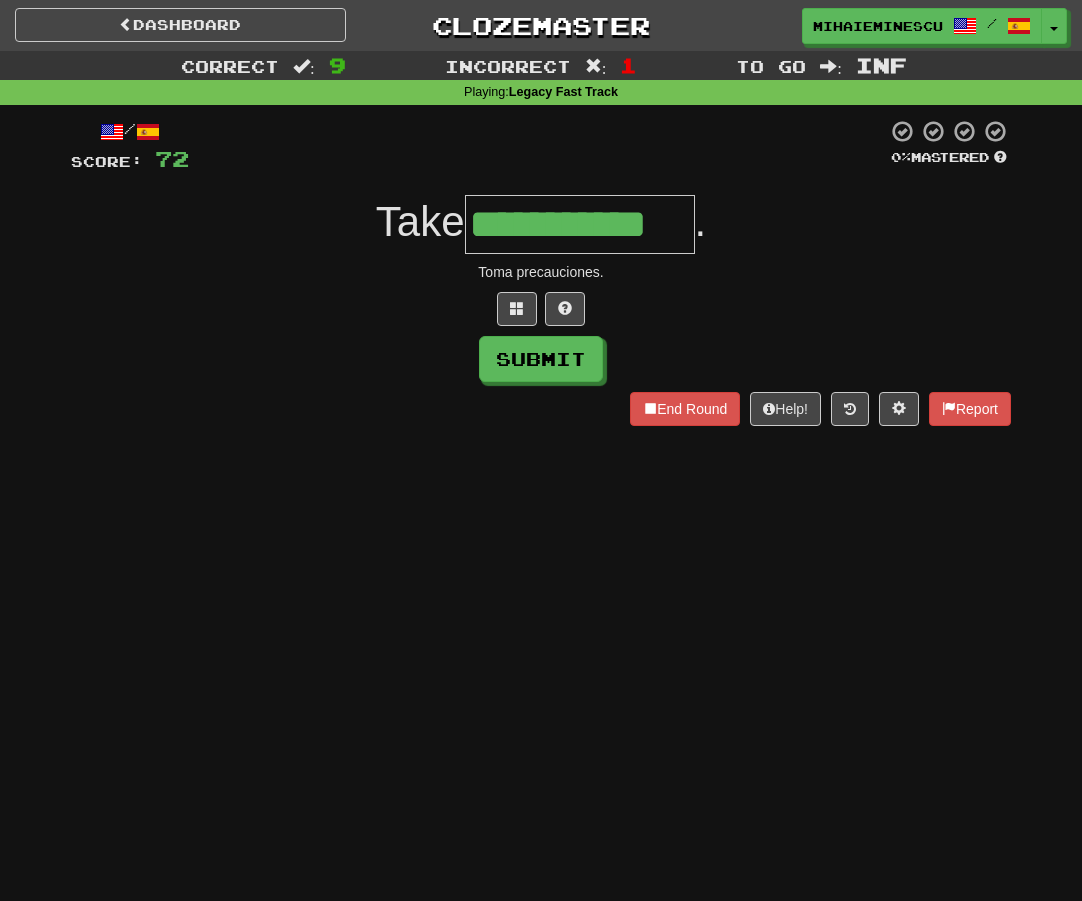 type on "**********" 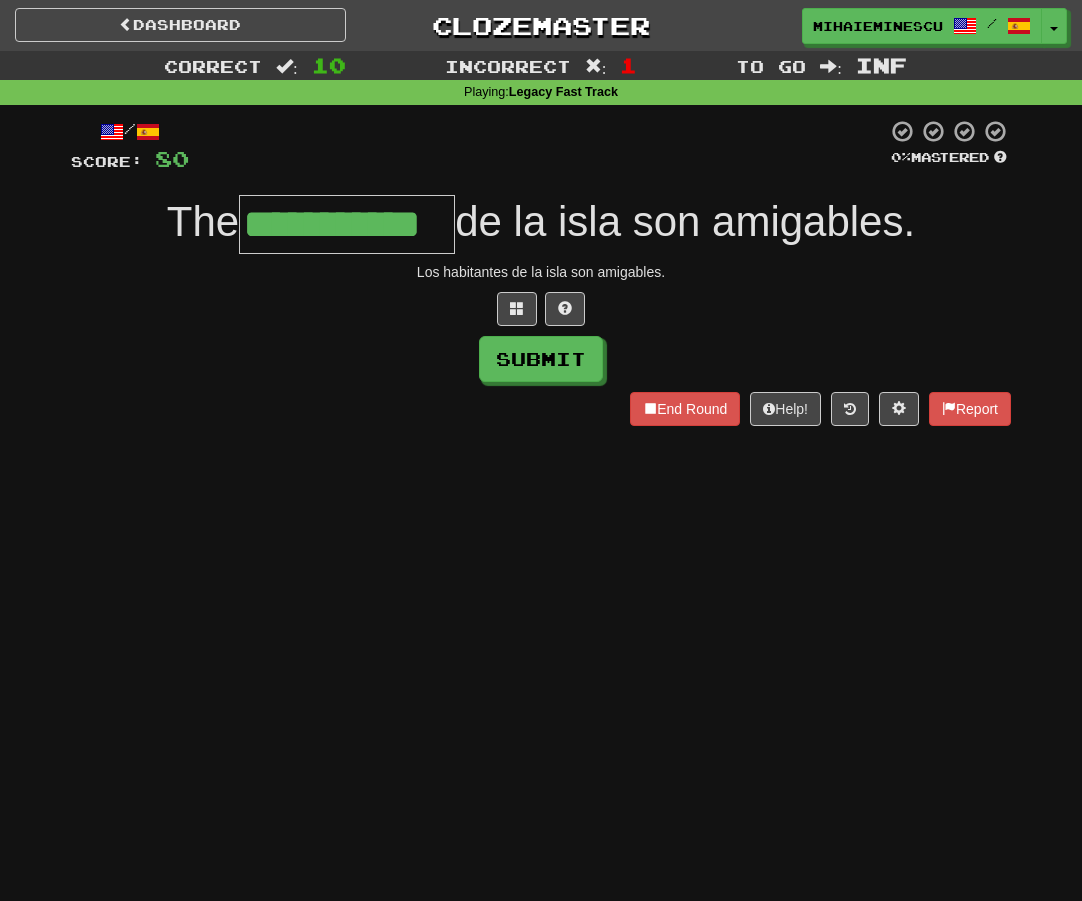 type on "**********" 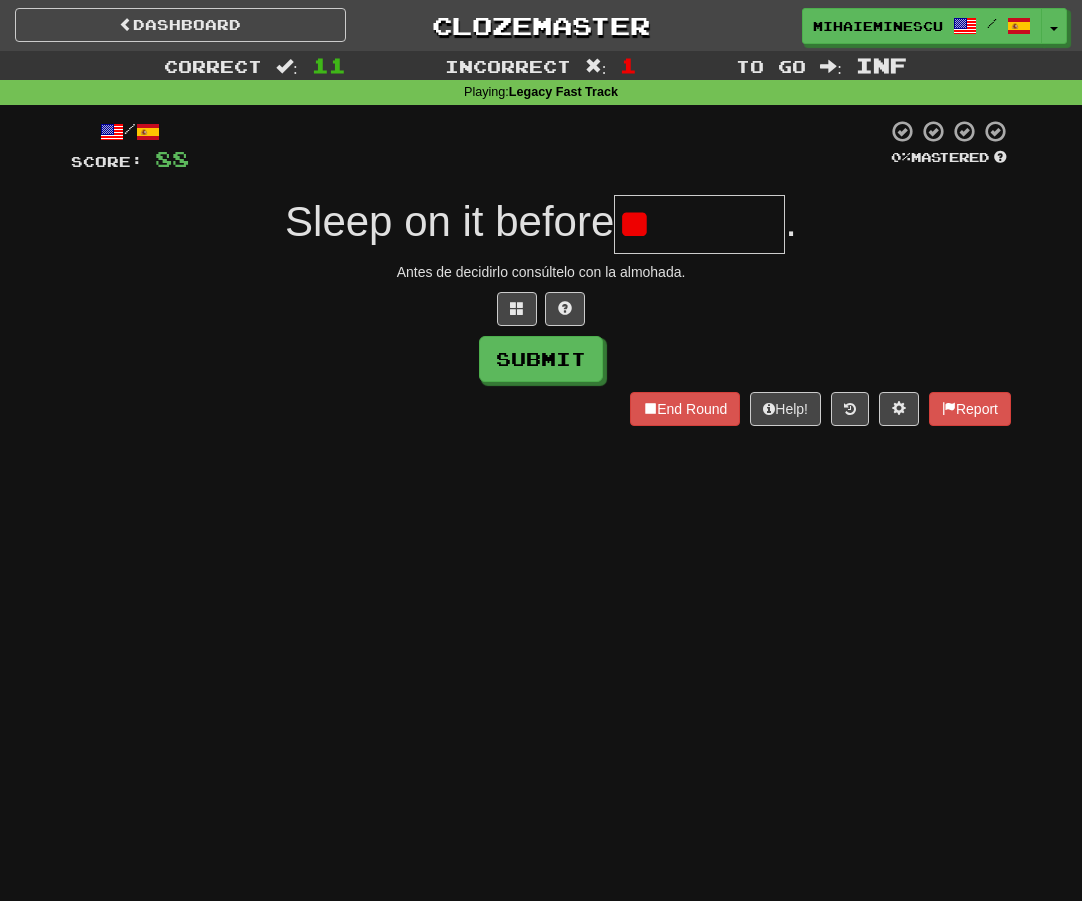 type on "*" 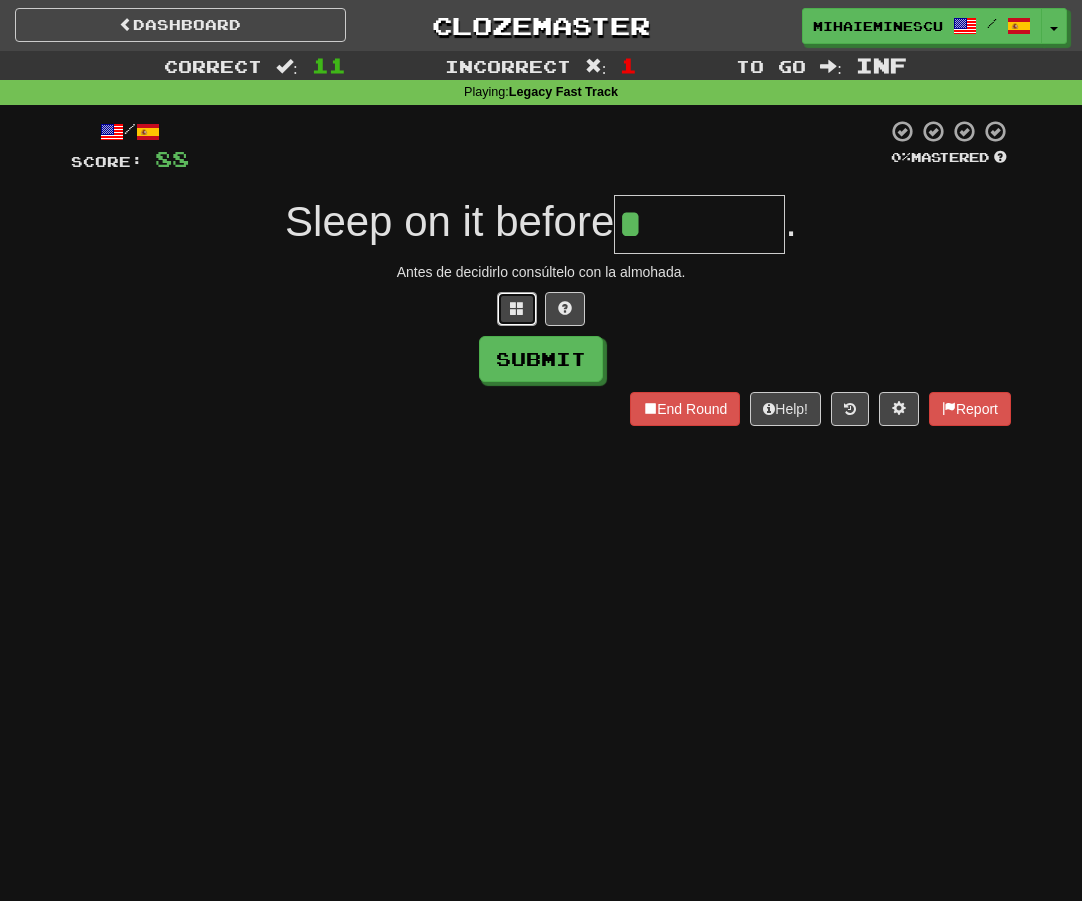 click at bounding box center [517, 309] 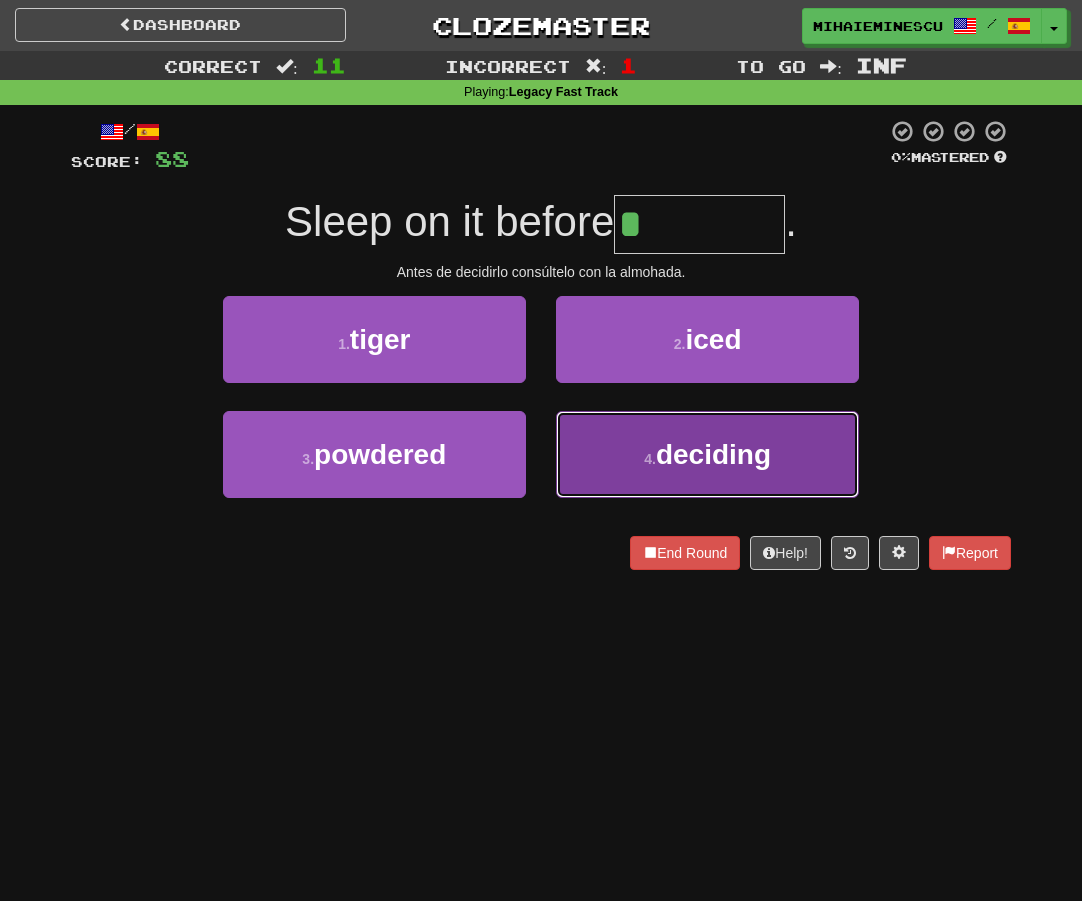 click on "4 .  deciding" at bounding box center [707, 454] 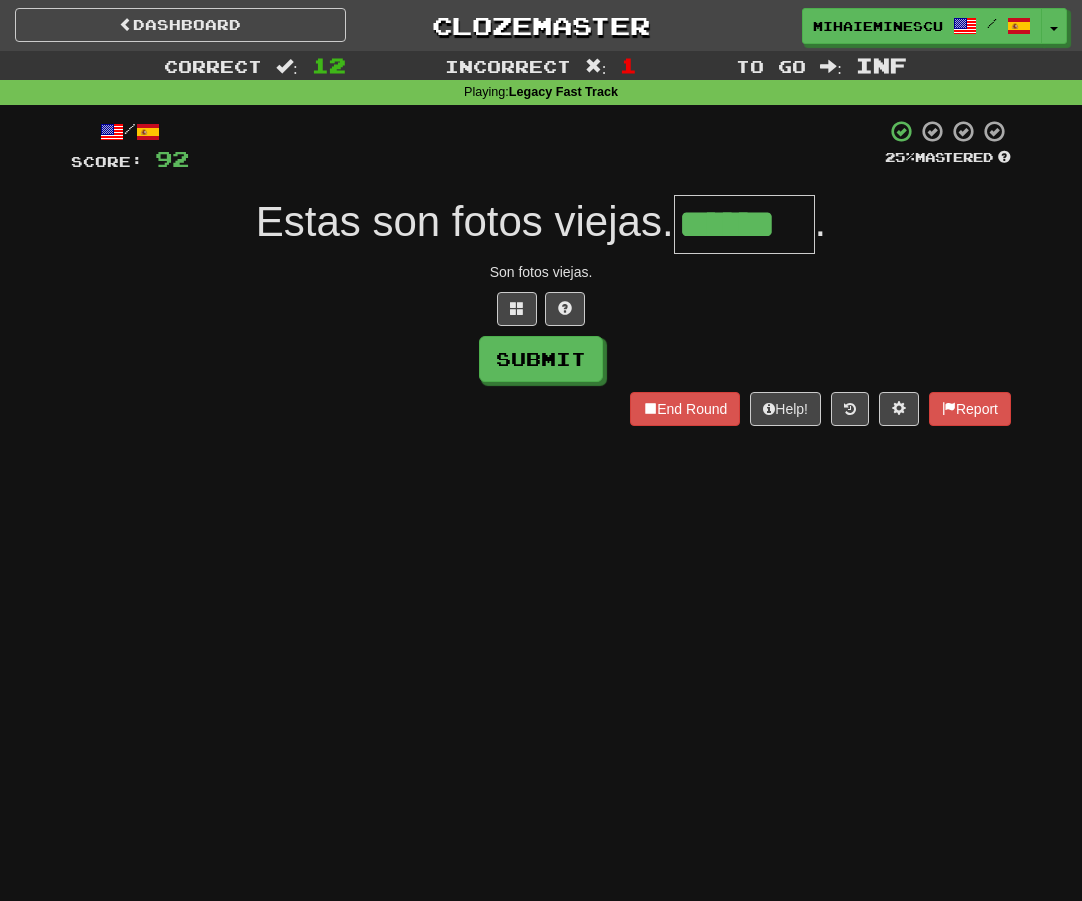 type on "******" 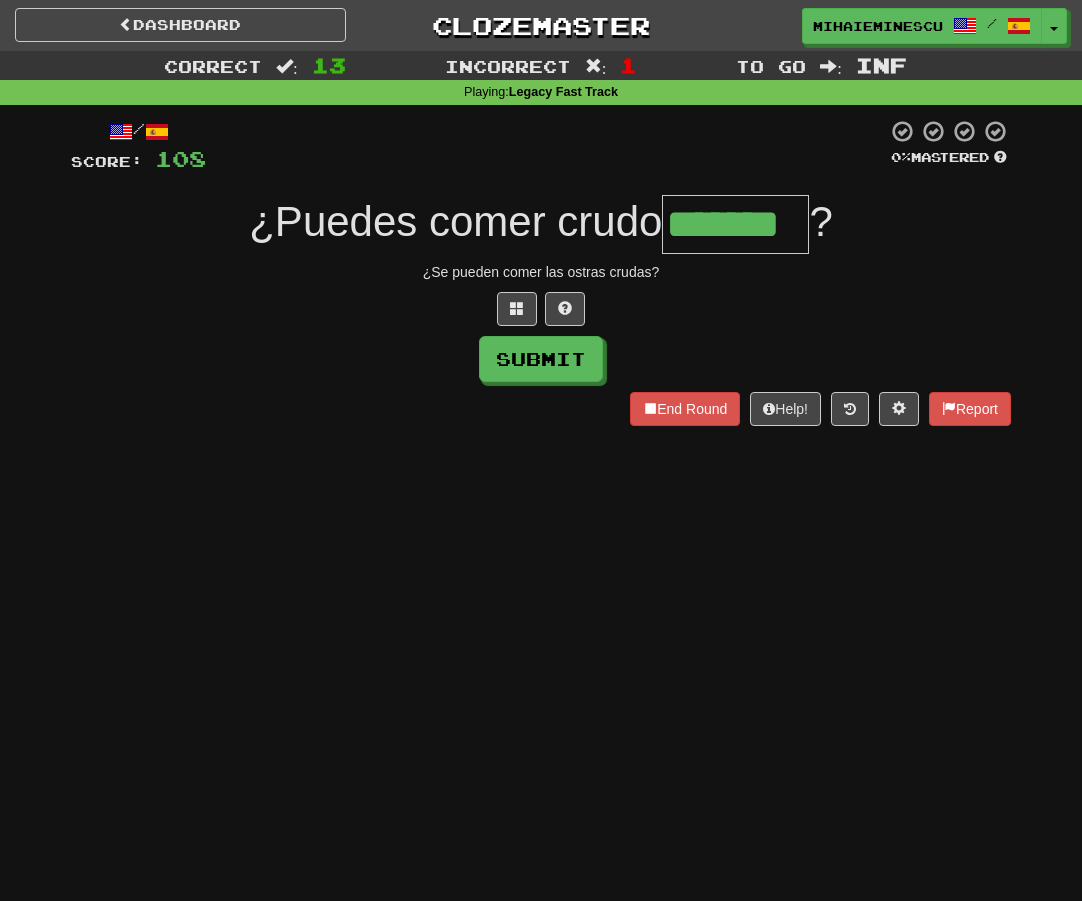 type on "*******" 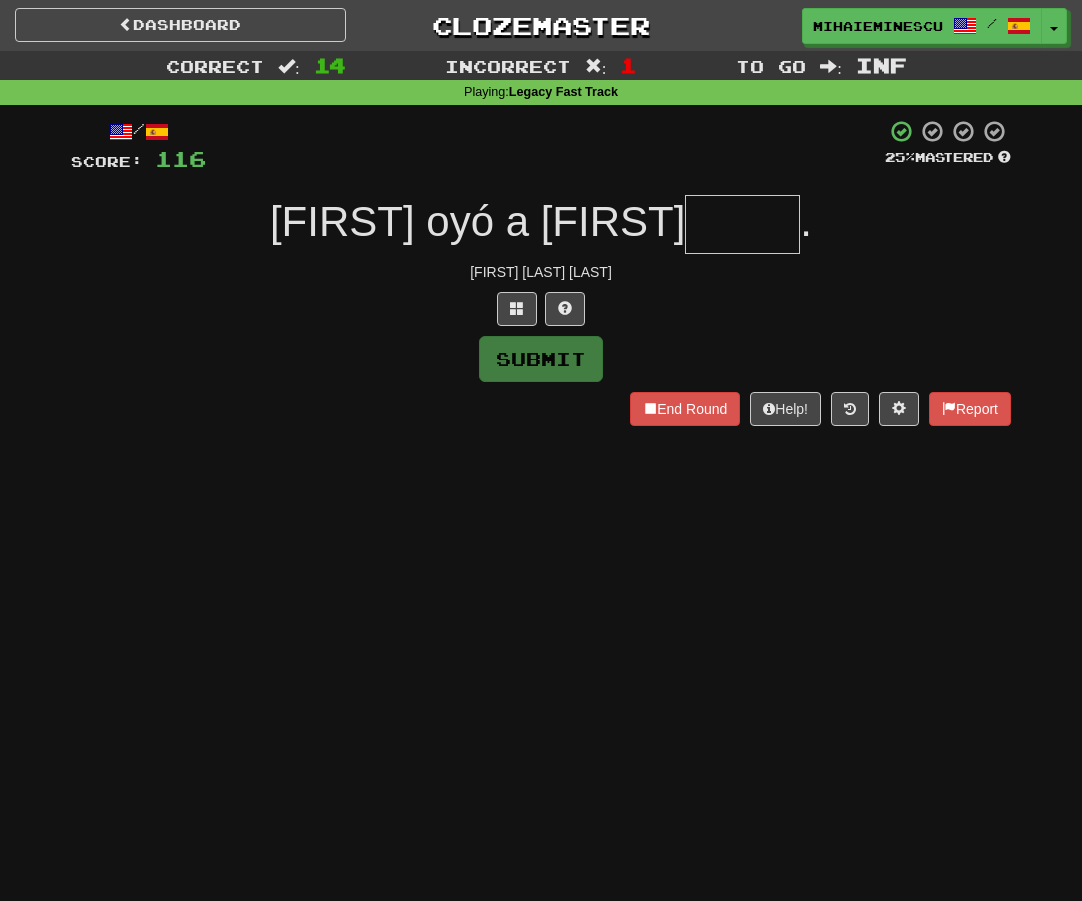 type on "*" 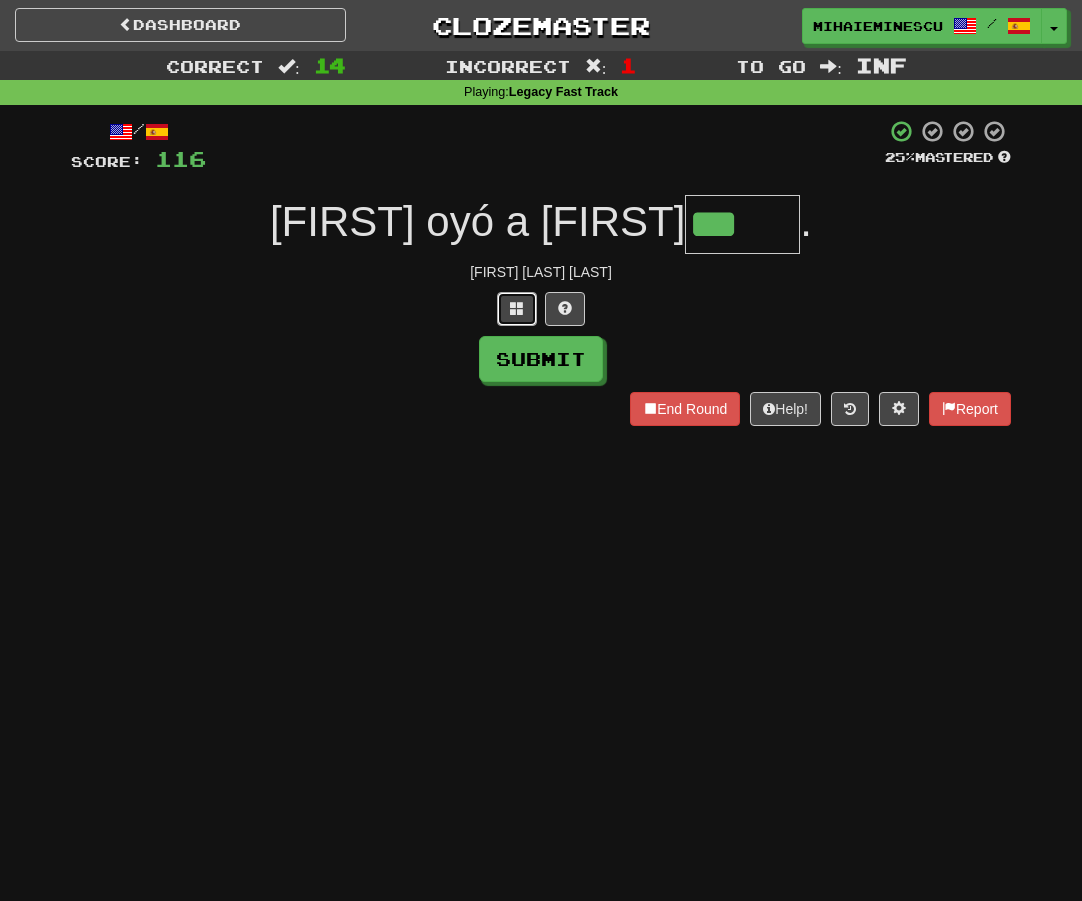 click at bounding box center (517, 308) 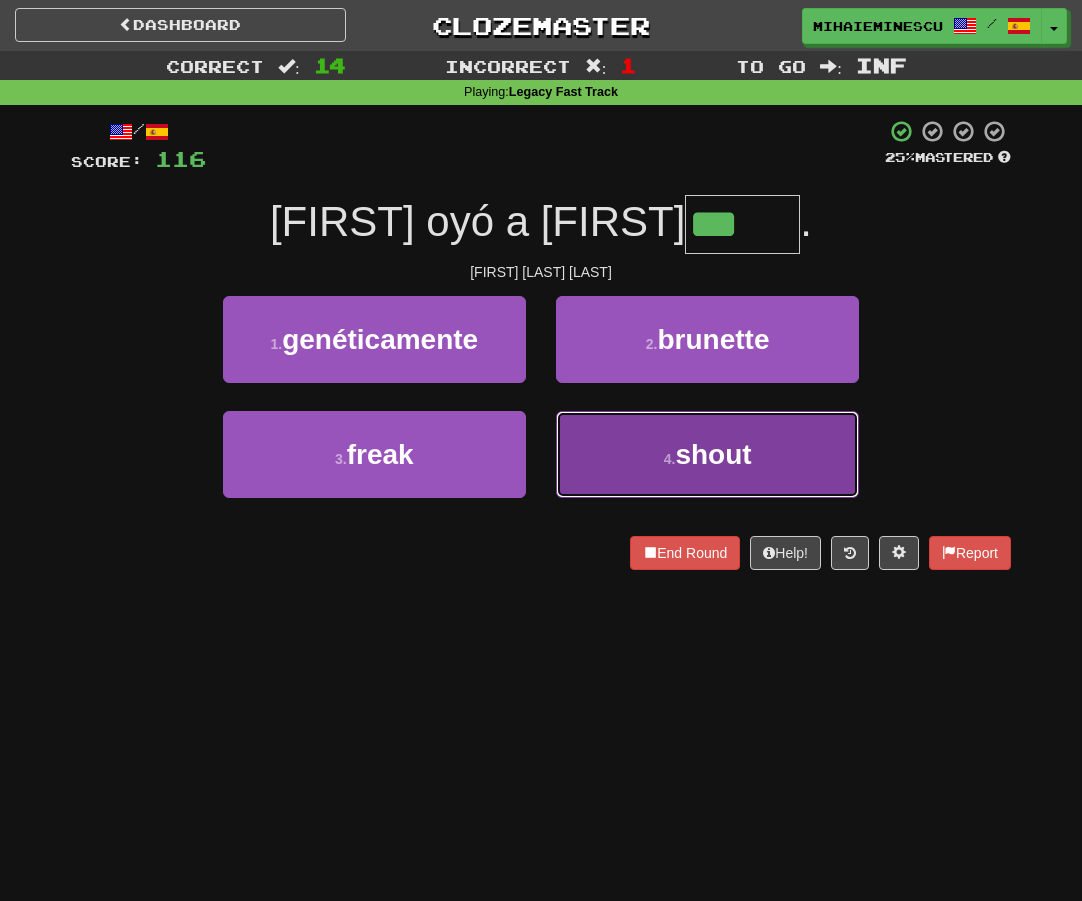 click on "4 .  shout" at bounding box center [707, 454] 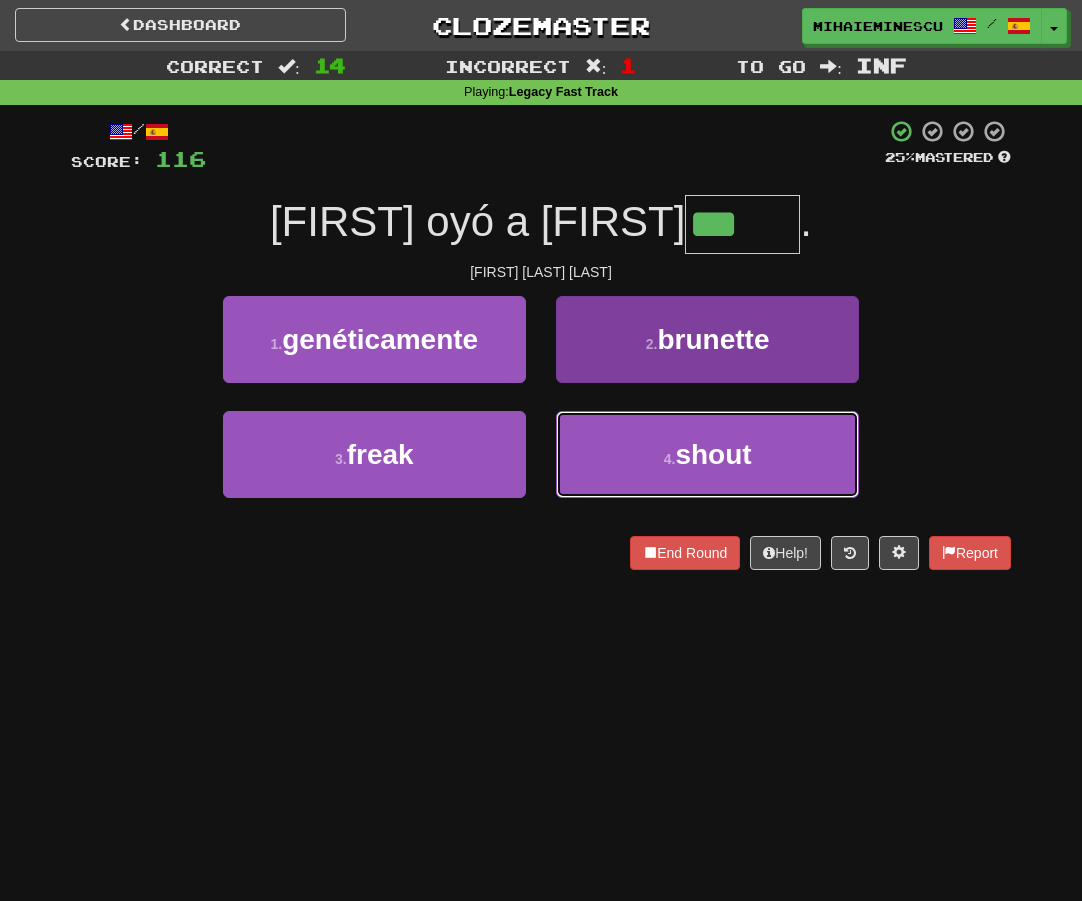 type on "*****" 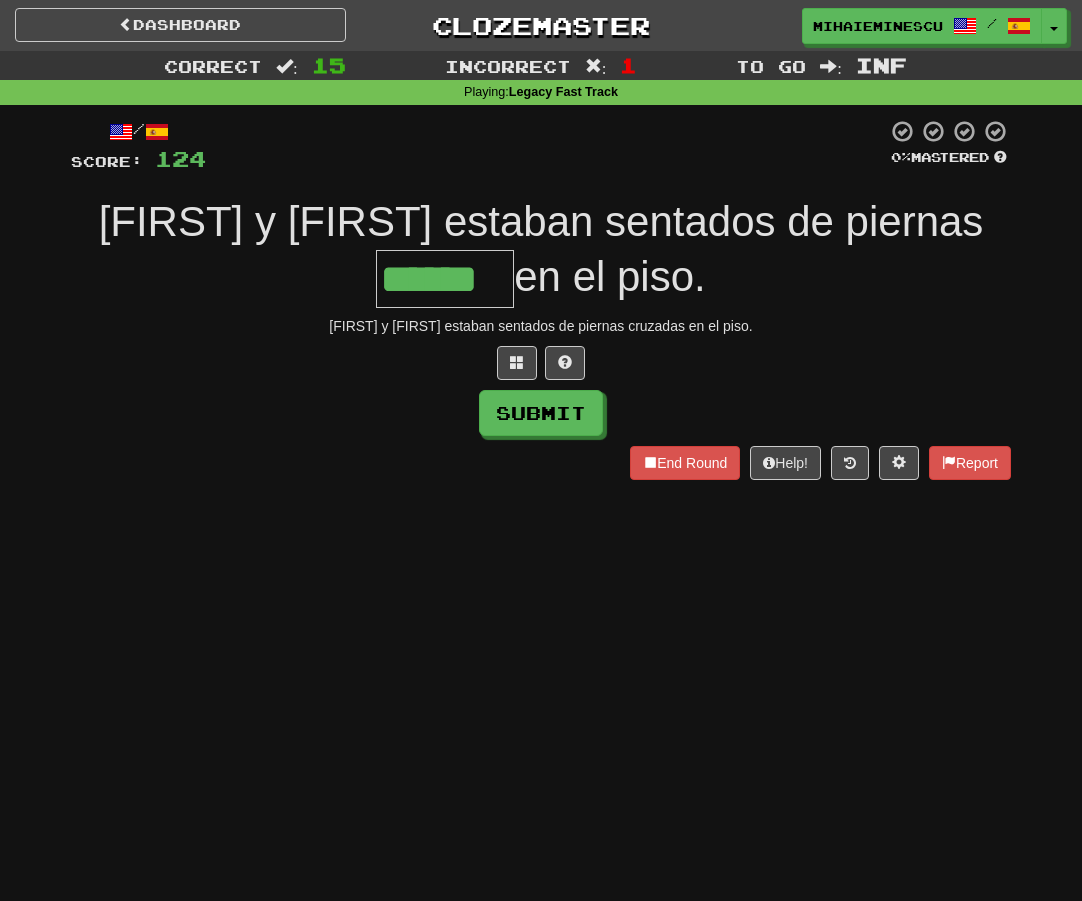 type on "******" 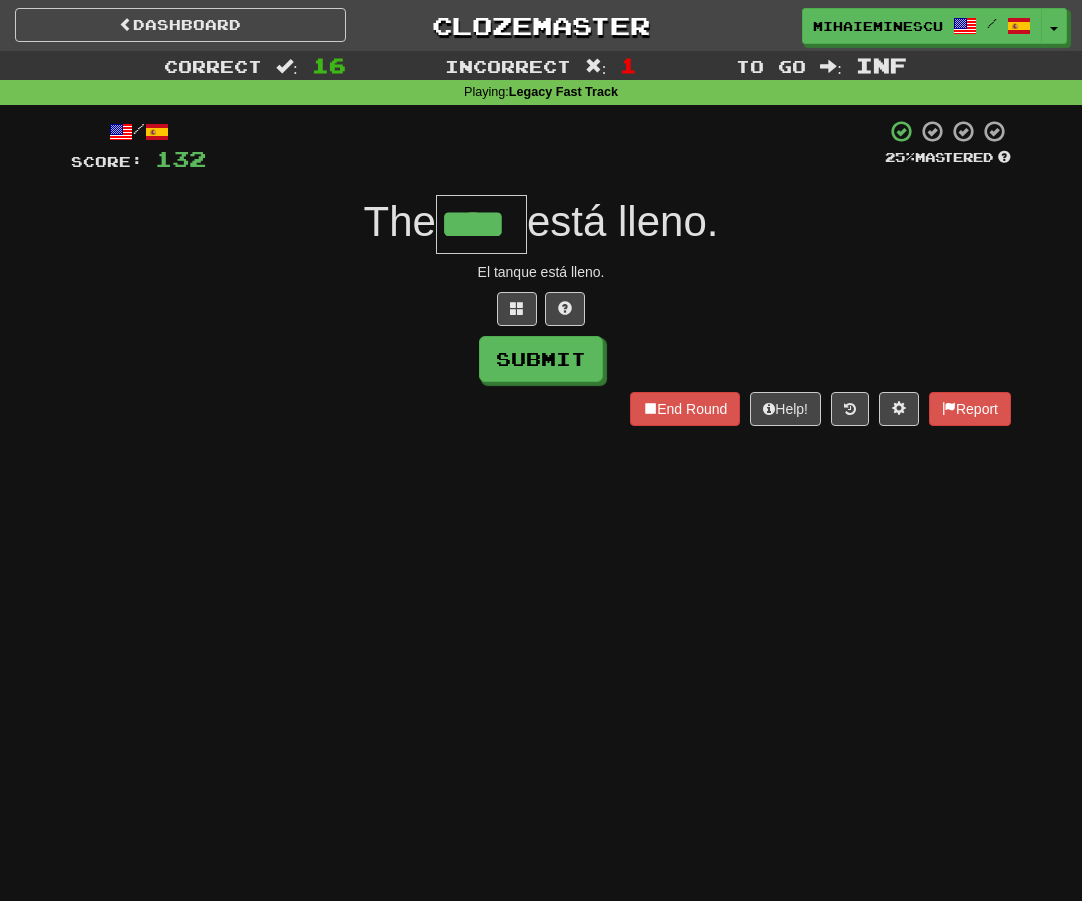 type on "****" 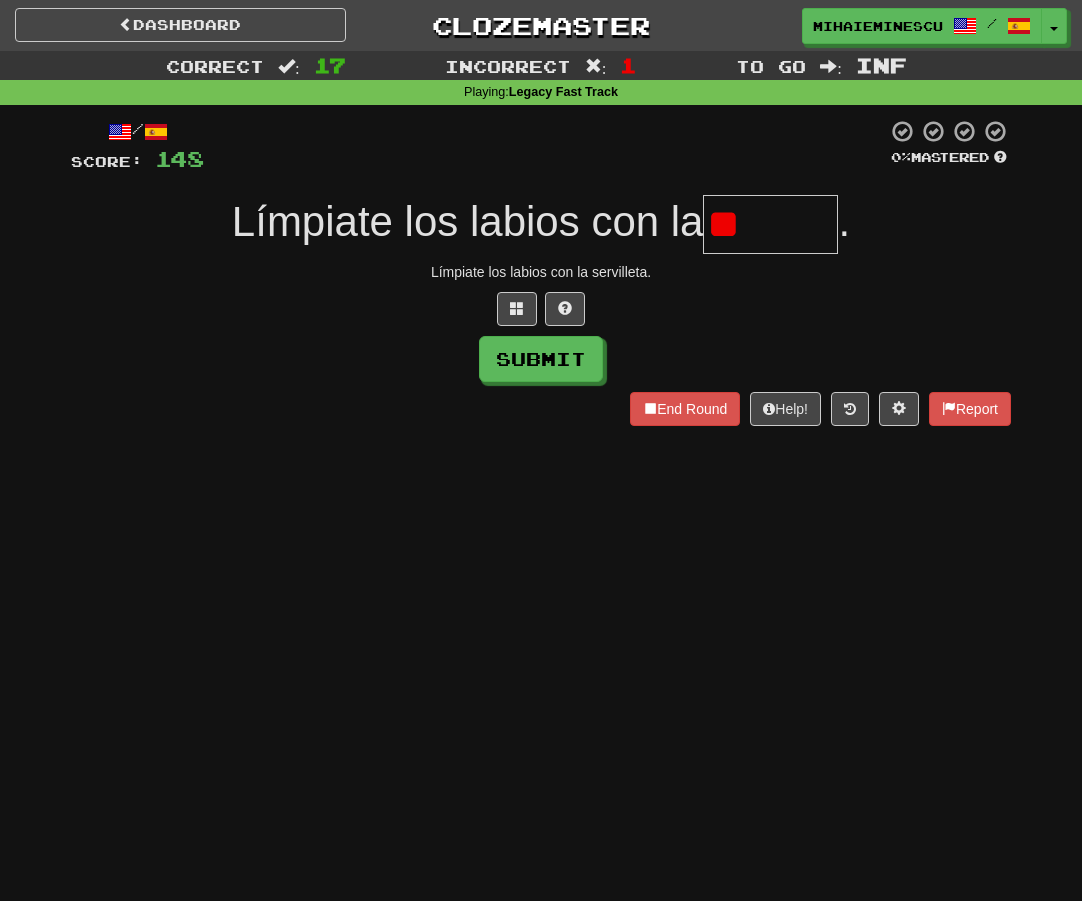 type on "*" 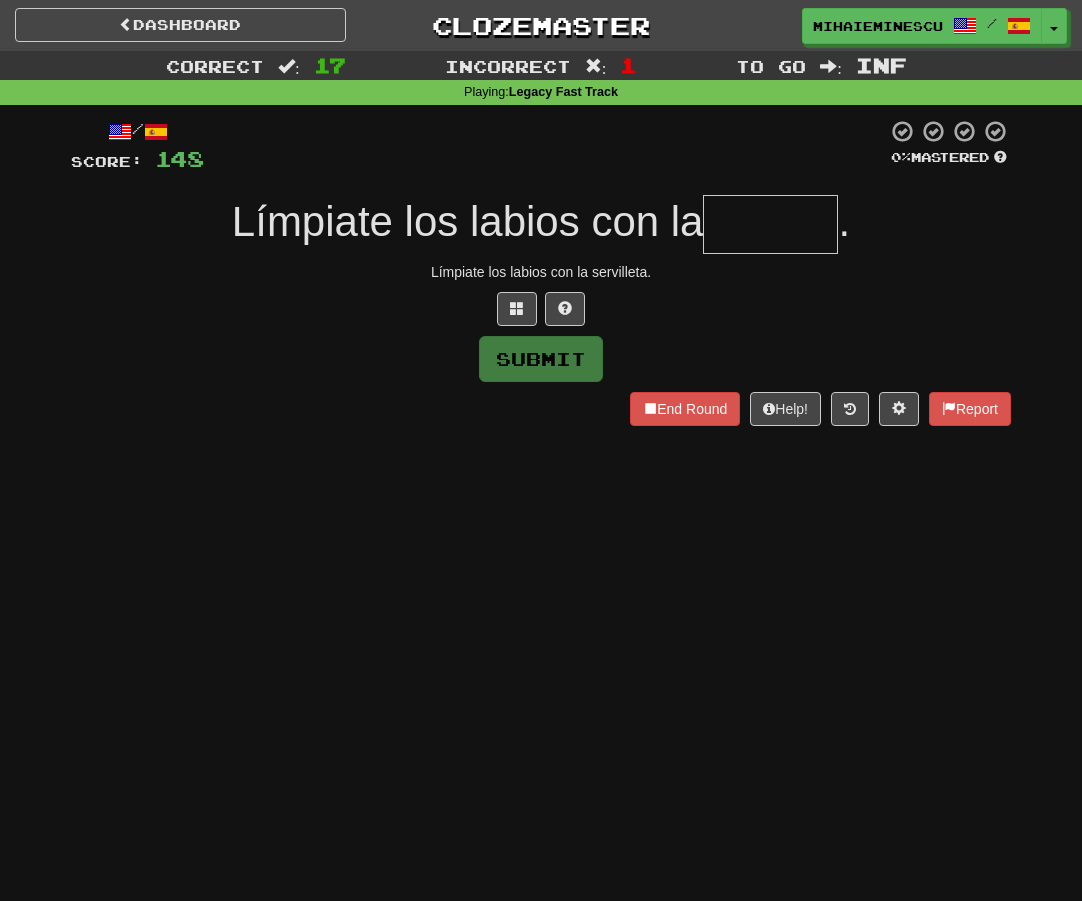 type on "*" 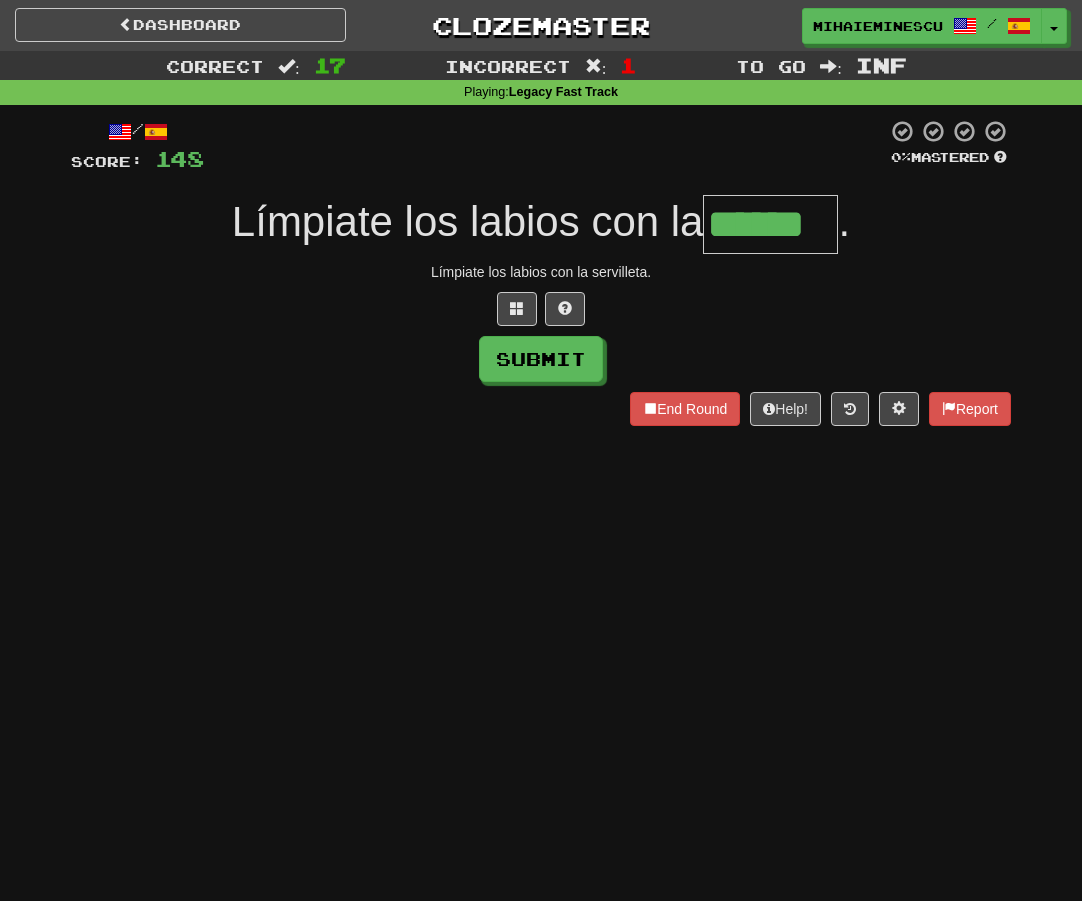 type on "******" 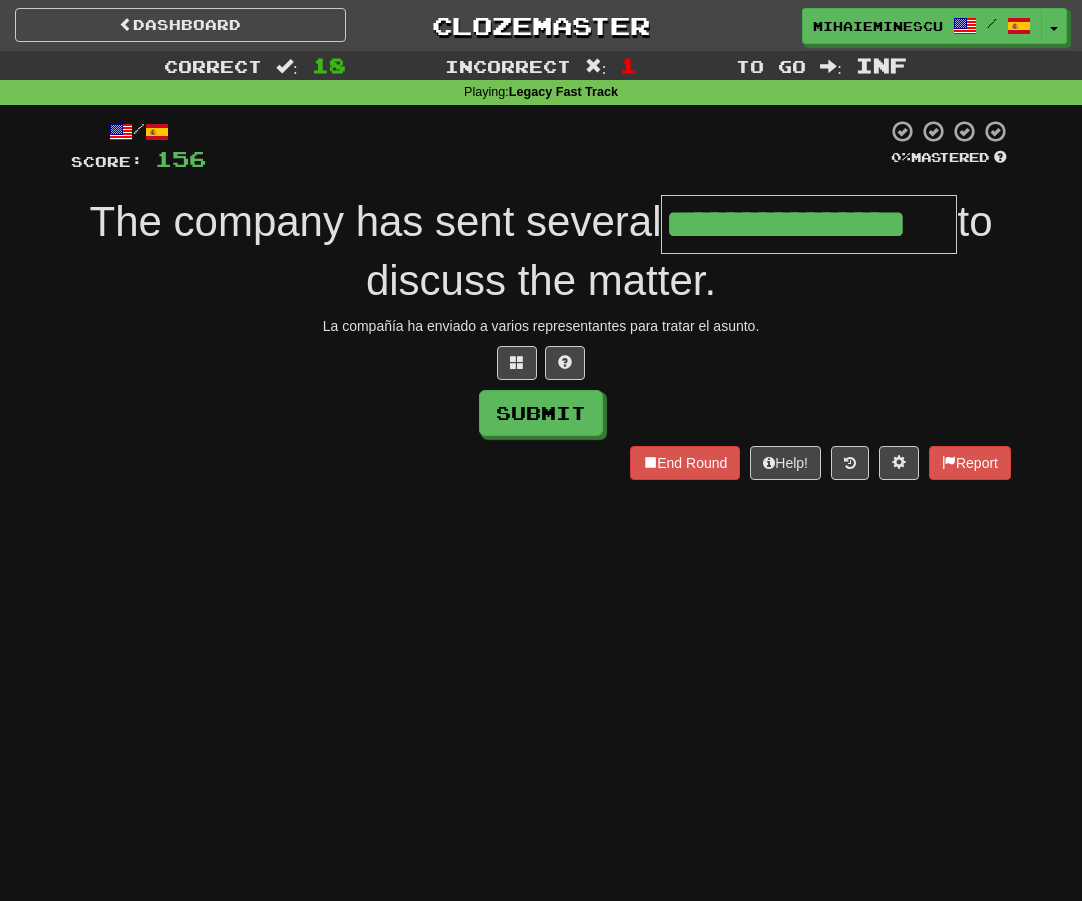 type on "**********" 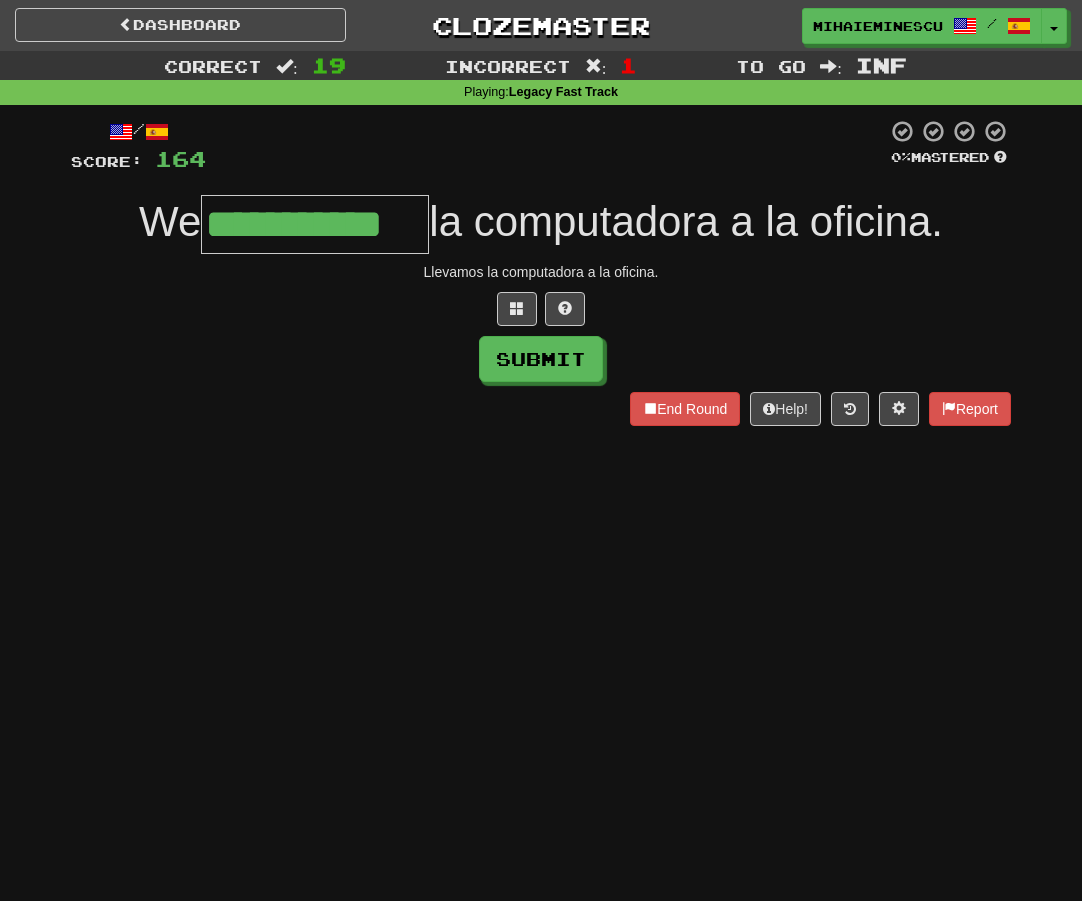 type on "**********" 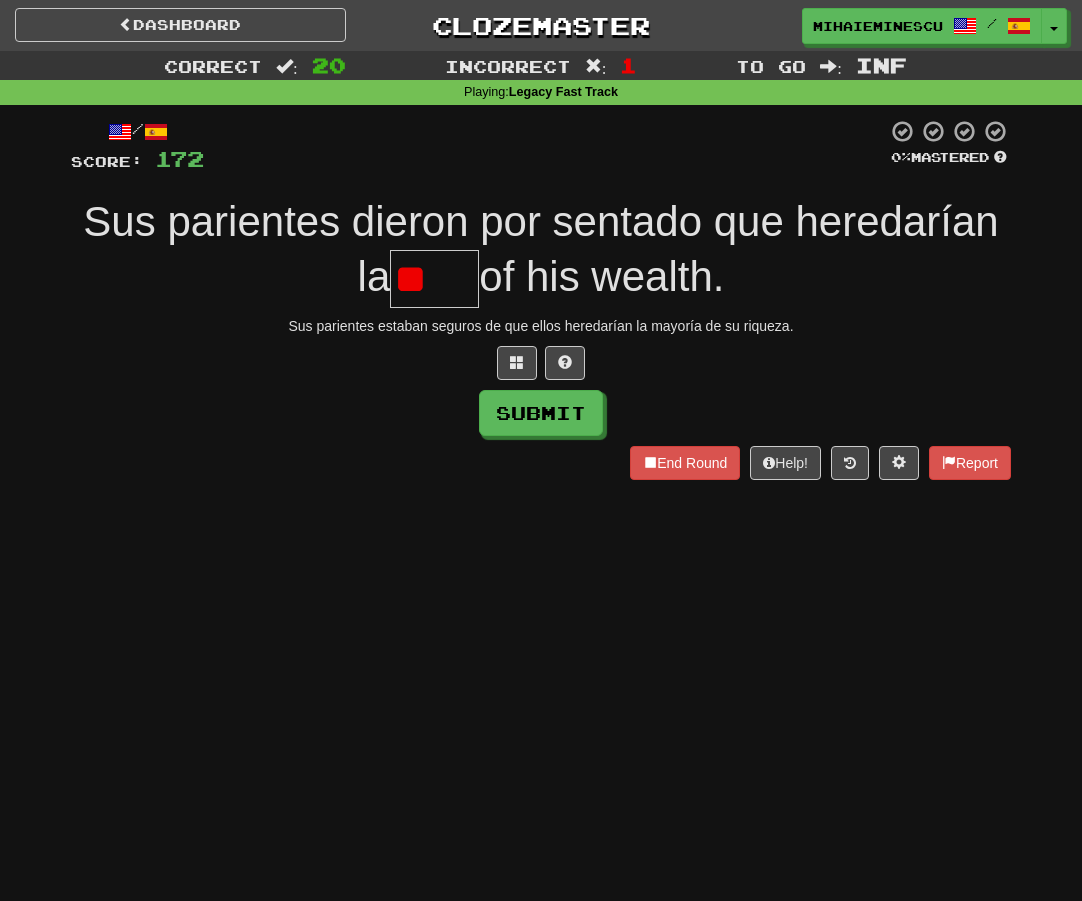 type on "*" 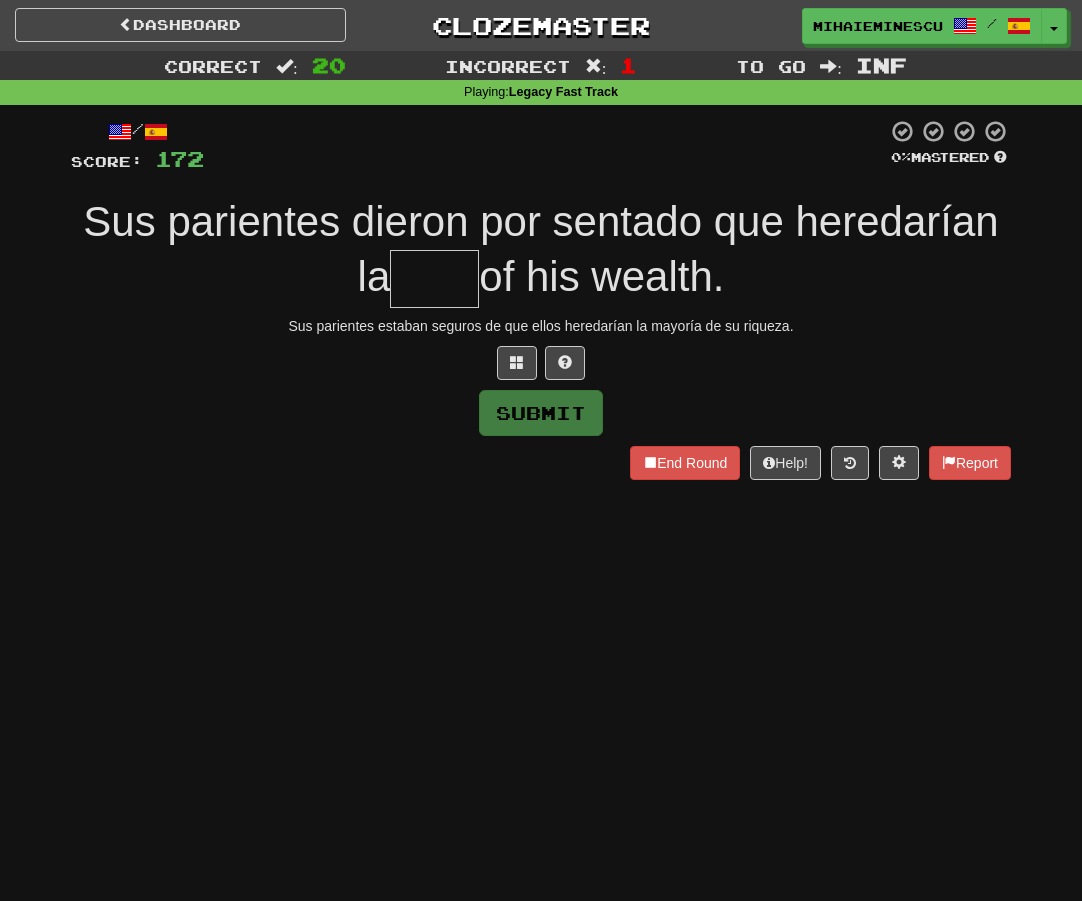type on "*" 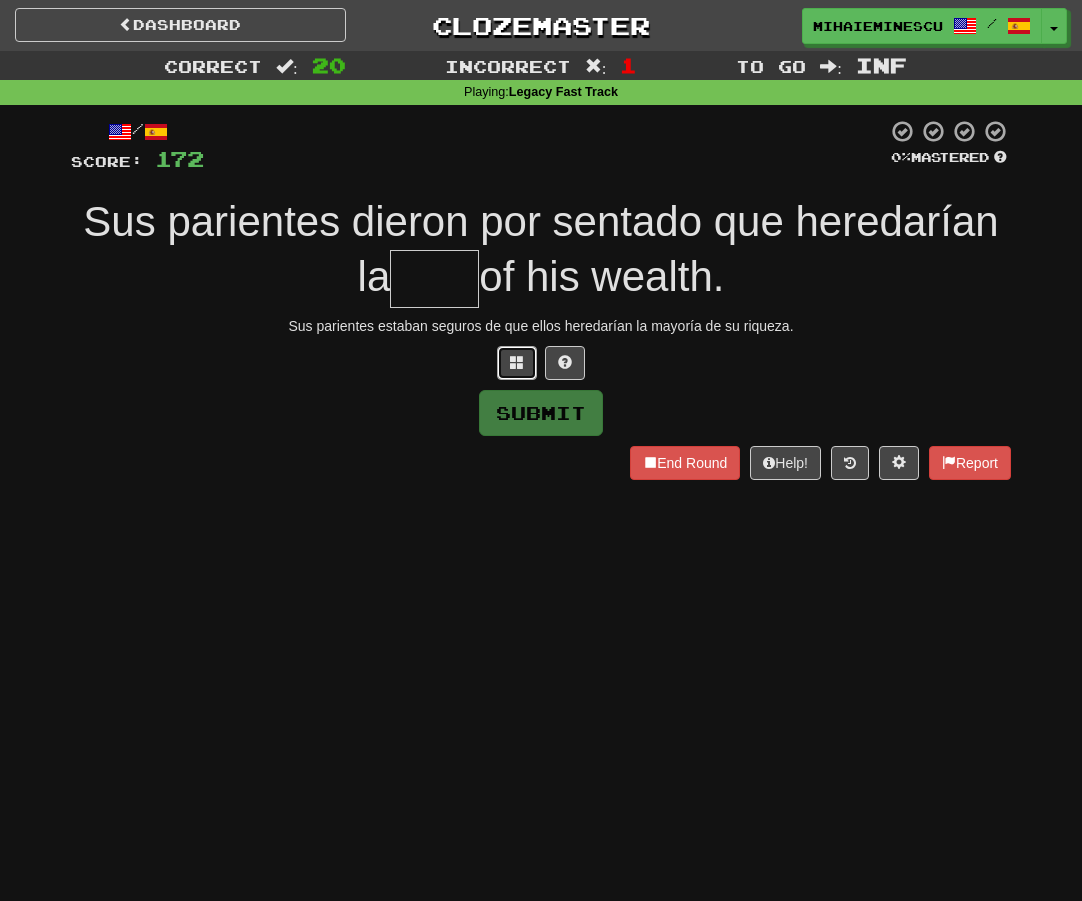 click at bounding box center (517, 363) 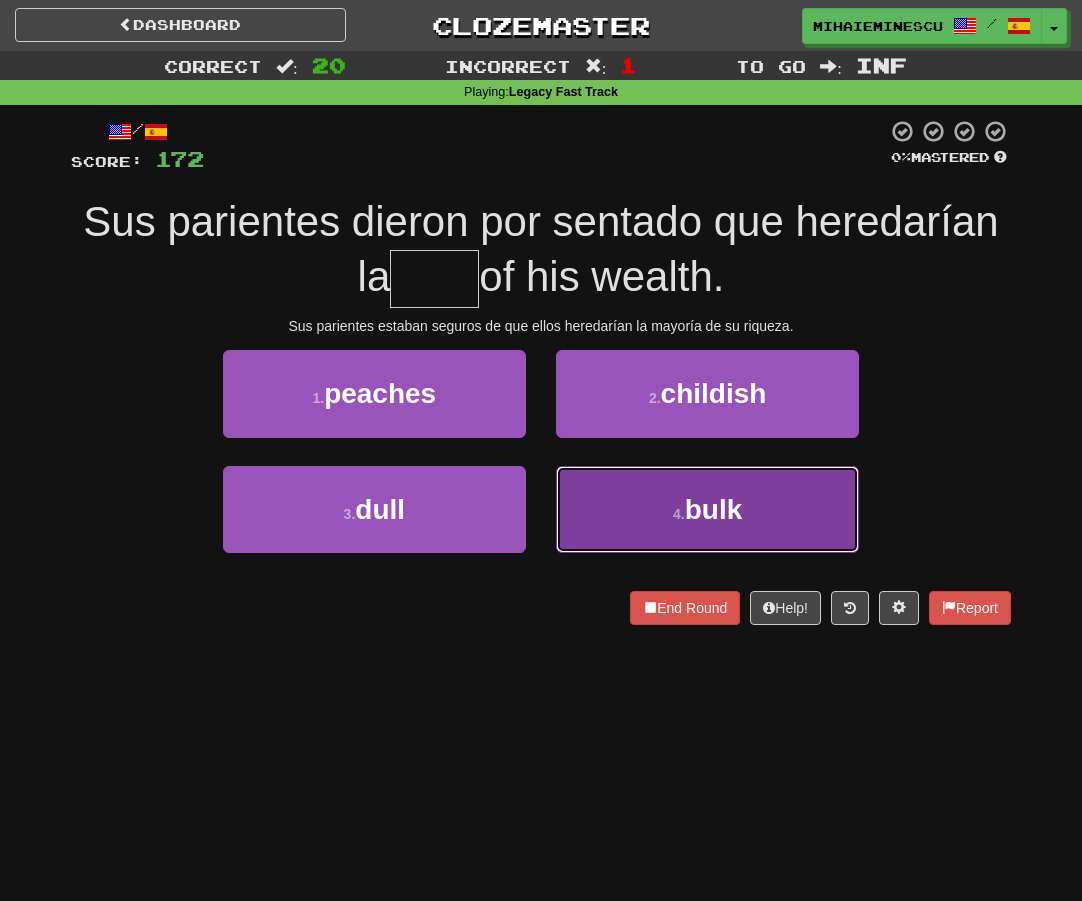 click on "4 .  bulk" at bounding box center [707, 509] 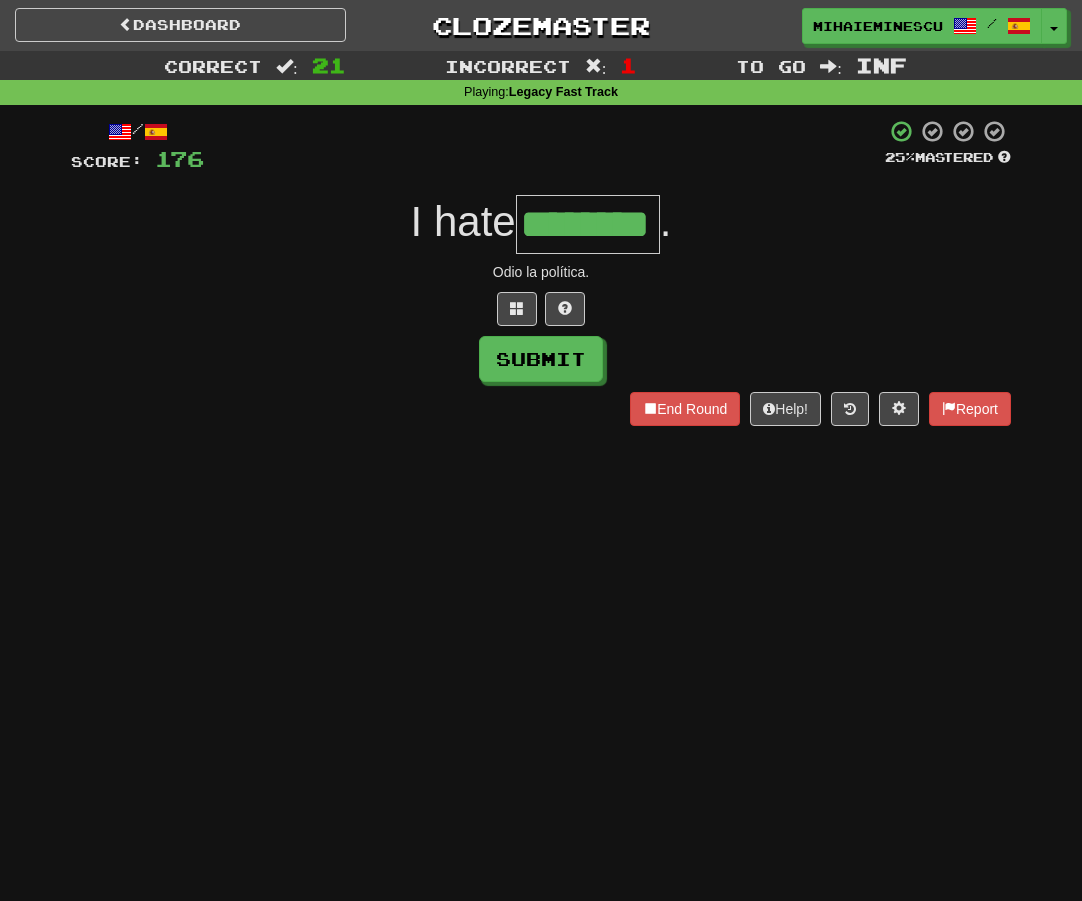 type on "********" 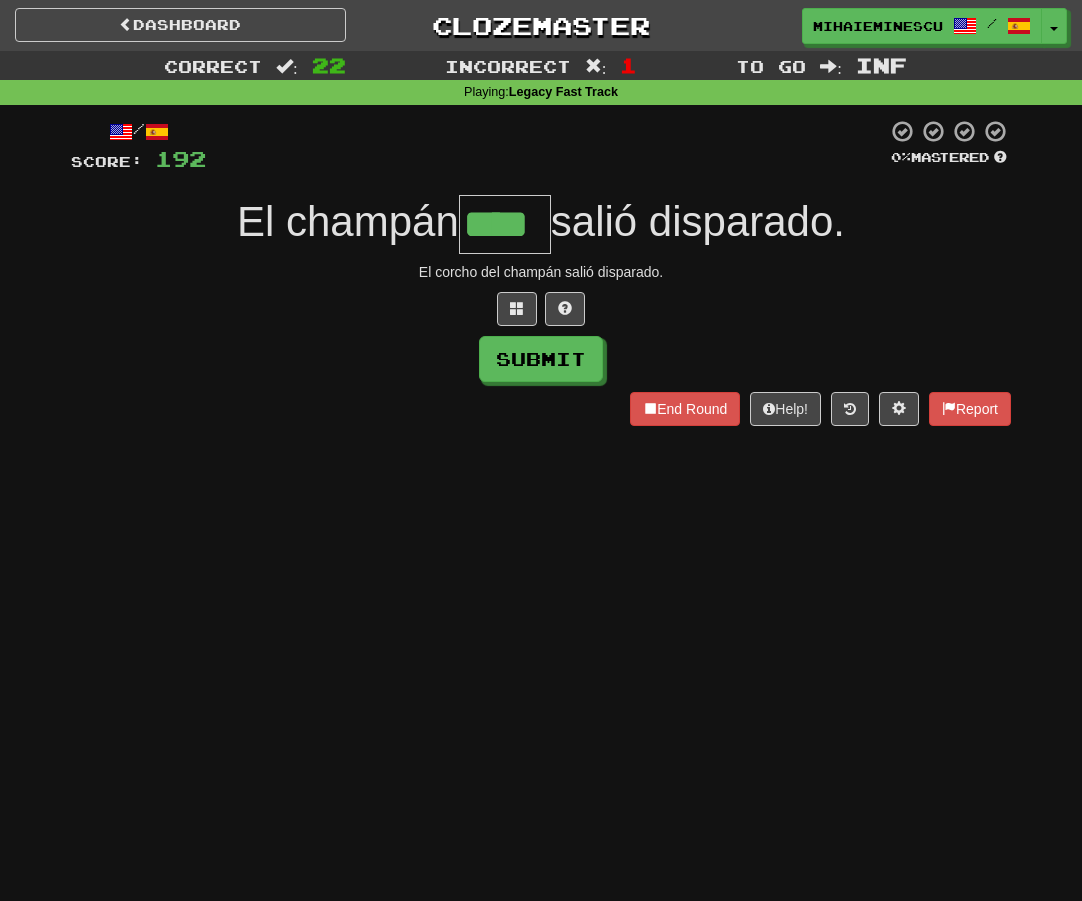 type on "****" 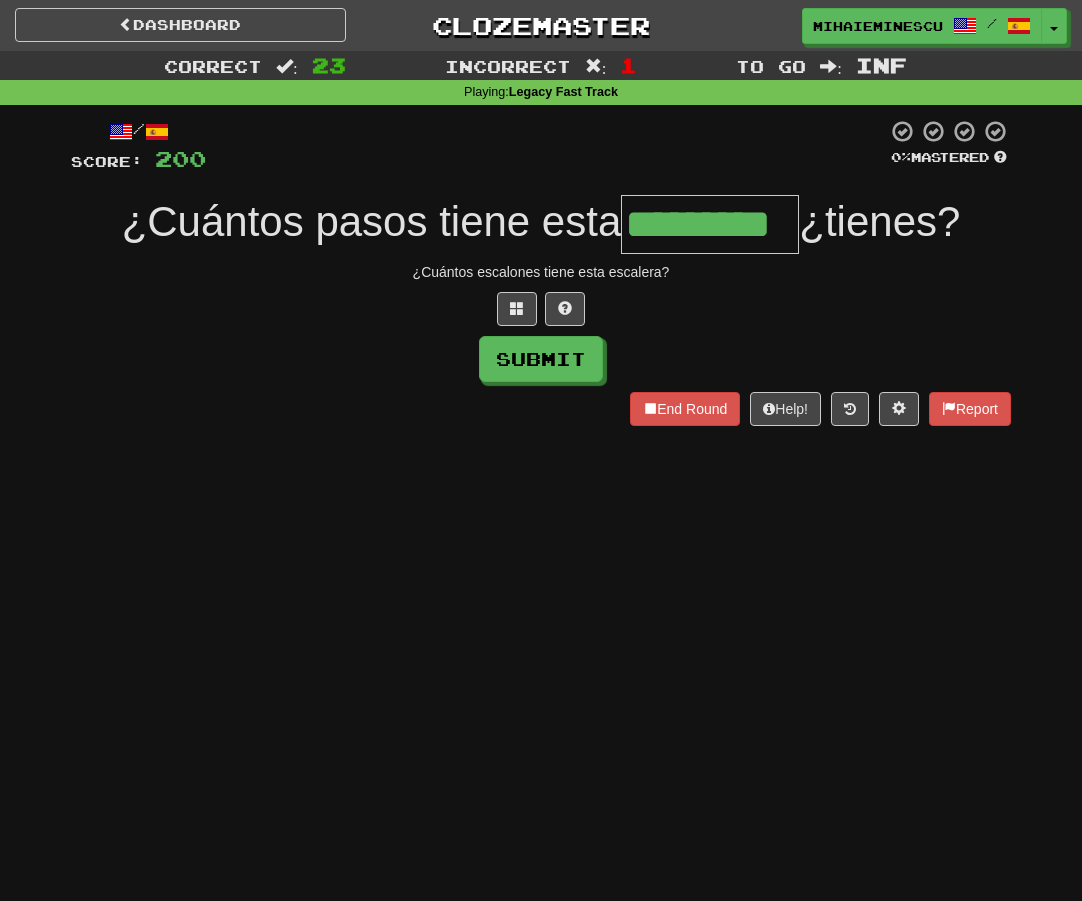 type on "*********" 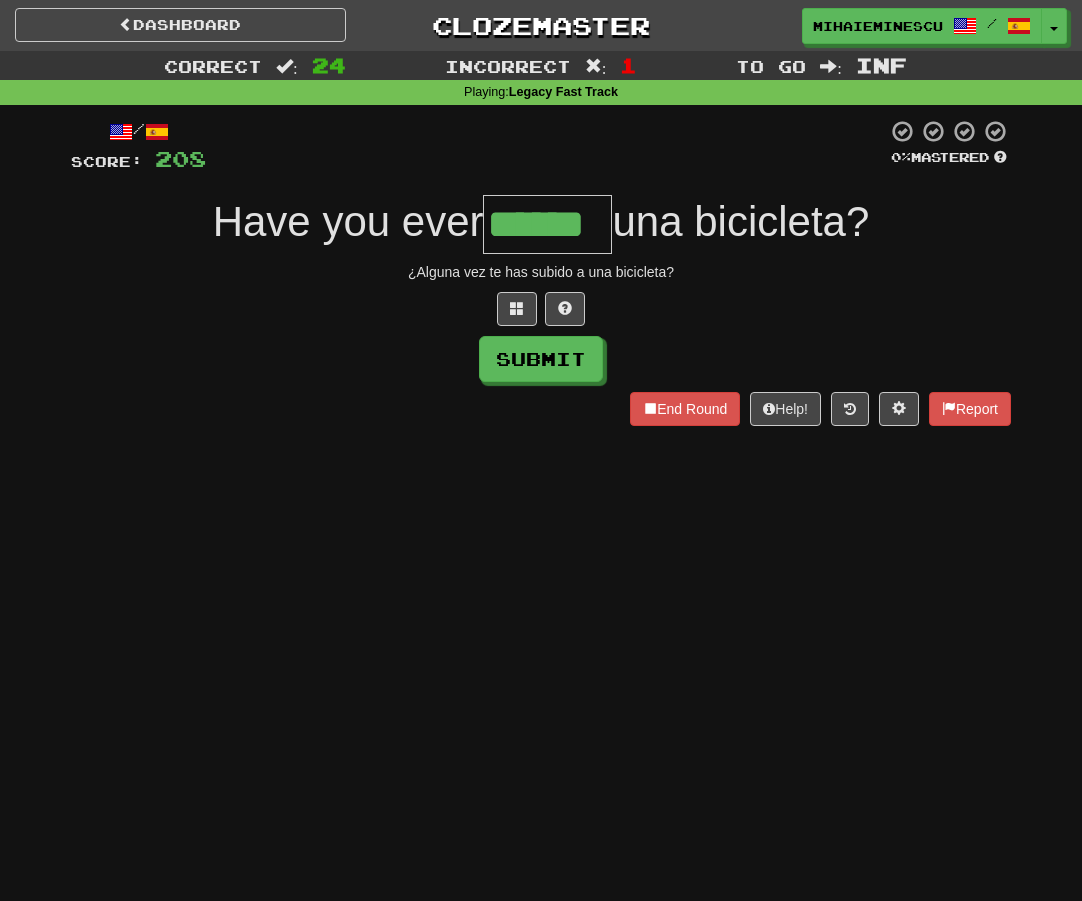 type on "******" 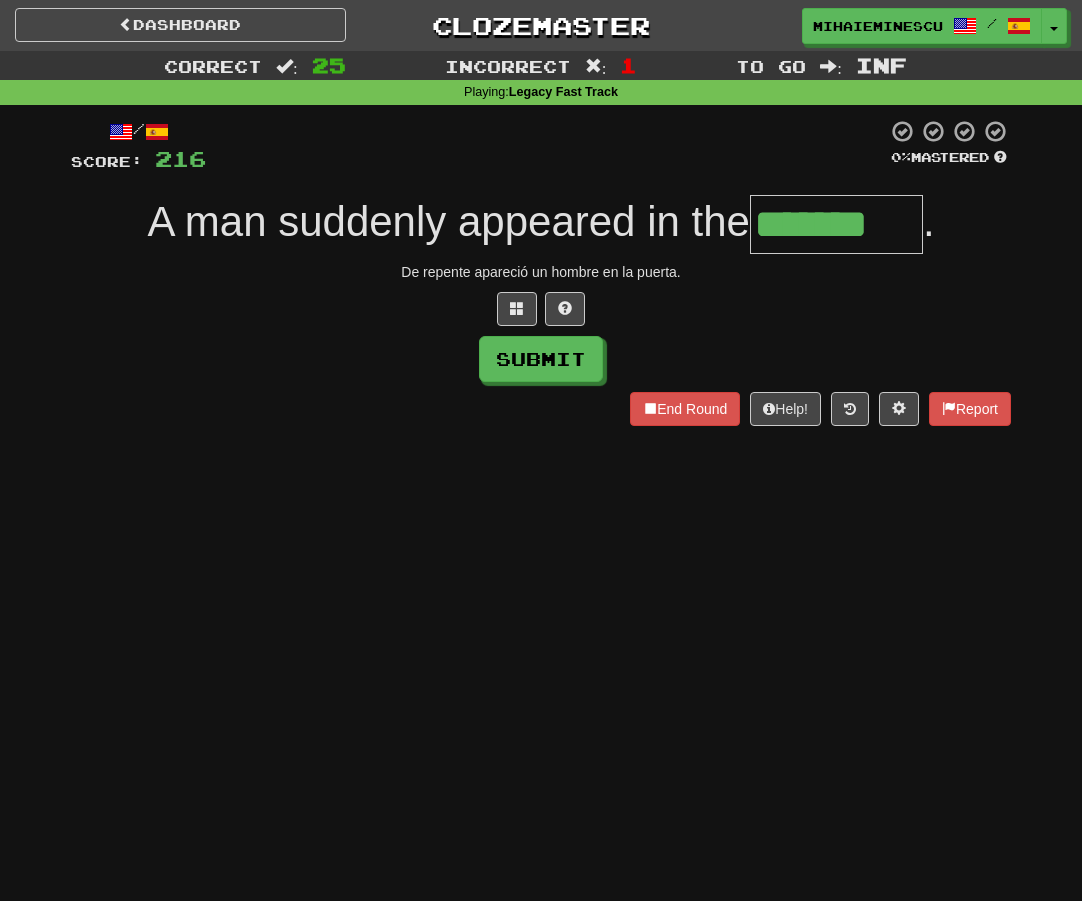 type on "*******" 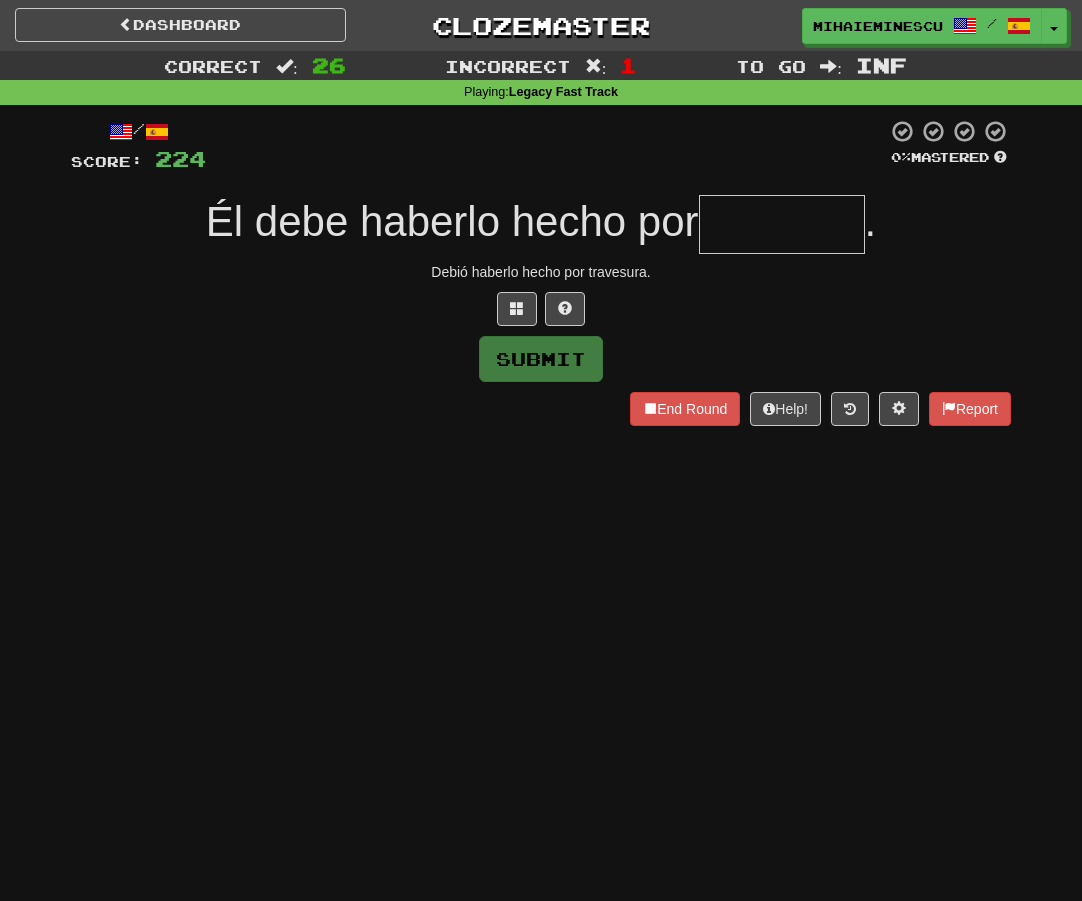 type on "*" 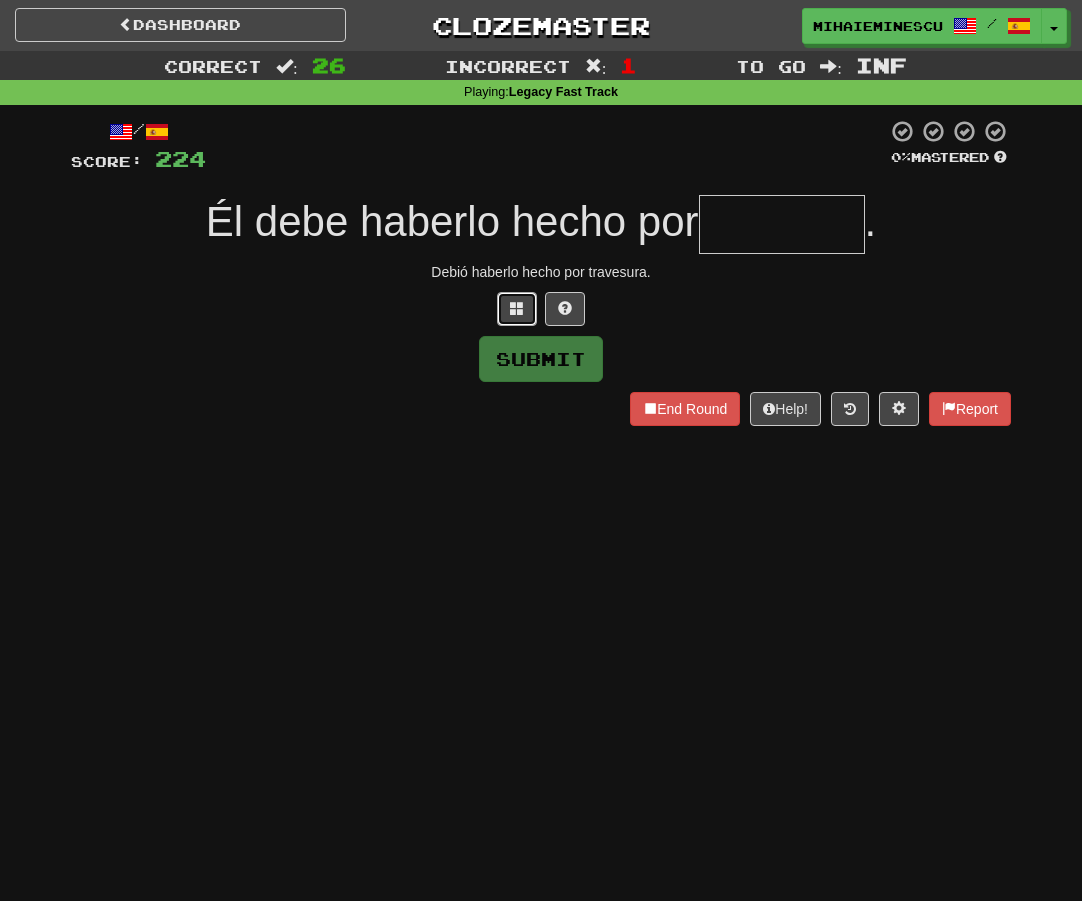 click at bounding box center [517, 309] 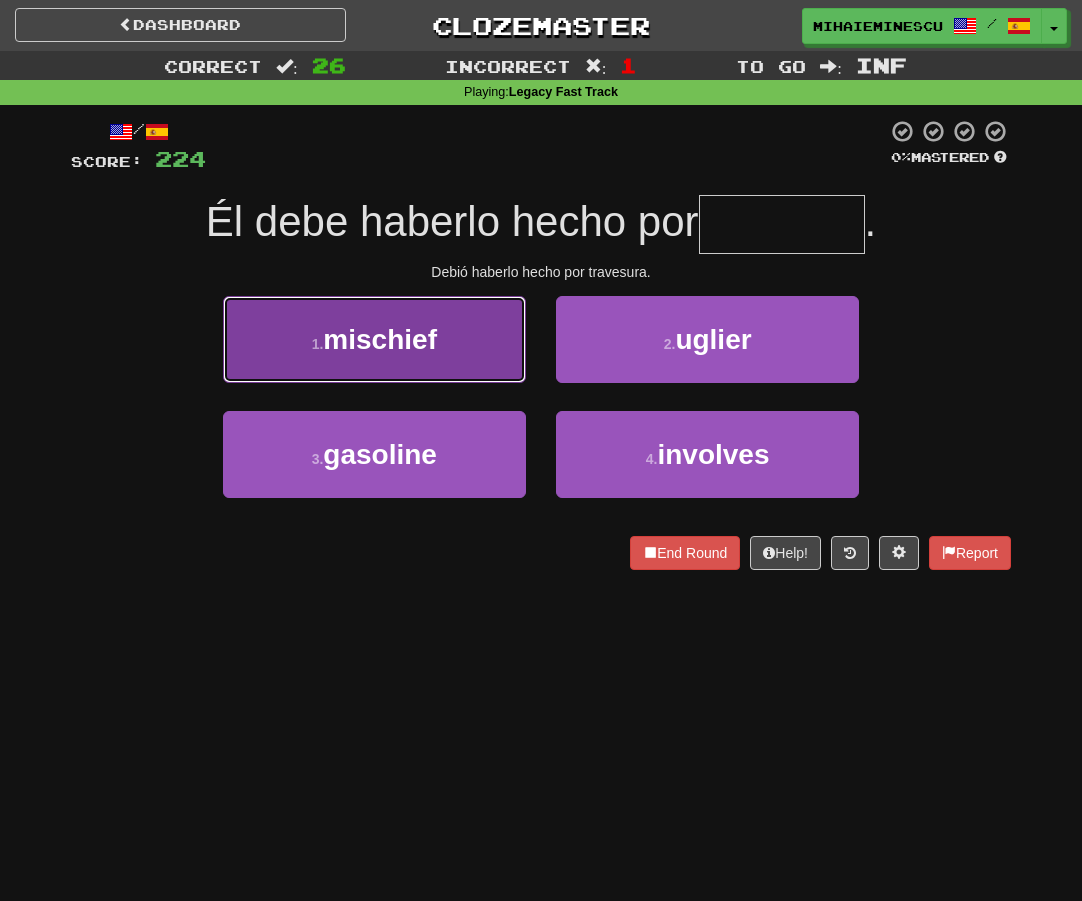 click on "1 .  mischief" at bounding box center [374, 339] 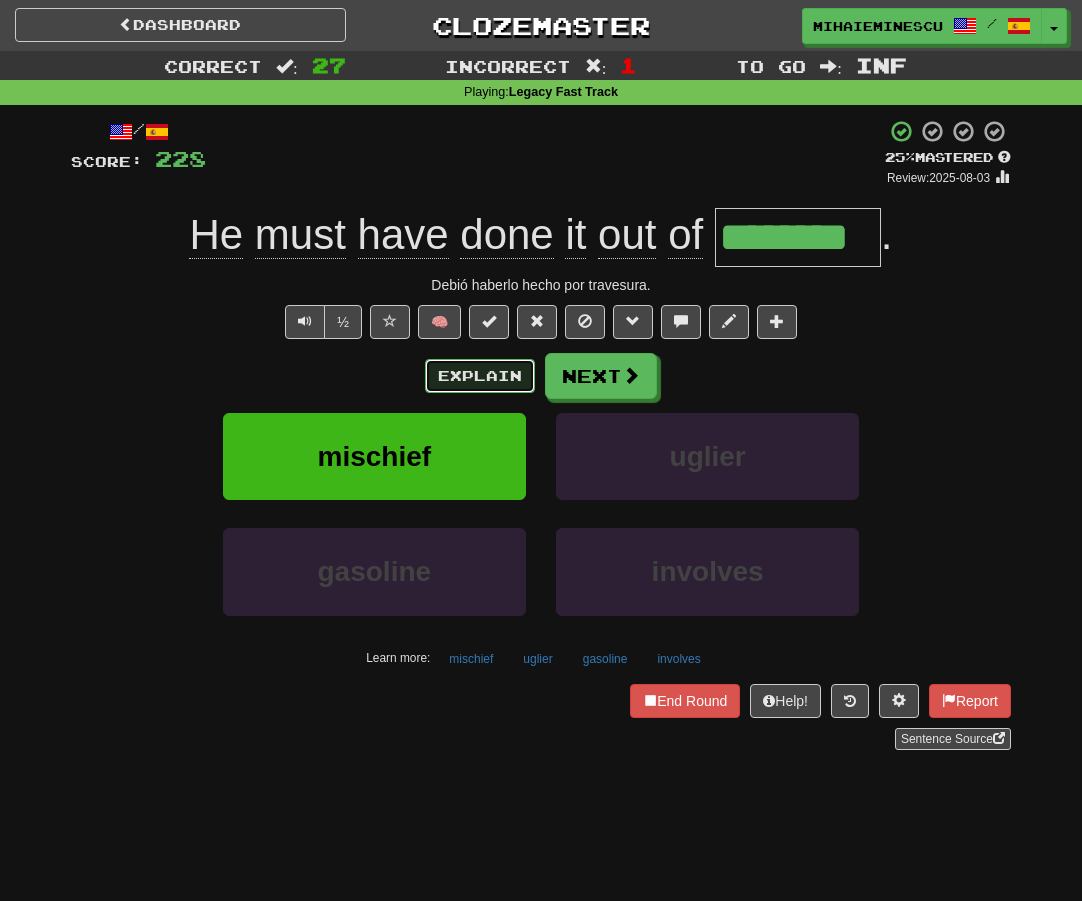 click on "Explain" at bounding box center (480, 376) 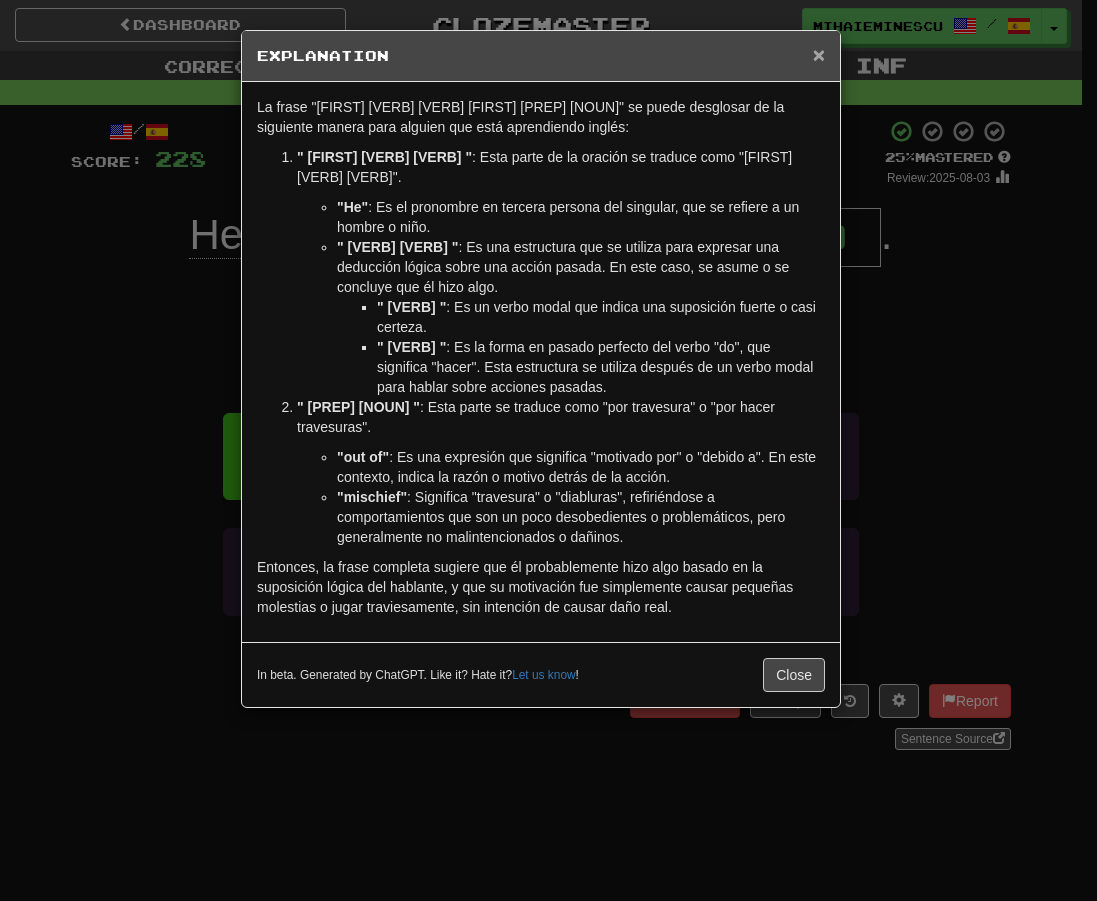 click on "×" at bounding box center [819, 54] 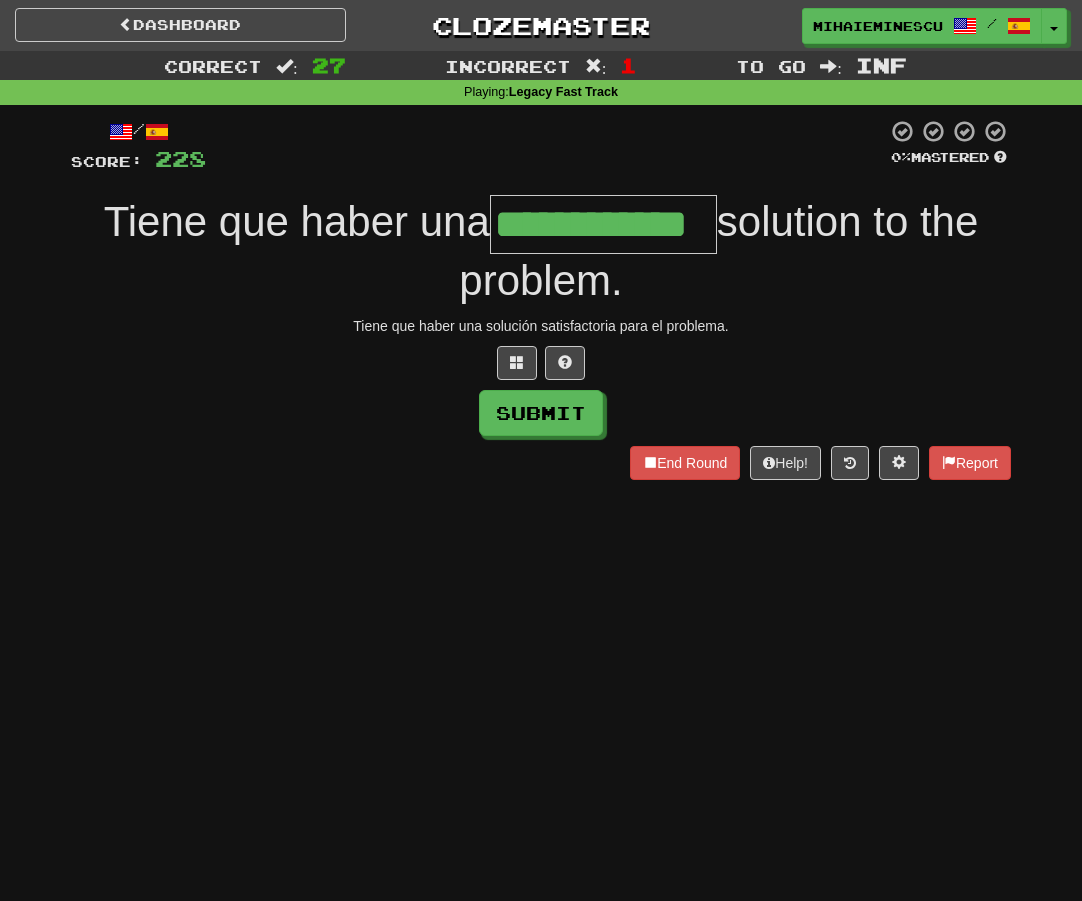 type on "**********" 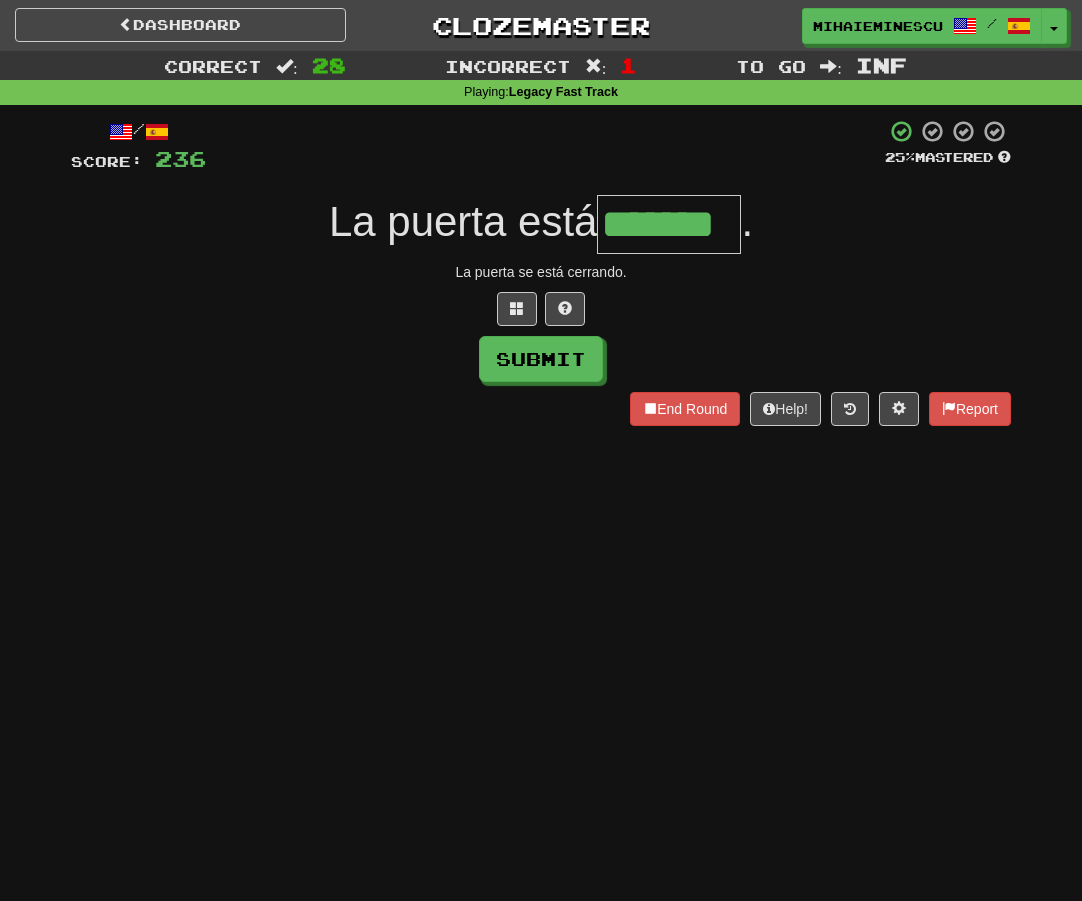 type on "*******" 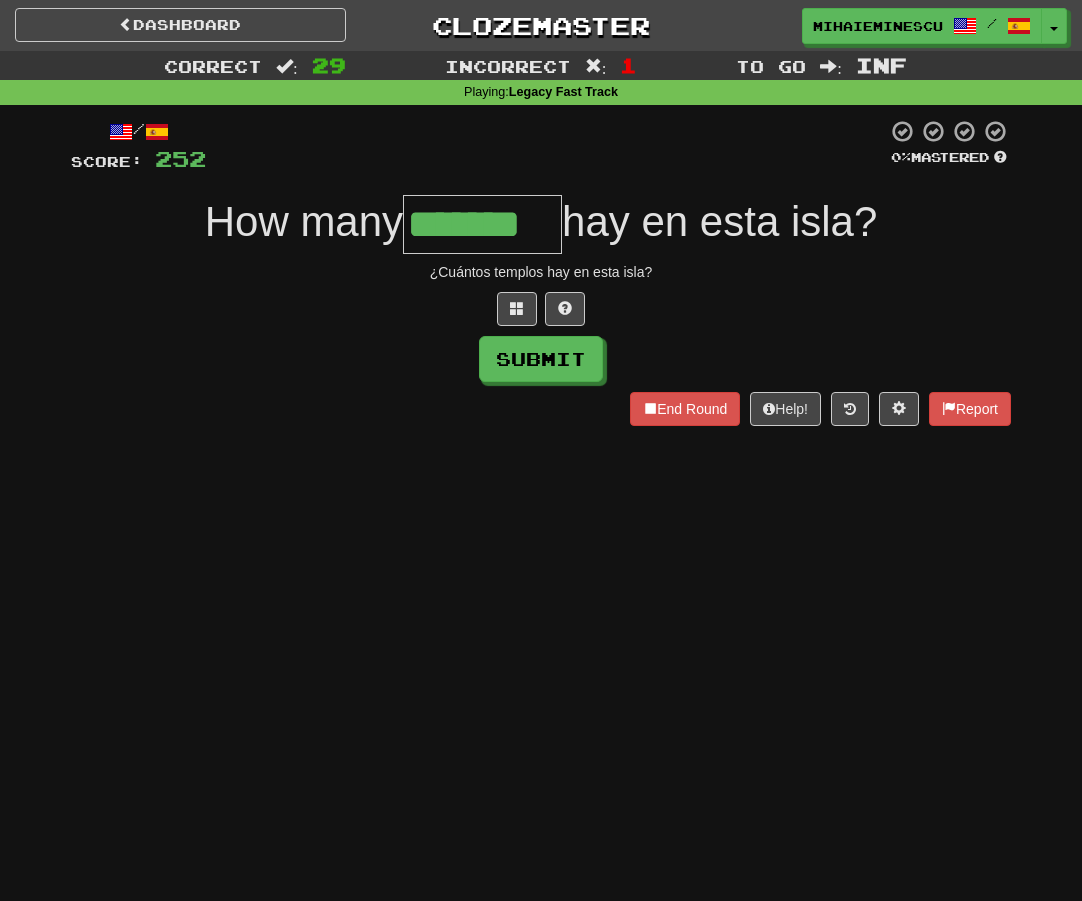 type on "*******" 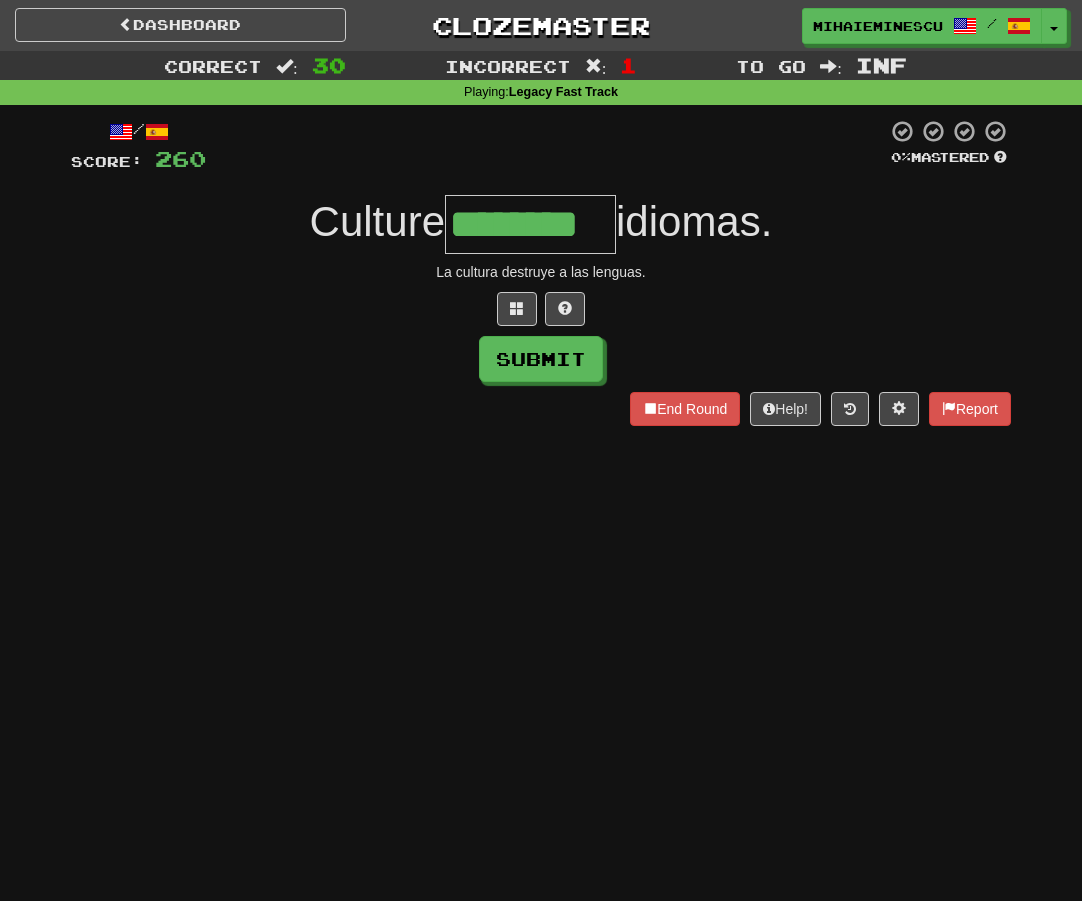 type on "********" 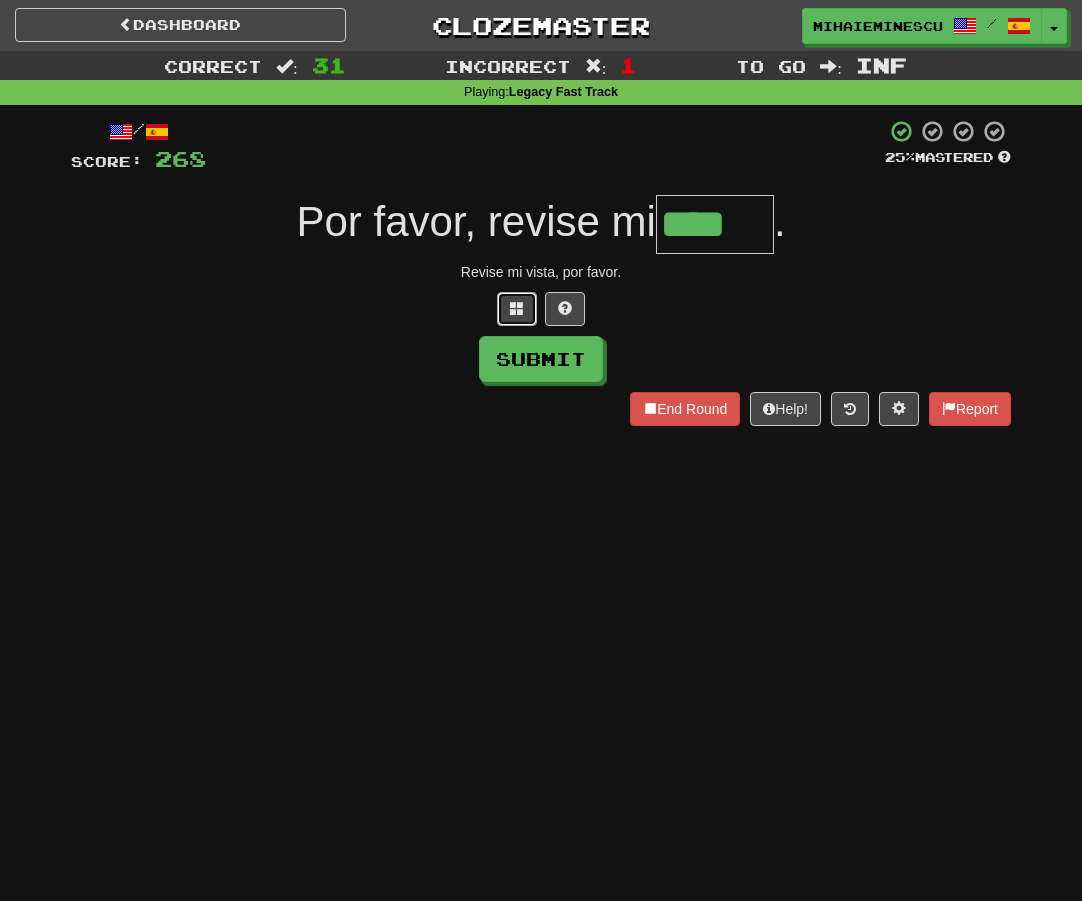 click at bounding box center (517, 308) 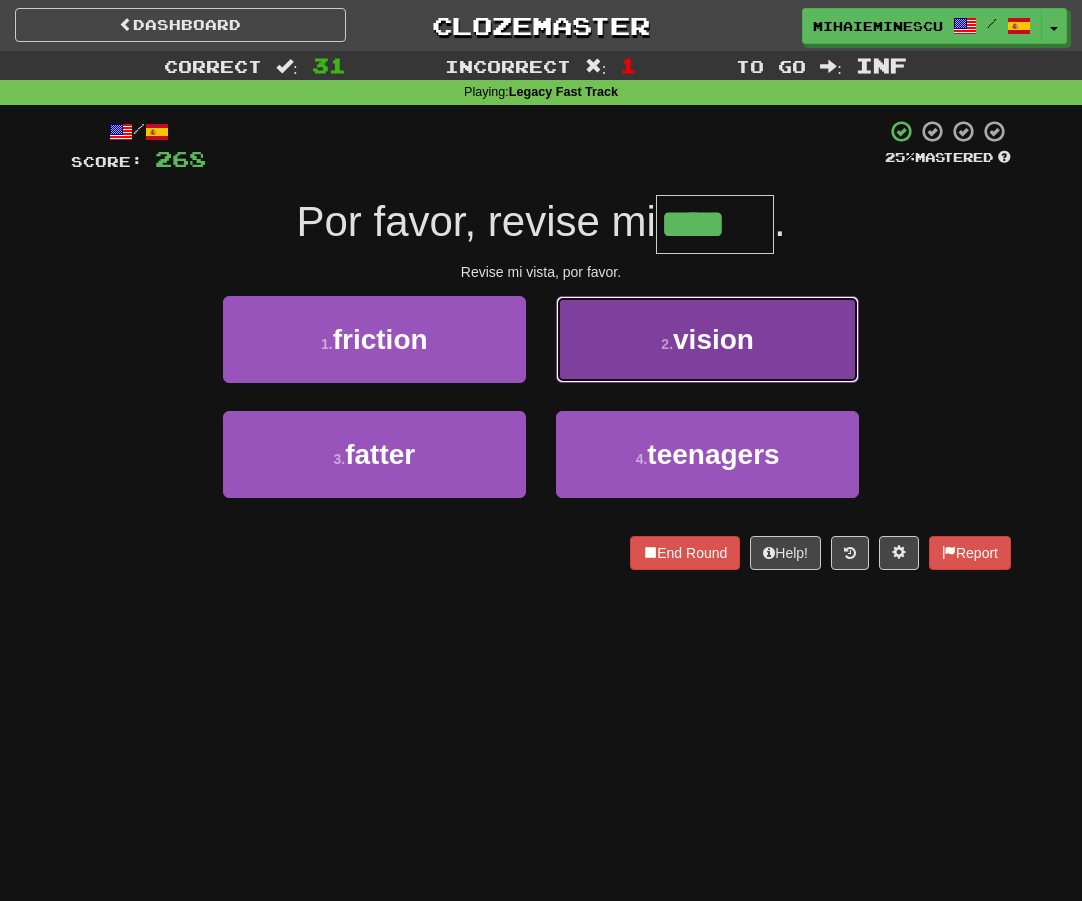 click on "vision" at bounding box center (713, 339) 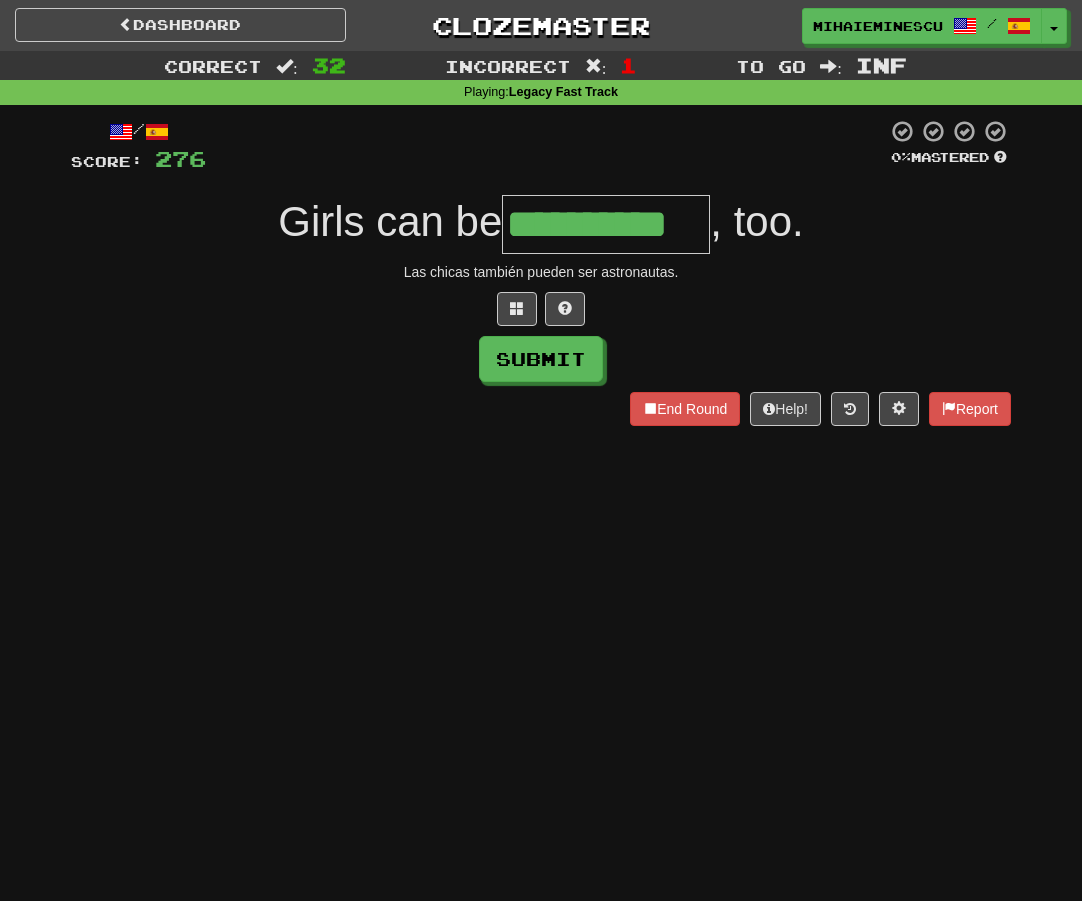 type on "**********" 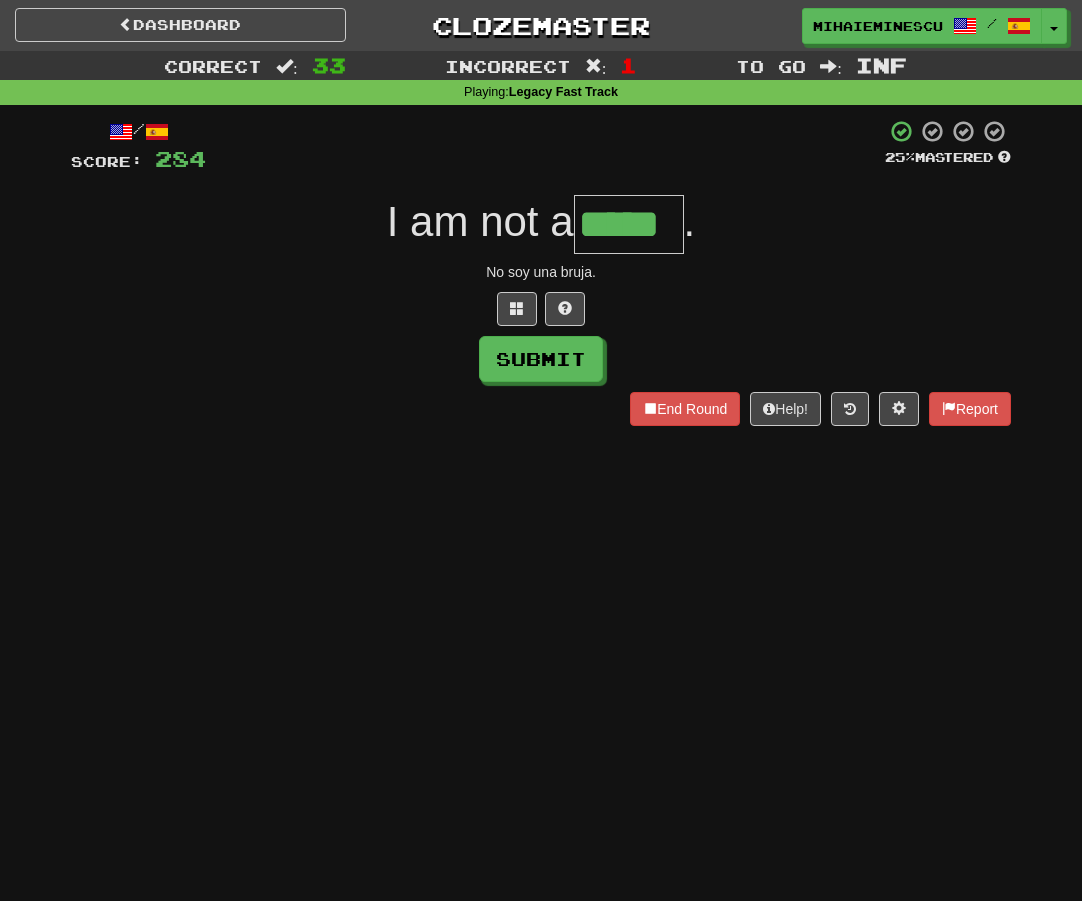 type on "*****" 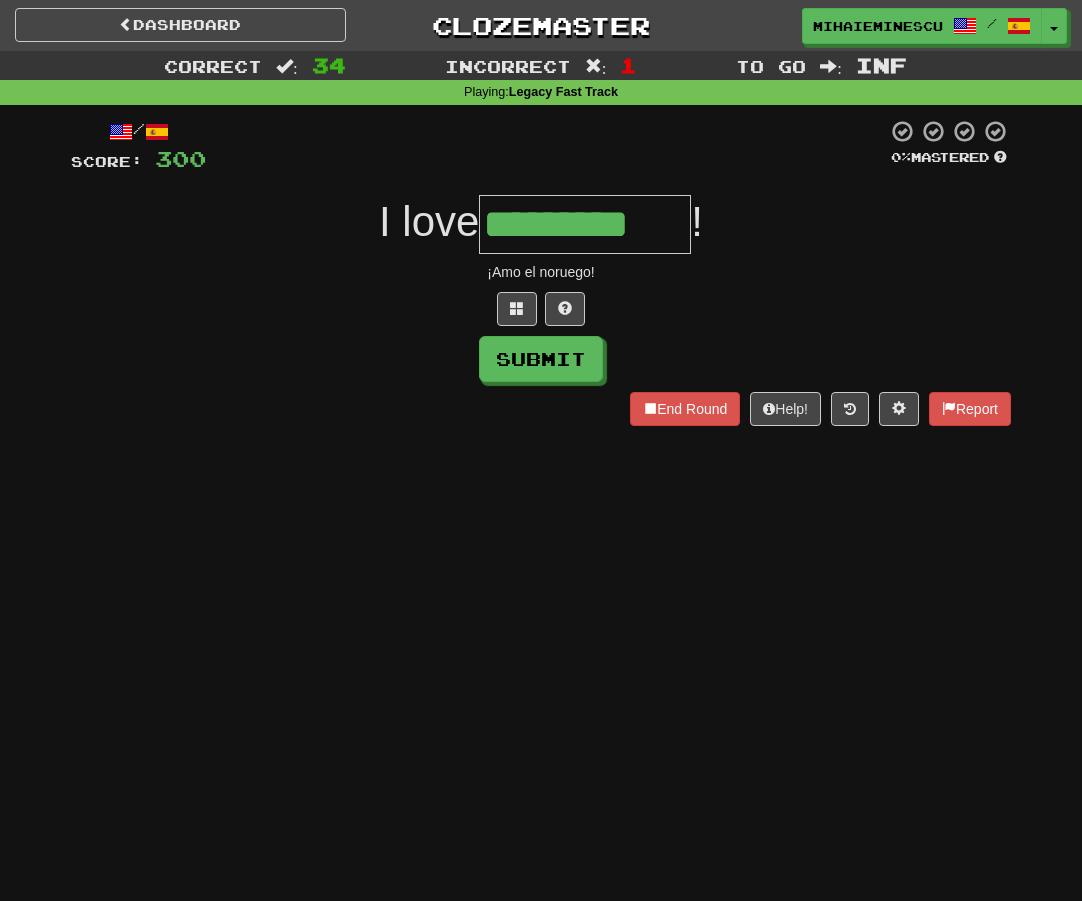 type on "*********" 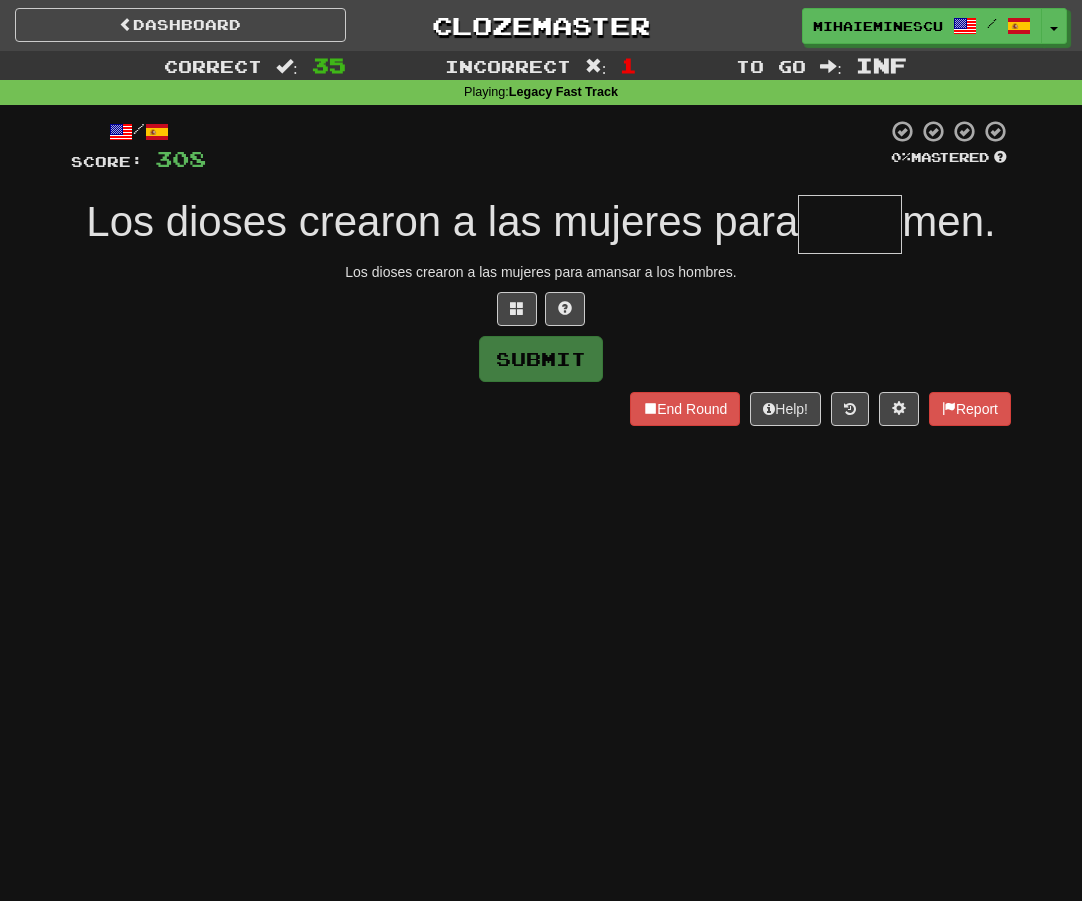 type on "*" 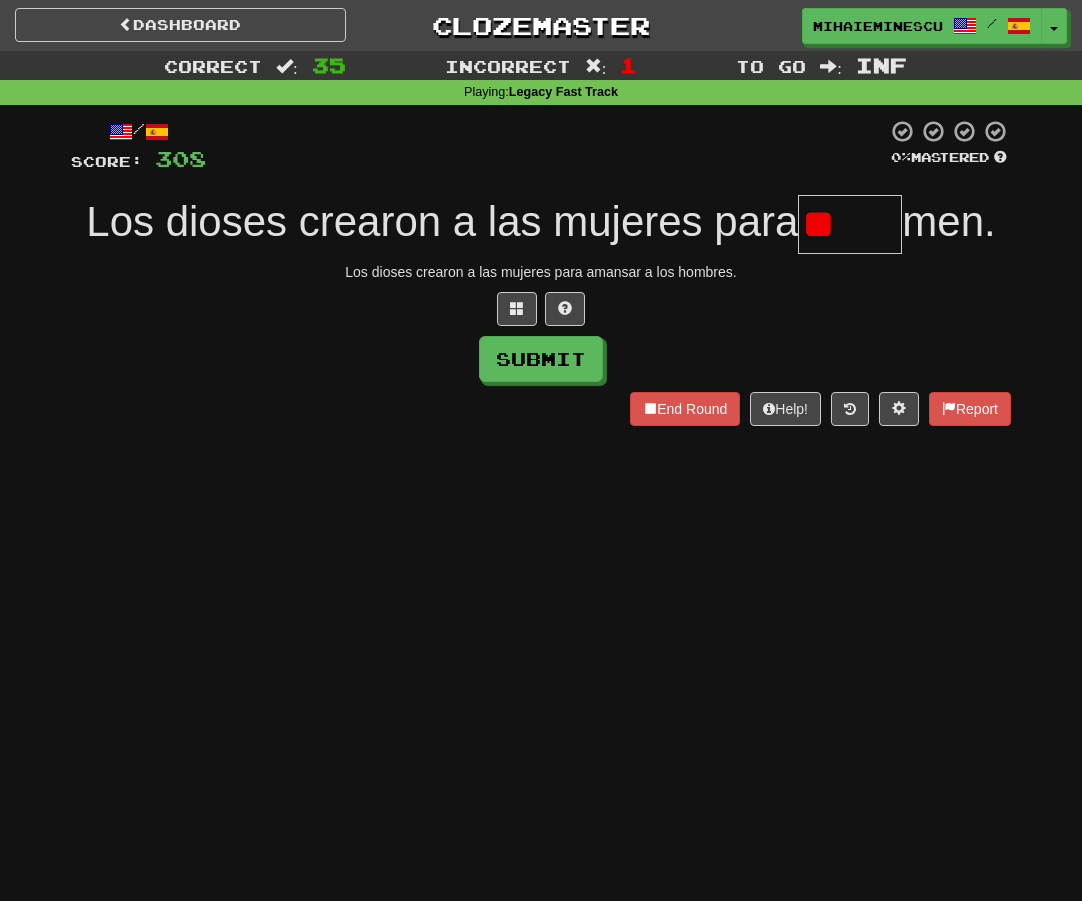 type on "*" 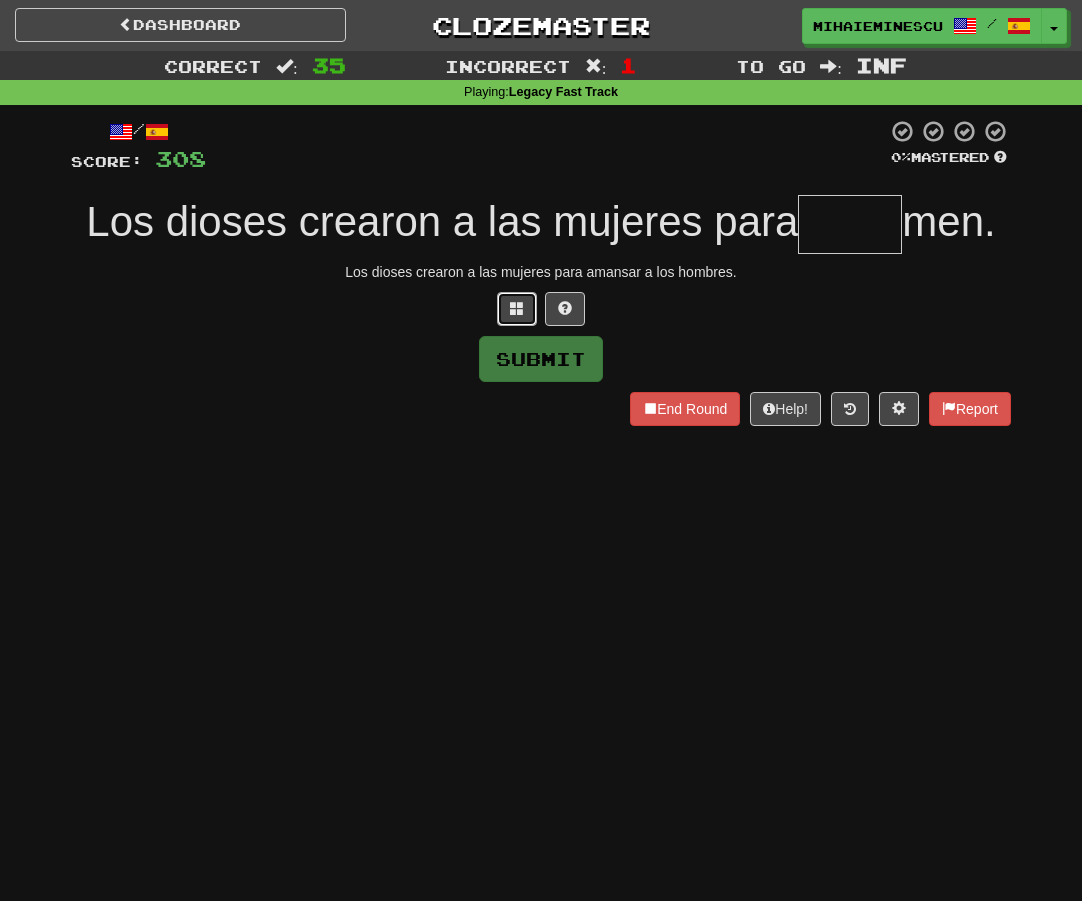 click at bounding box center (517, 309) 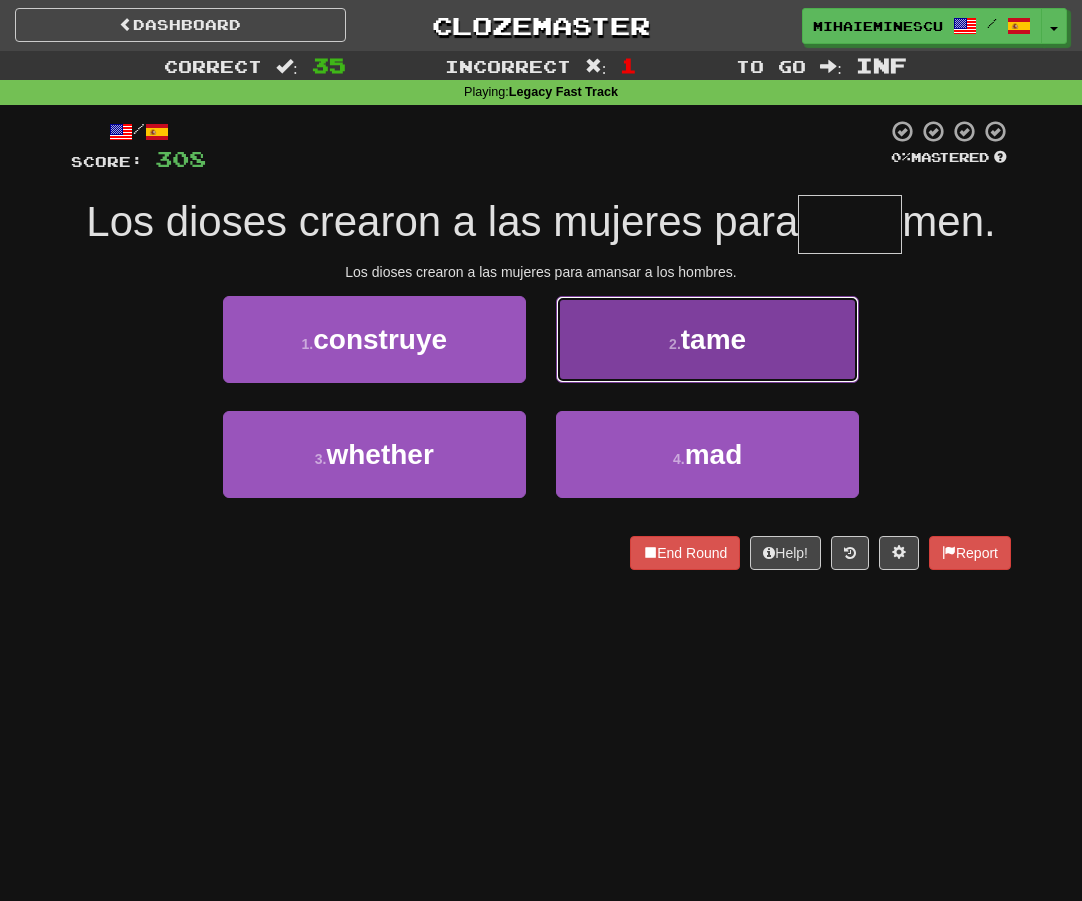 click on "2 .  tame" at bounding box center (707, 339) 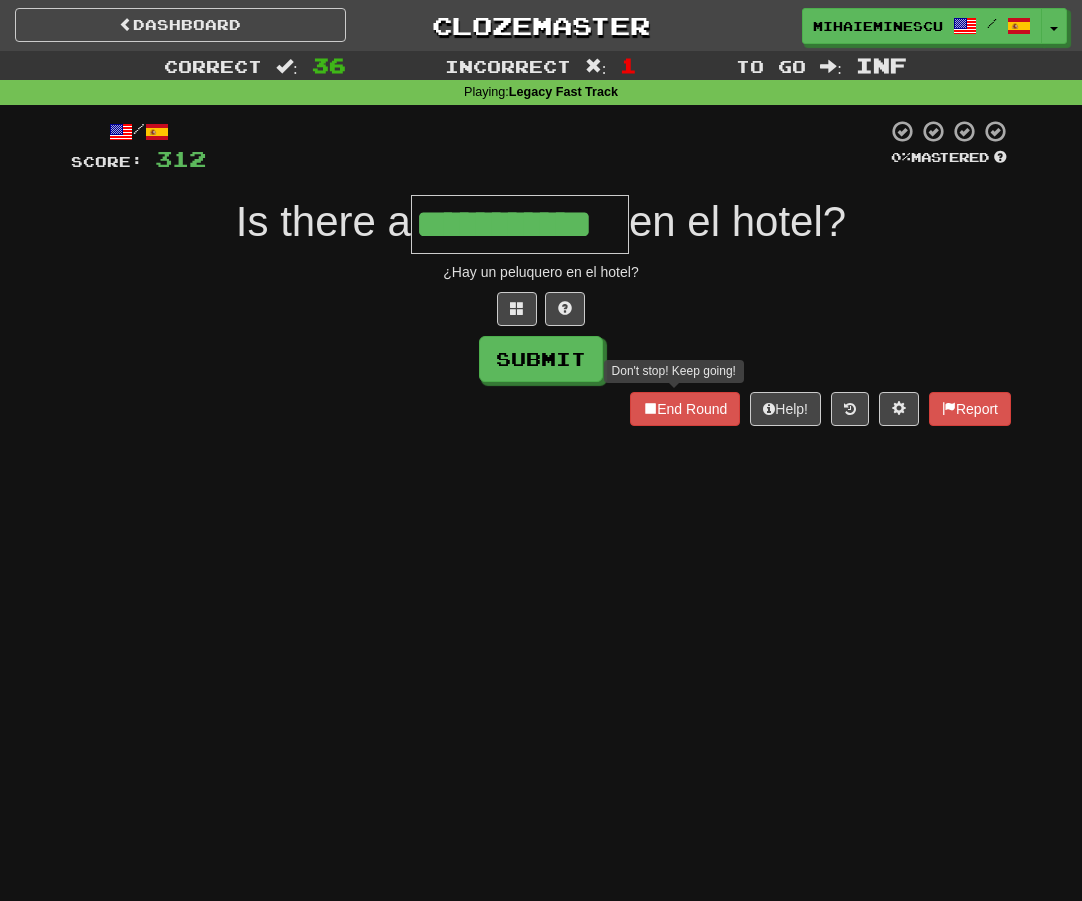type on "**********" 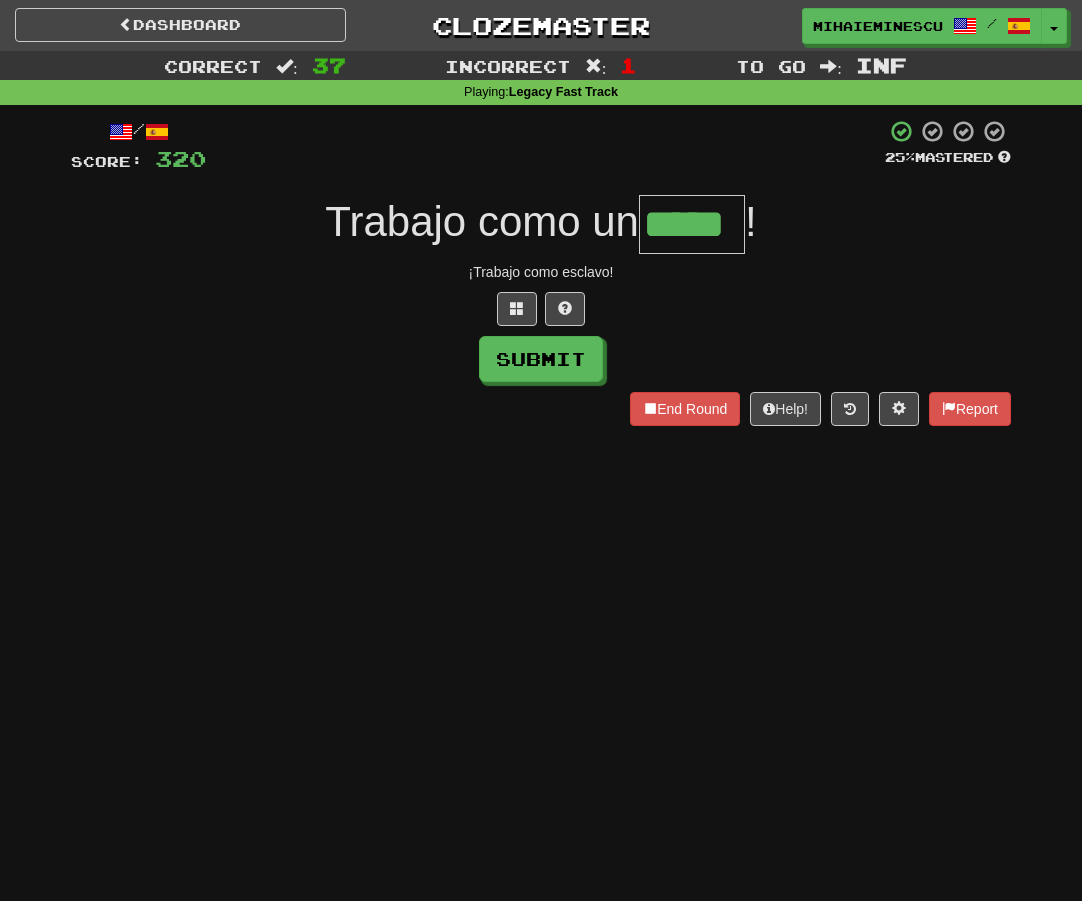 type on "*****" 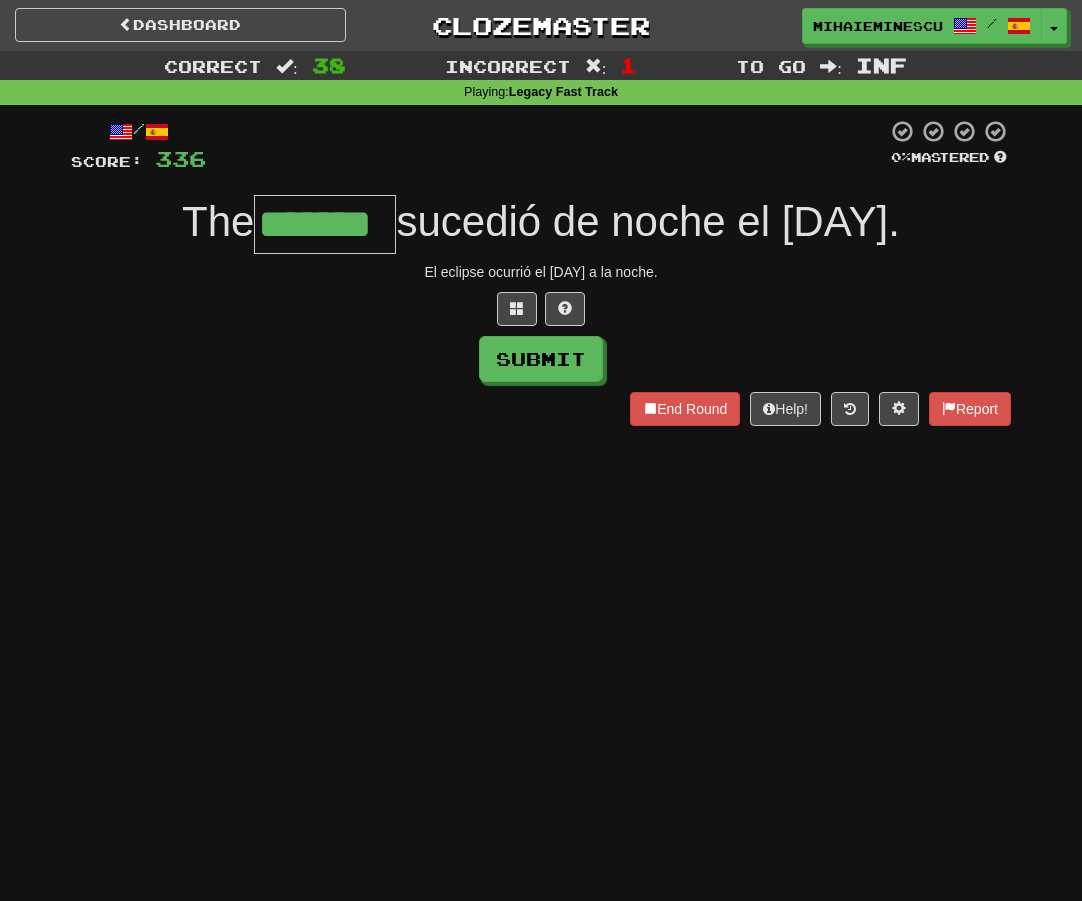 type on "*******" 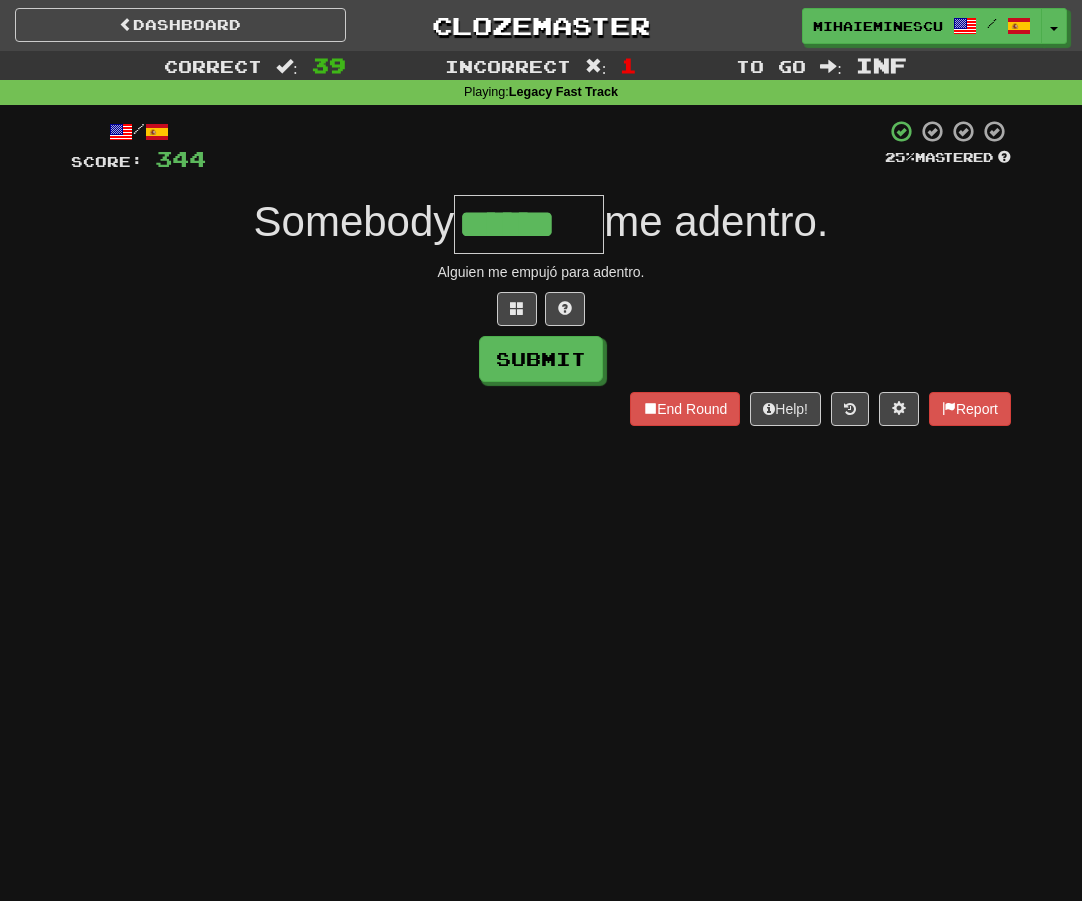 type on "******" 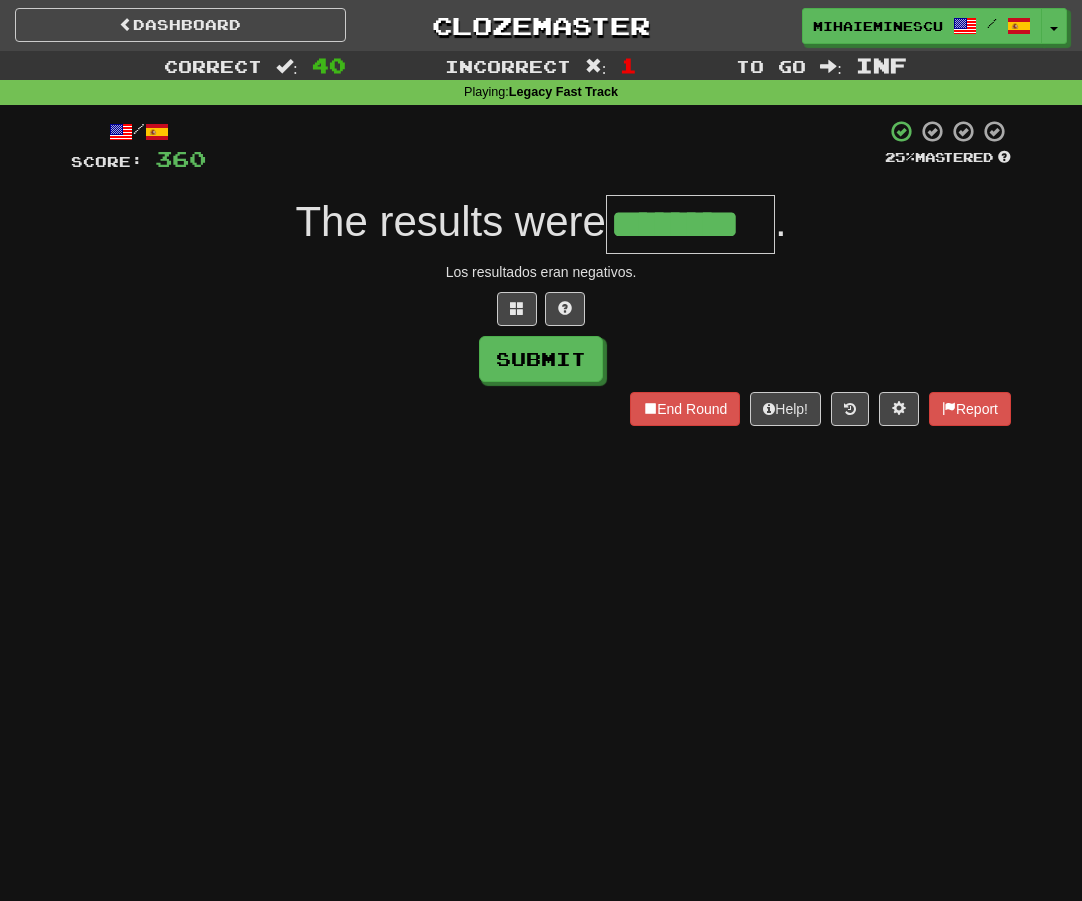 type on "********" 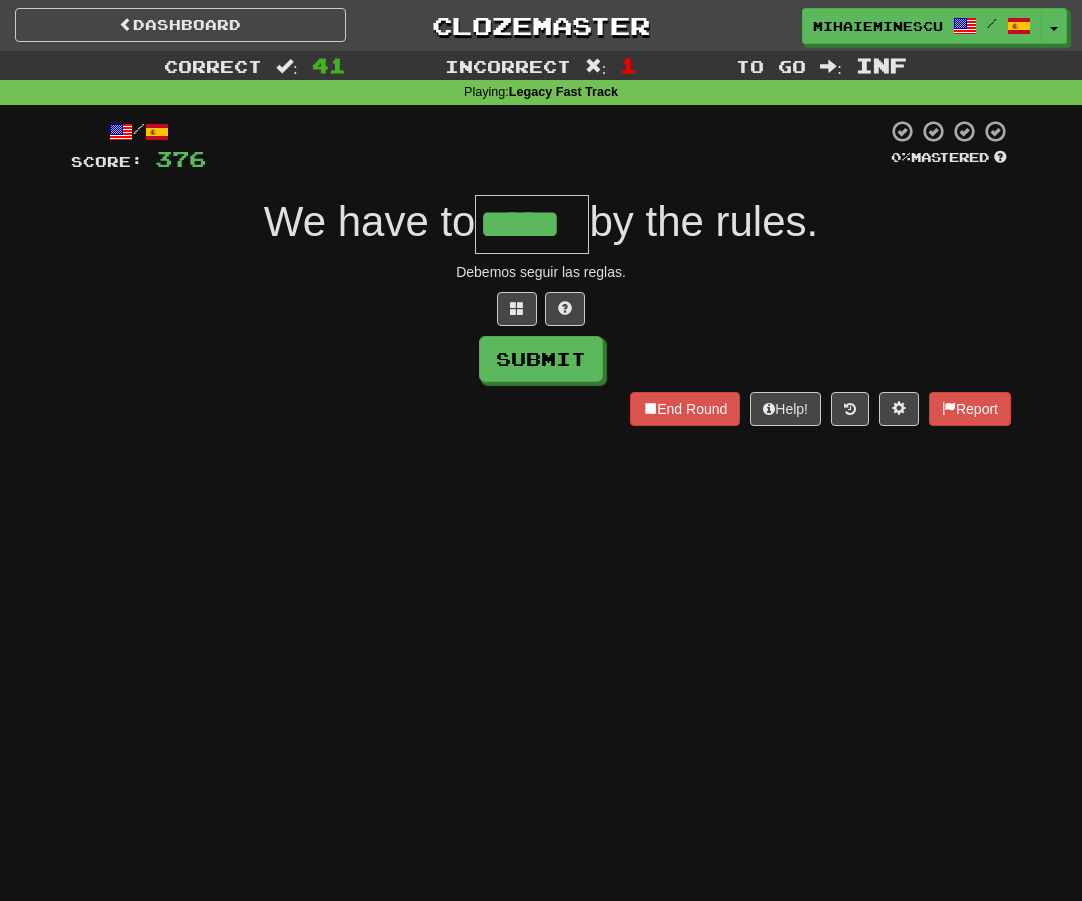 type on "*****" 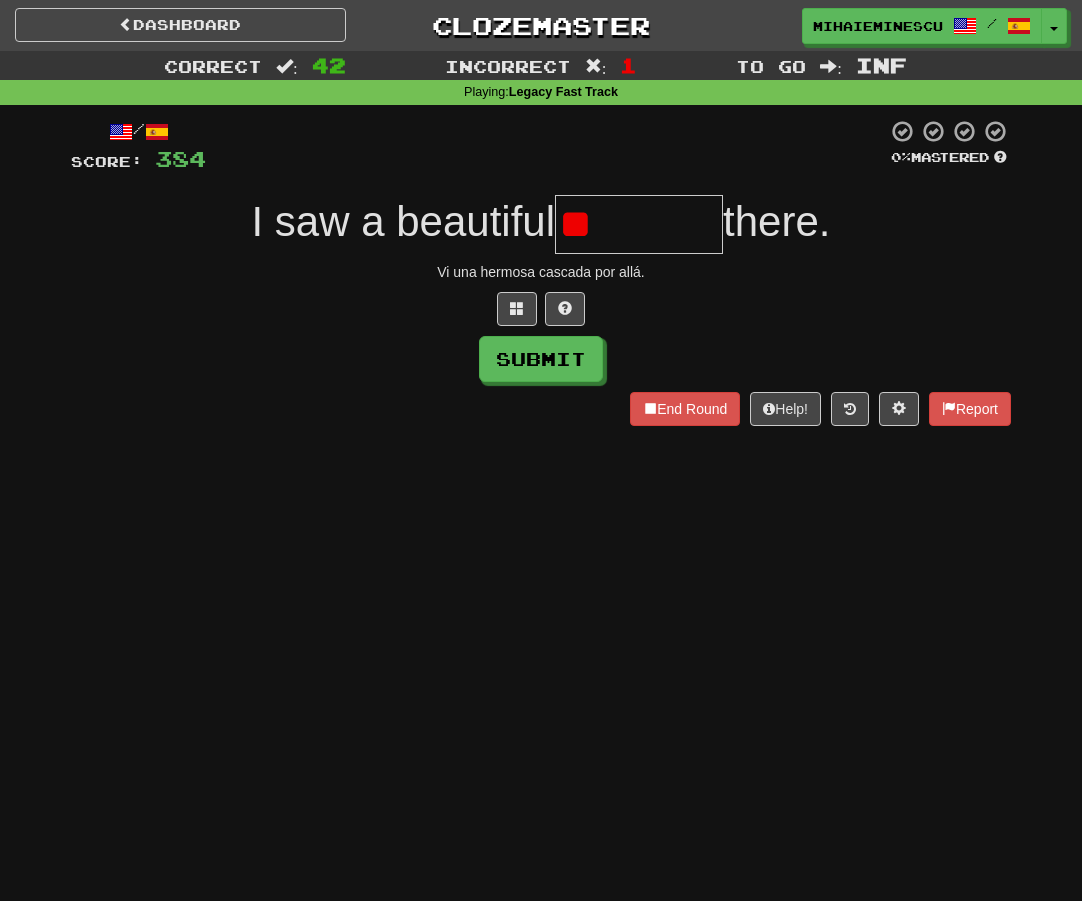 type on "*" 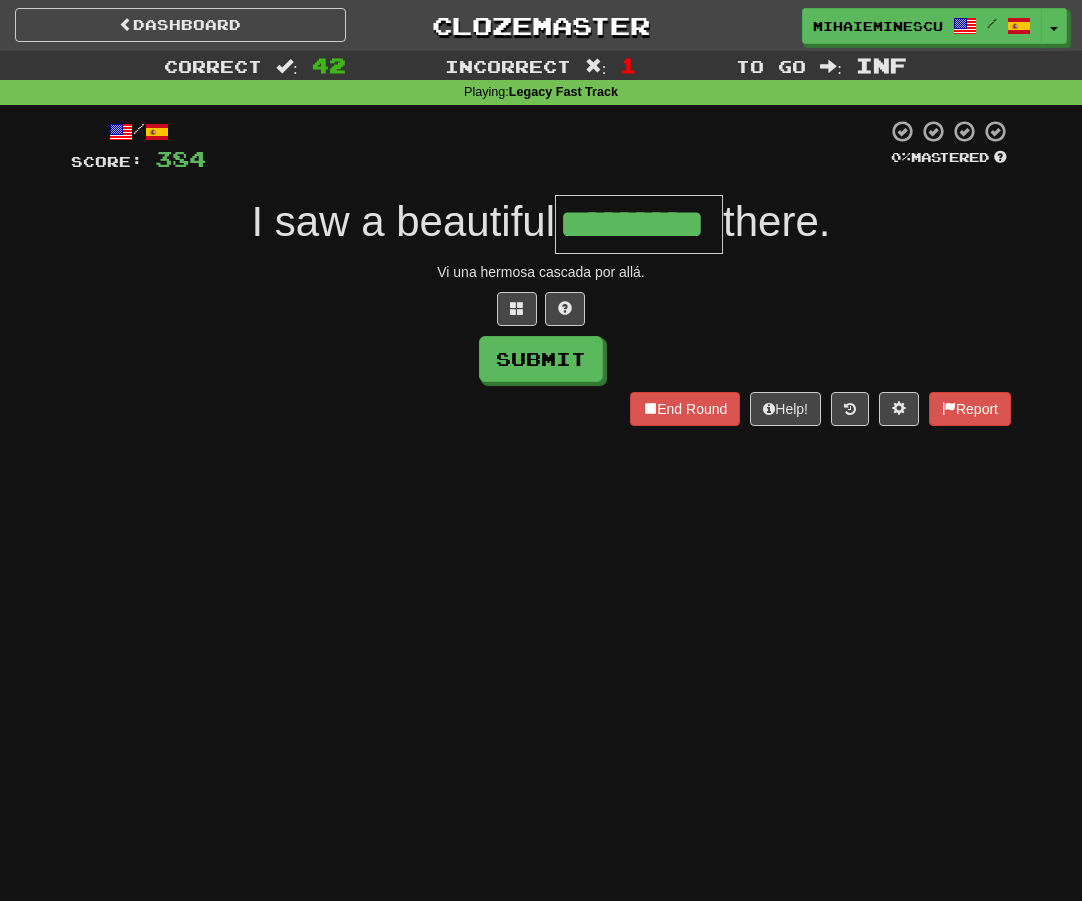 type on "*********" 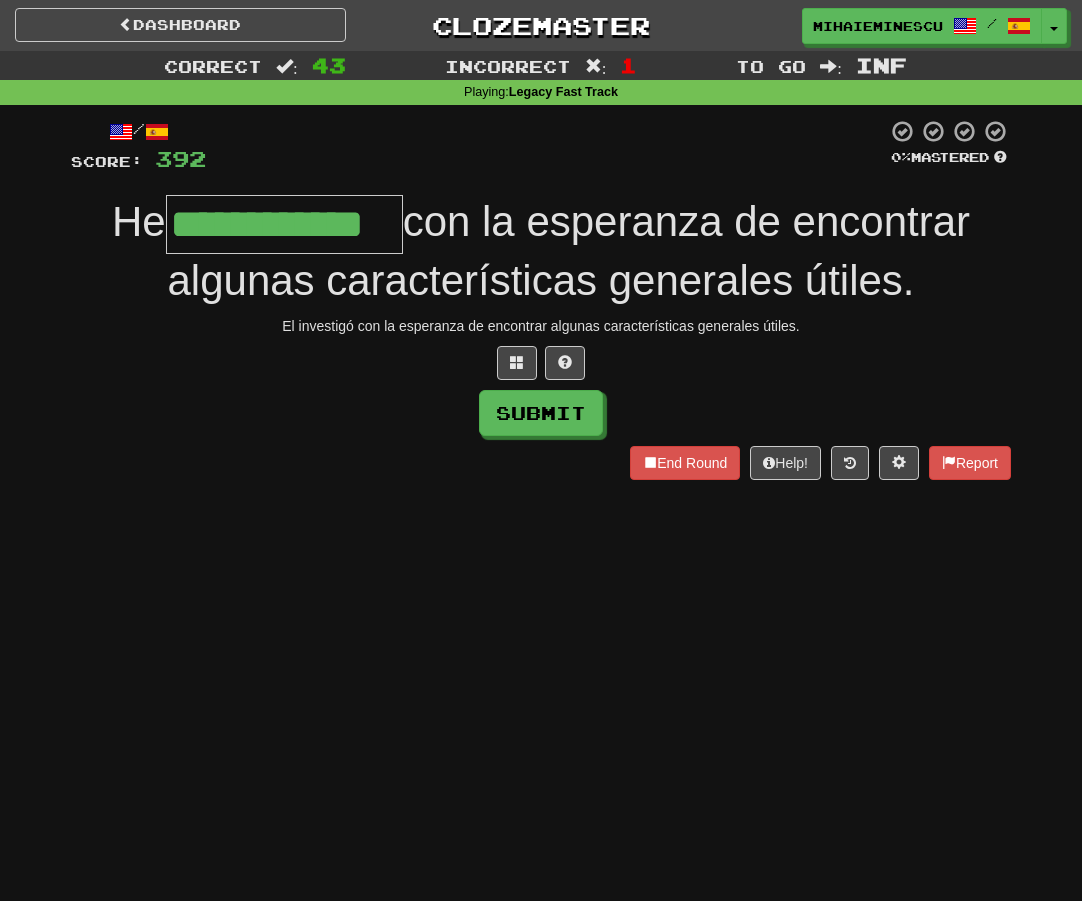 type on "**********" 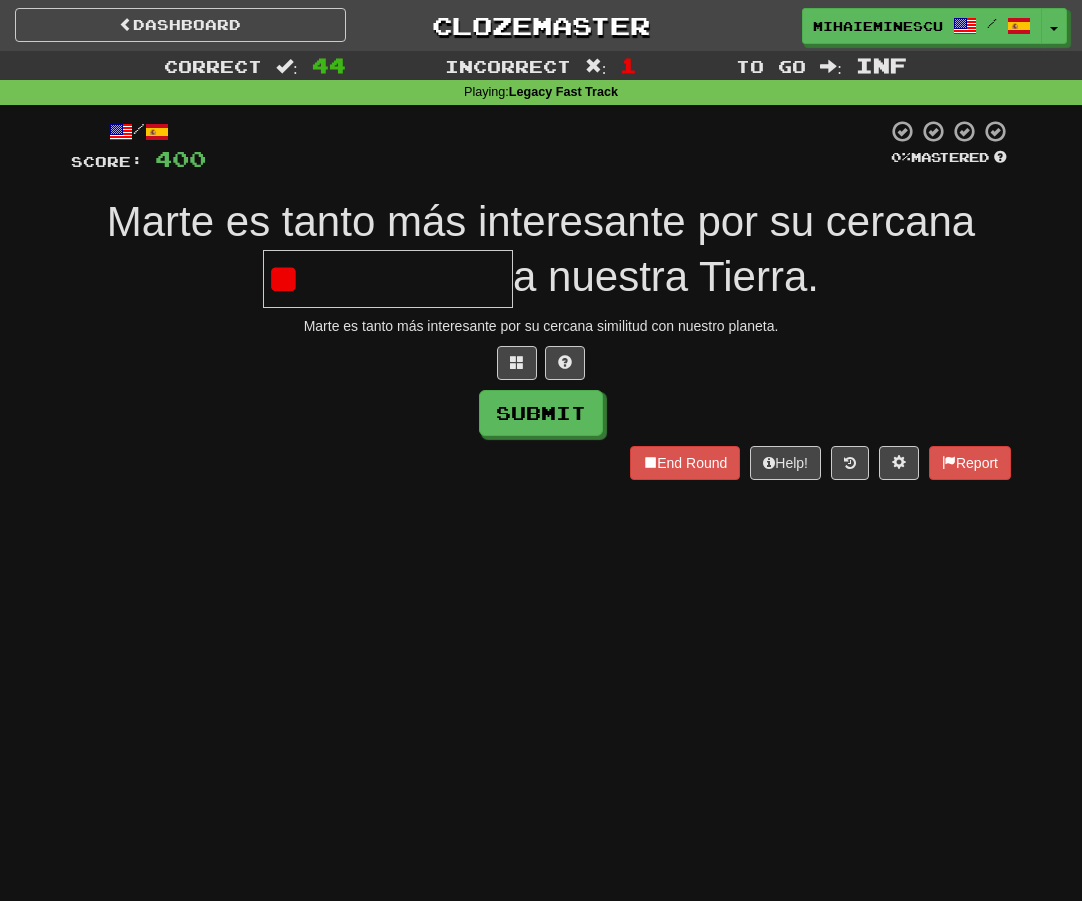 type on "*" 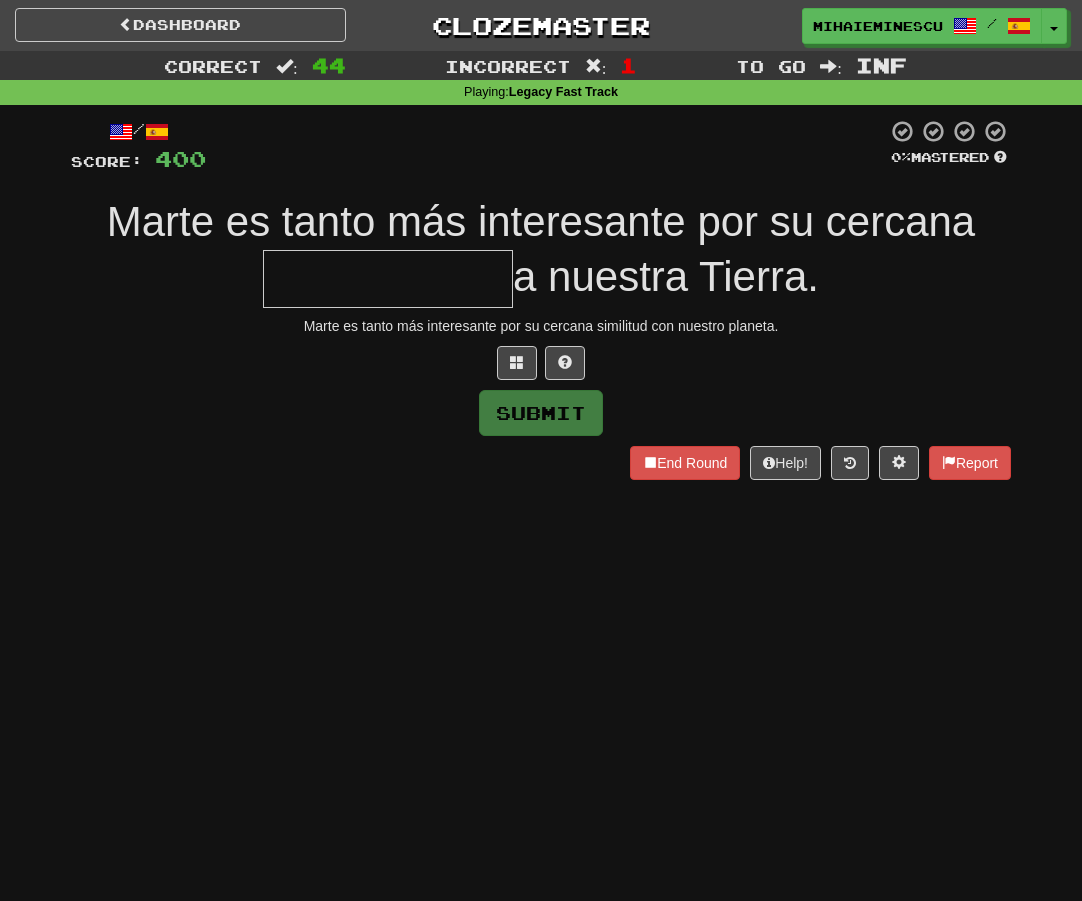 type on "*" 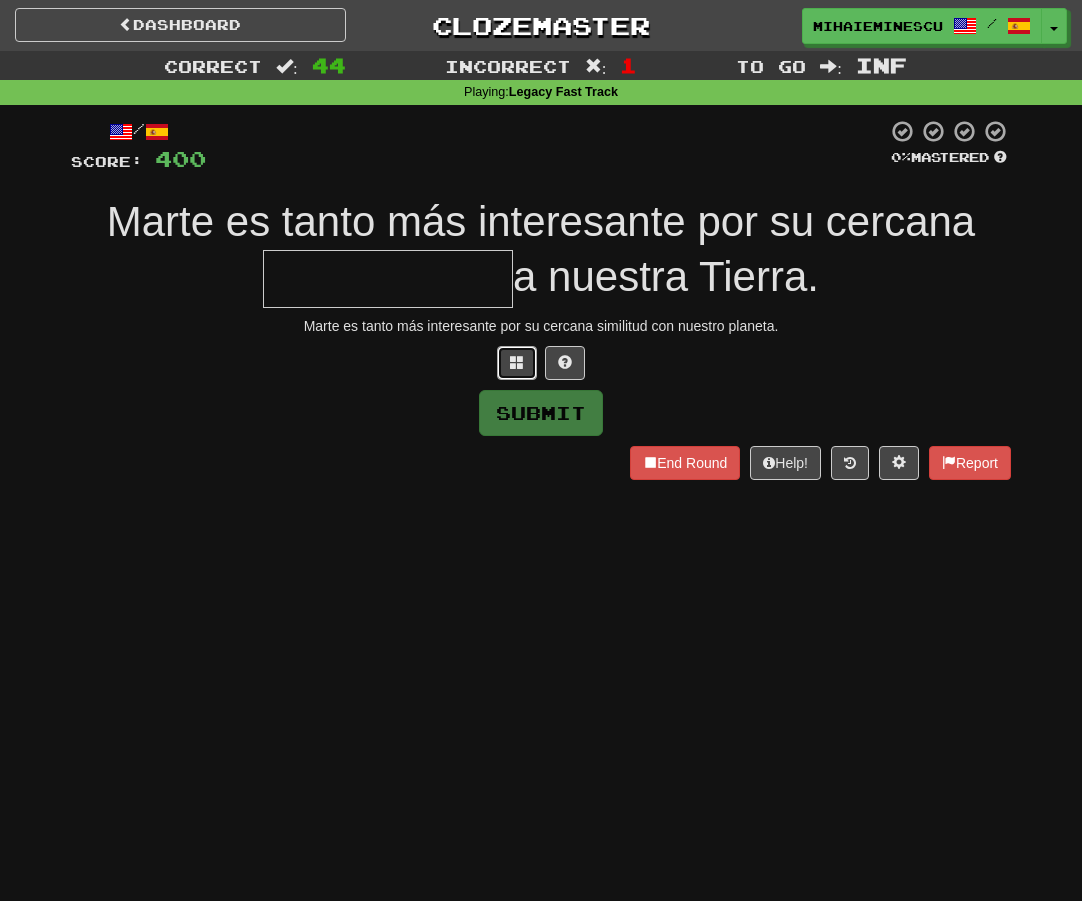 click at bounding box center [517, 362] 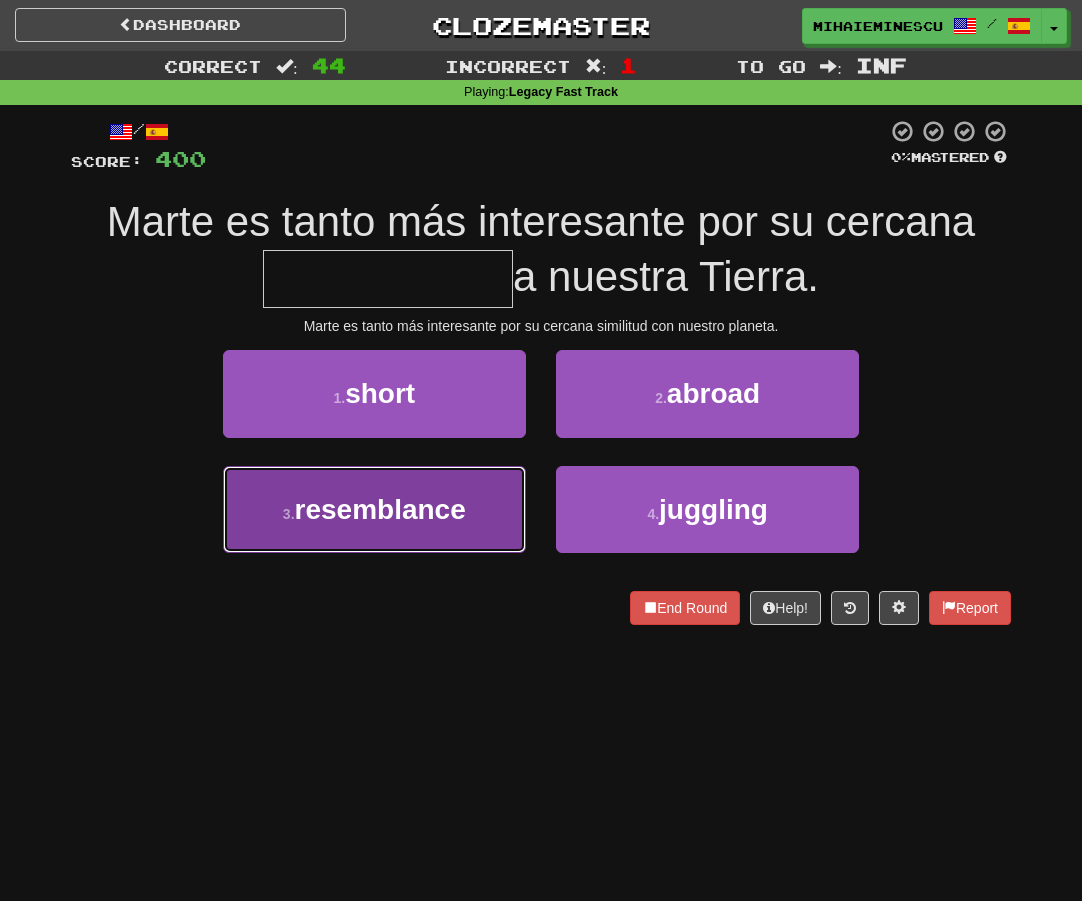 click on "3 .  resemblance" at bounding box center (374, 509) 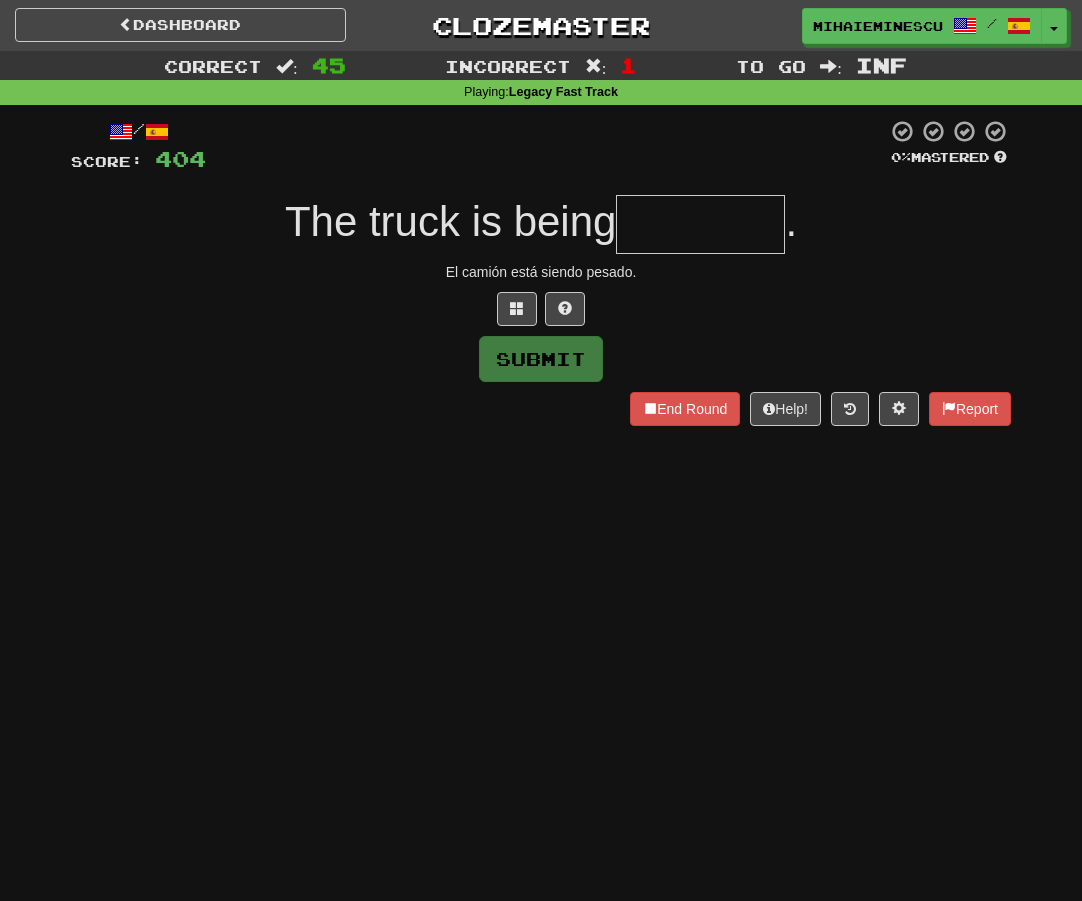 type on "*******" 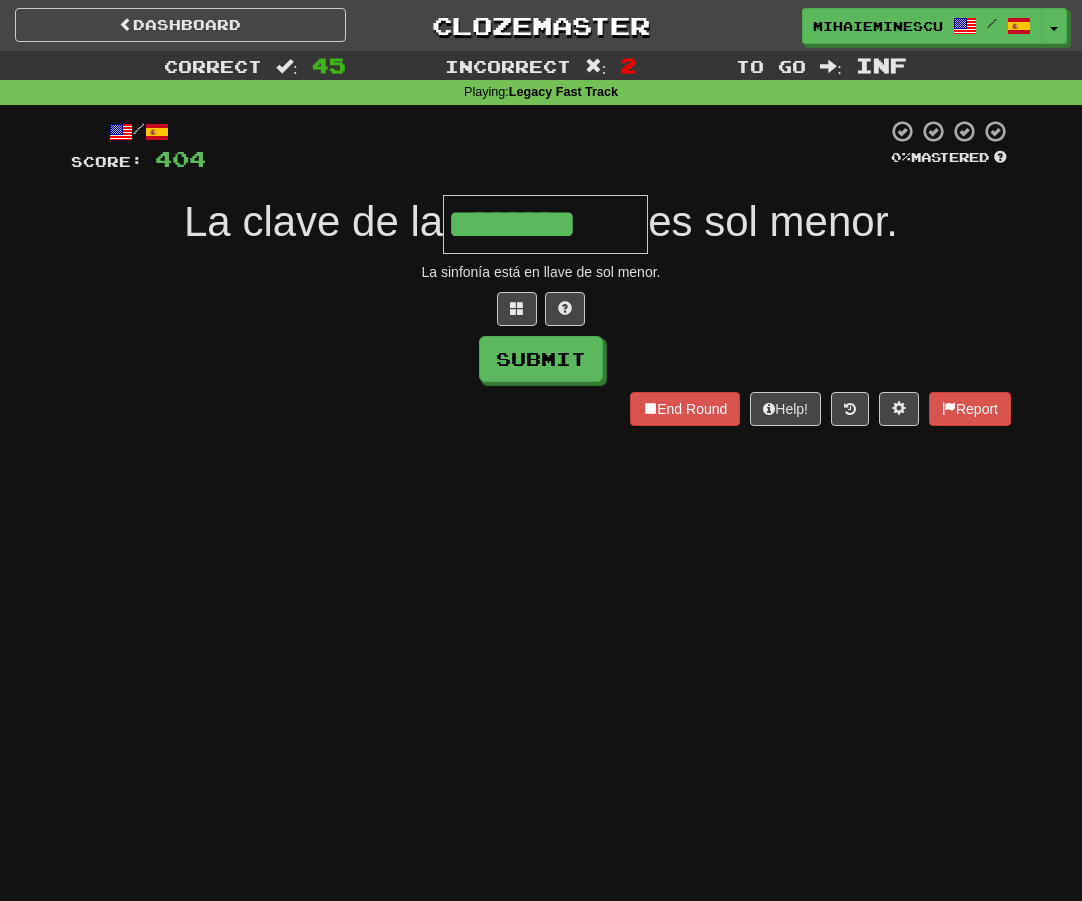 type on "********" 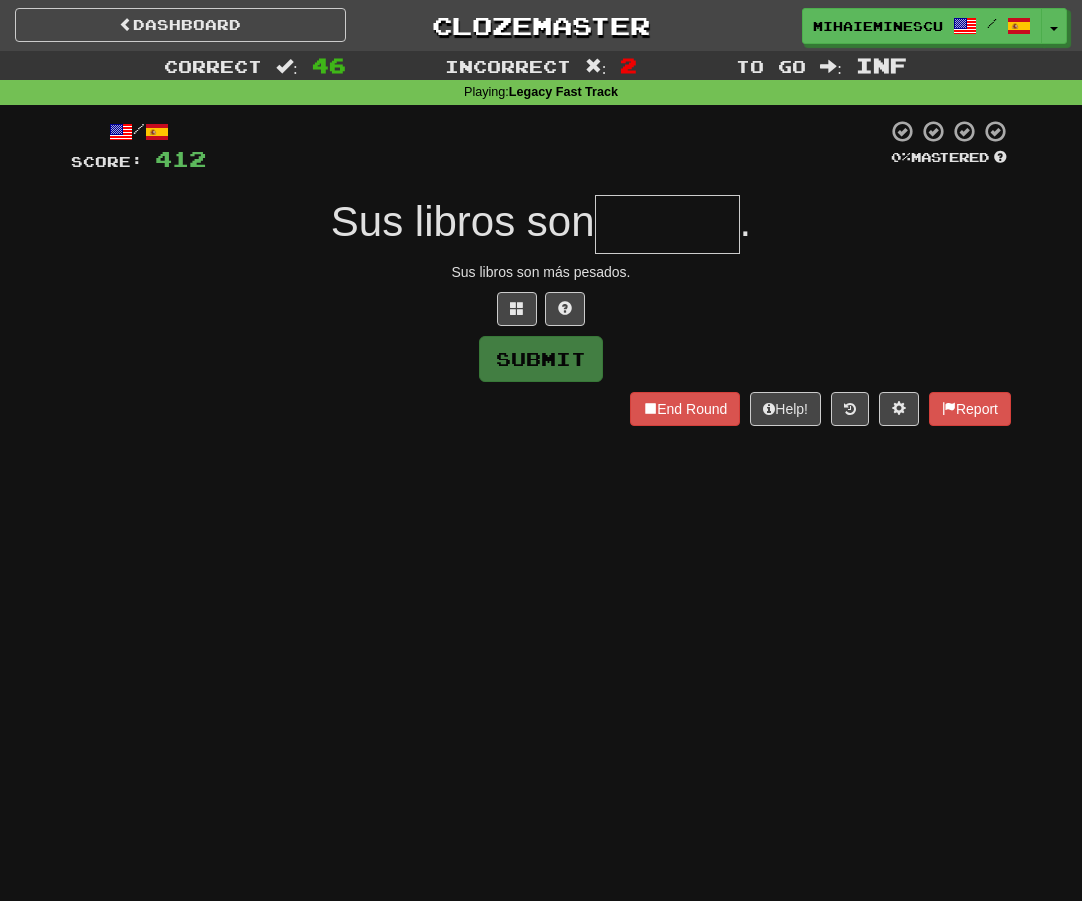 type on "*" 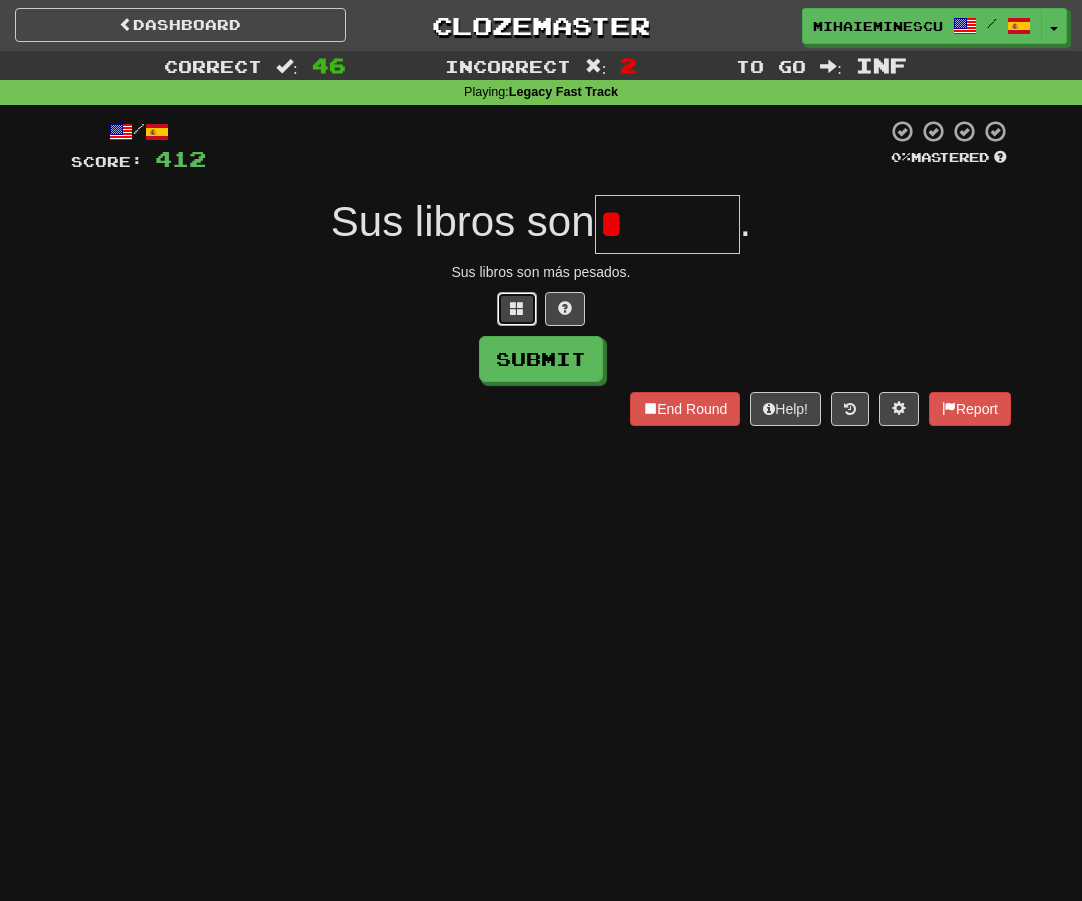 click at bounding box center [517, 308] 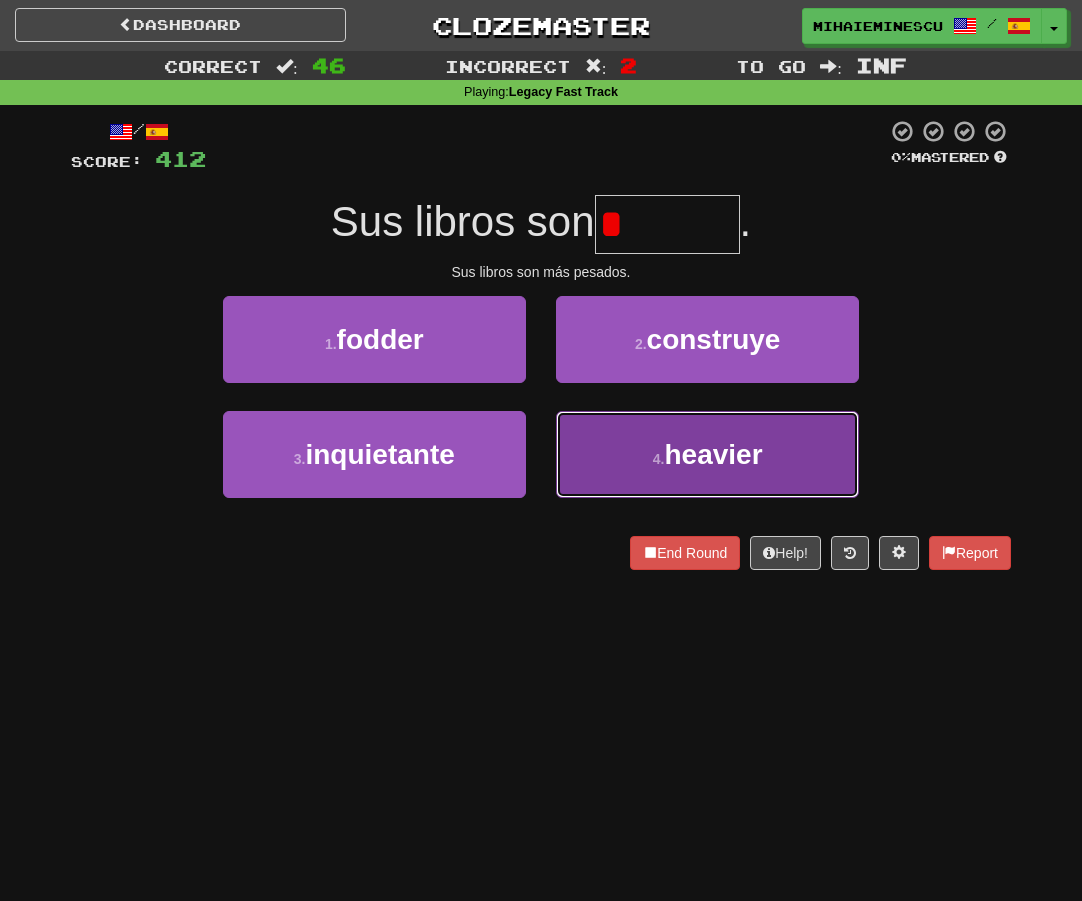 click on "4 .  heavier" at bounding box center (707, 454) 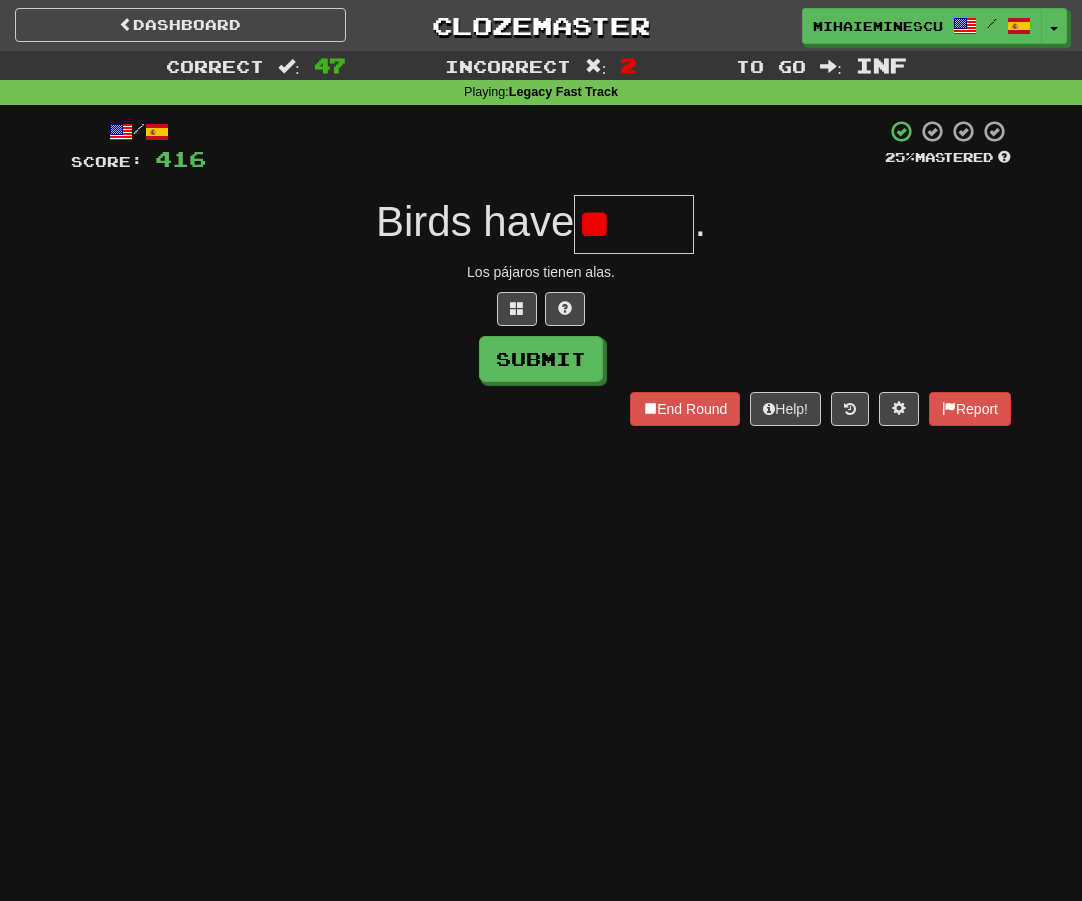 type on "*" 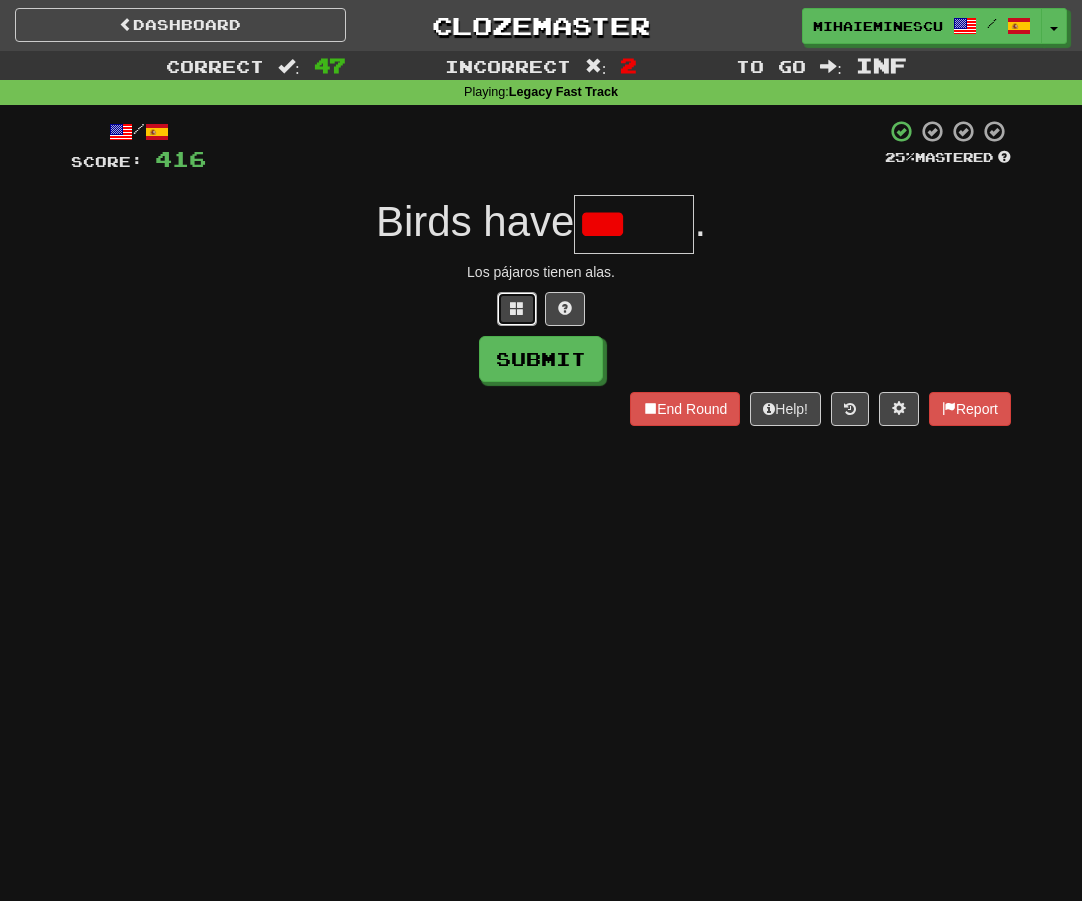 click at bounding box center [517, 309] 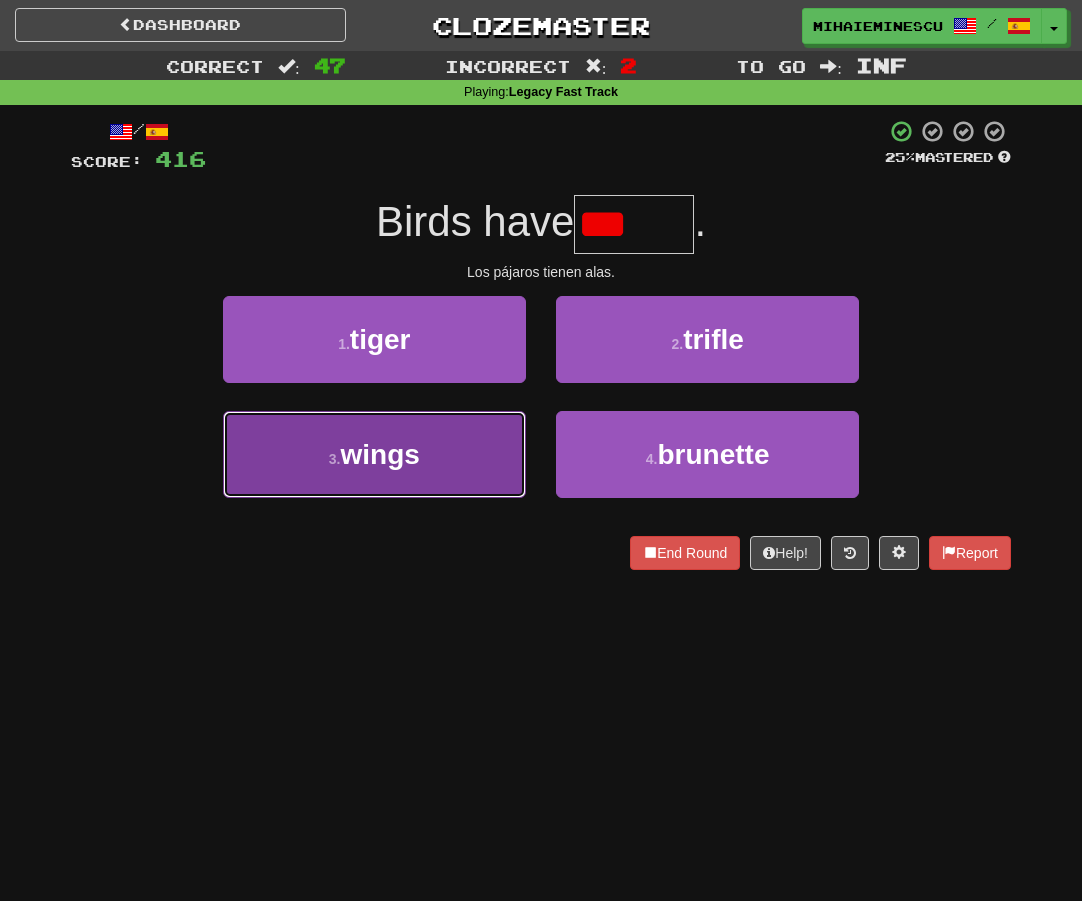 click on "3 .  wings" at bounding box center [374, 454] 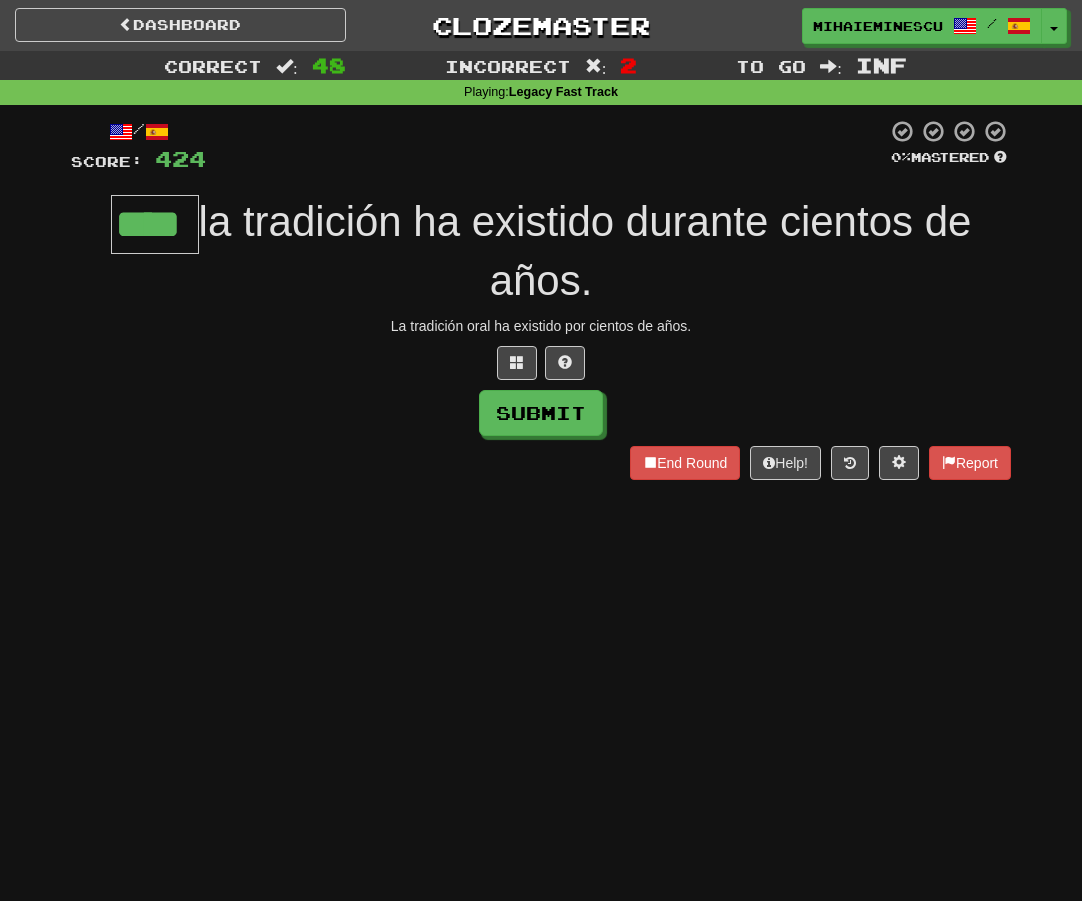 type on "****" 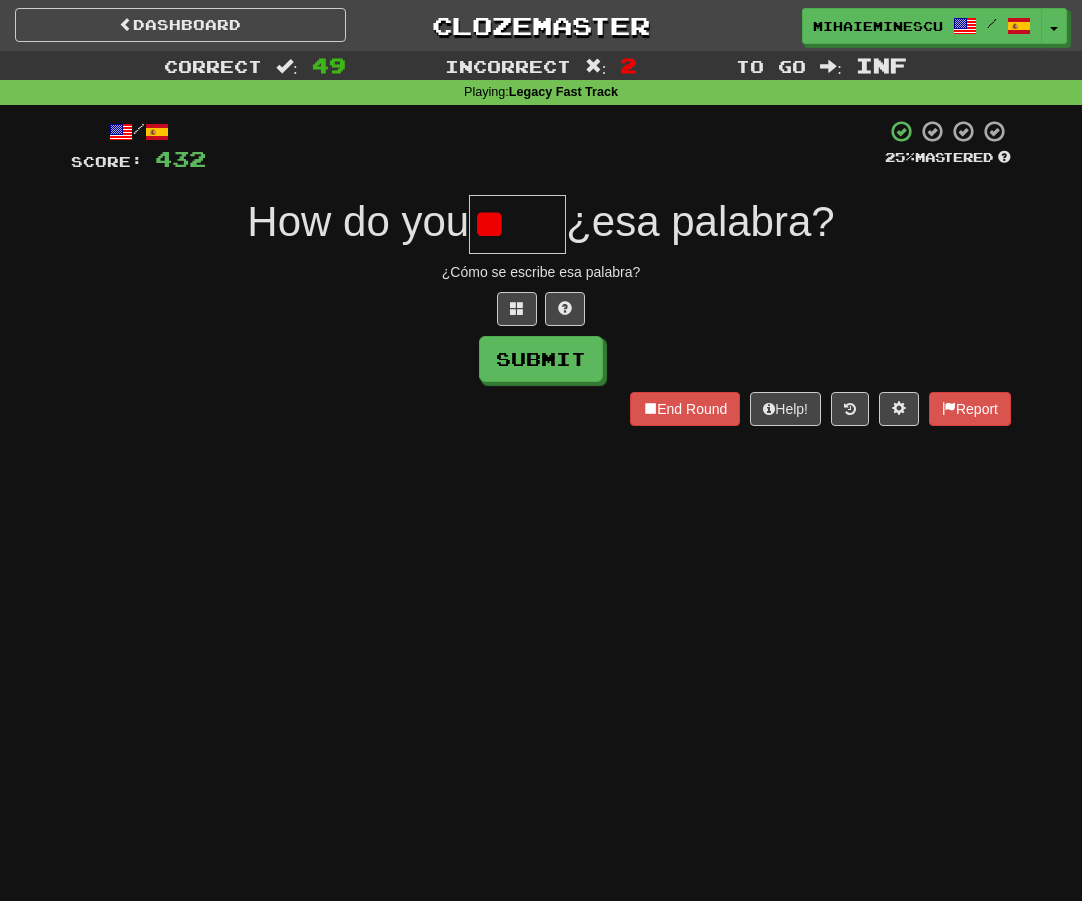 type on "*" 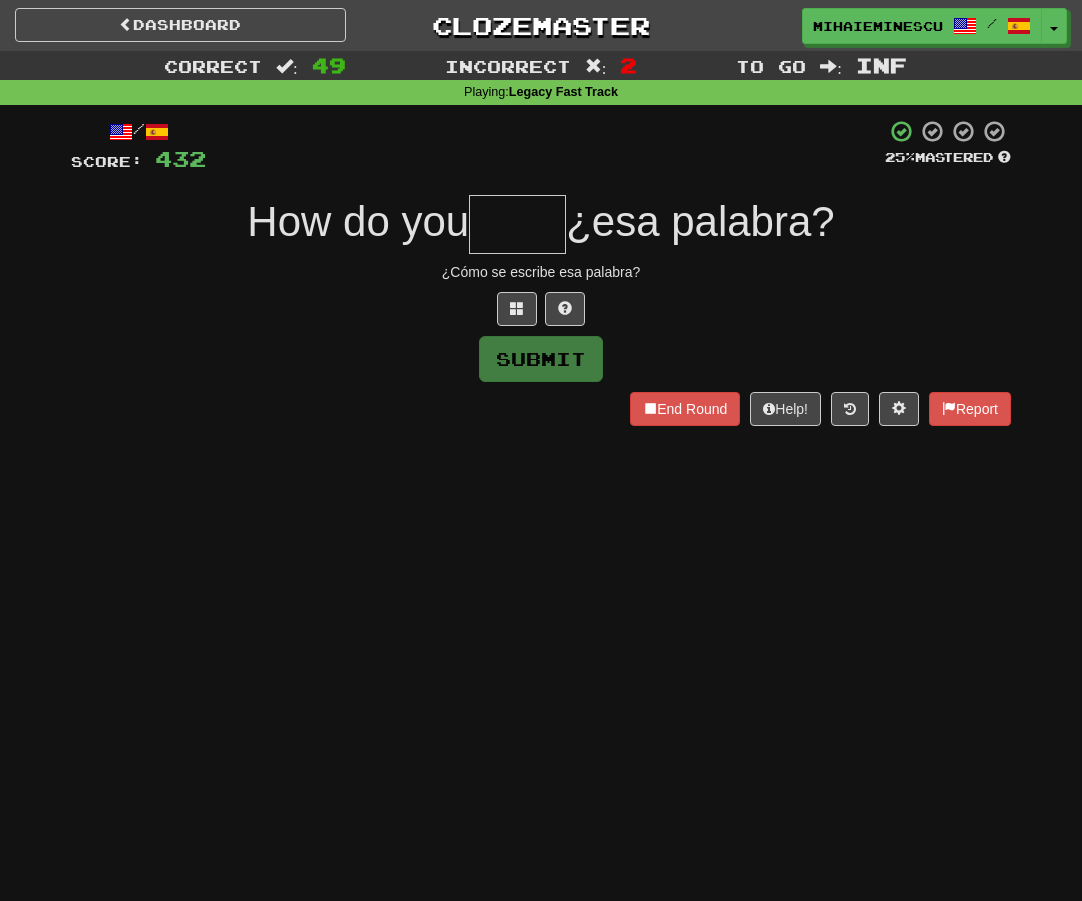 type on "*" 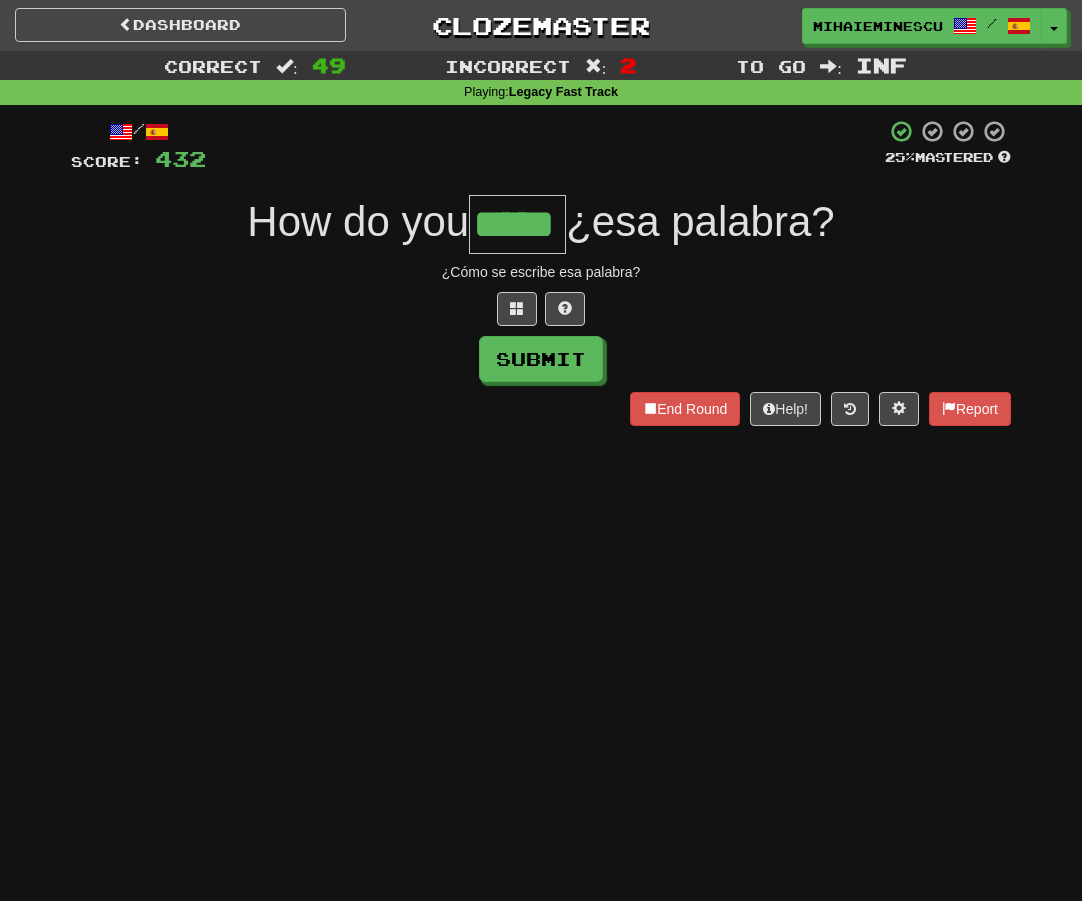 type on "*****" 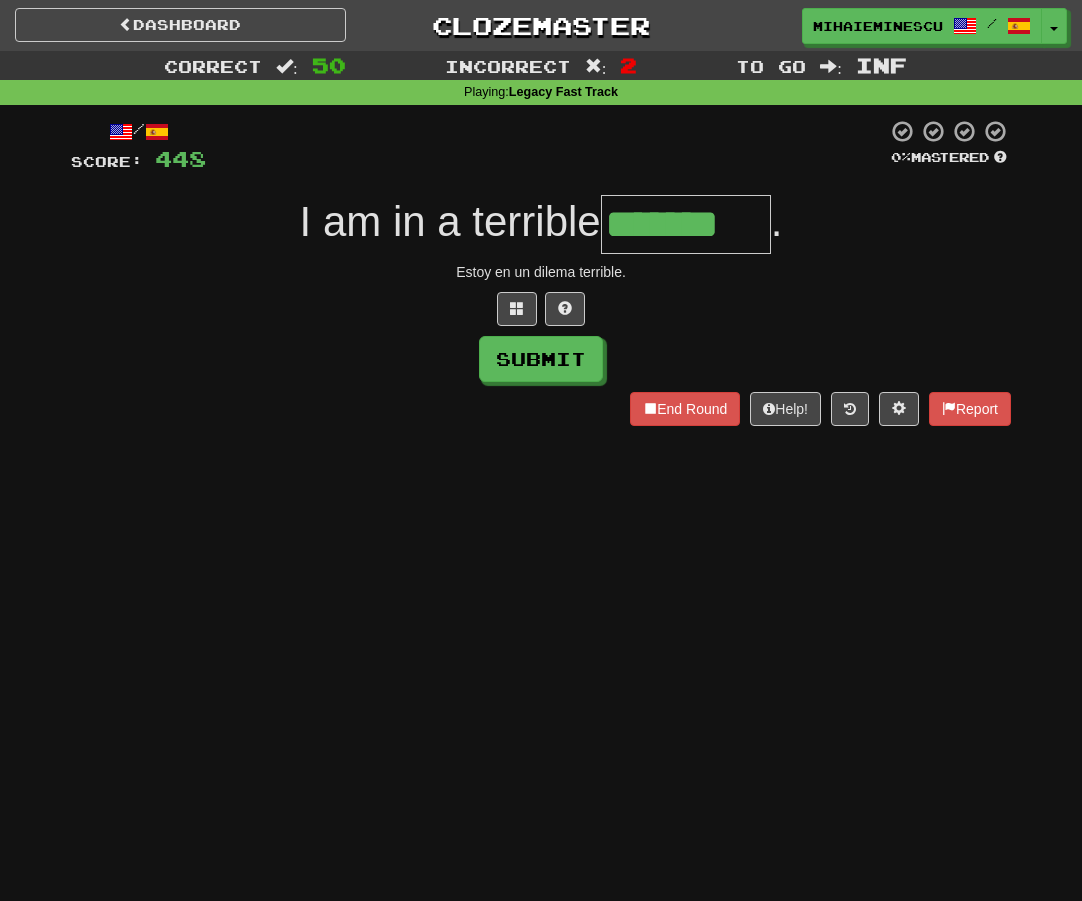 type on "*******" 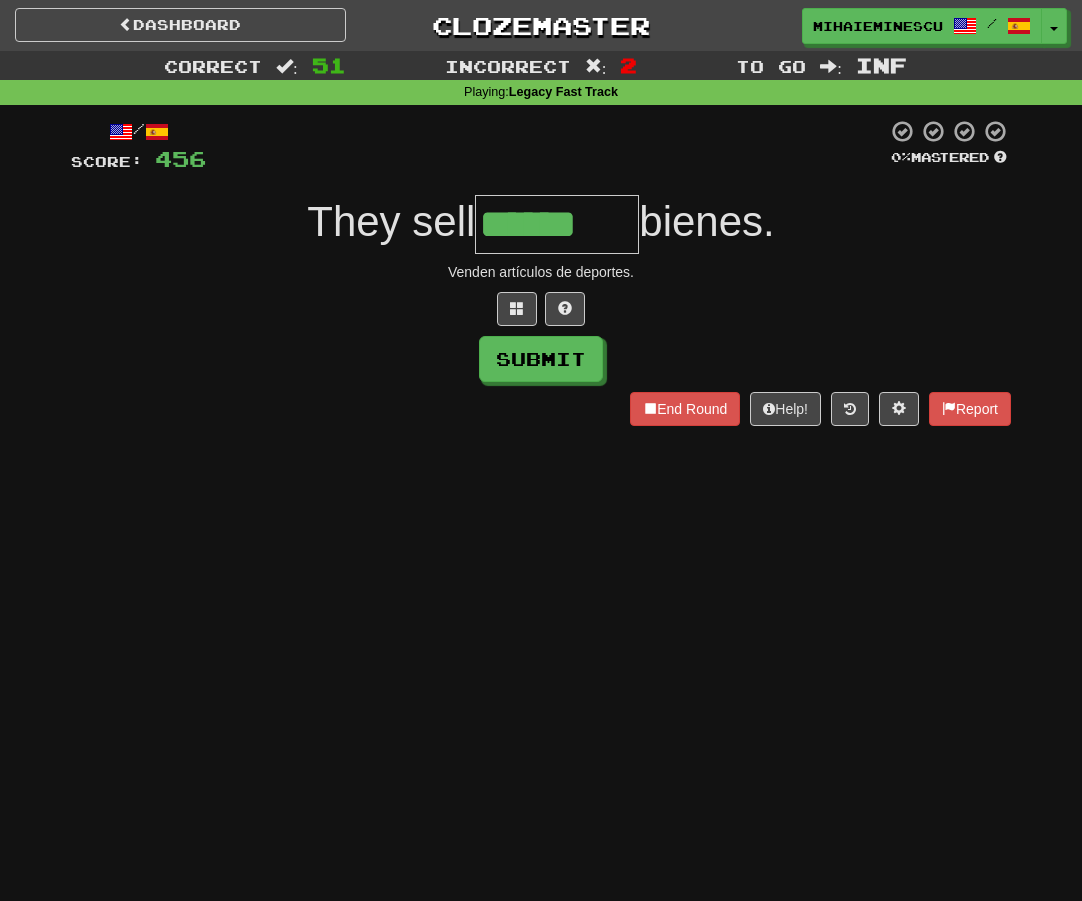 click at bounding box center (541, 309) 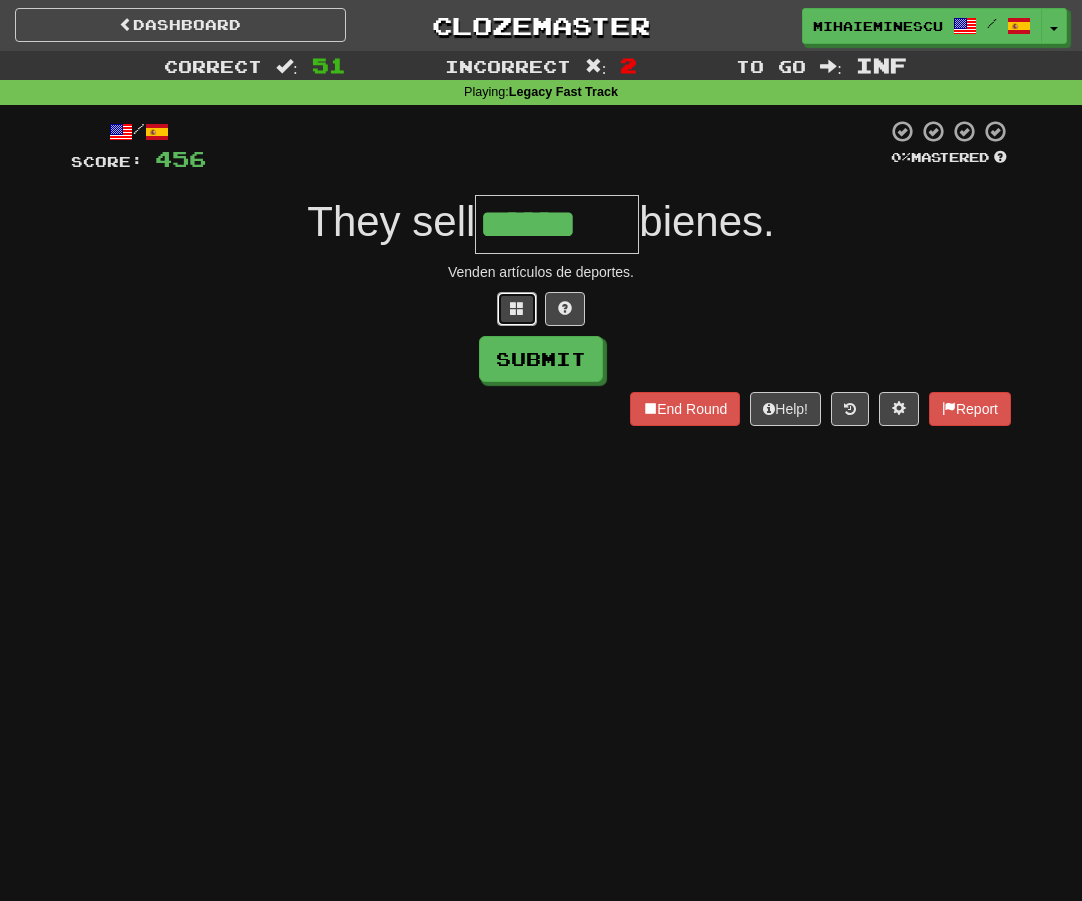 click at bounding box center (517, 309) 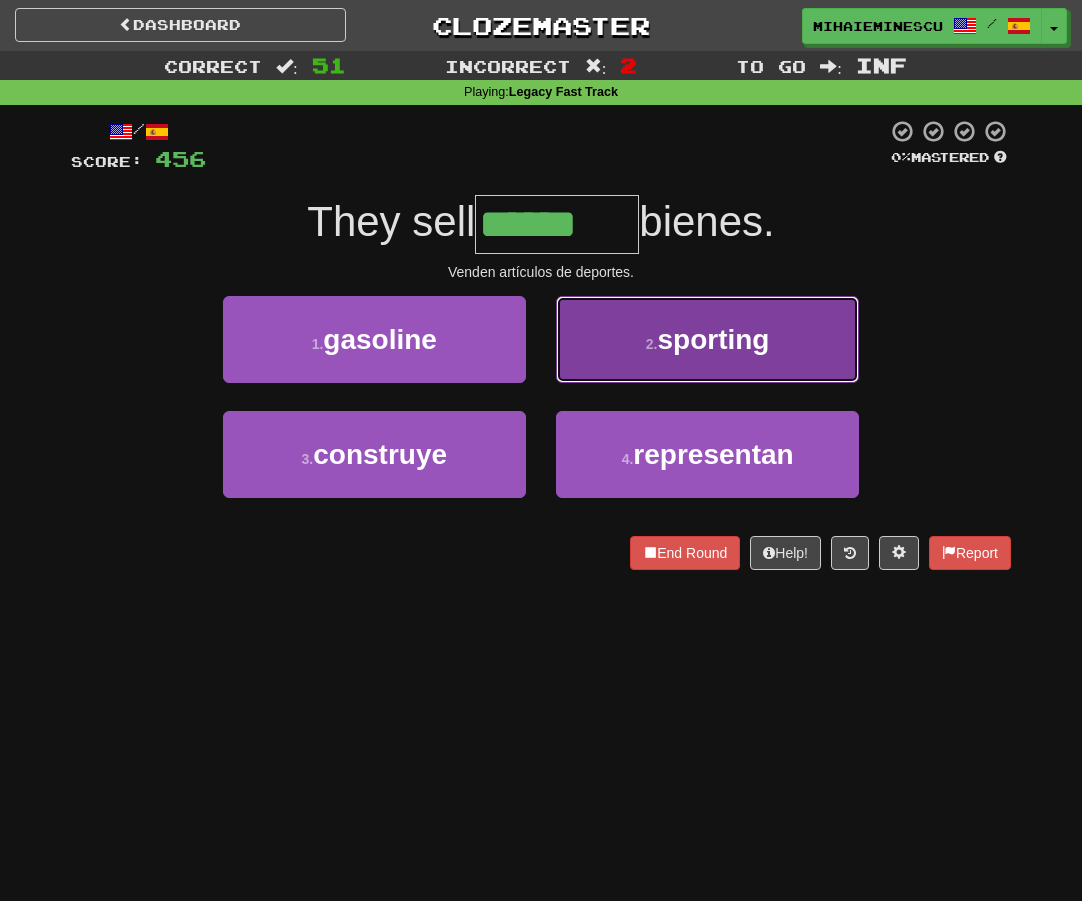 click on "2 .  sporting" at bounding box center (707, 339) 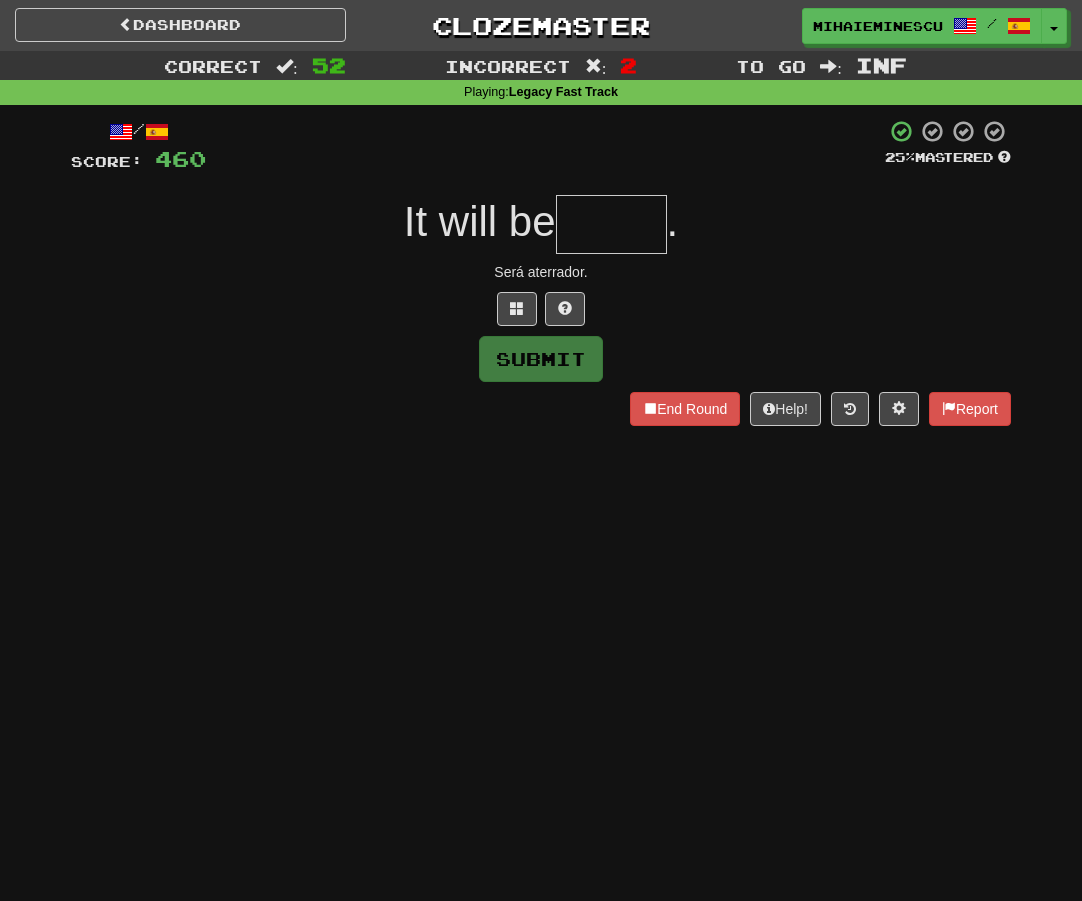 type on "*" 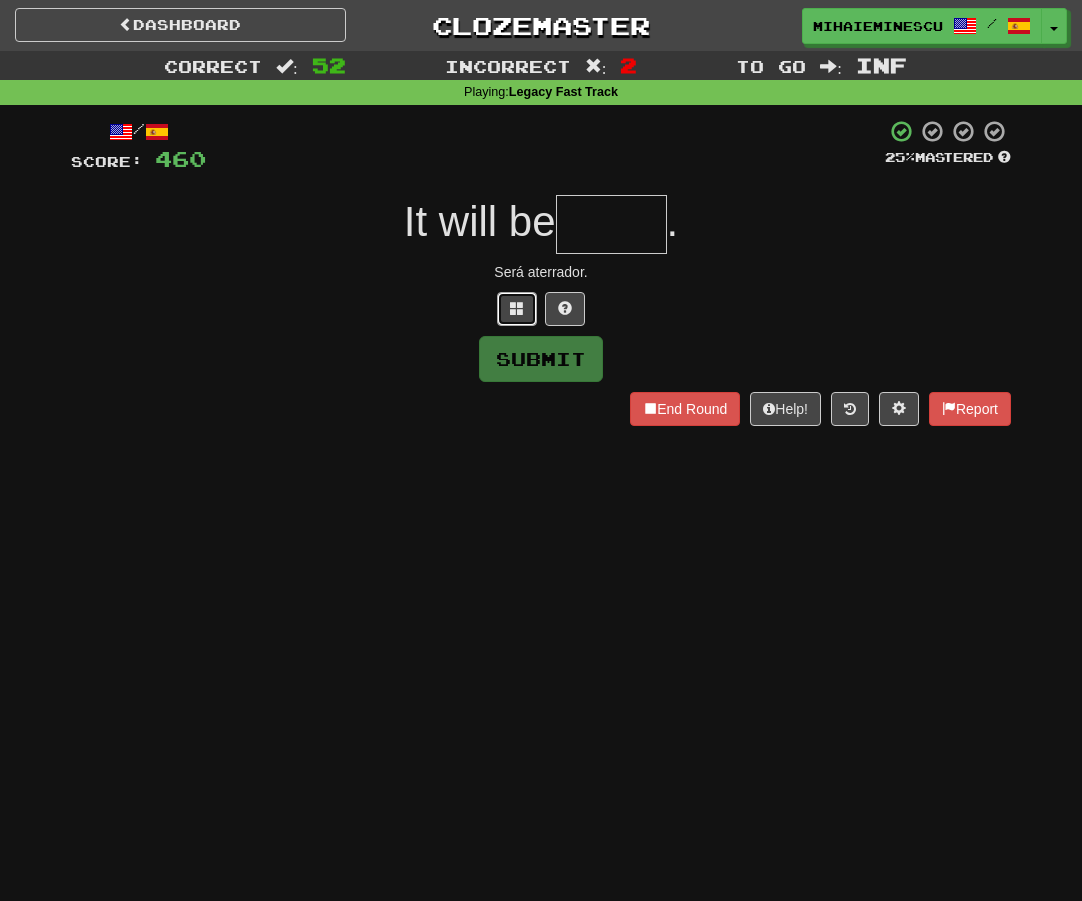 click at bounding box center (517, 309) 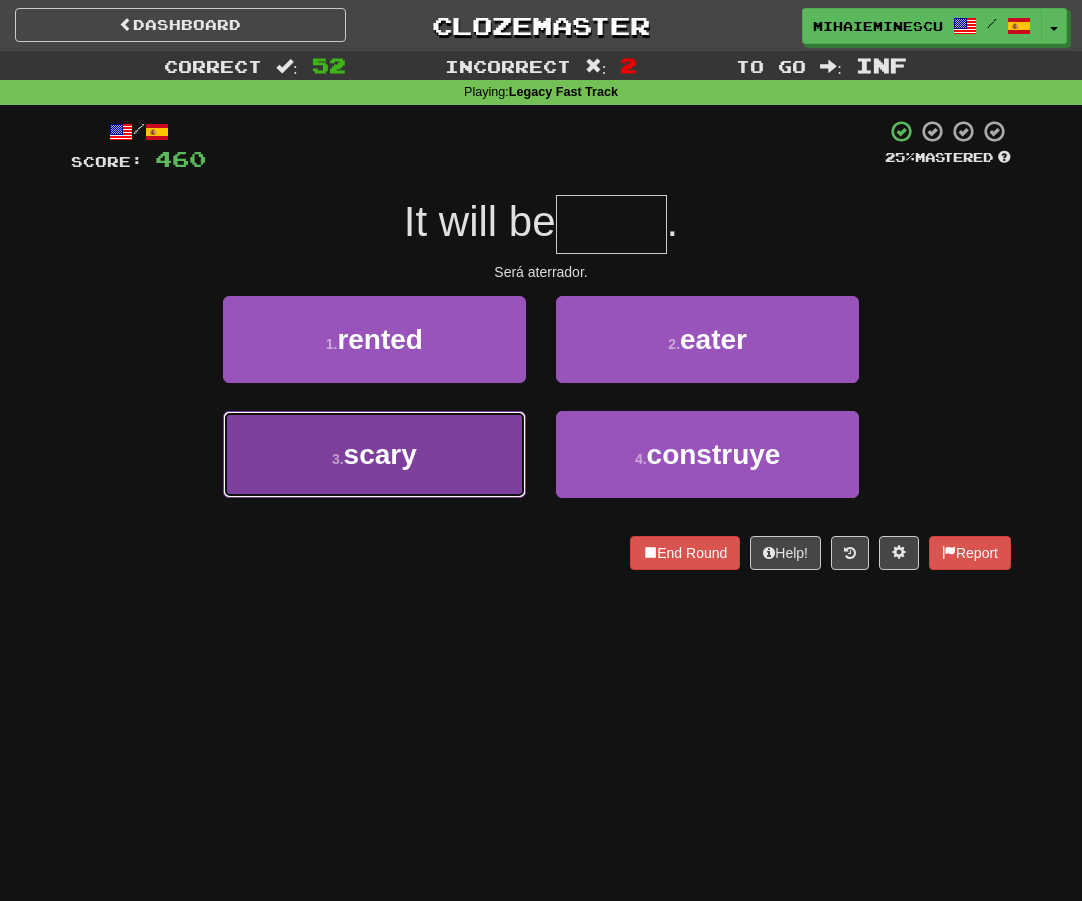 click on "3 .  scary" at bounding box center (374, 454) 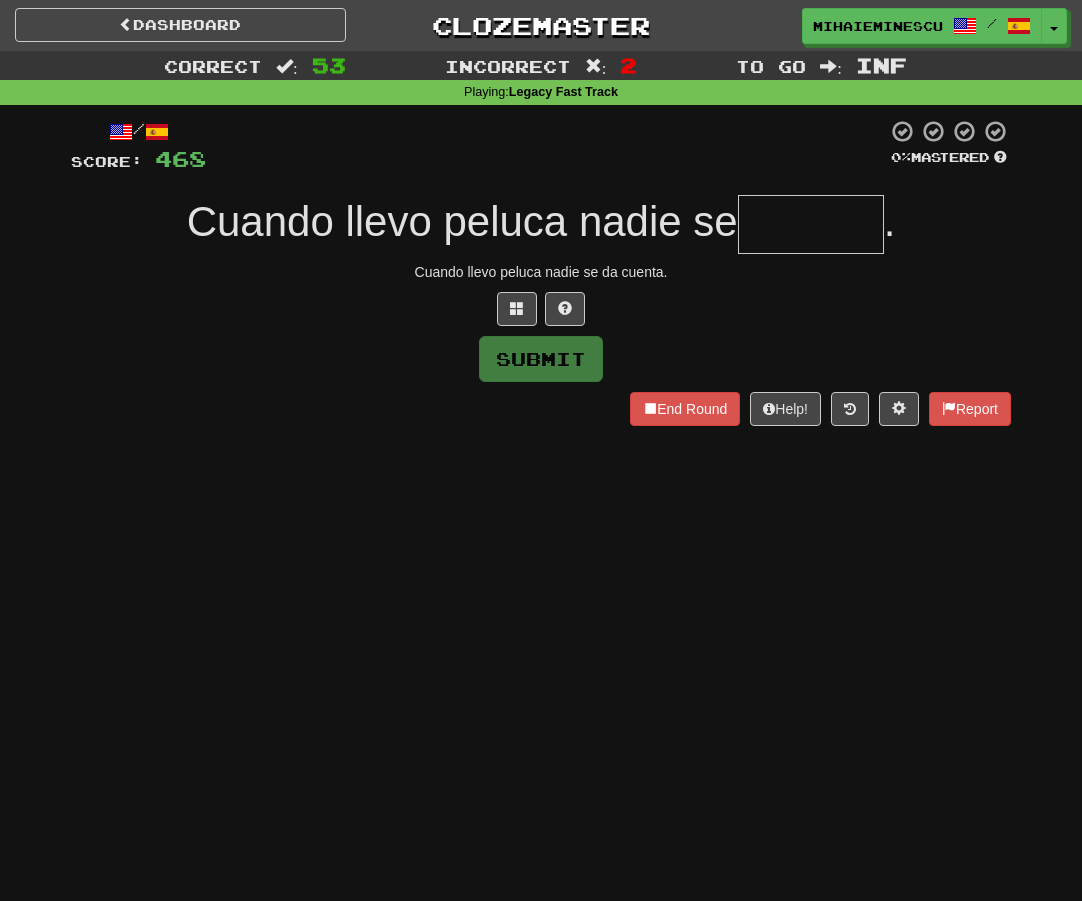 type on "*" 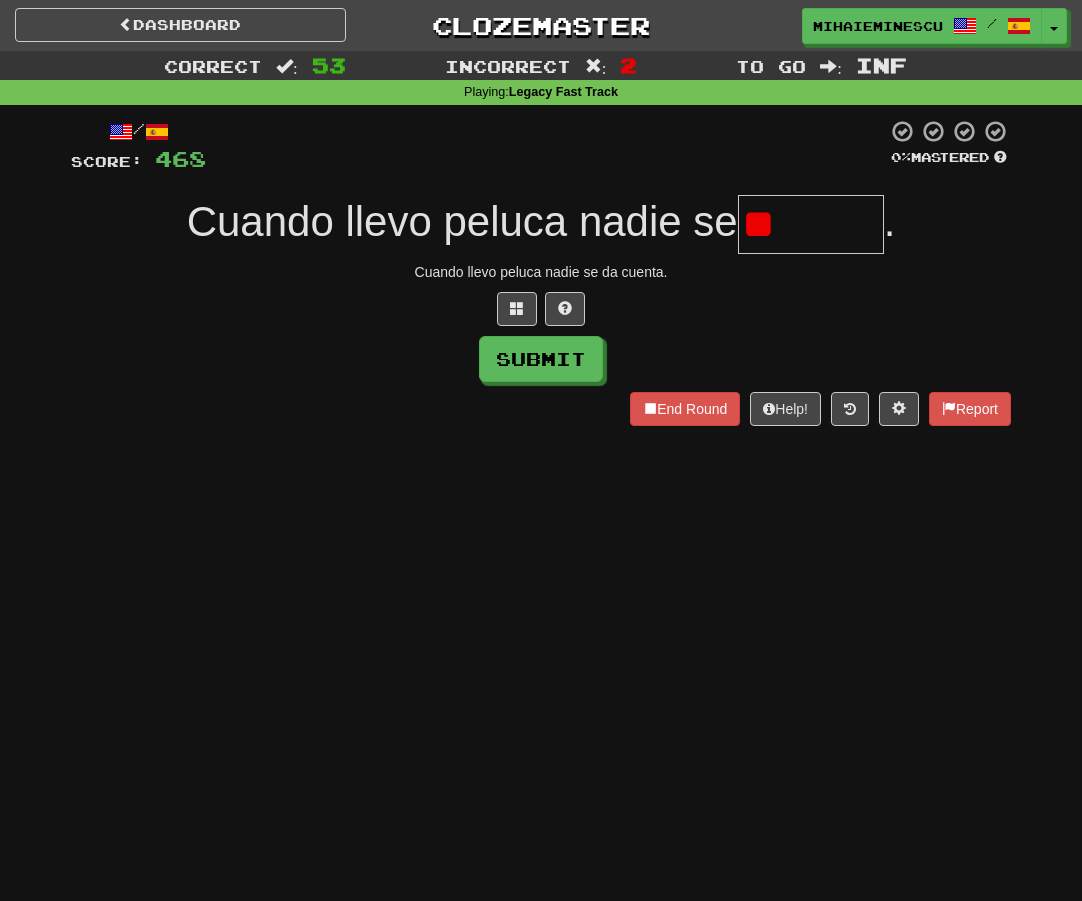 type on "*" 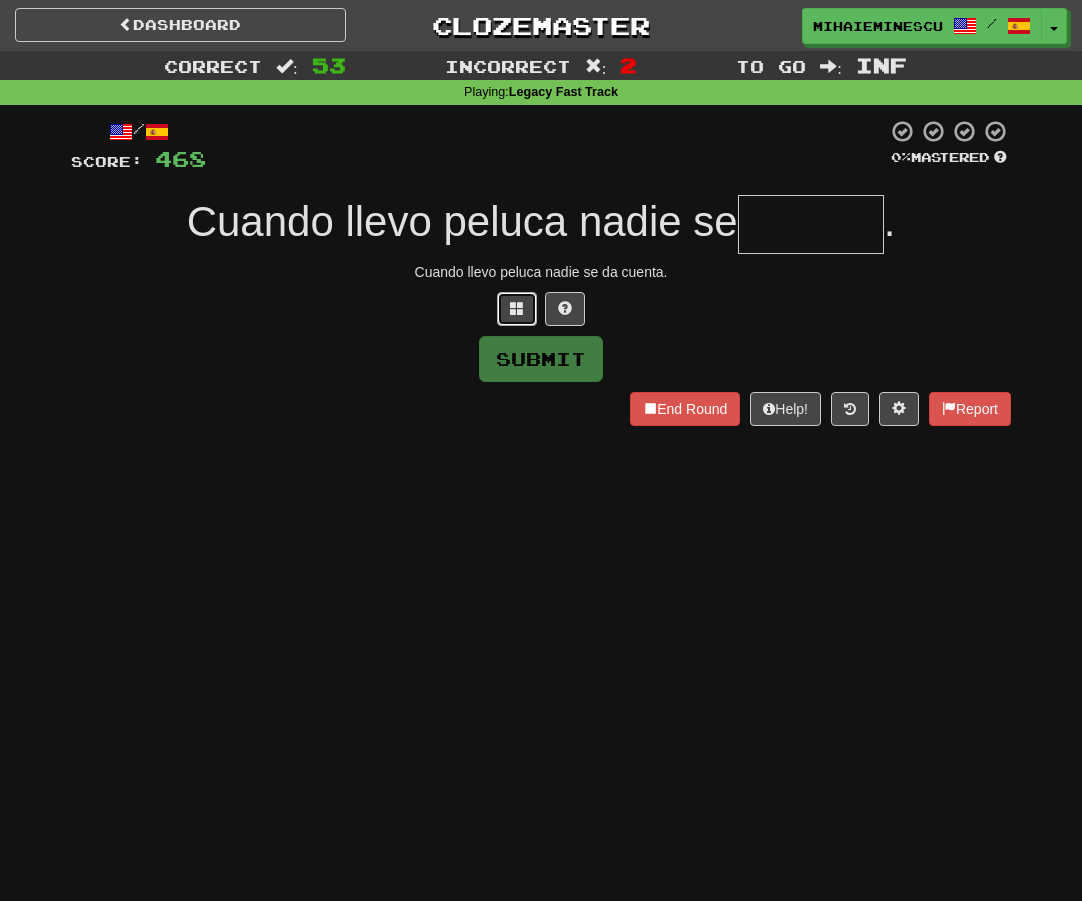 click at bounding box center [517, 308] 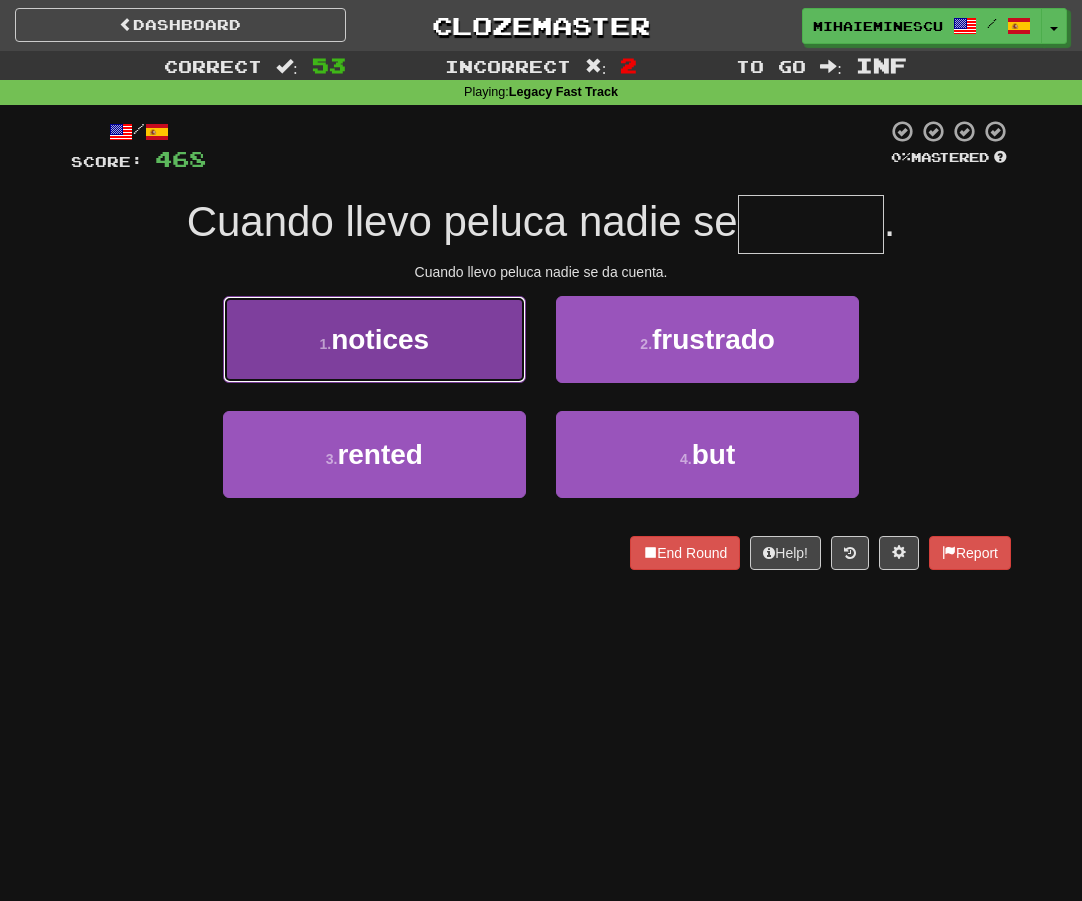 click on "1 .  notices" at bounding box center [374, 339] 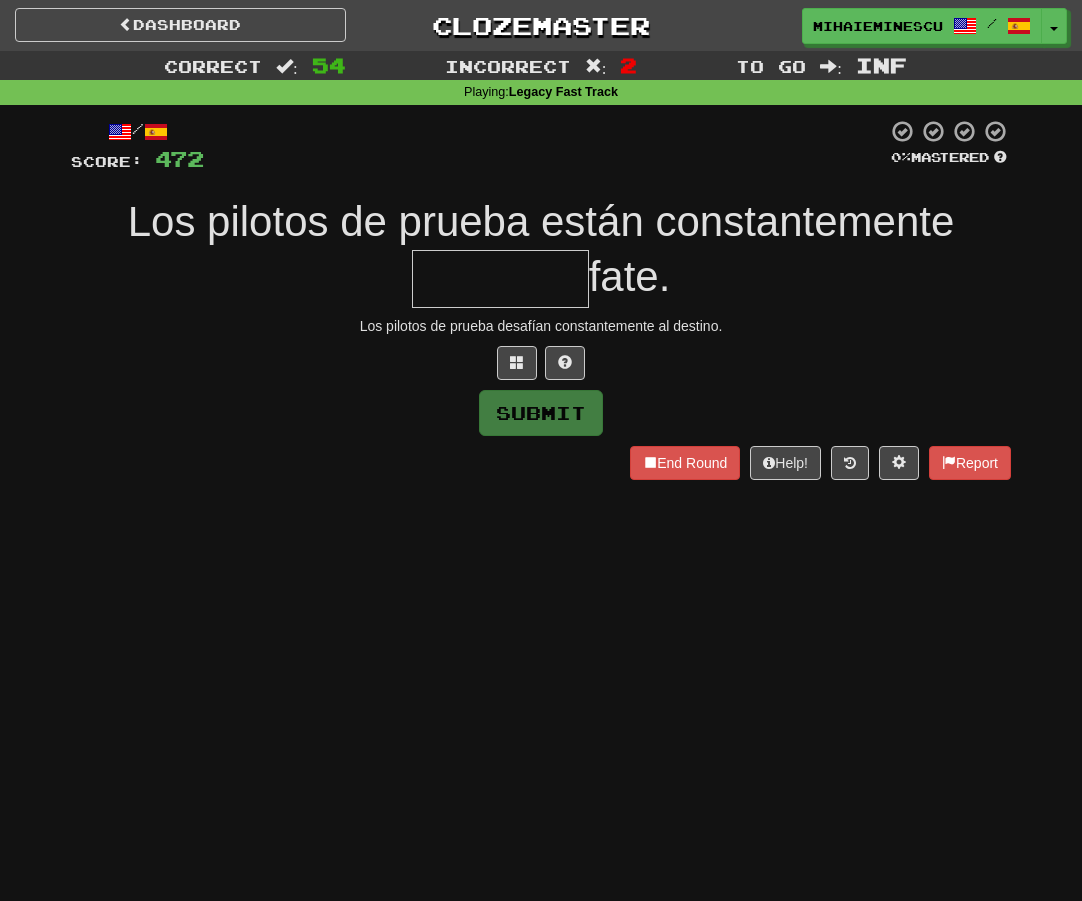 type on "*" 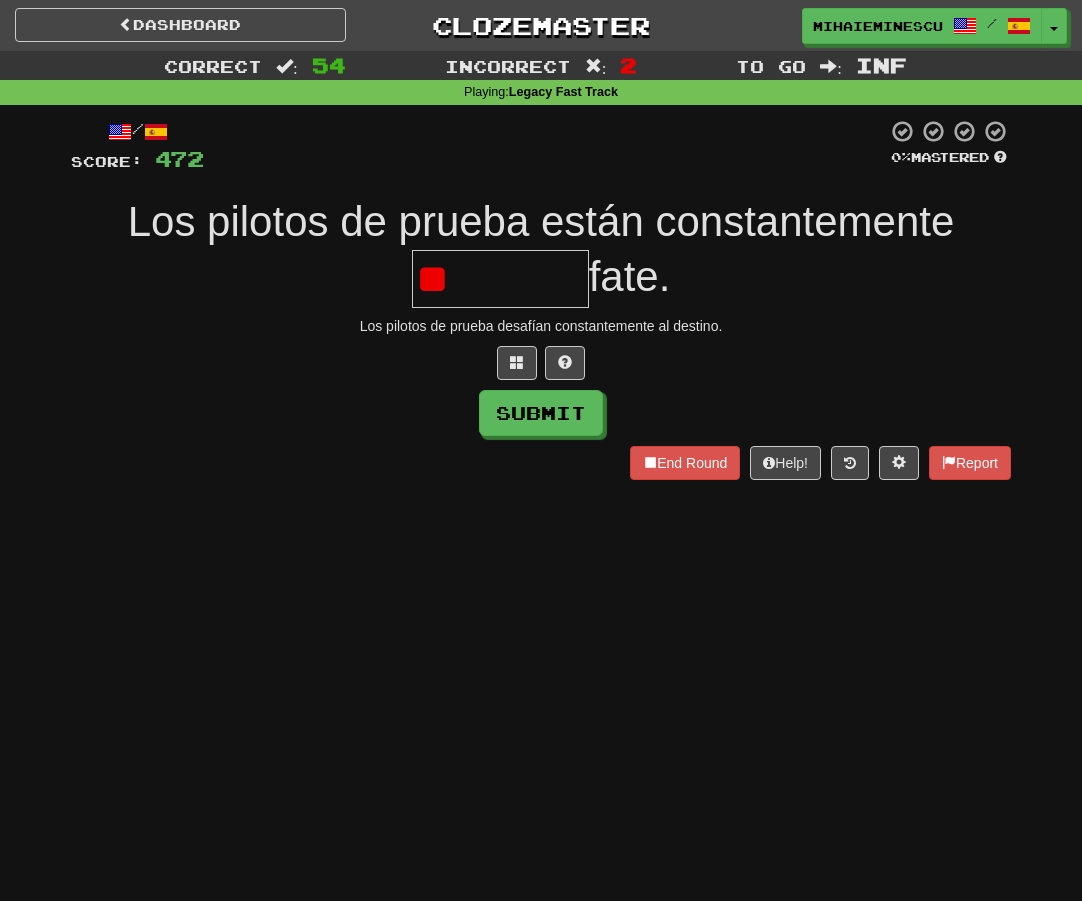 type on "*" 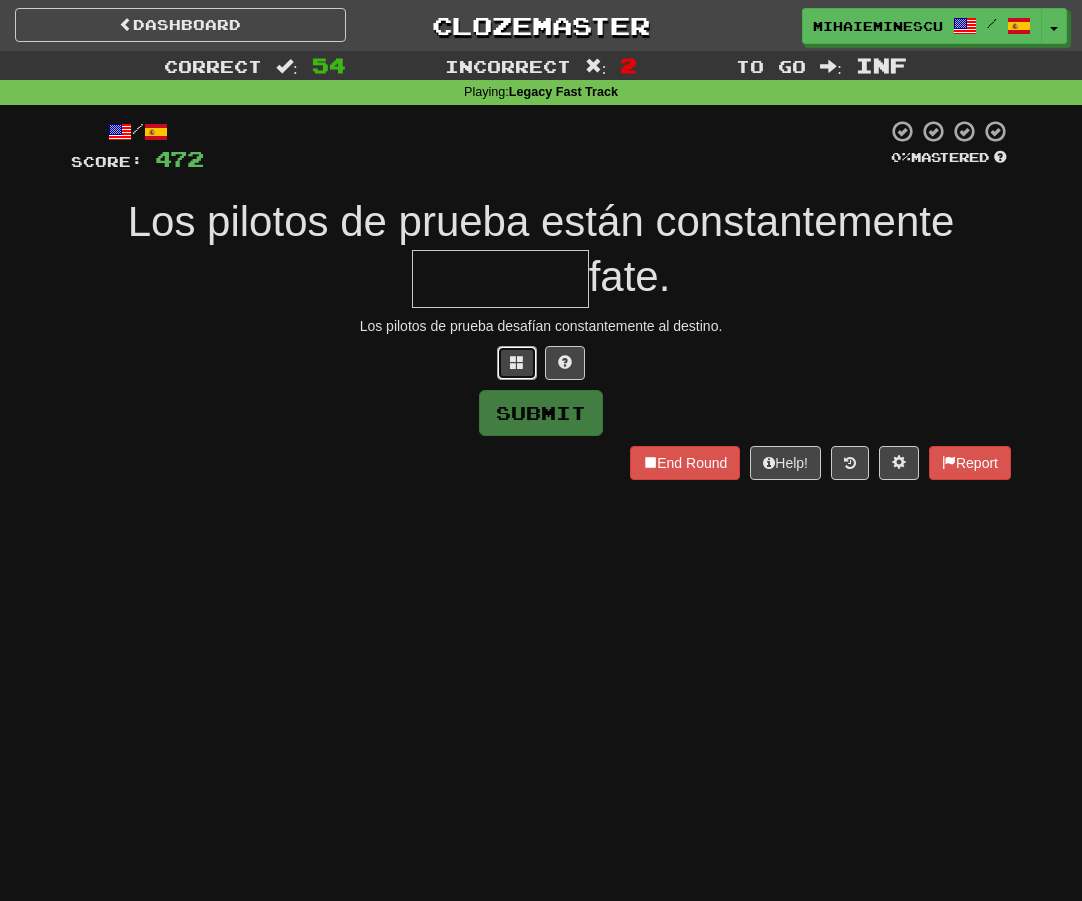 click at bounding box center (517, 363) 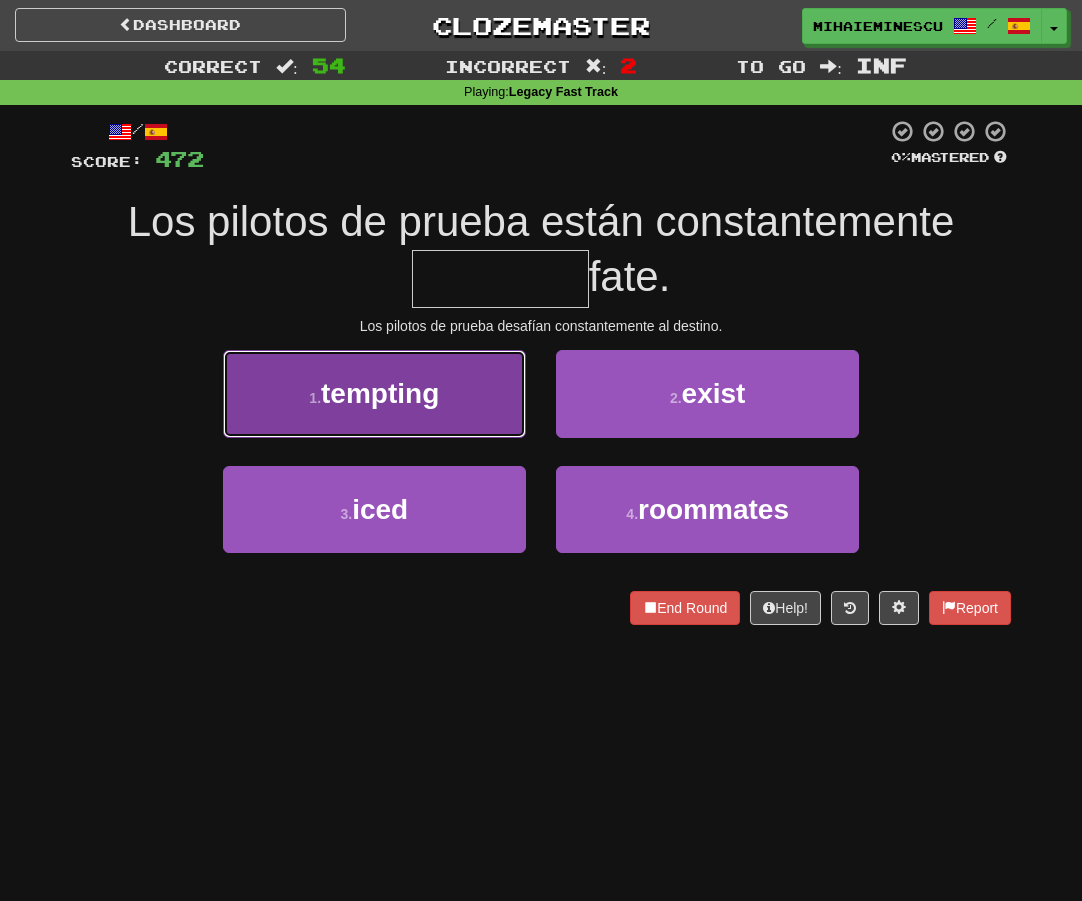 click on "1 .  tempting" at bounding box center [374, 393] 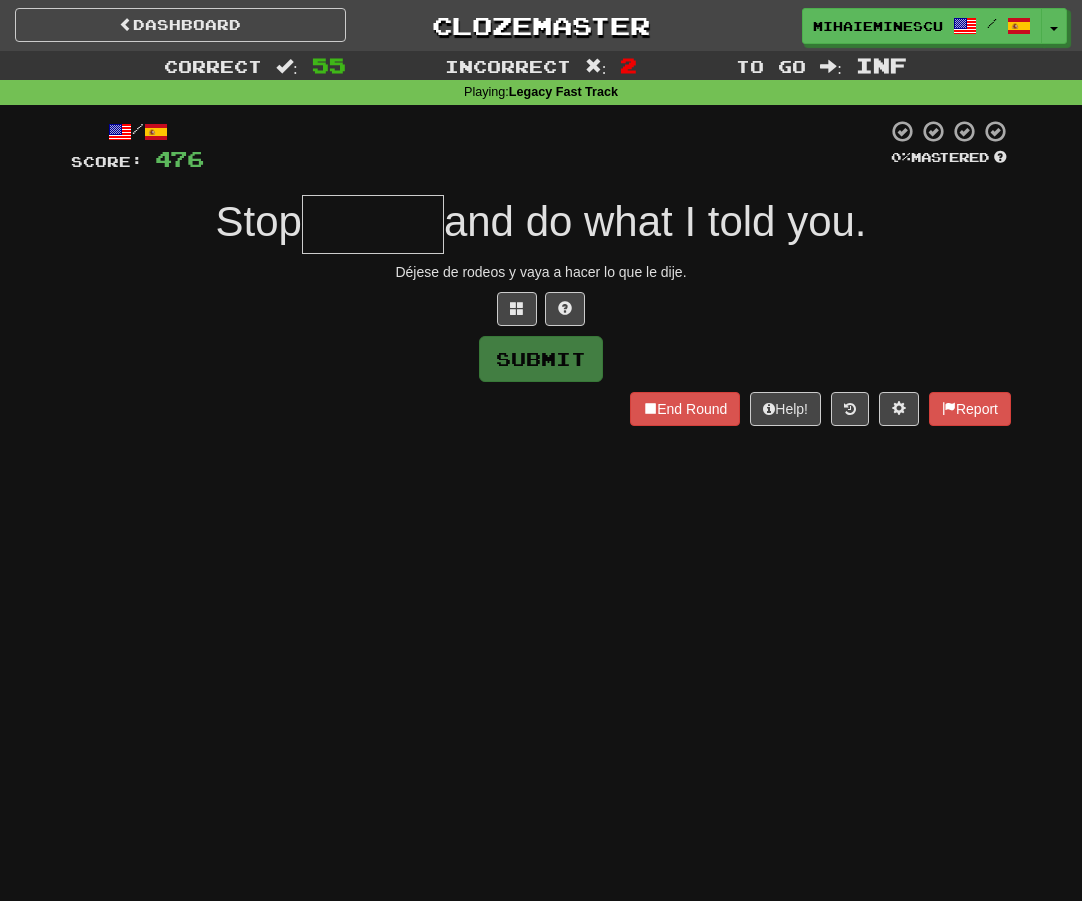 type on "*" 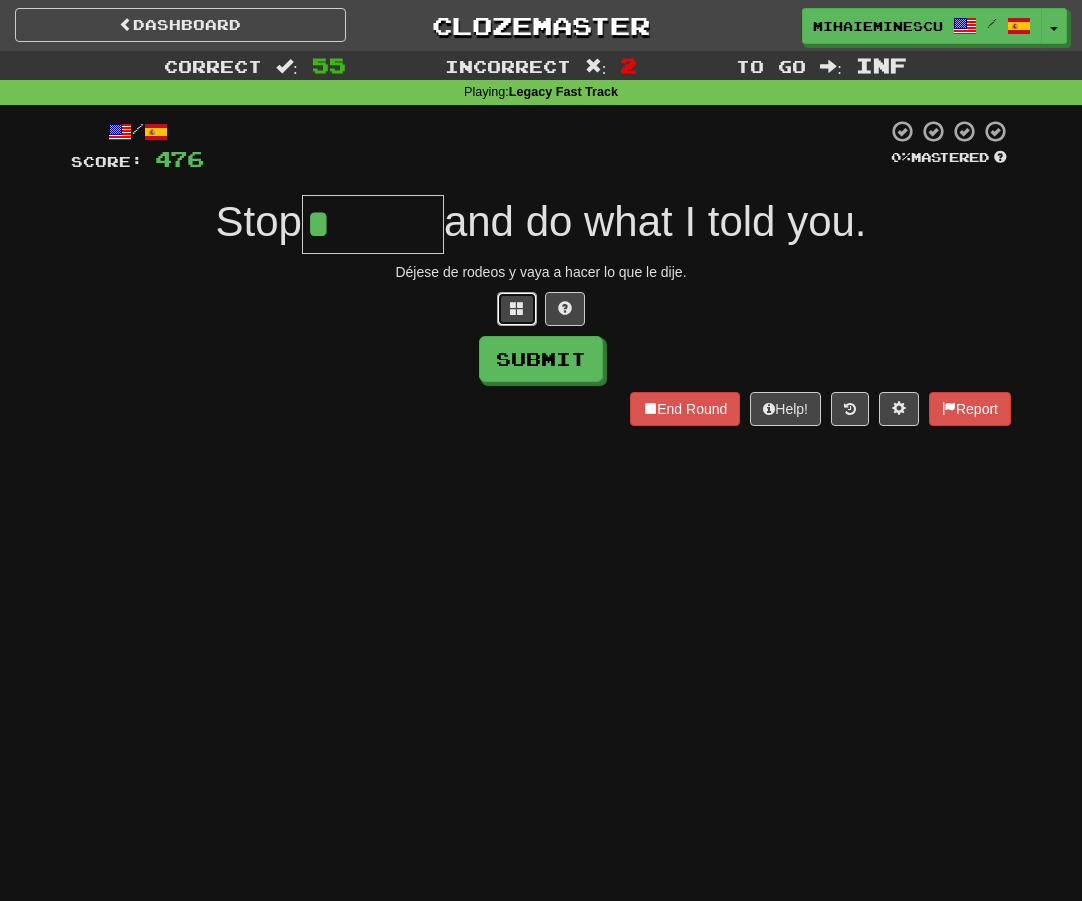 click at bounding box center (517, 309) 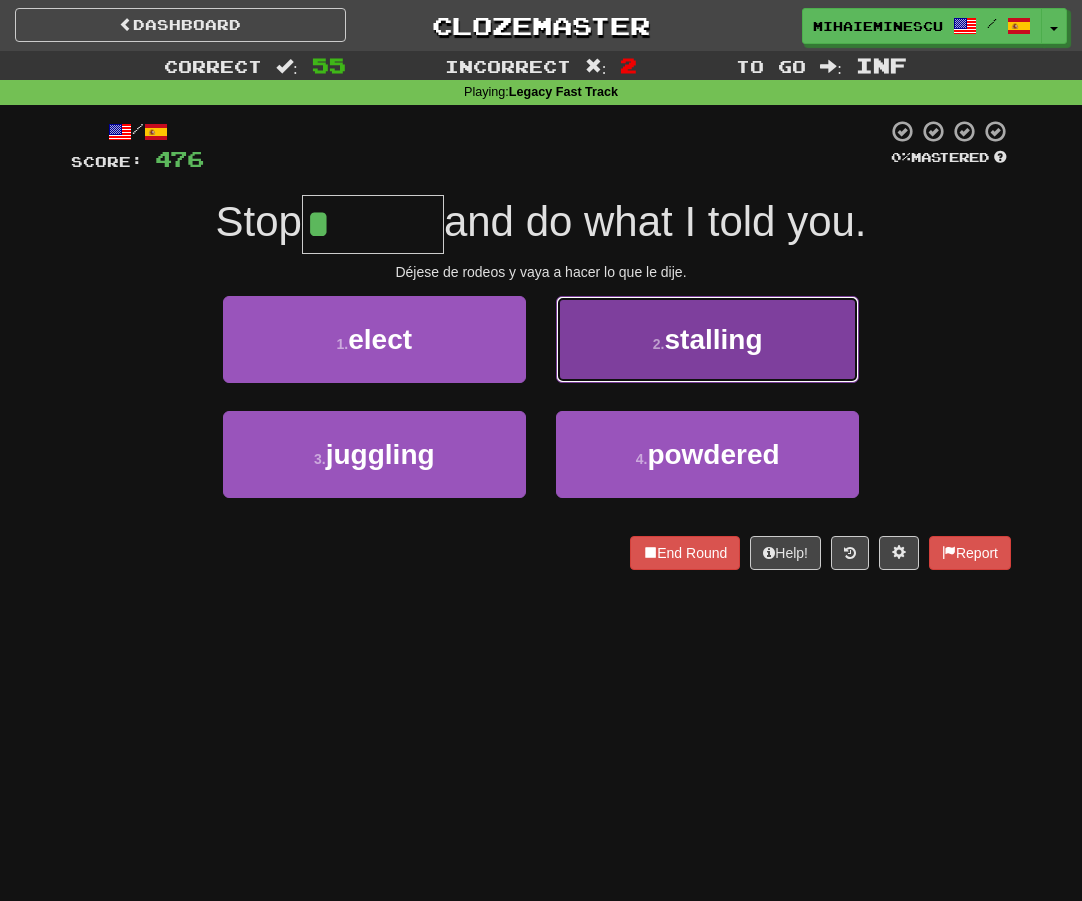 click on "stalling" at bounding box center [713, 339] 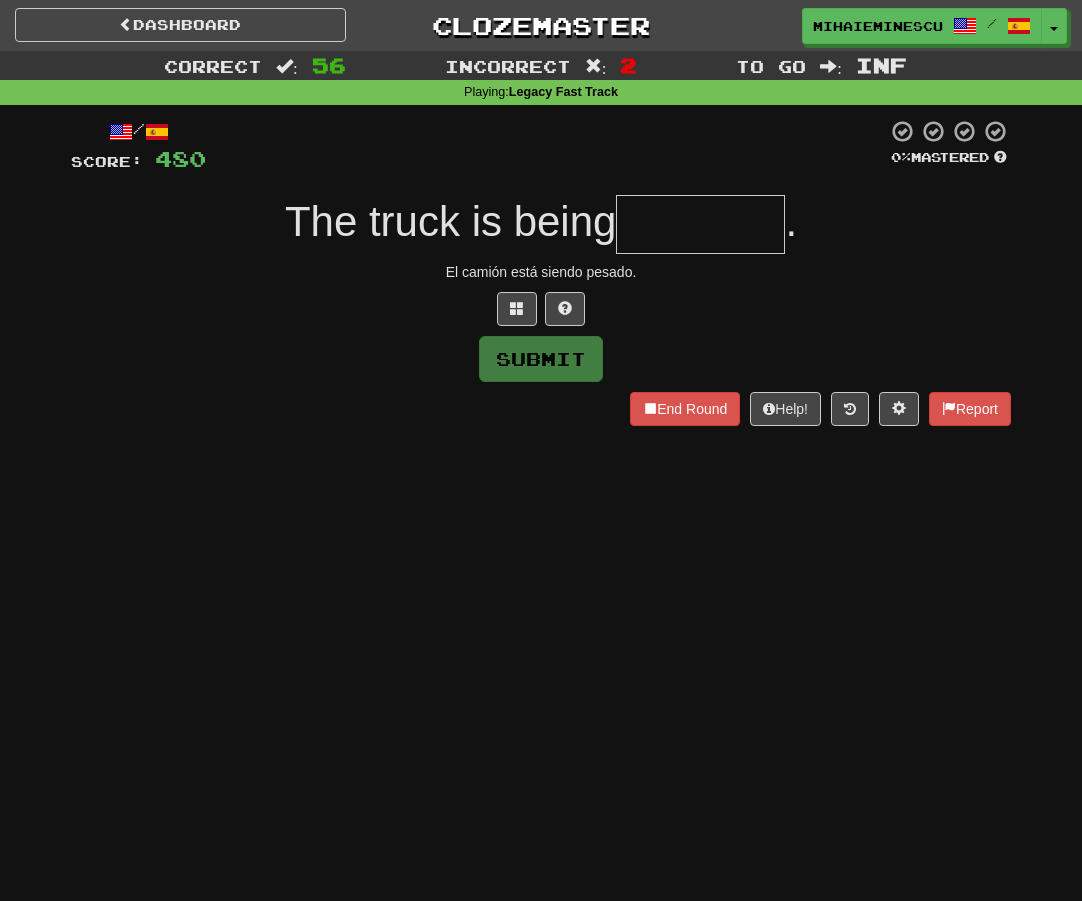 type on "*" 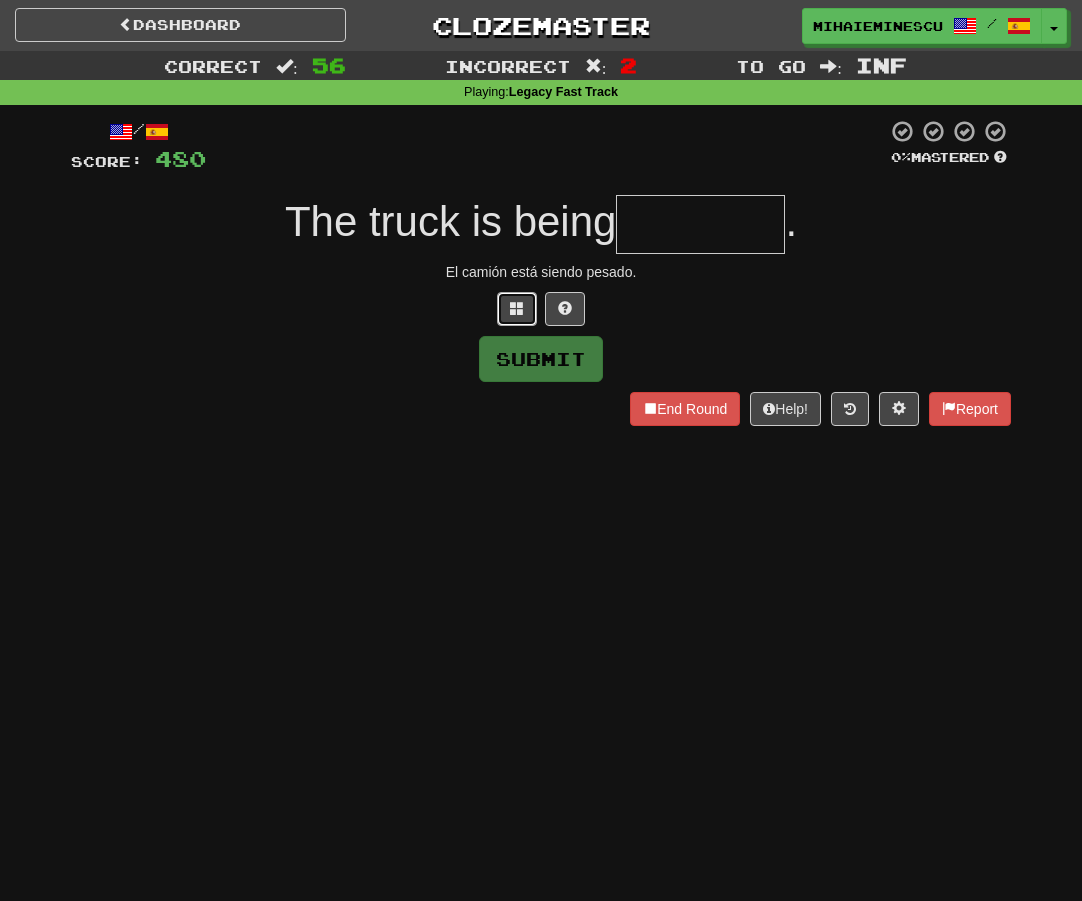 click at bounding box center [517, 308] 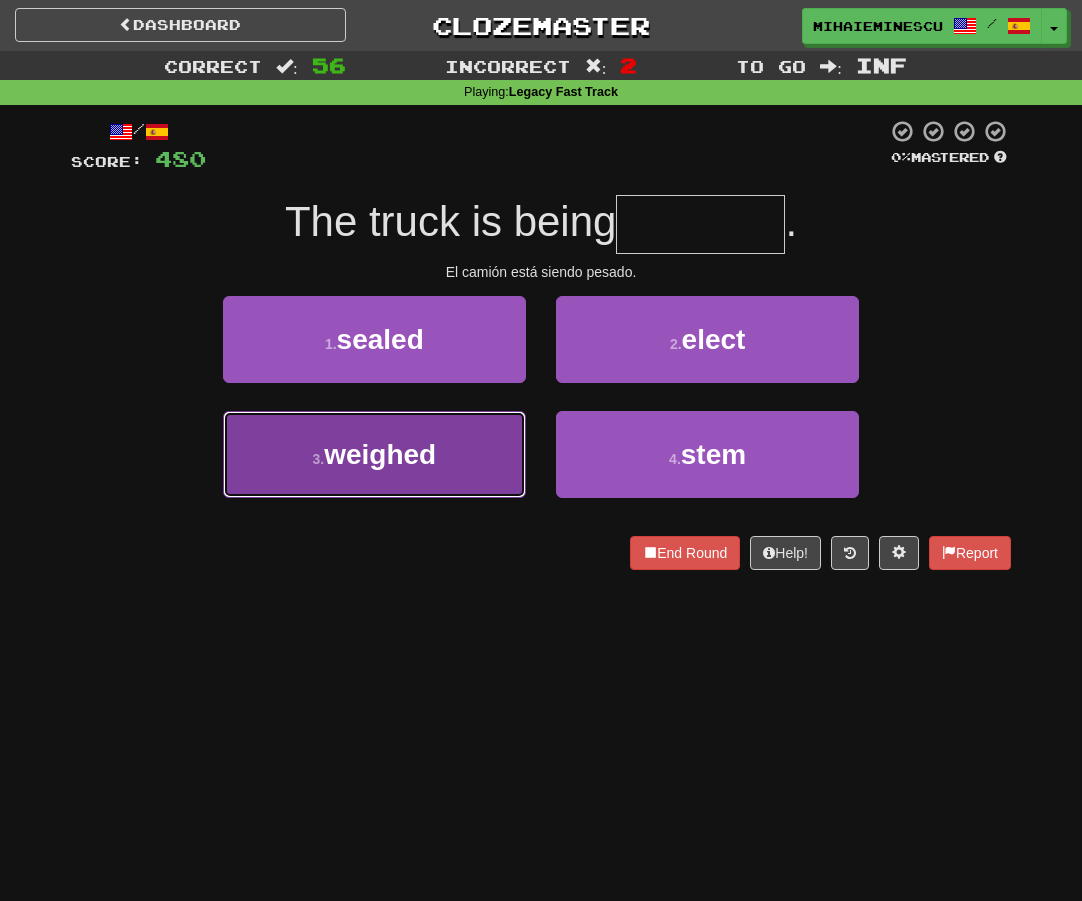 click on "3 .  weighed" at bounding box center (374, 454) 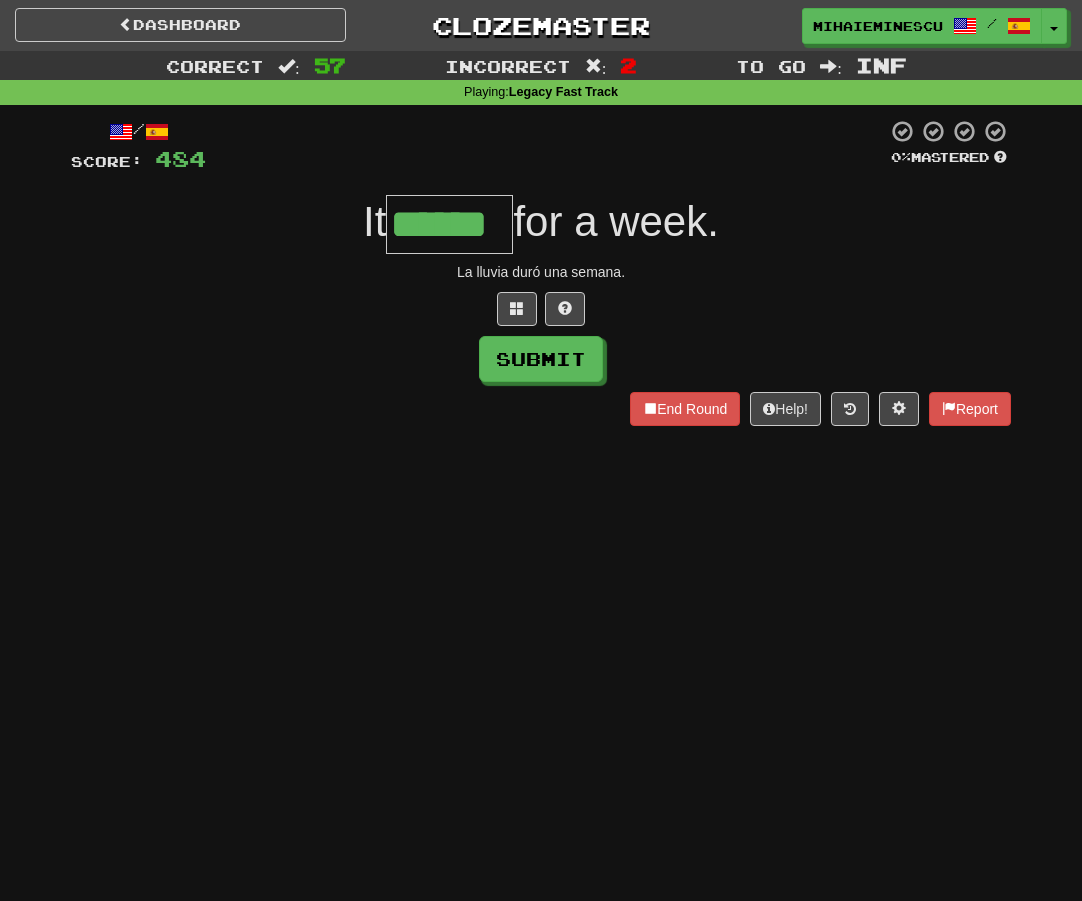 type on "******" 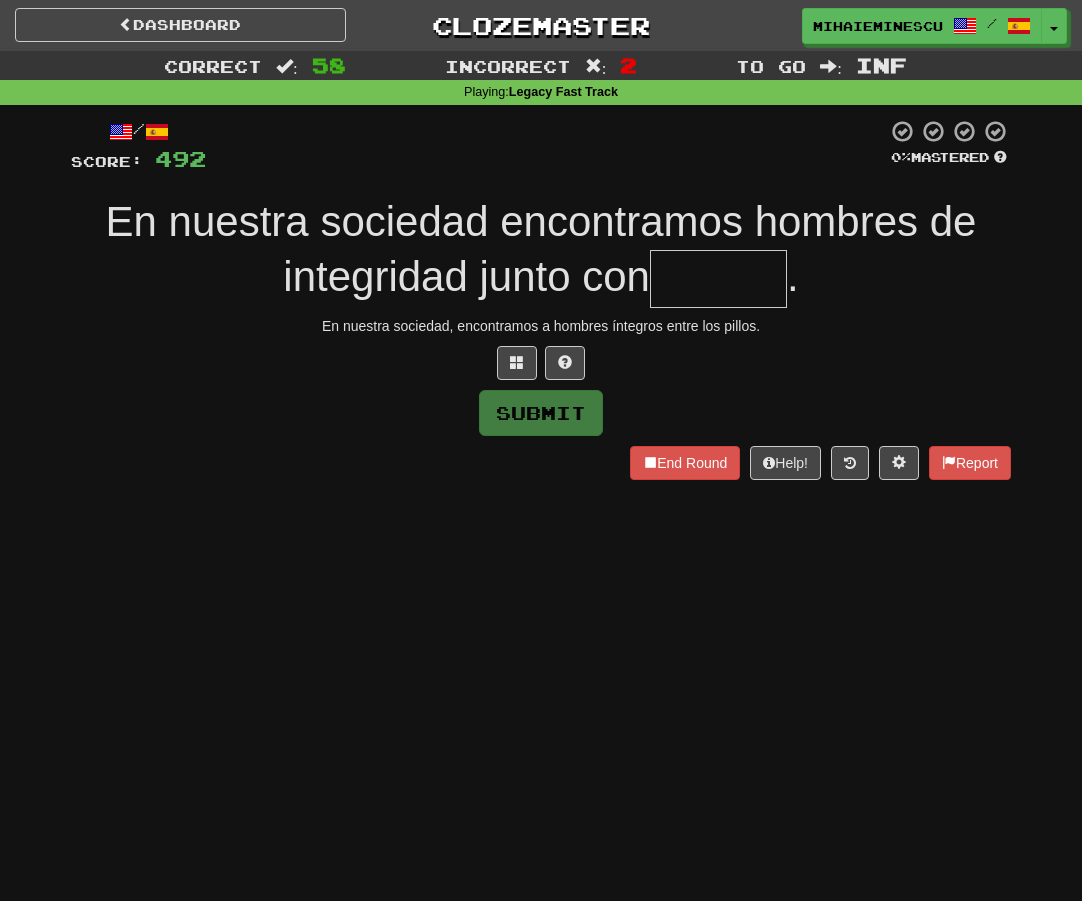 type on "*" 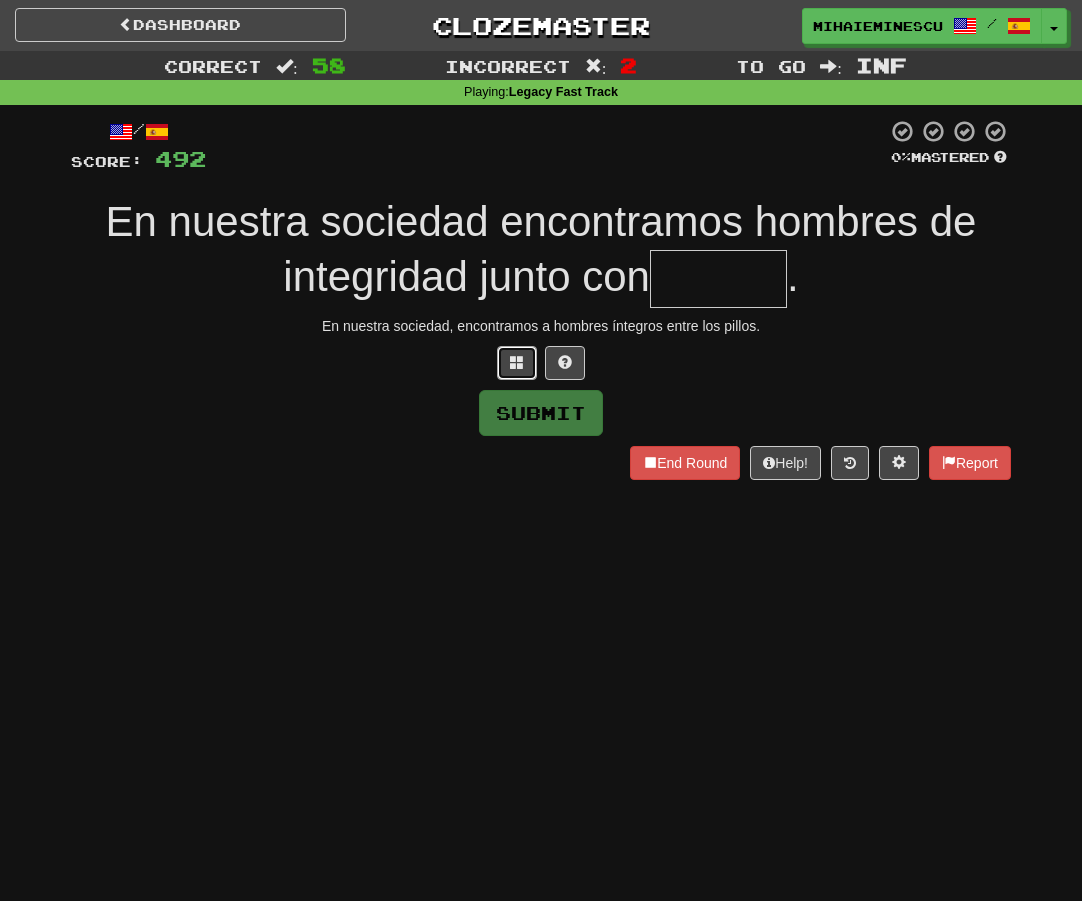 click at bounding box center (517, 363) 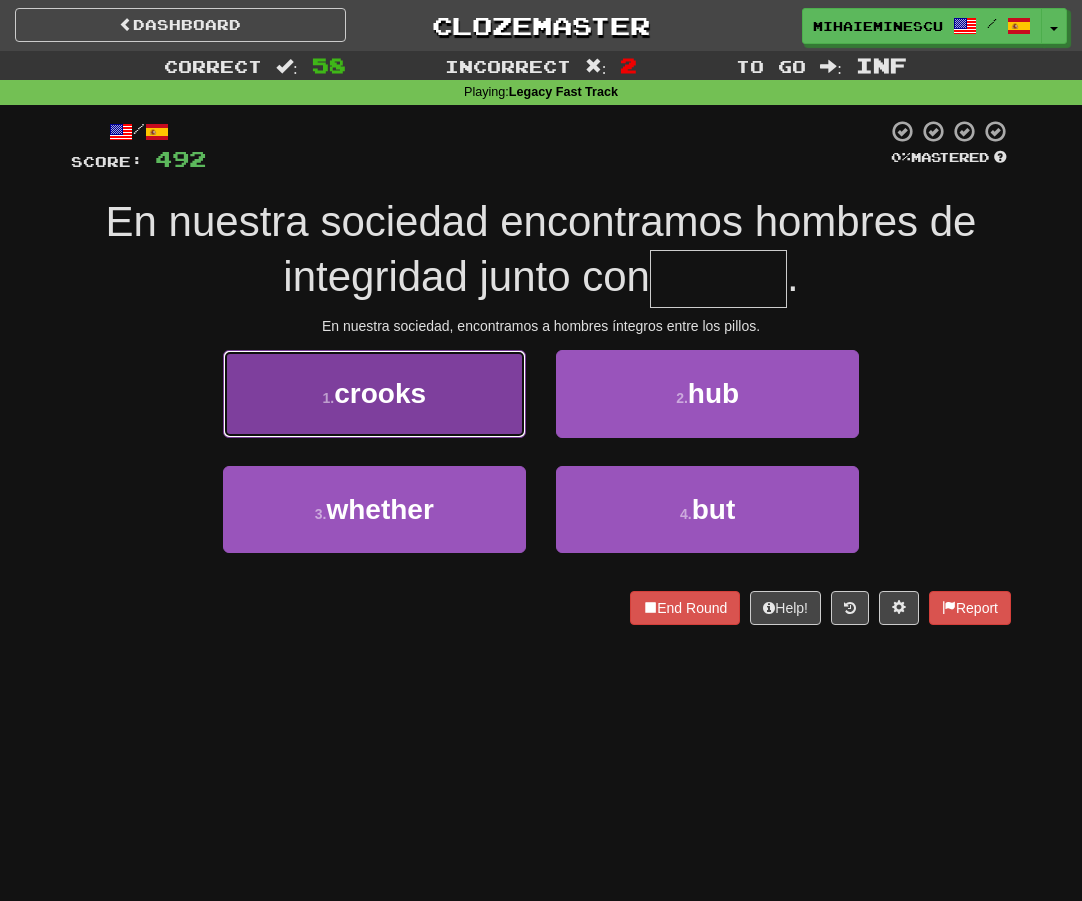 click on "1 .  crooks" at bounding box center (374, 393) 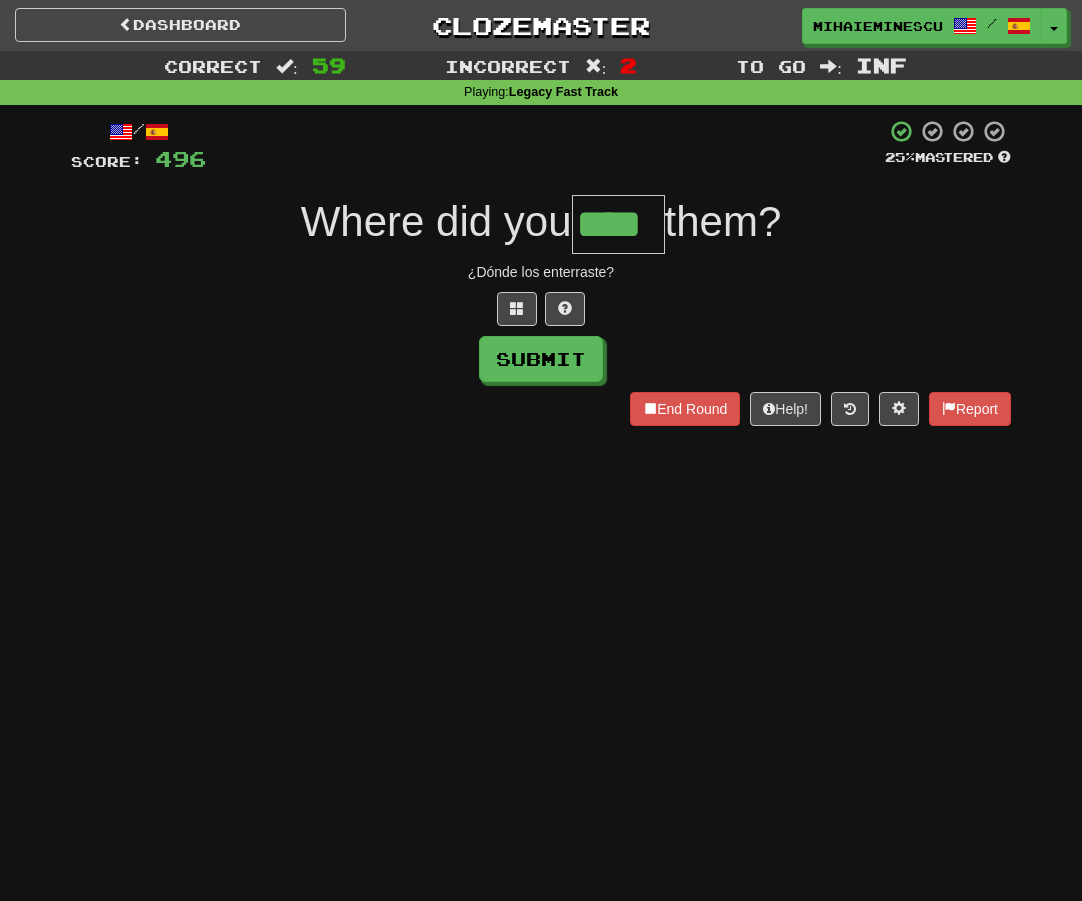 type on "****" 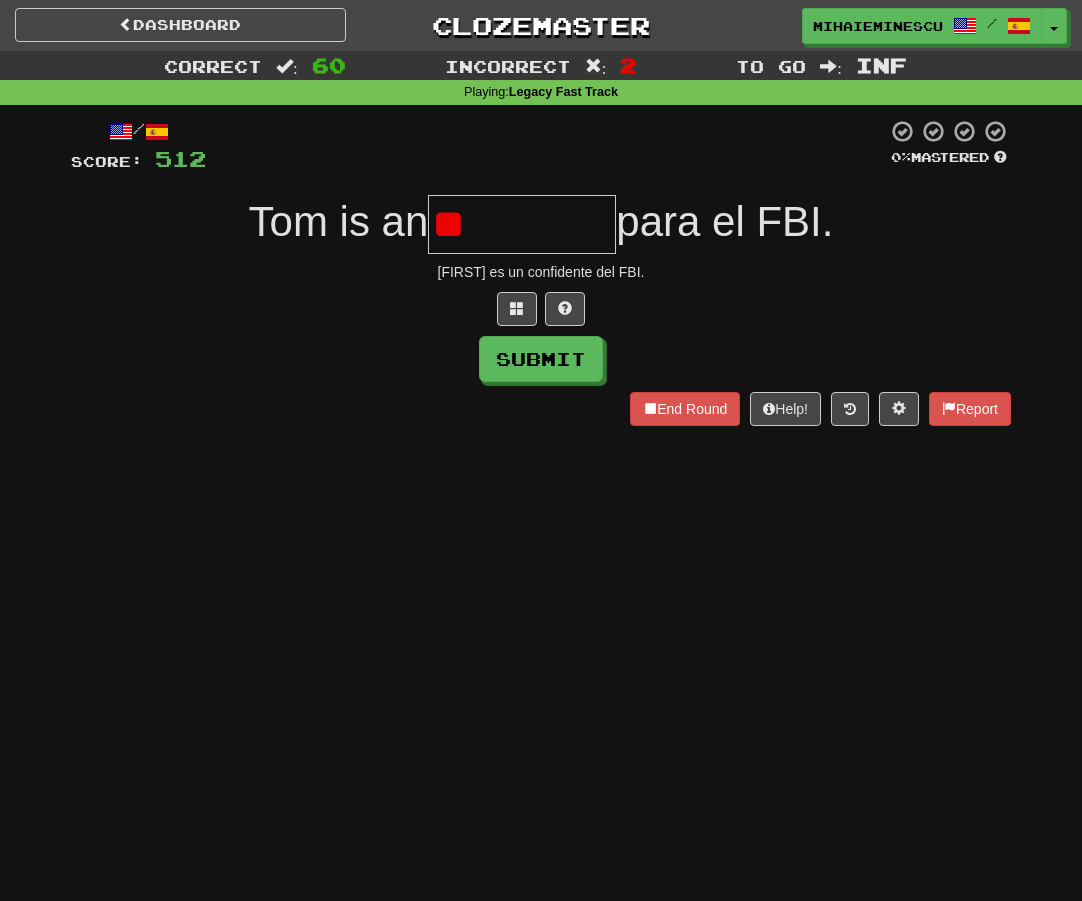 type on "*" 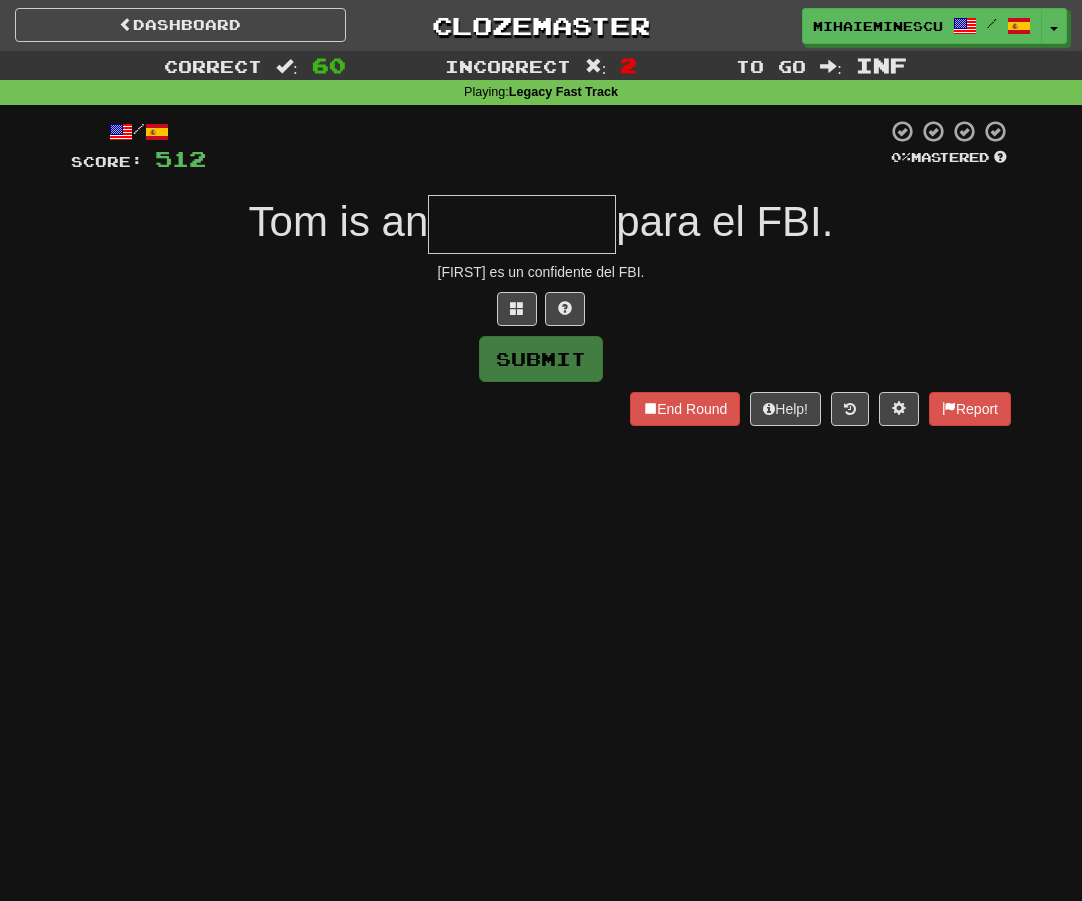 type on "*" 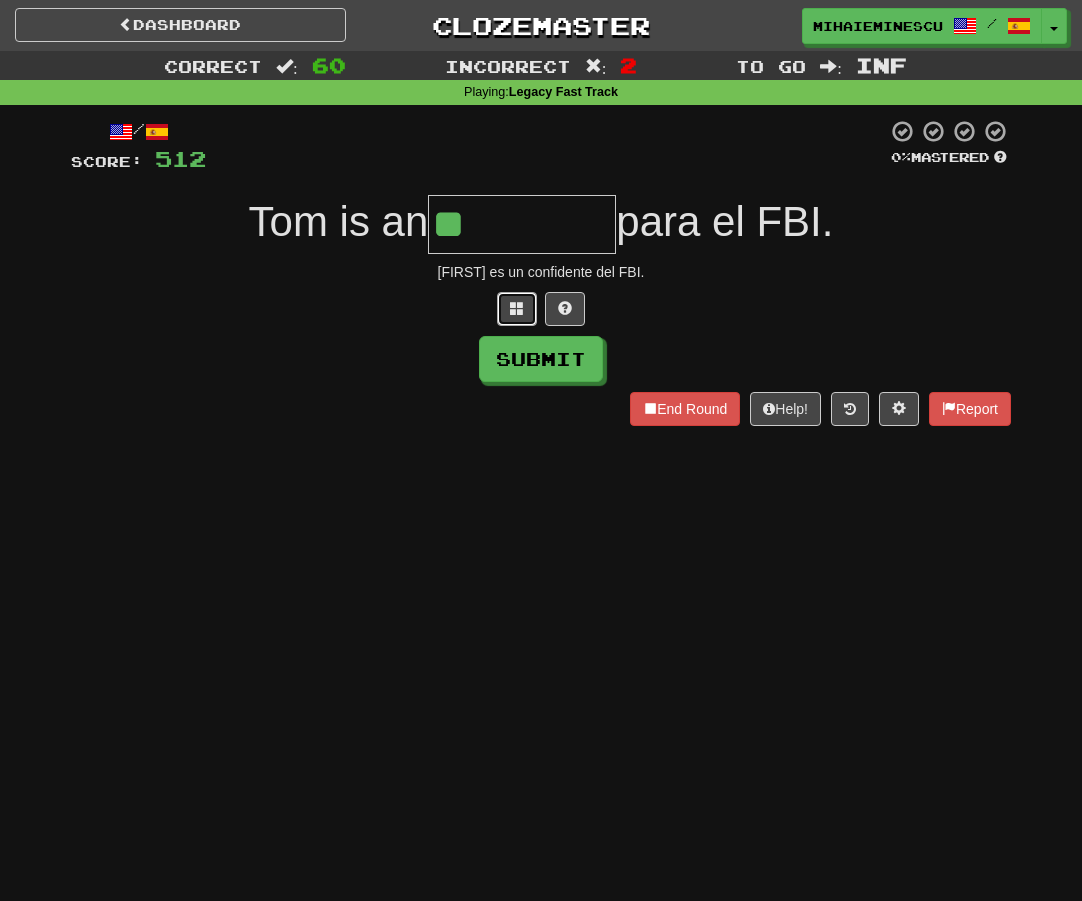 click at bounding box center [517, 309] 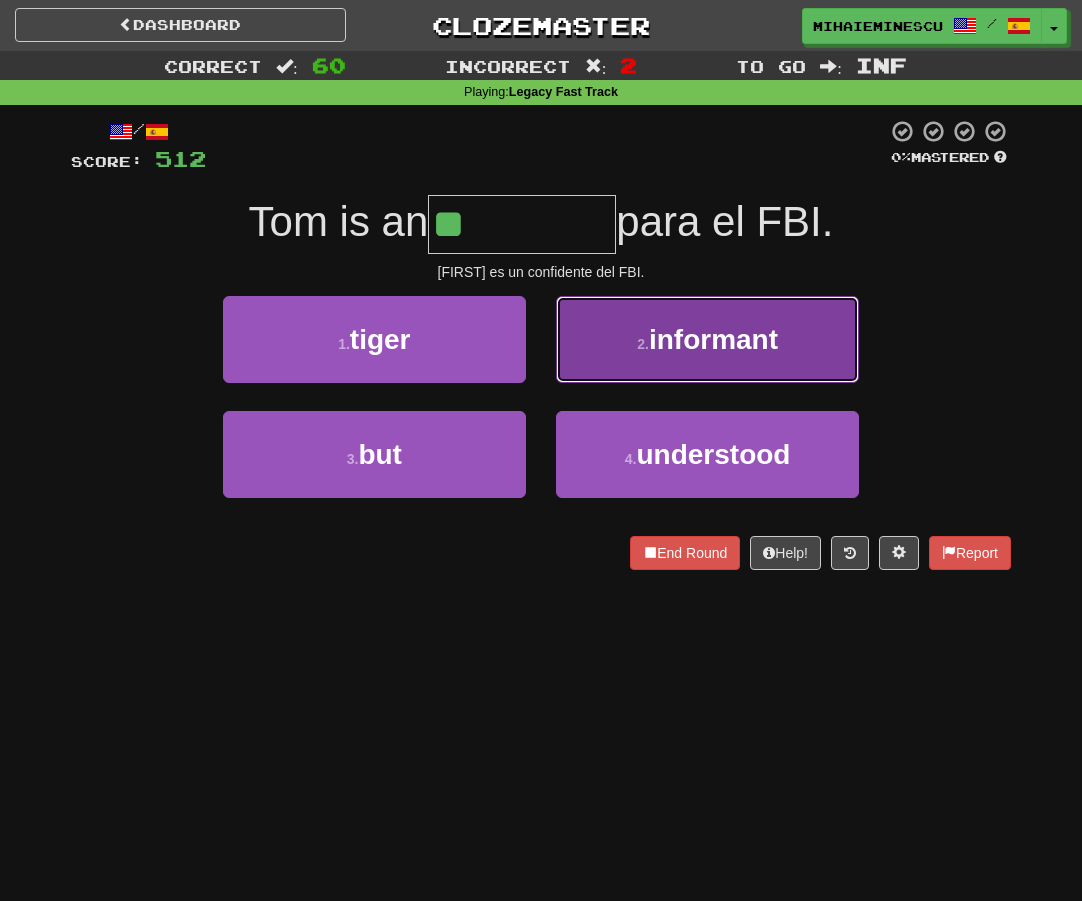 click on "informant" at bounding box center (713, 339) 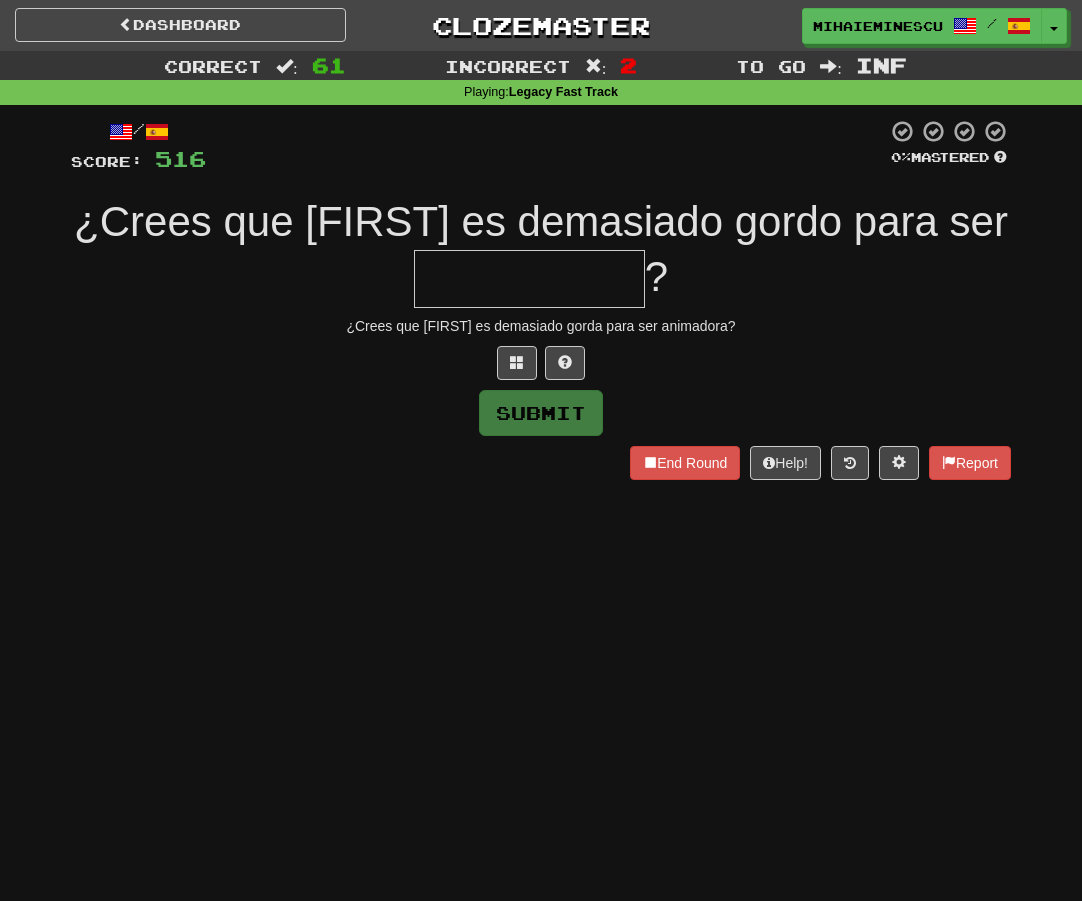 type on "*" 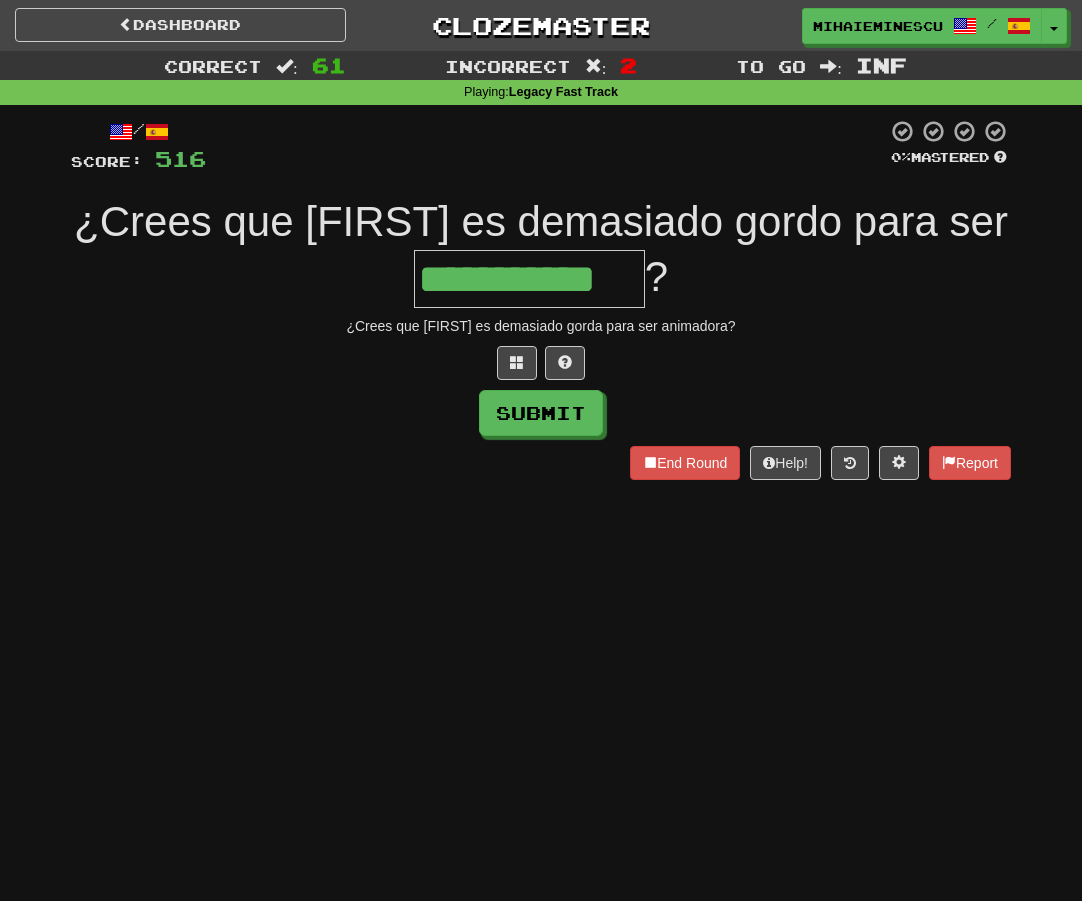 type on "**********" 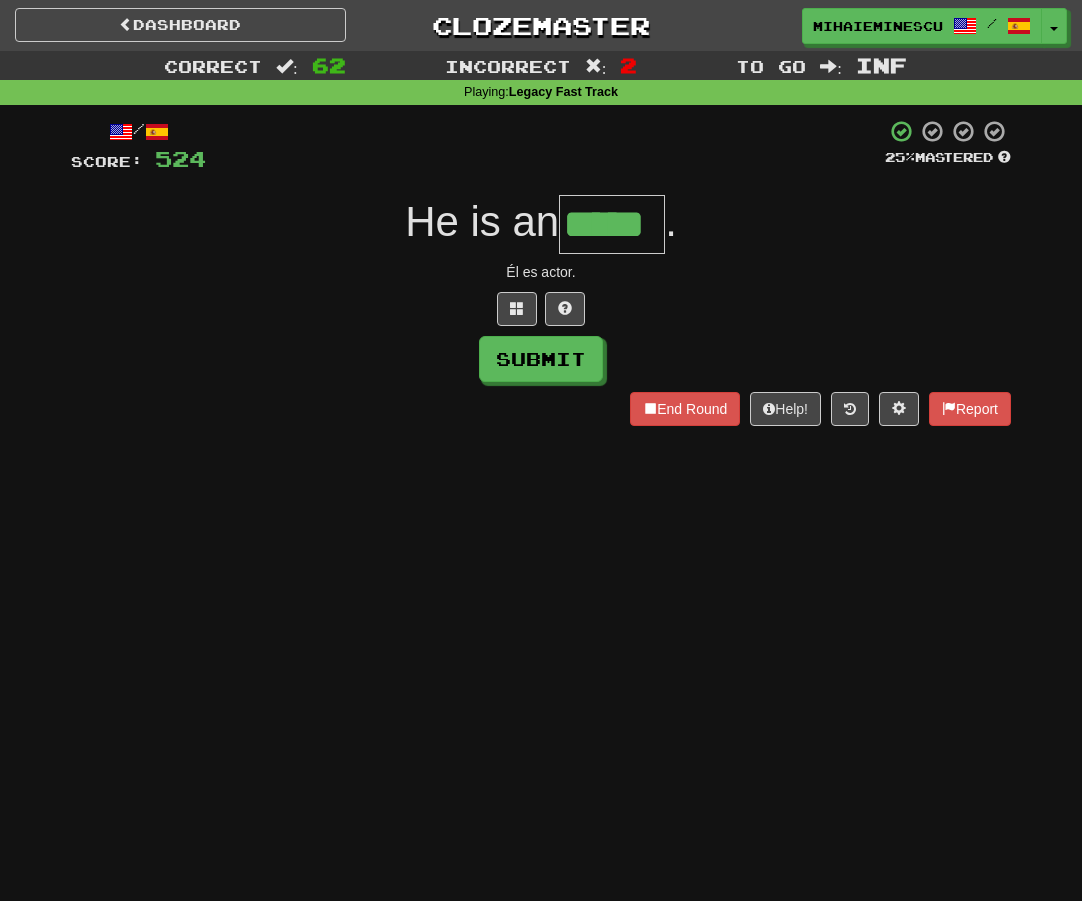 type on "*****" 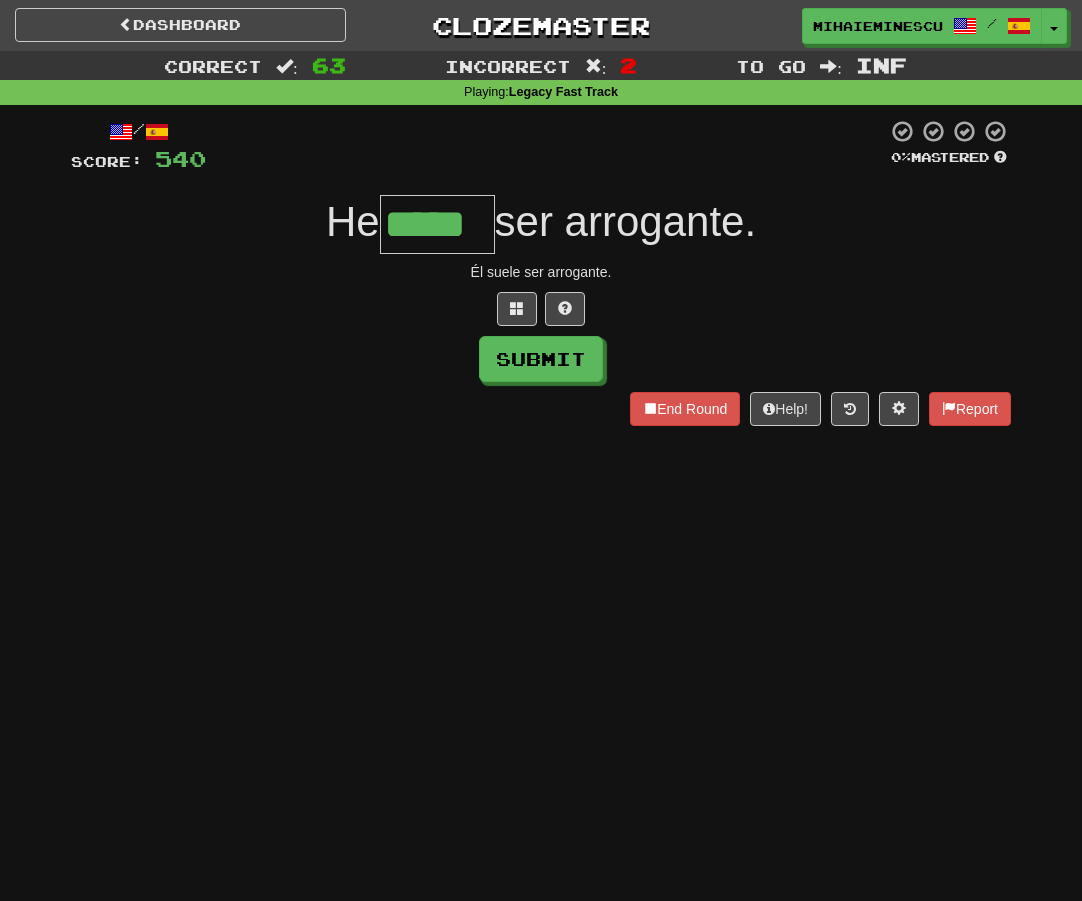 type on "*****" 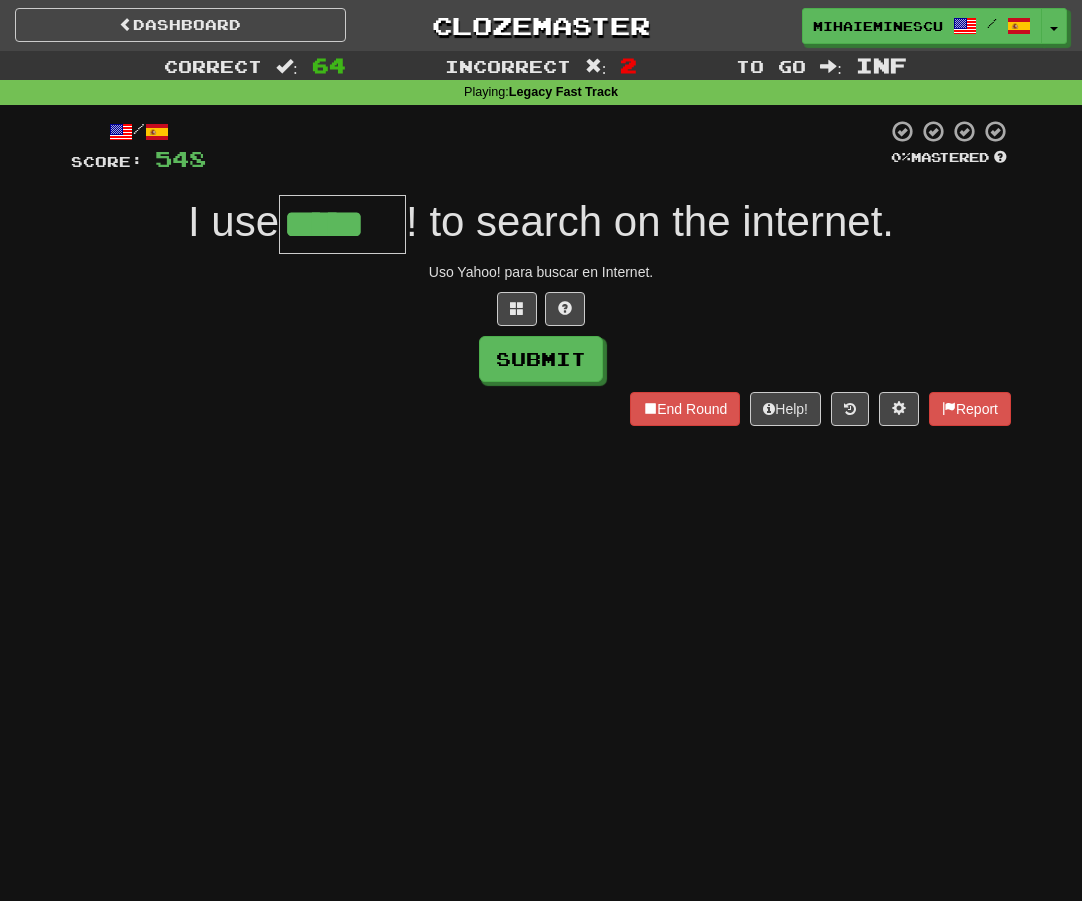 type on "*****" 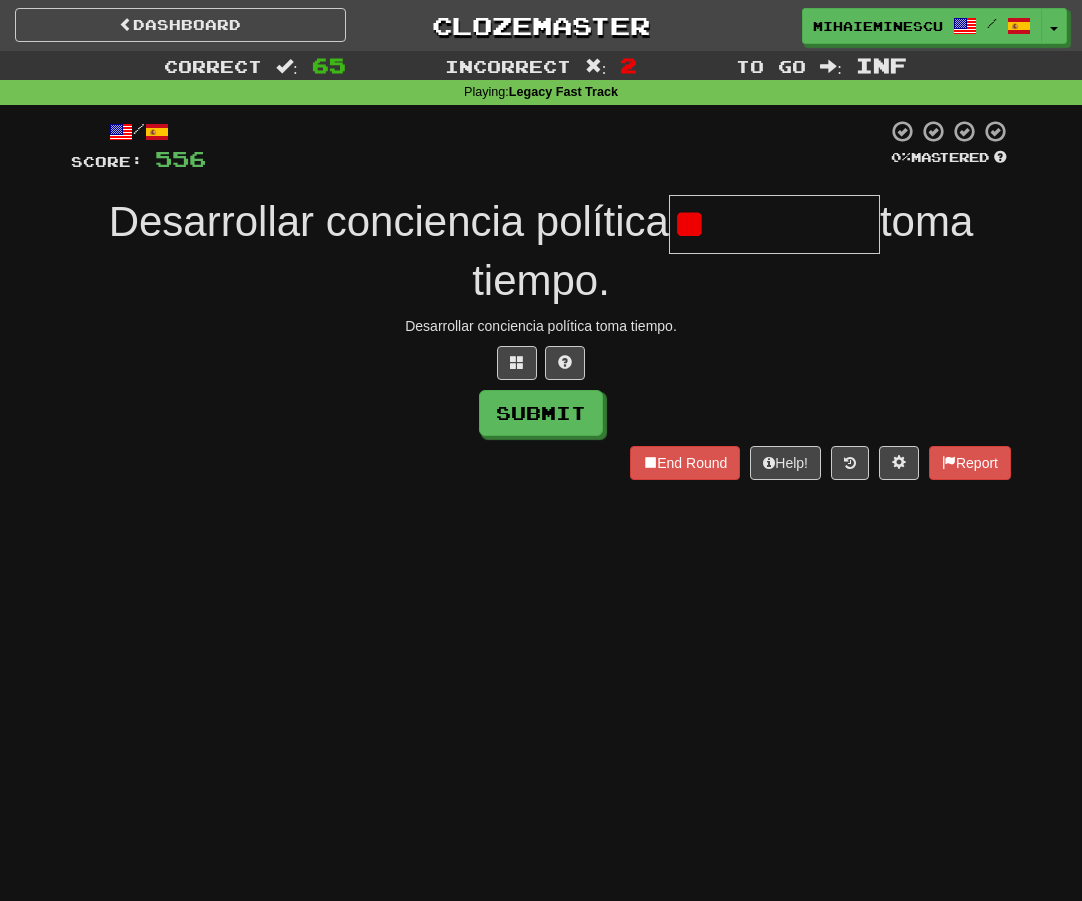 type on "*" 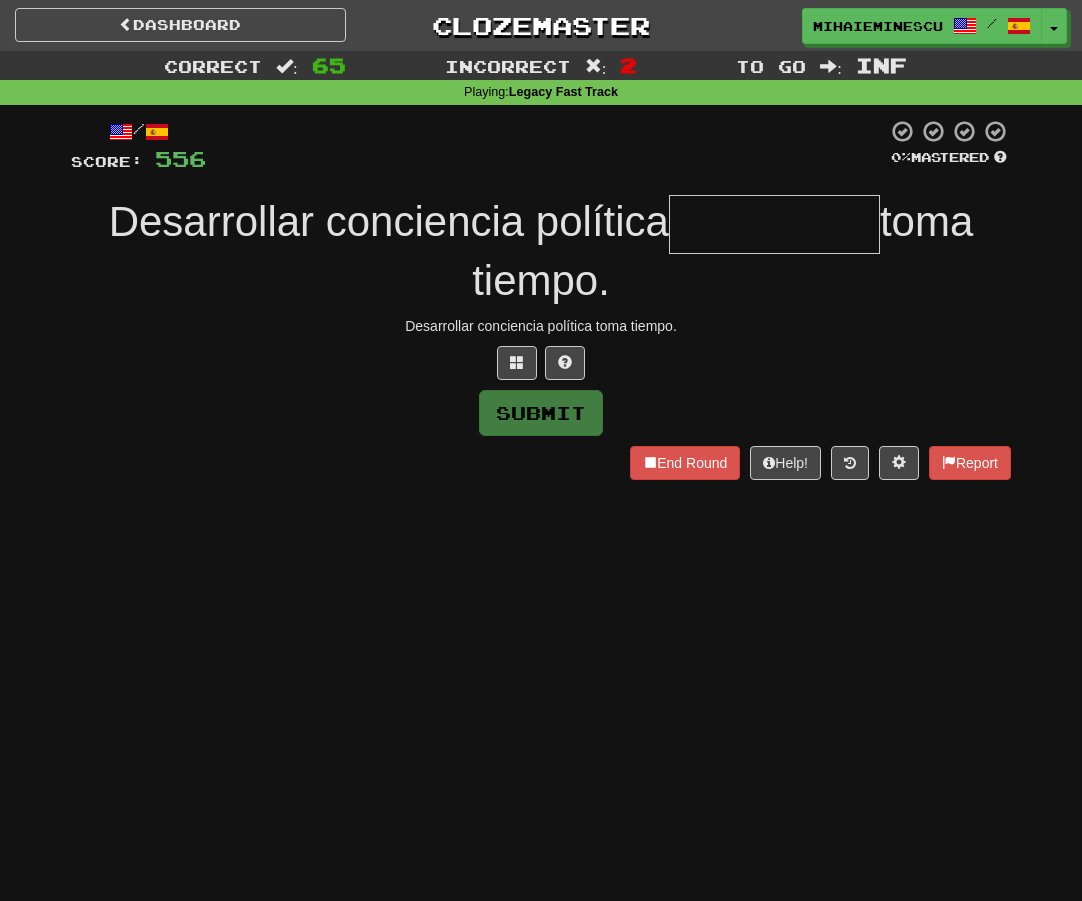 type on "*" 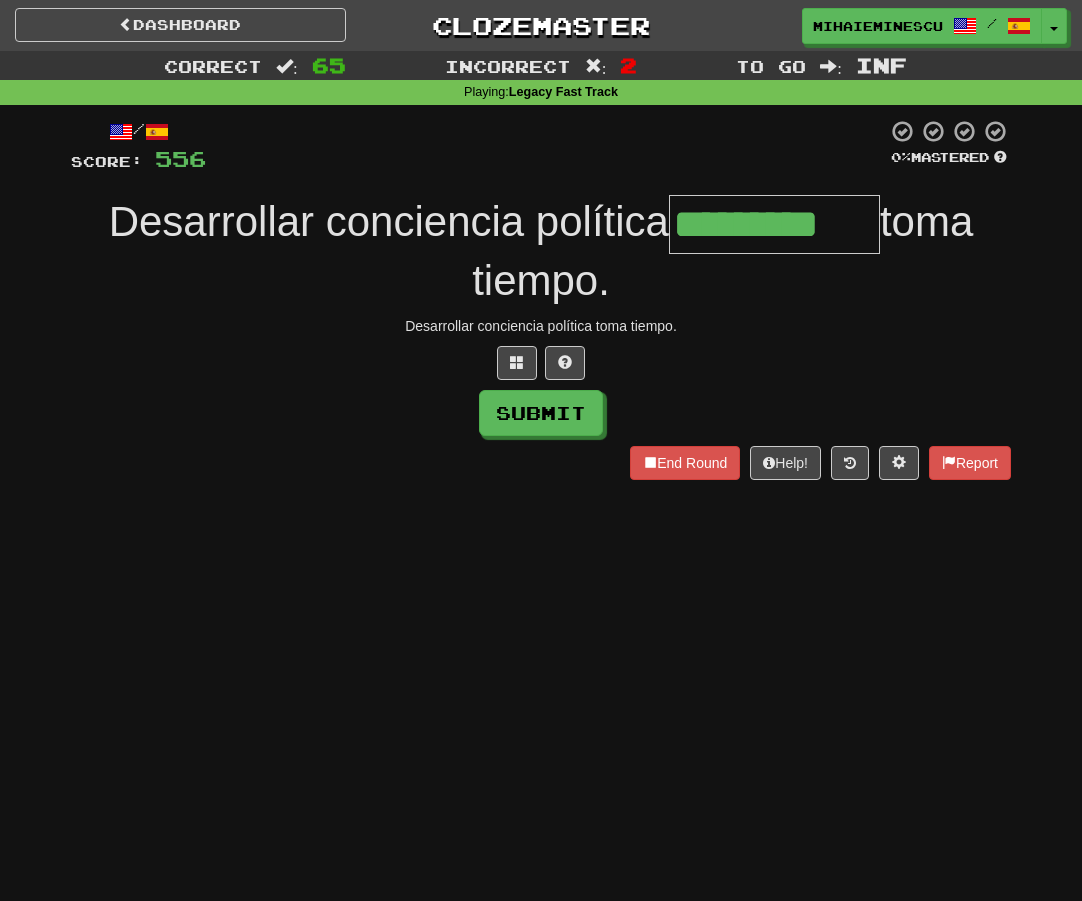 type on "*********" 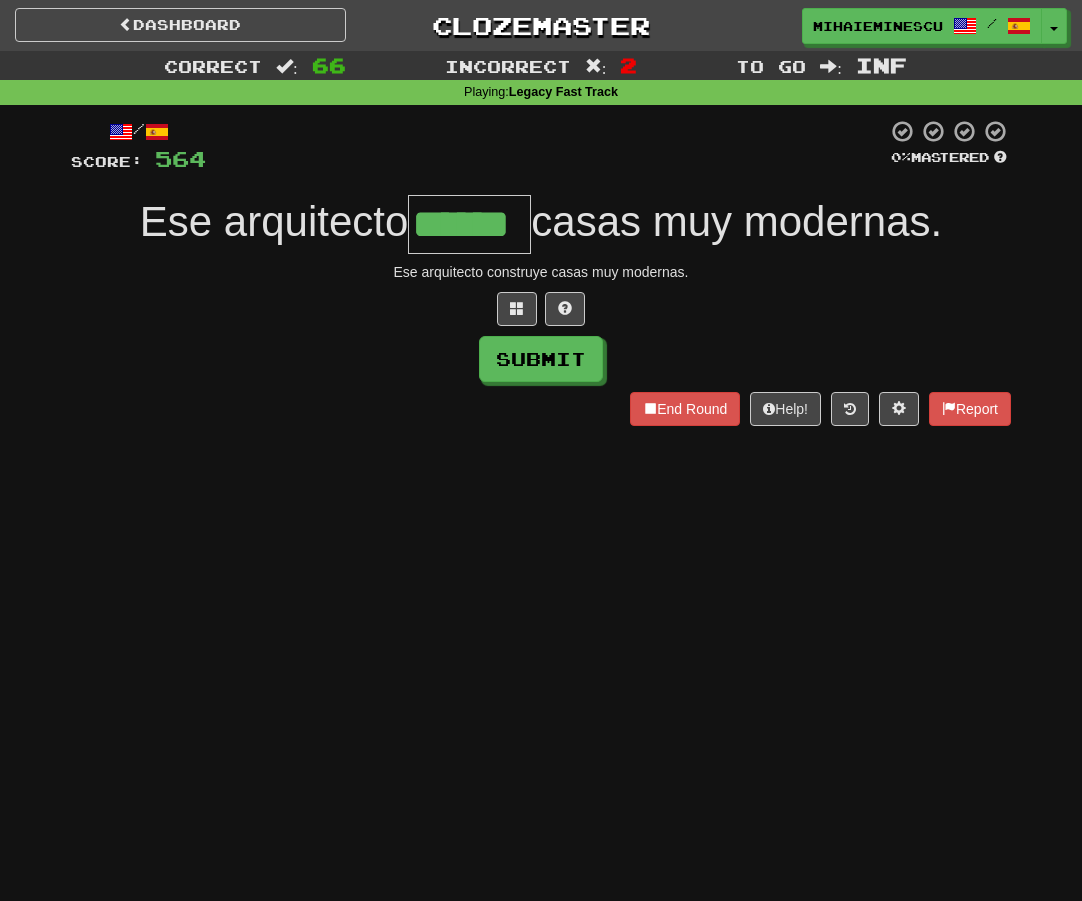 type on "******" 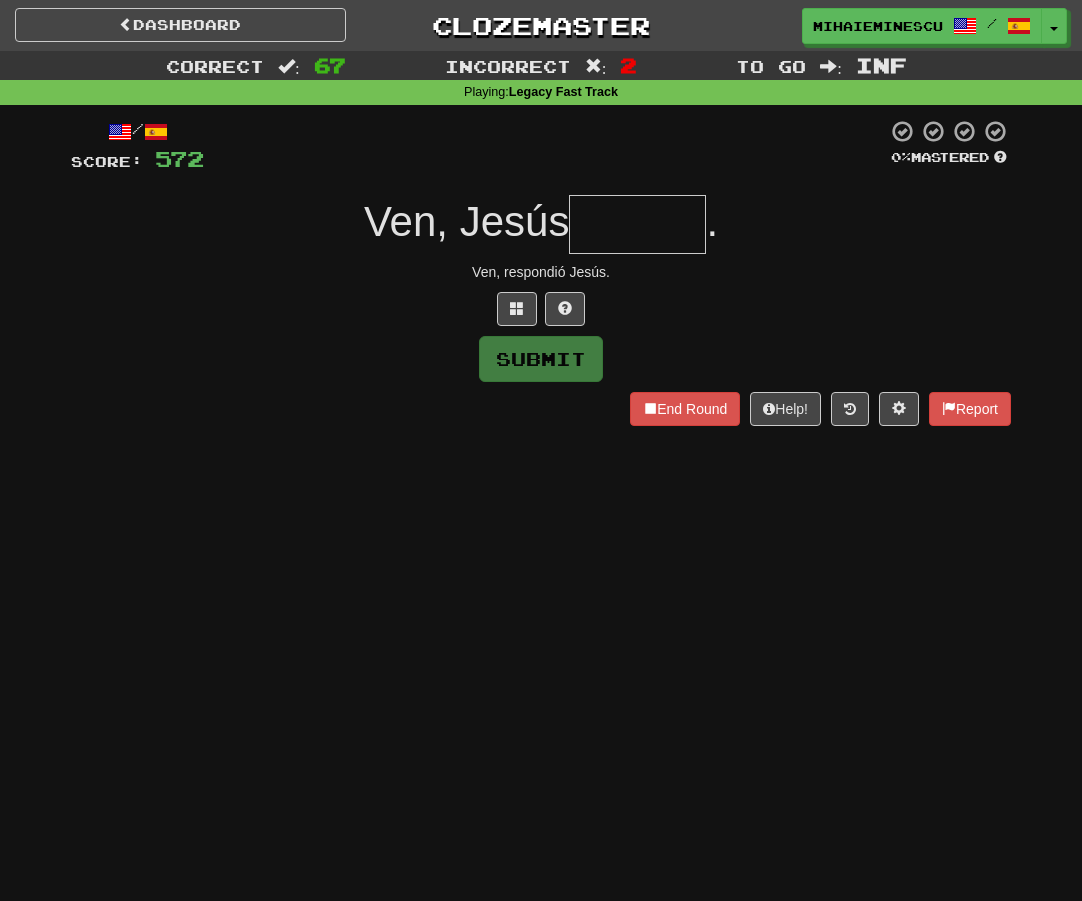 type on "*" 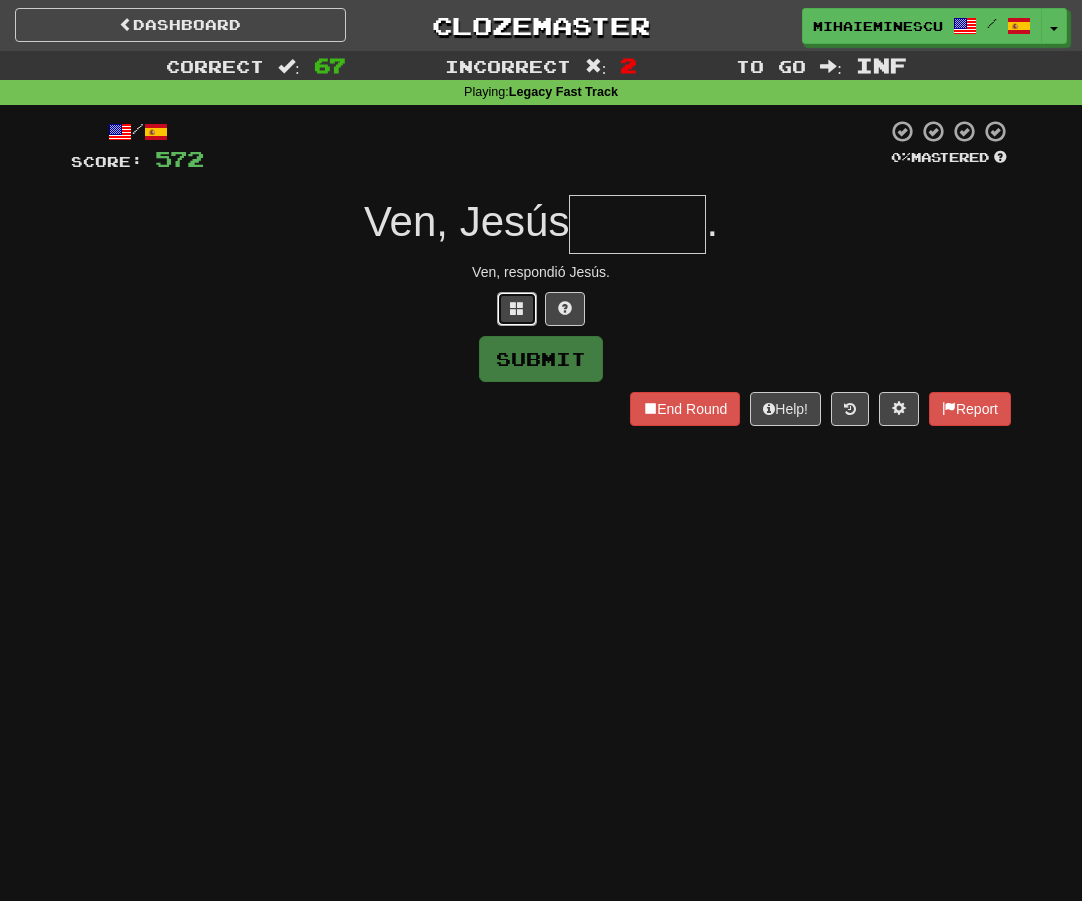 click at bounding box center [517, 308] 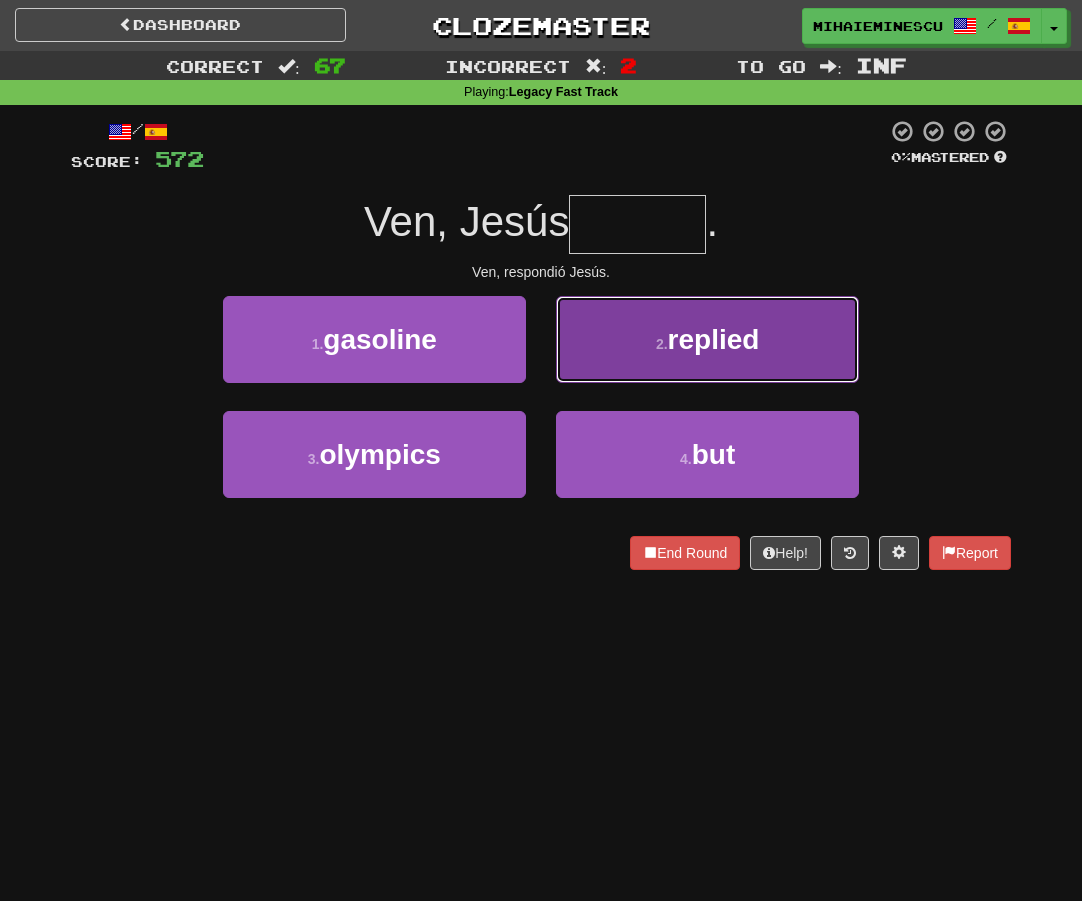 click on "2 .  replied" at bounding box center (707, 339) 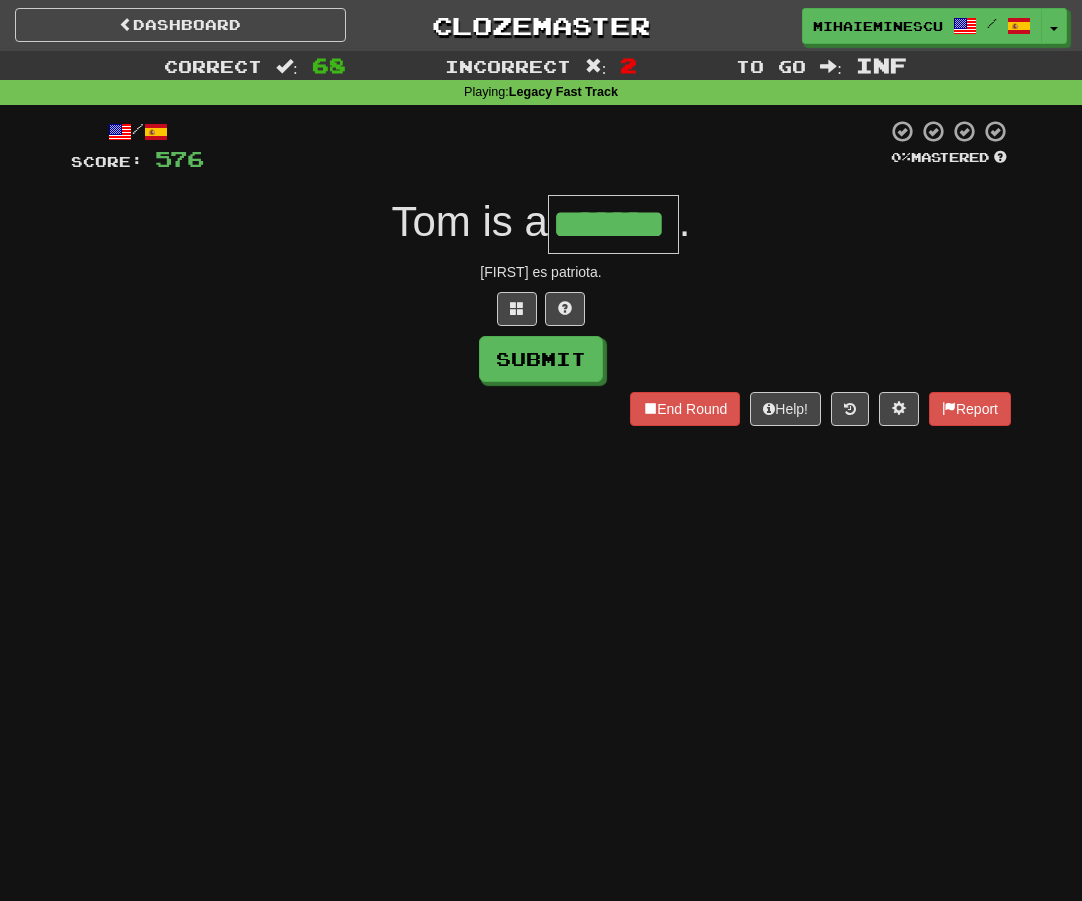 type on "*******" 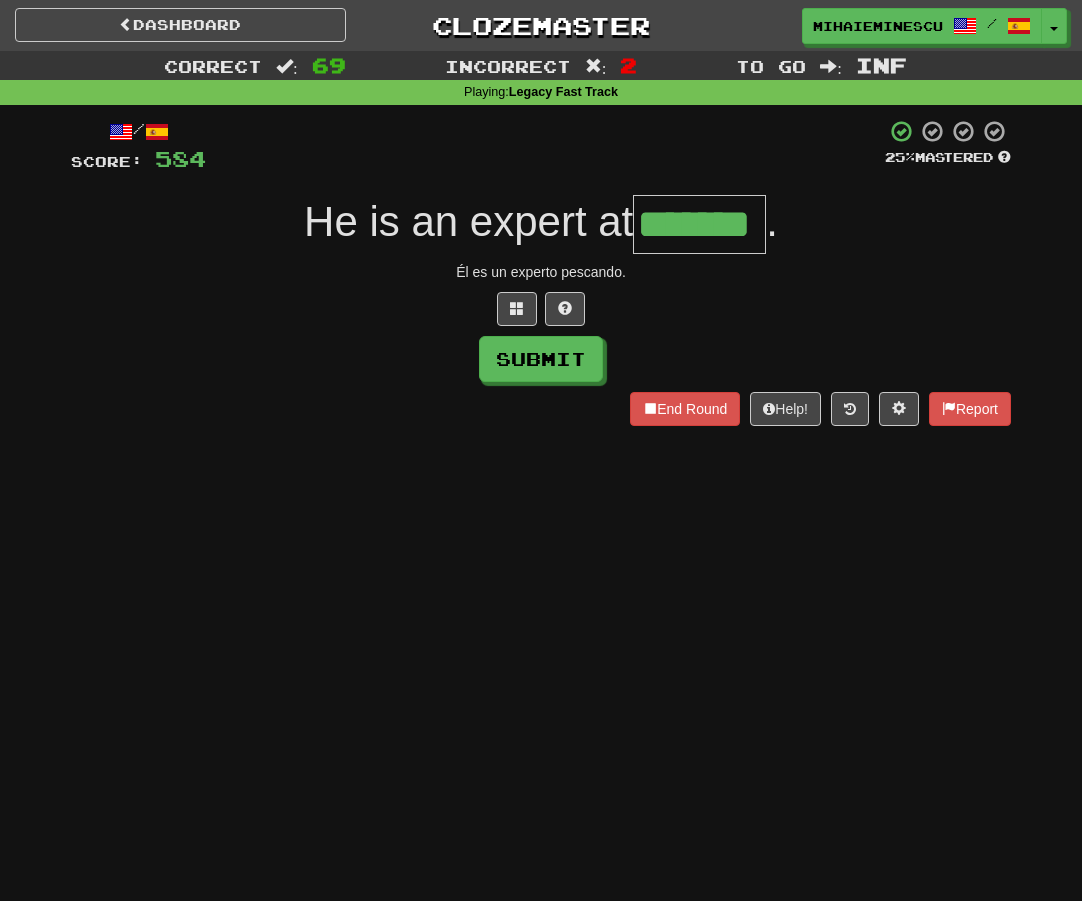 type on "*******" 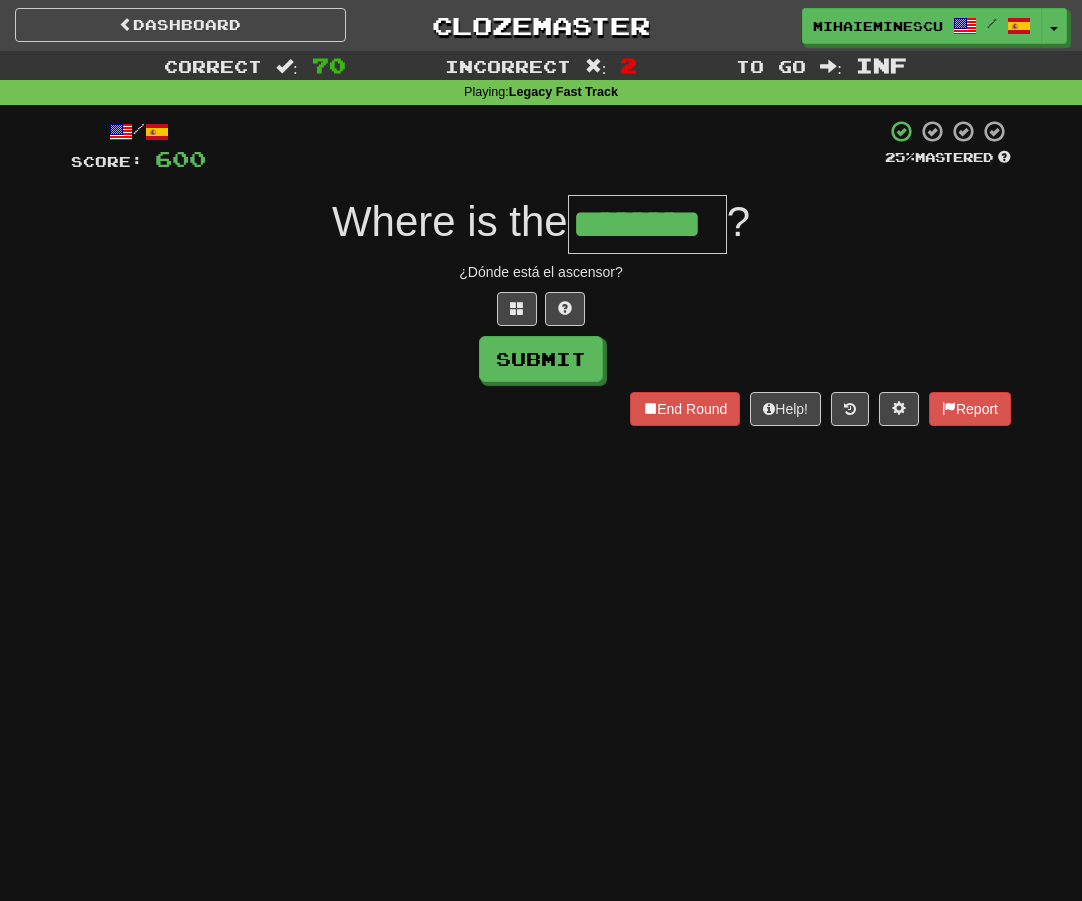 type on "********" 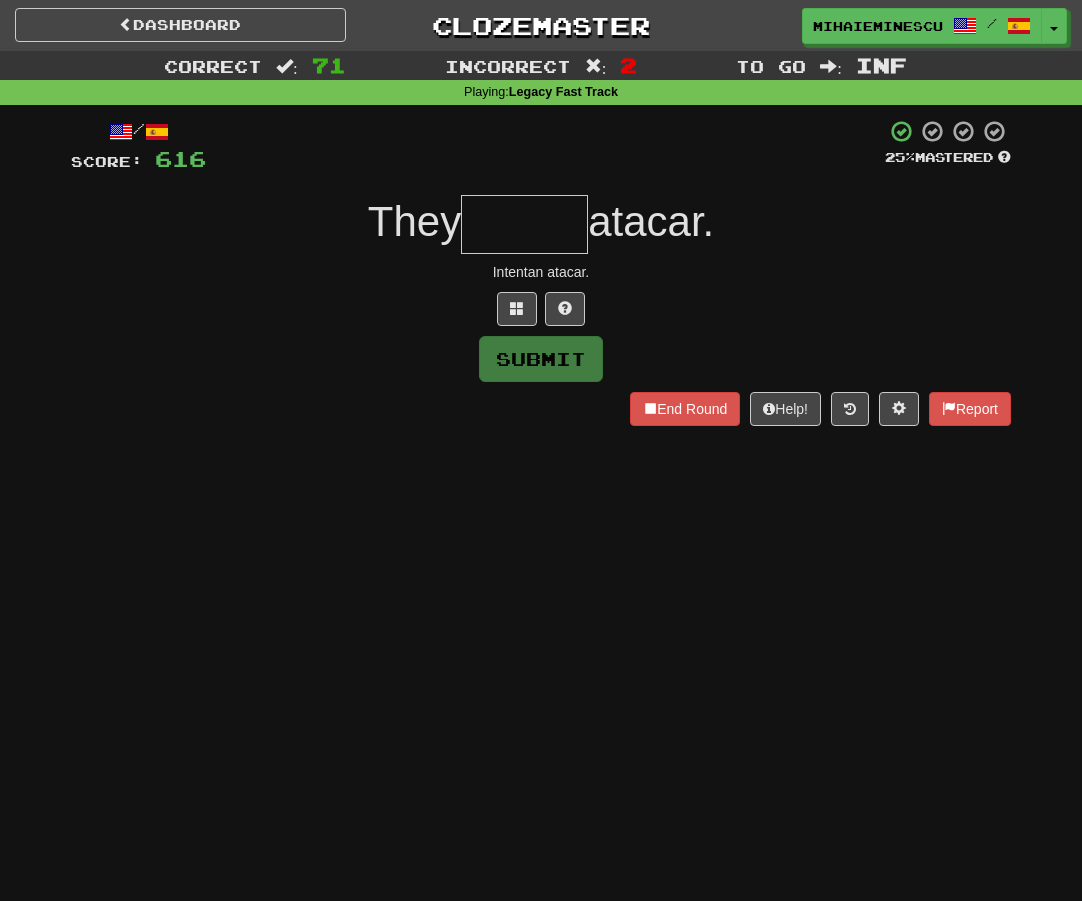 type on "*" 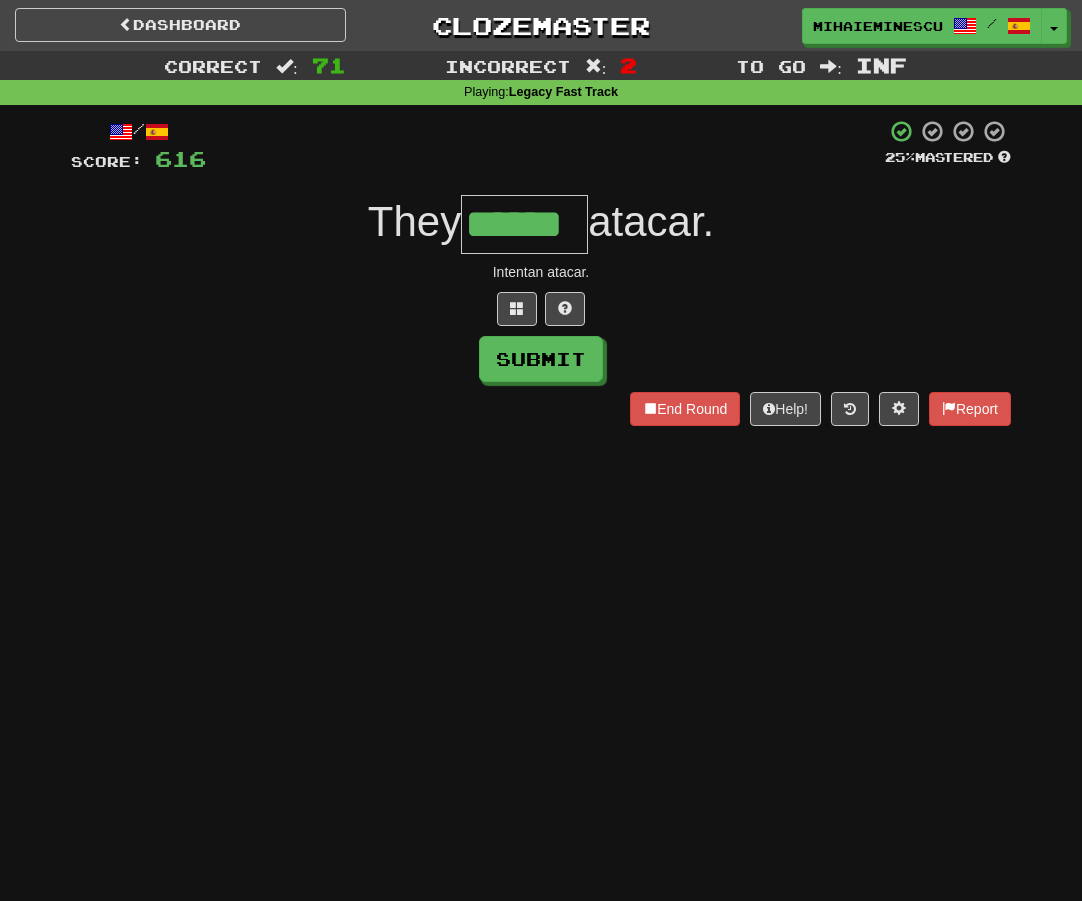 type on "******" 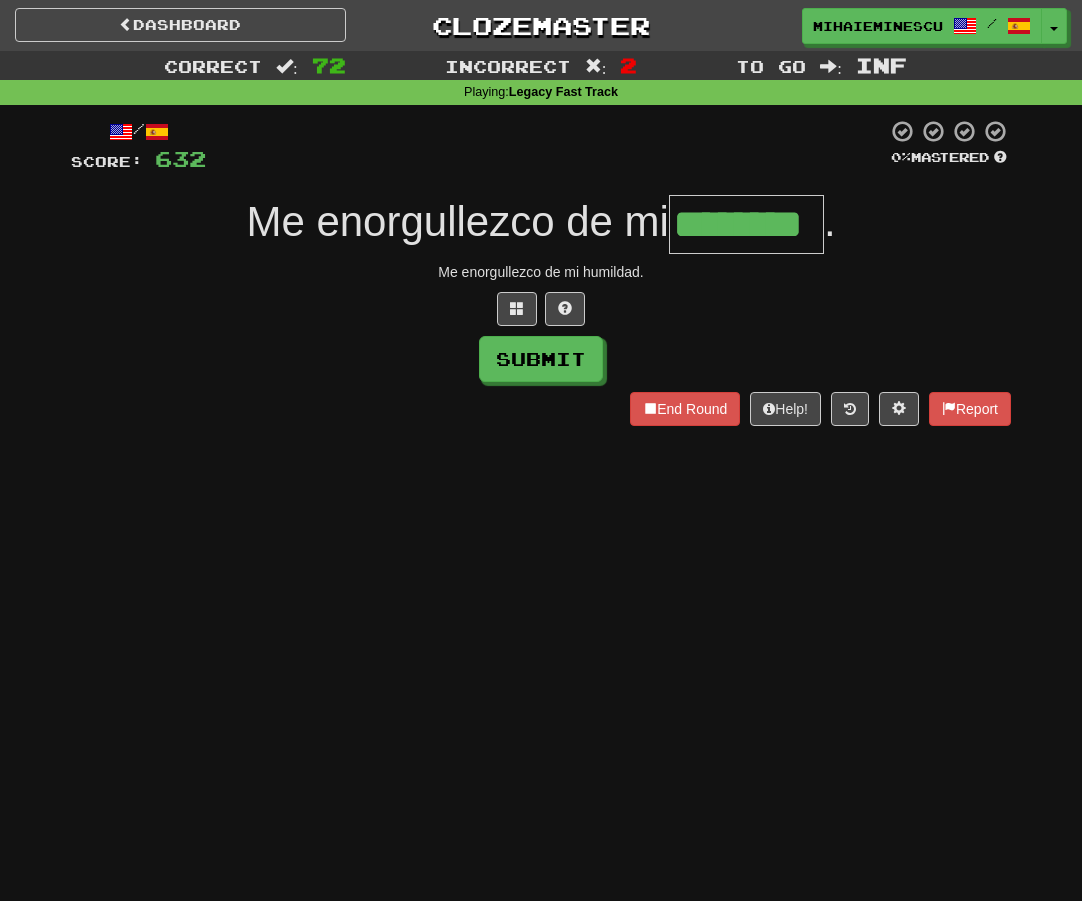 type on "********" 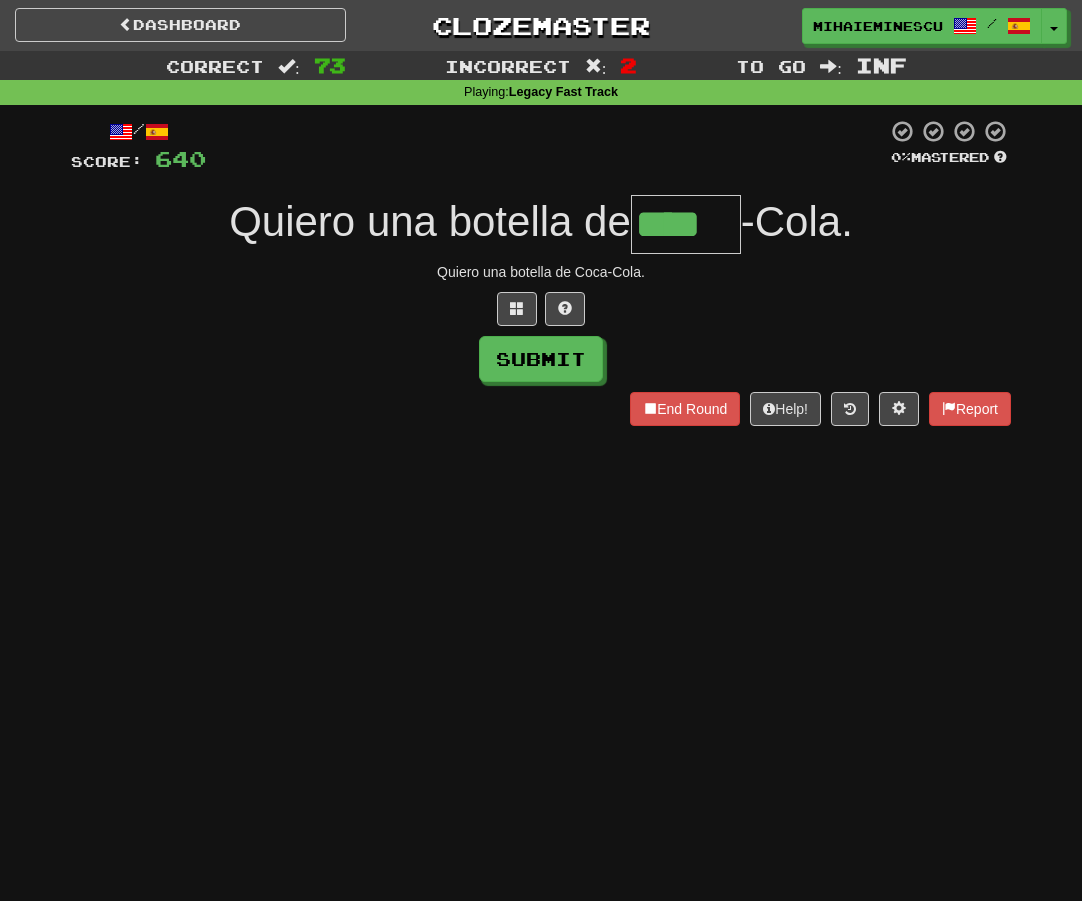 type on "****" 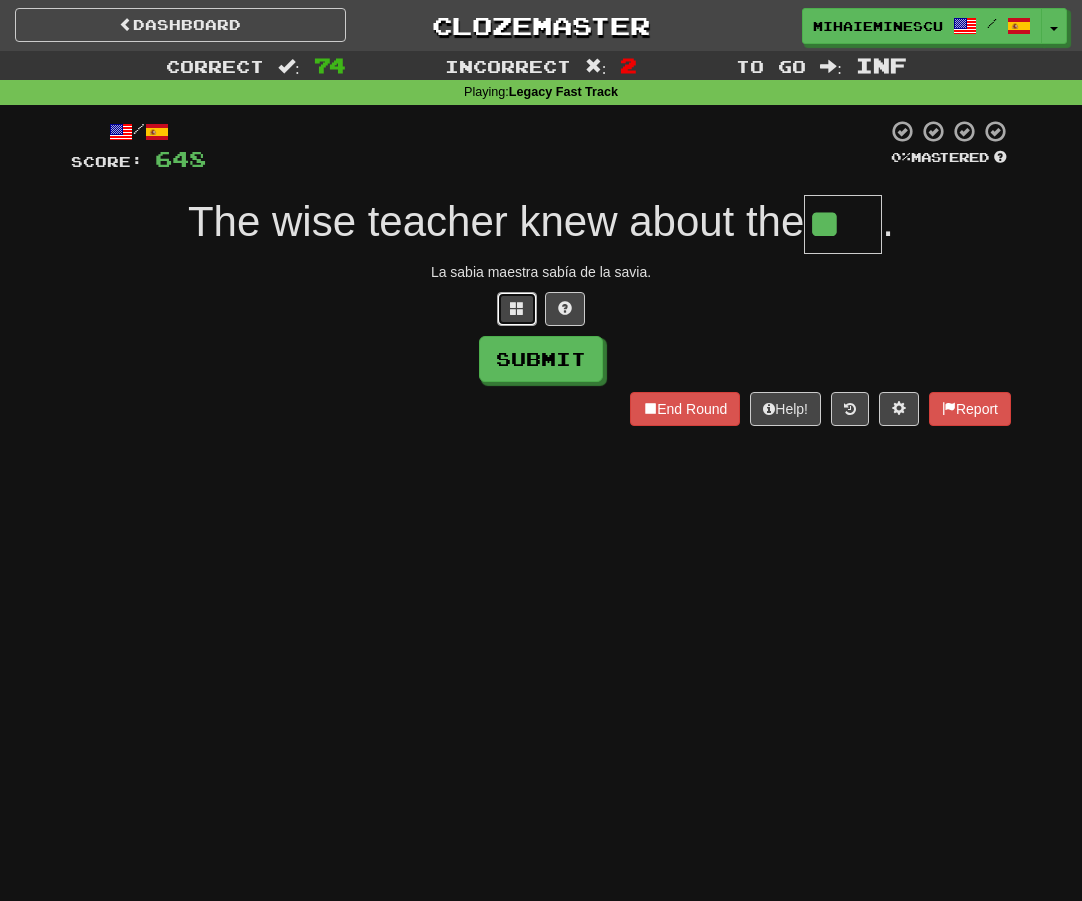 click at bounding box center [517, 309] 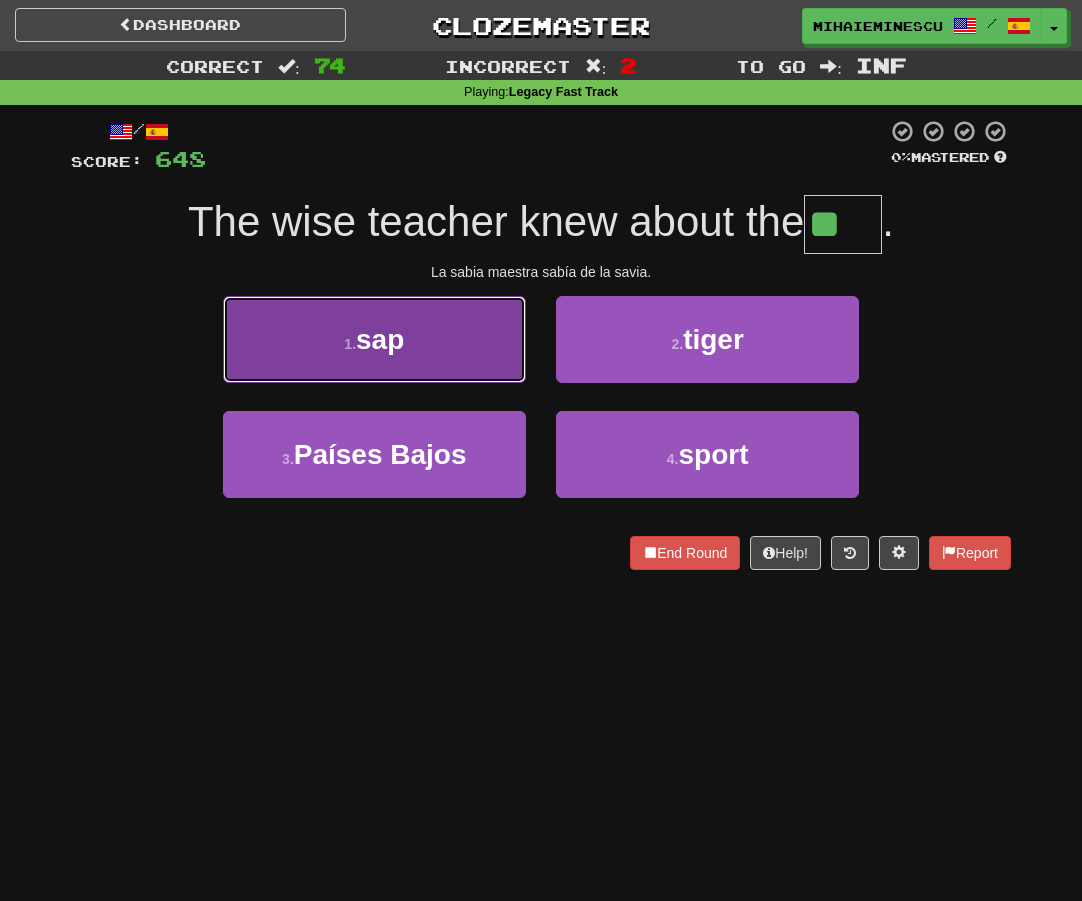 click on "1 .  sap" at bounding box center [374, 339] 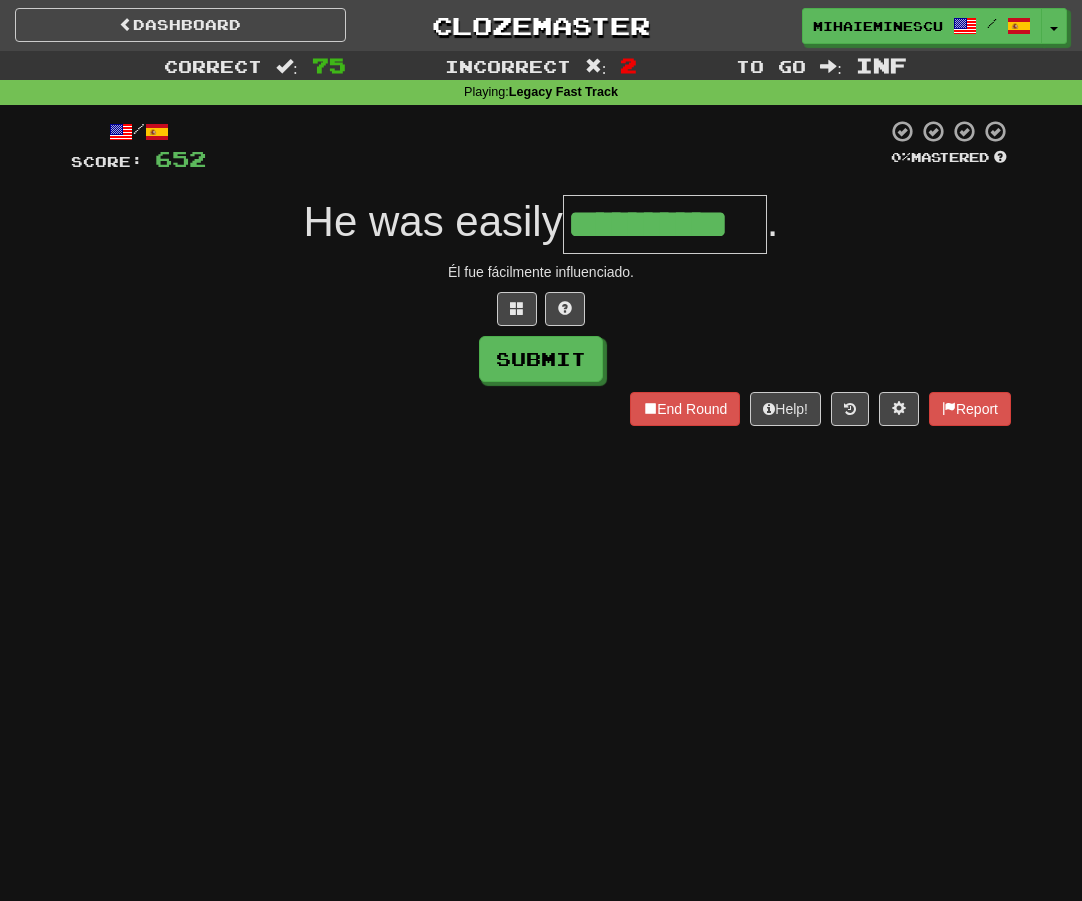 type on "**********" 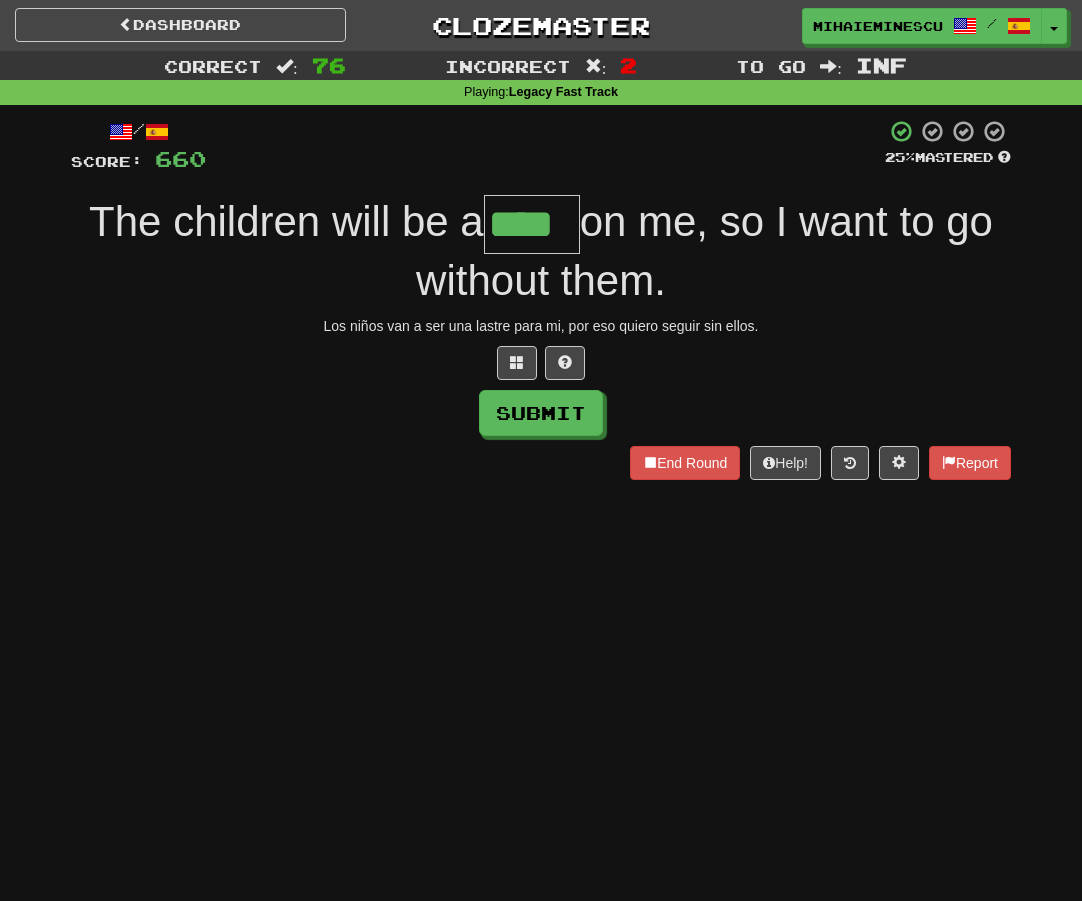 type on "****" 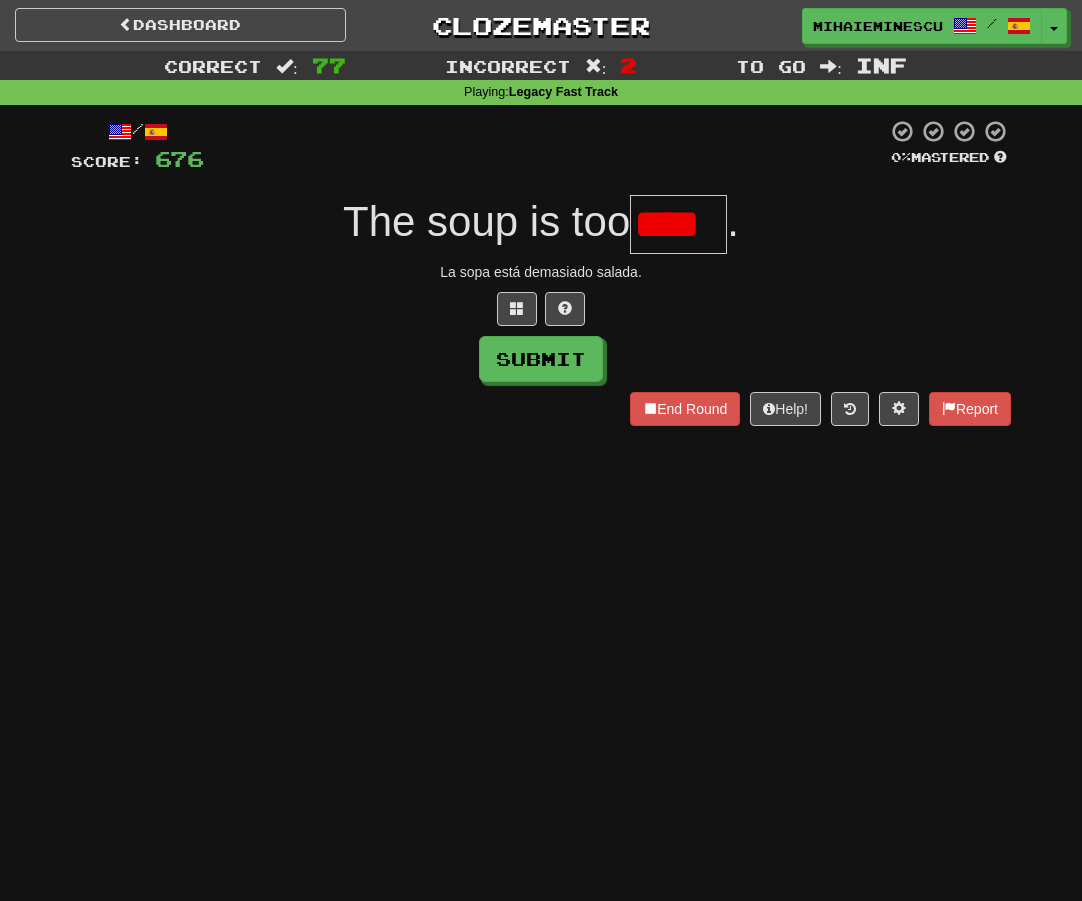 scroll, scrollTop: 0, scrollLeft: 0, axis: both 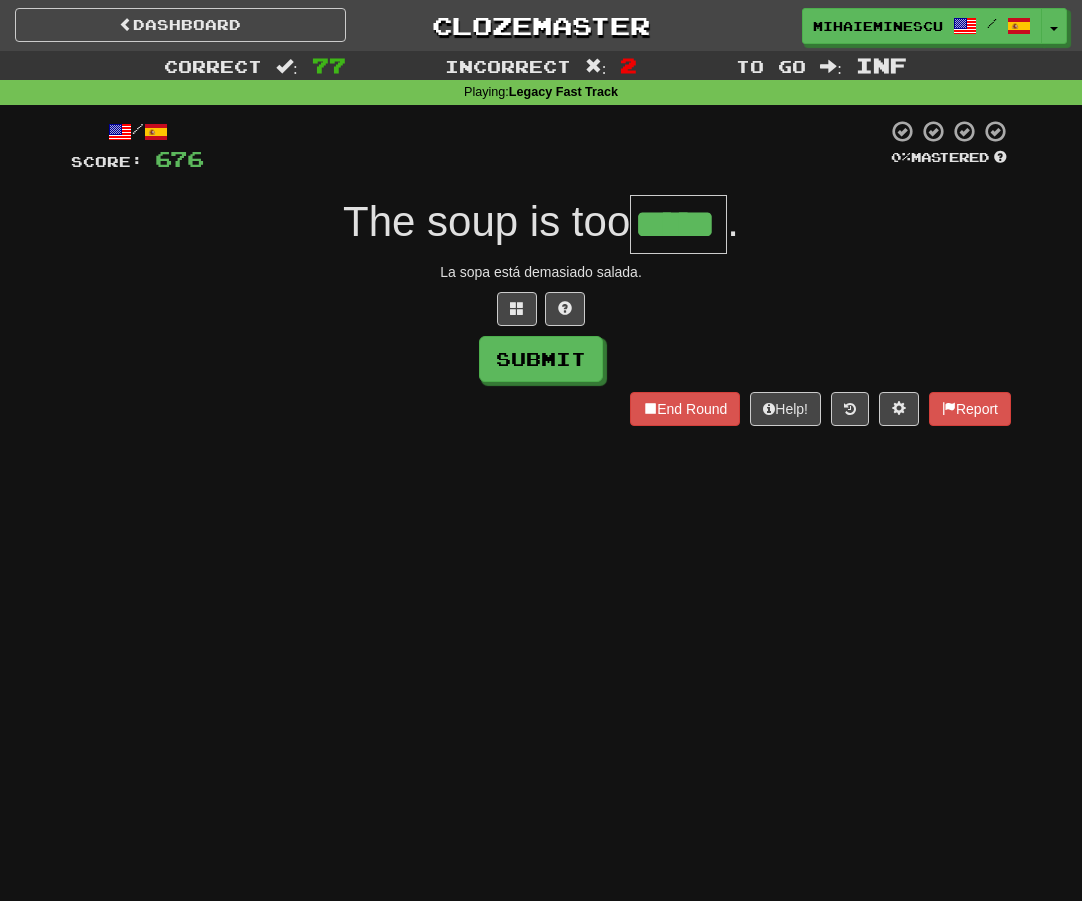 type on "*****" 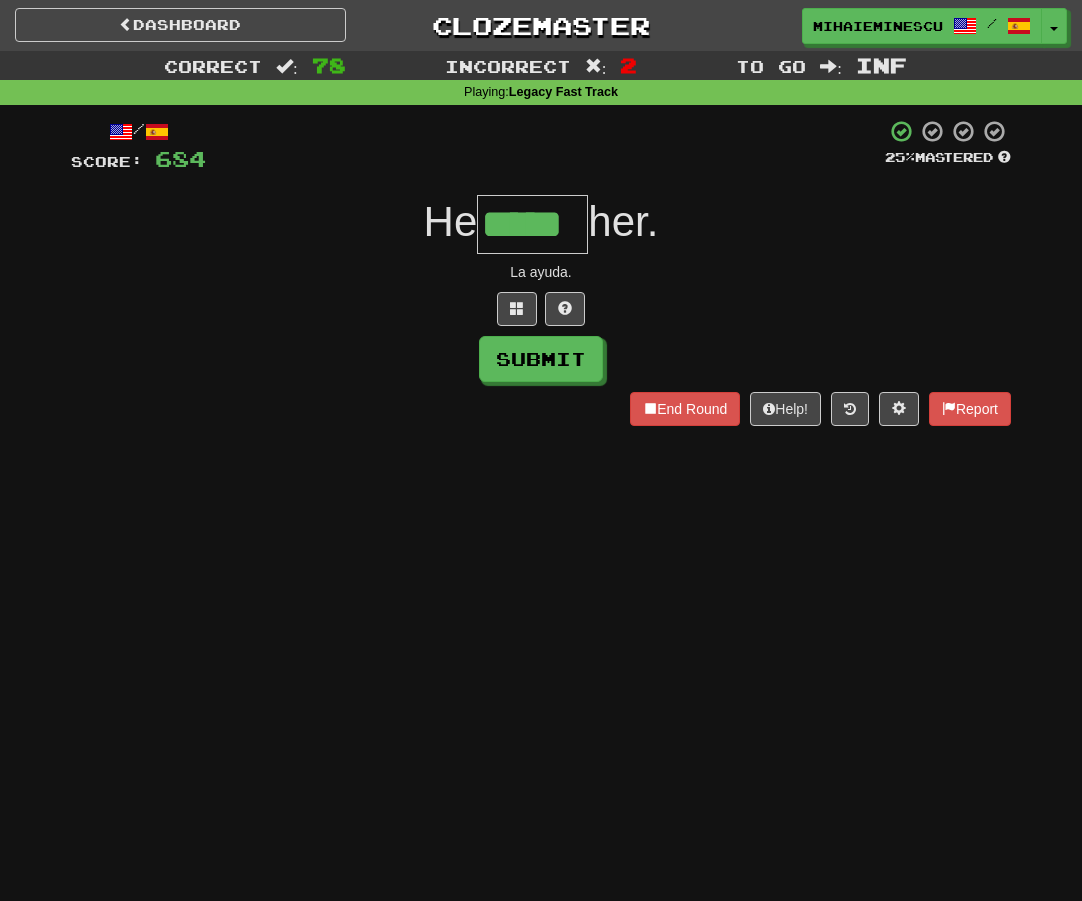 type on "*****" 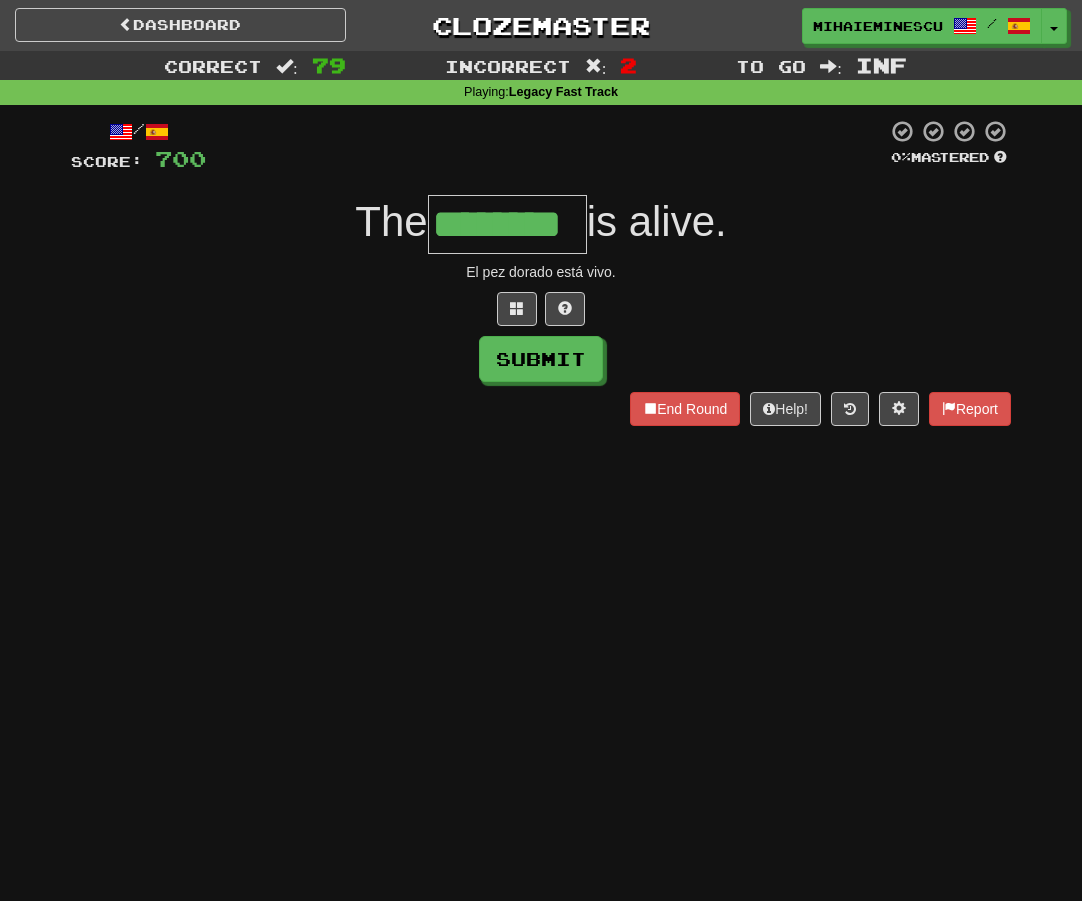 type on "********" 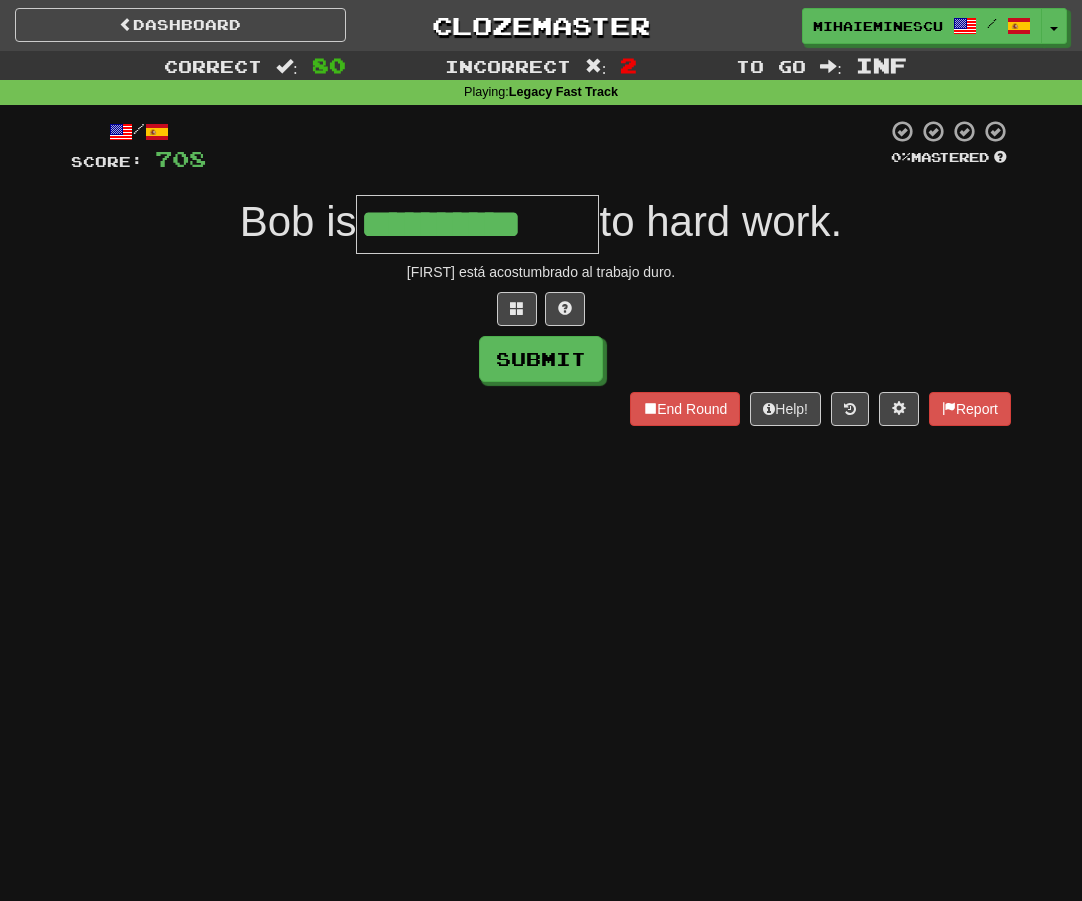 type on "**********" 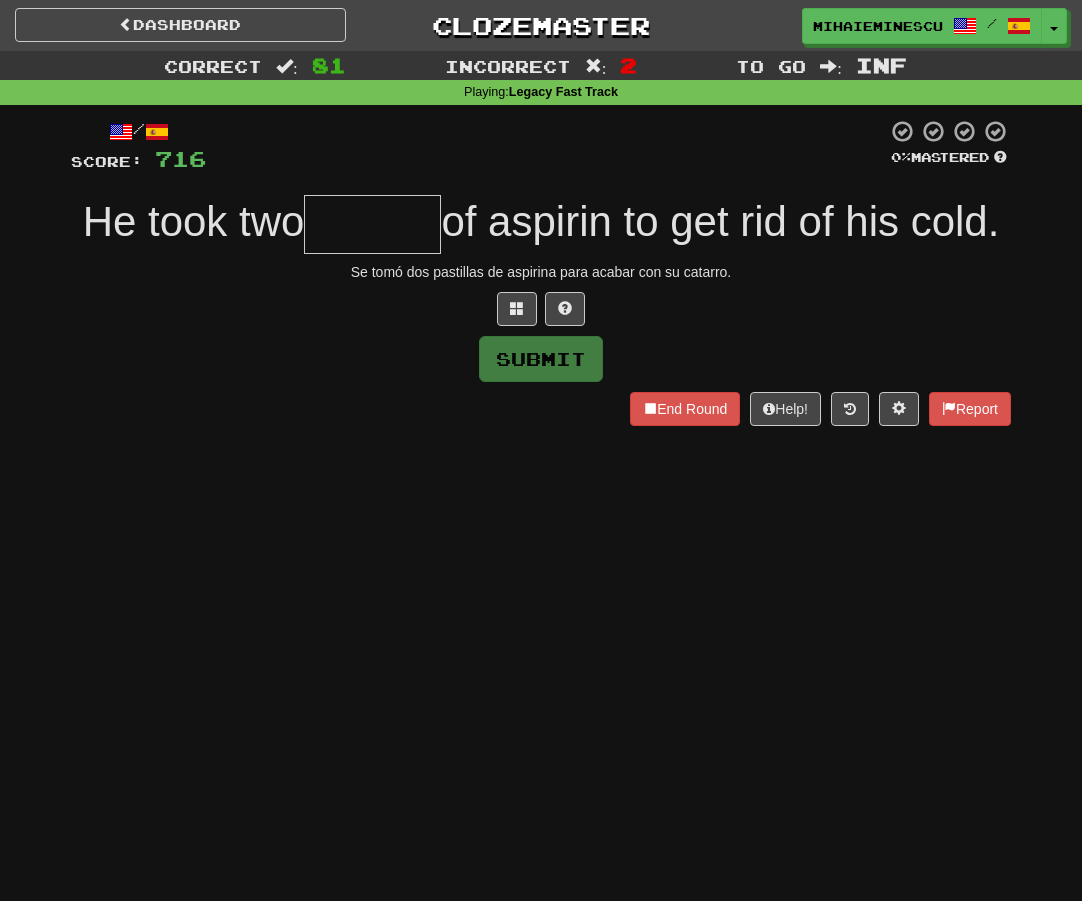 type on "*" 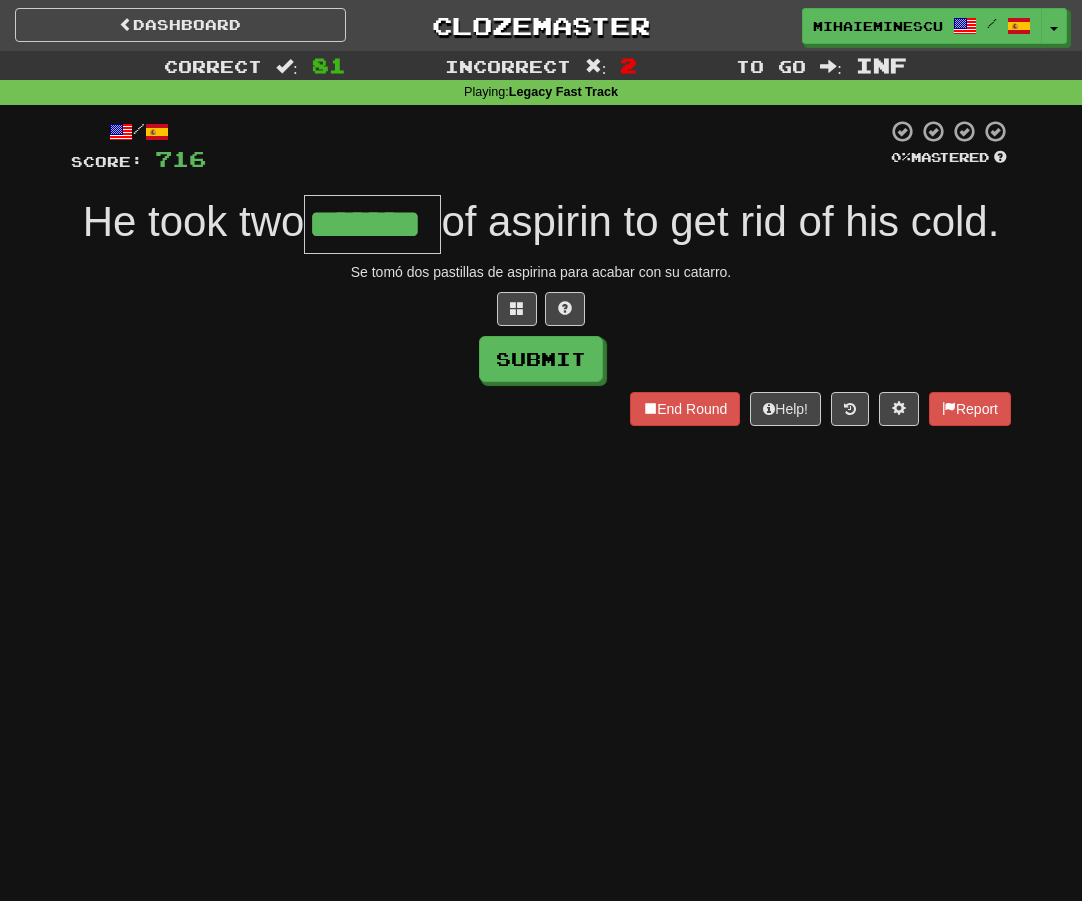 type on "*******" 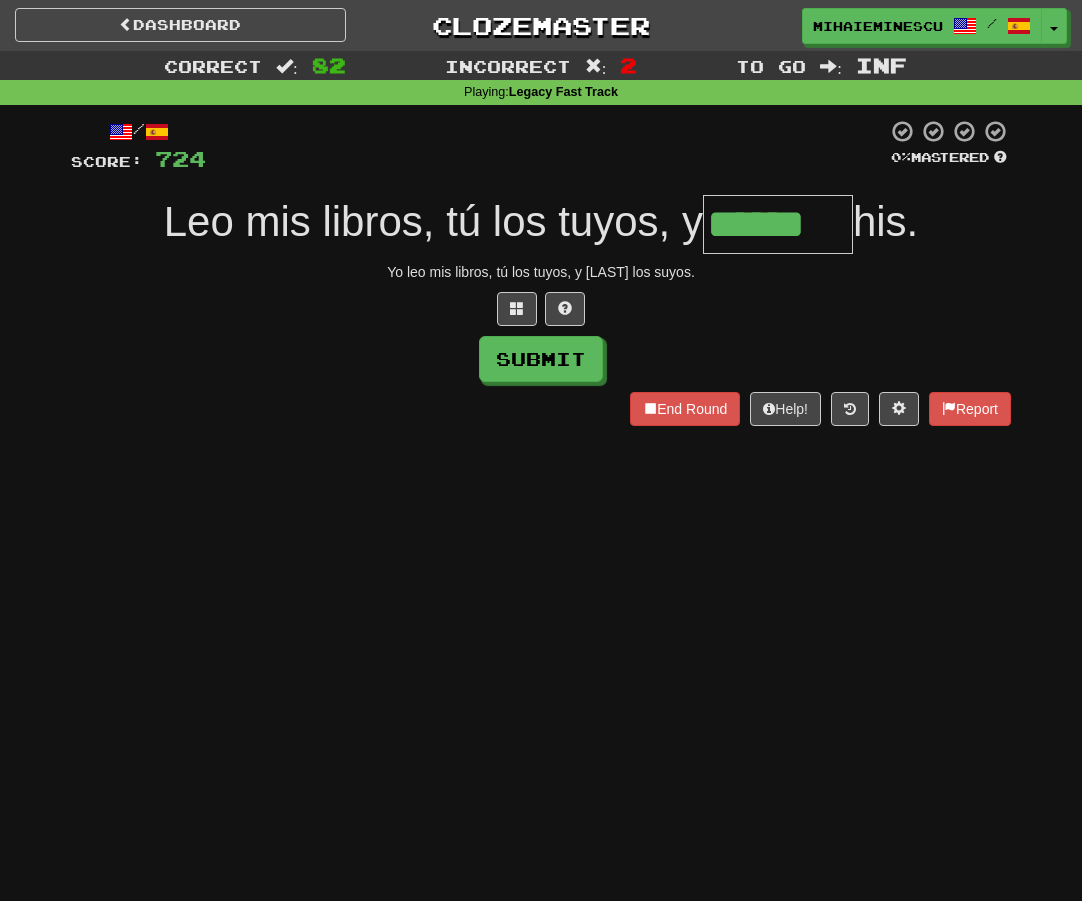 type on "******" 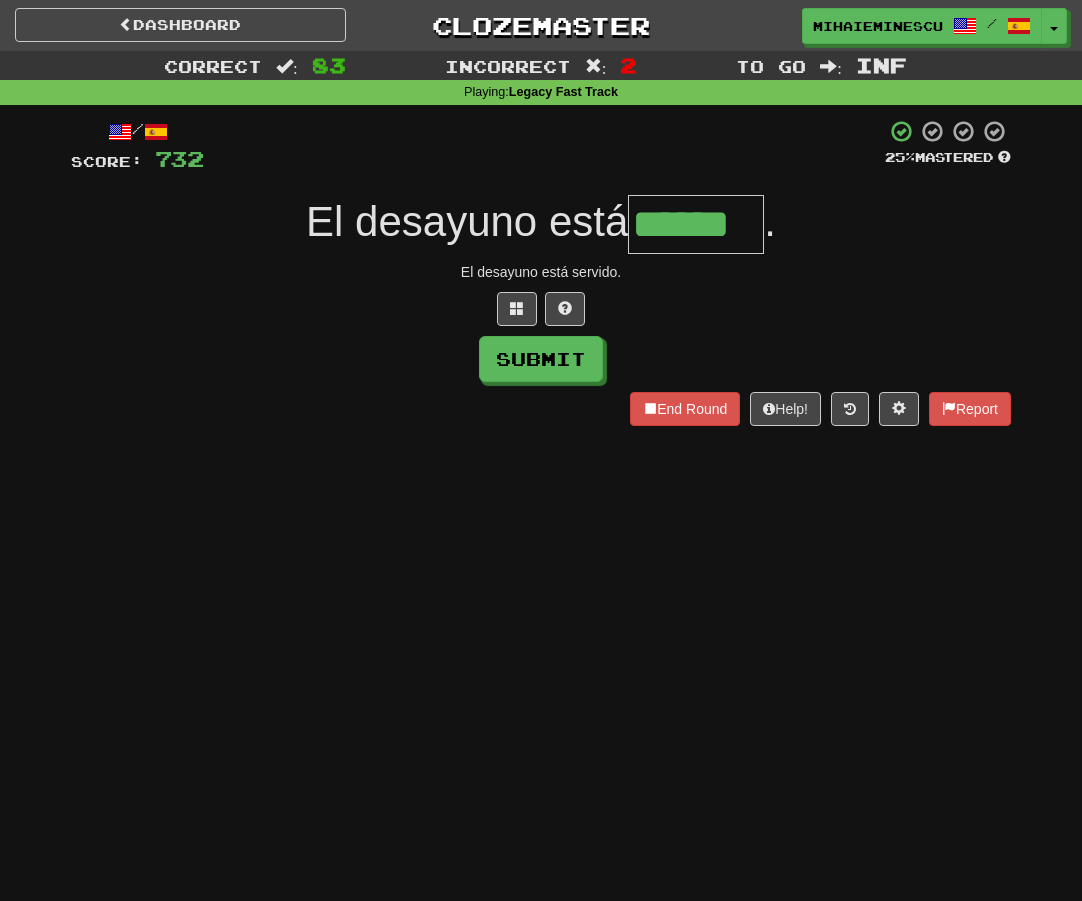 type on "******" 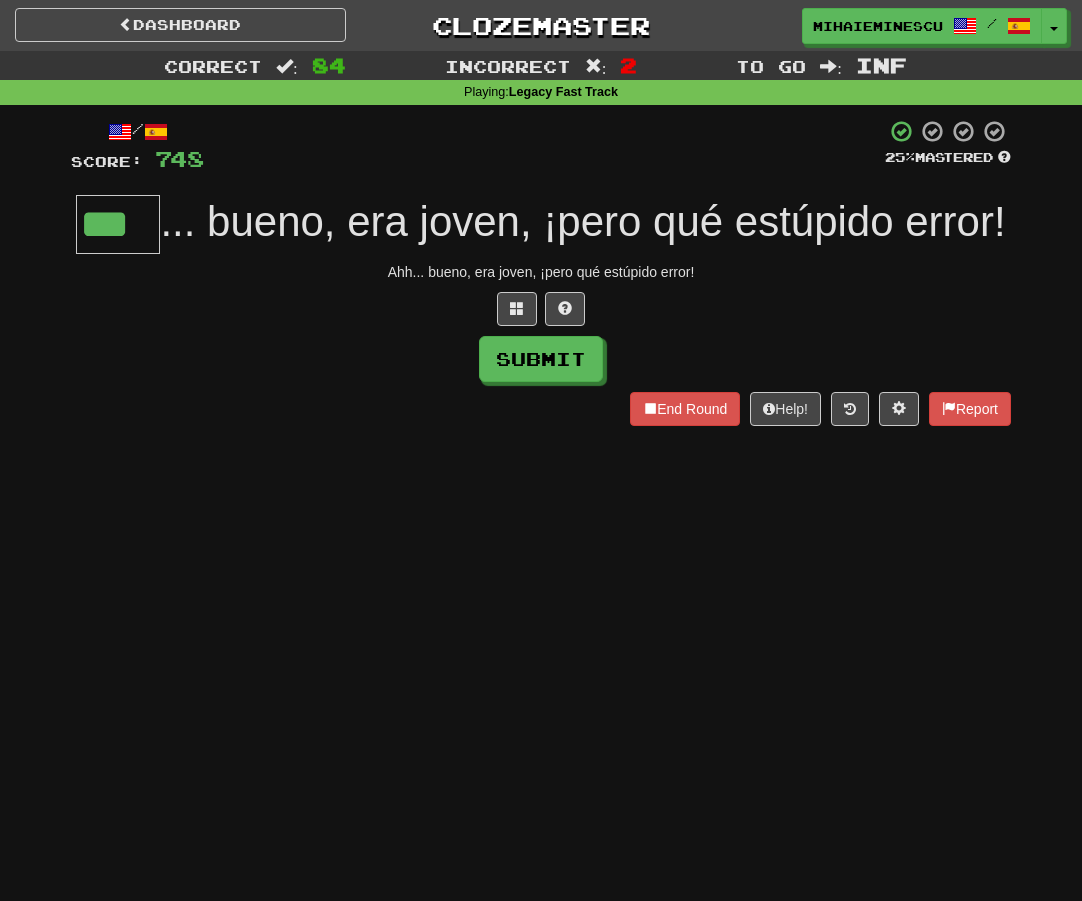 type on "***" 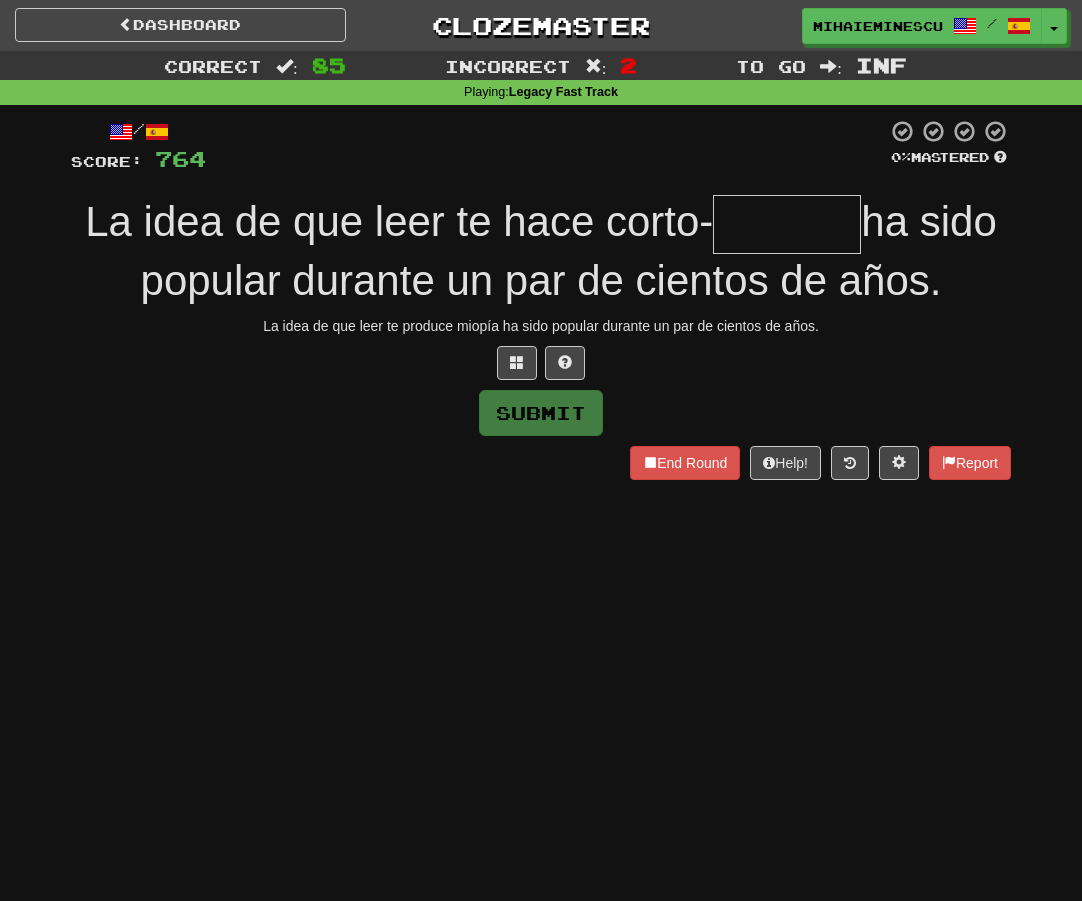 type on "*" 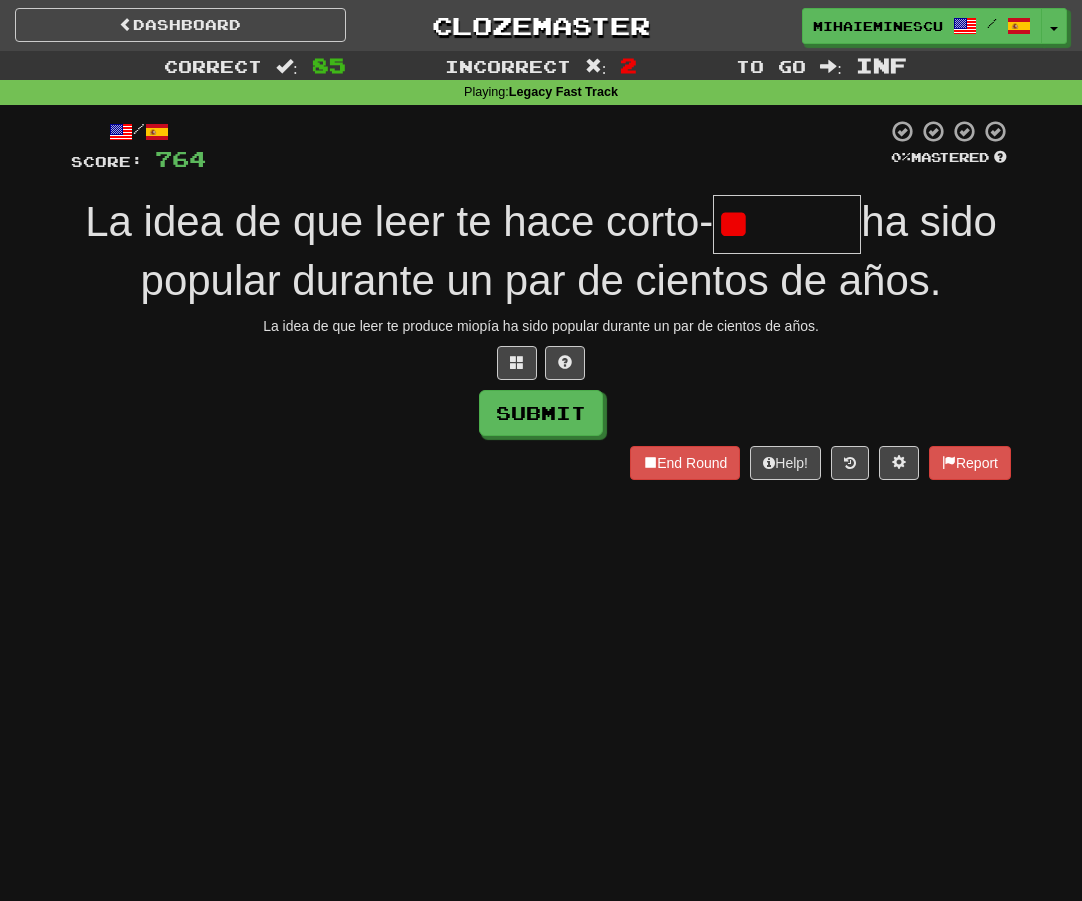 type on "*" 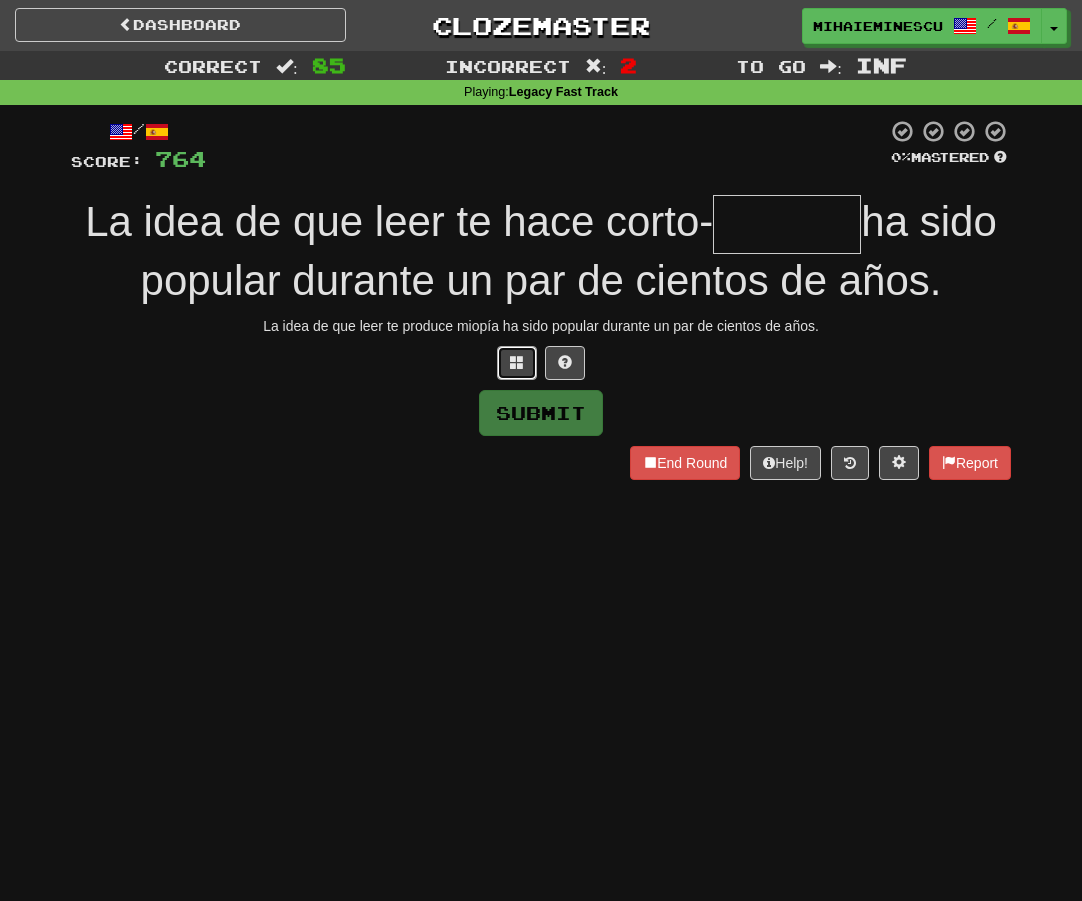 click at bounding box center [517, 363] 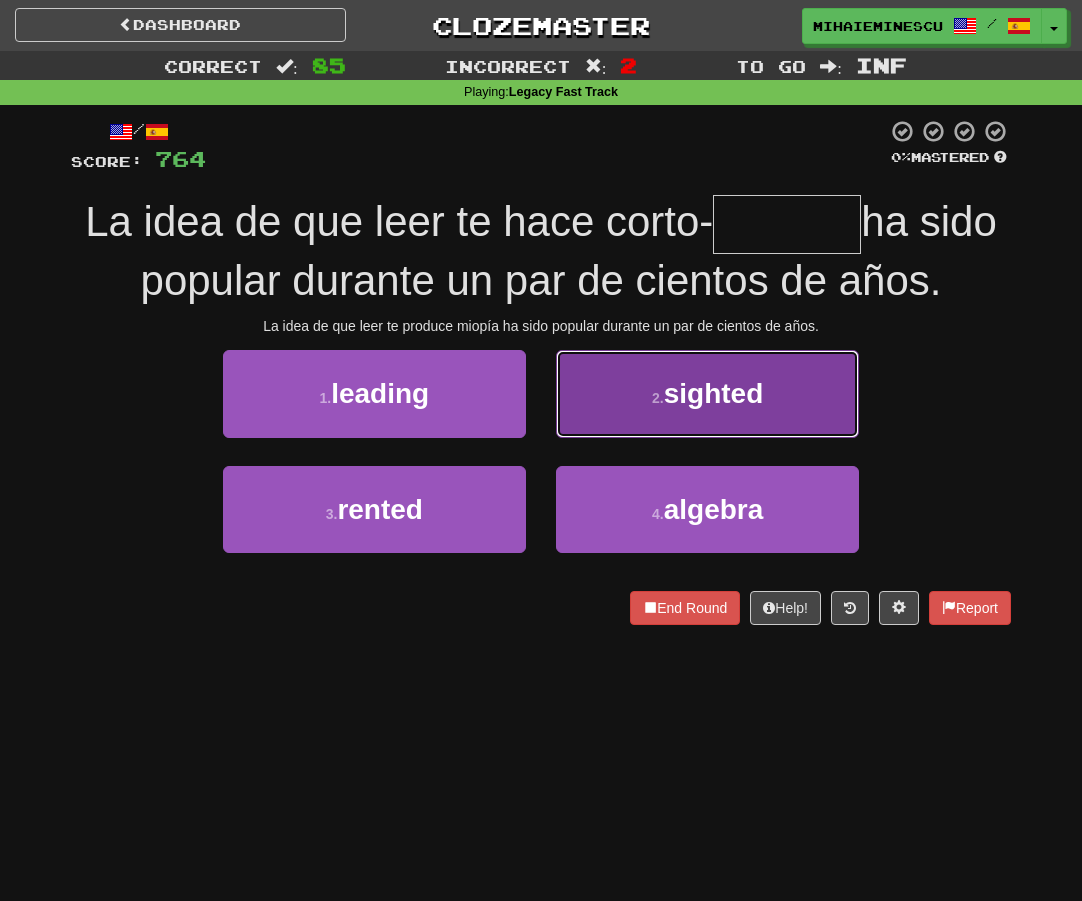 click on "2 .  sighted" at bounding box center [707, 393] 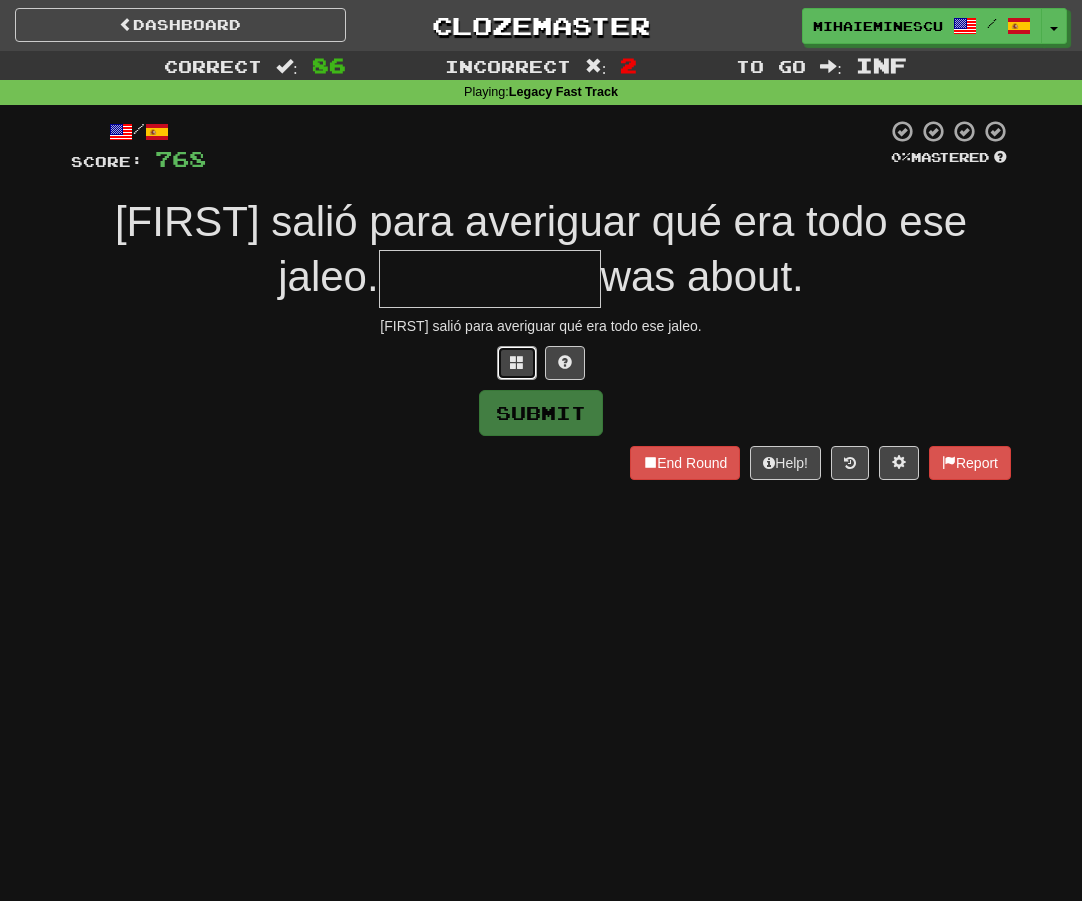click at bounding box center (517, 362) 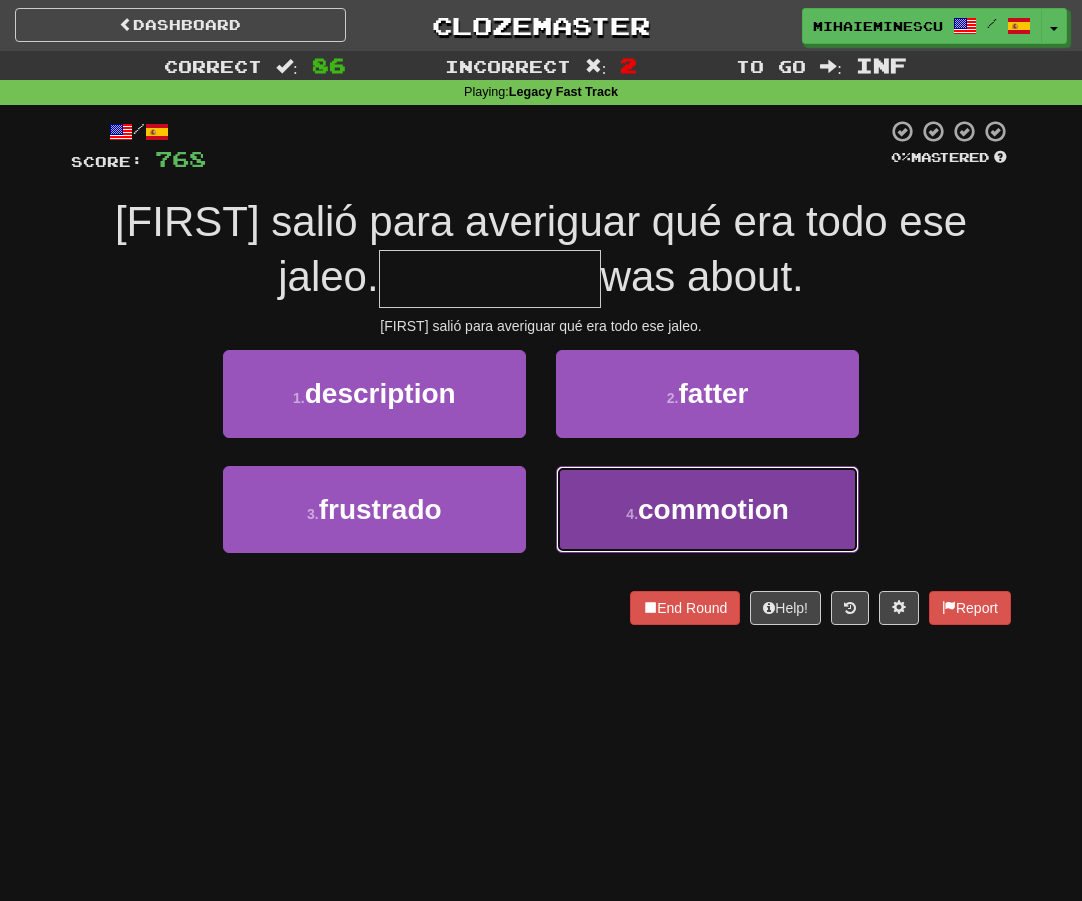 click on "commotion" at bounding box center (713, 509) 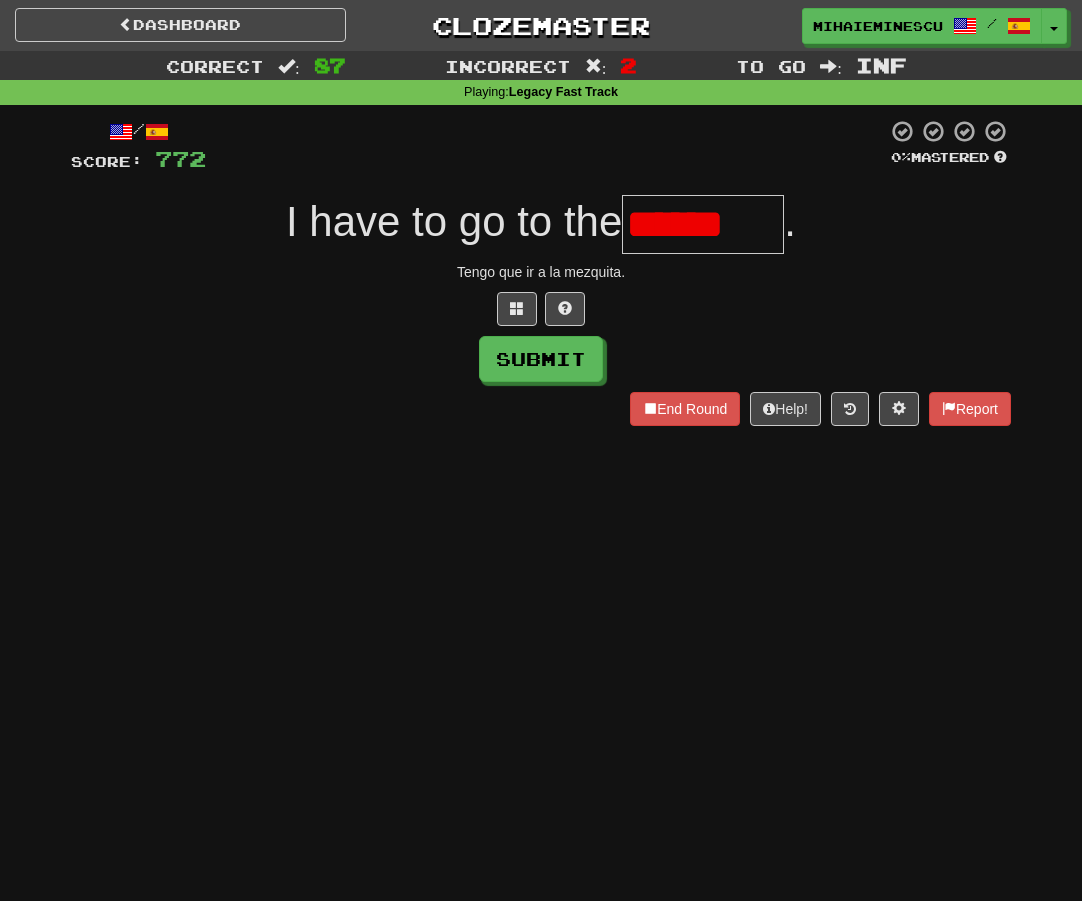 scroll, scrollTop: 0, scrollLeft: 0, axis: both 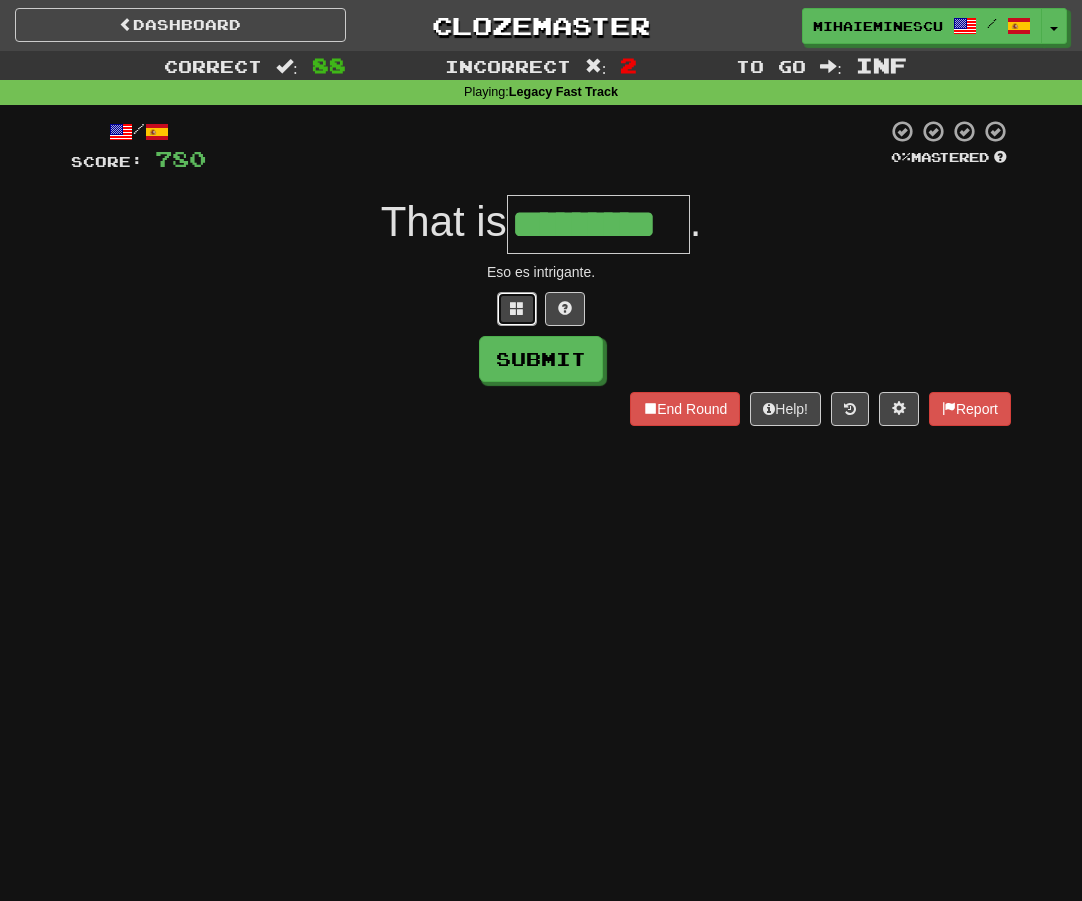 click at bounding box center (517, 309) 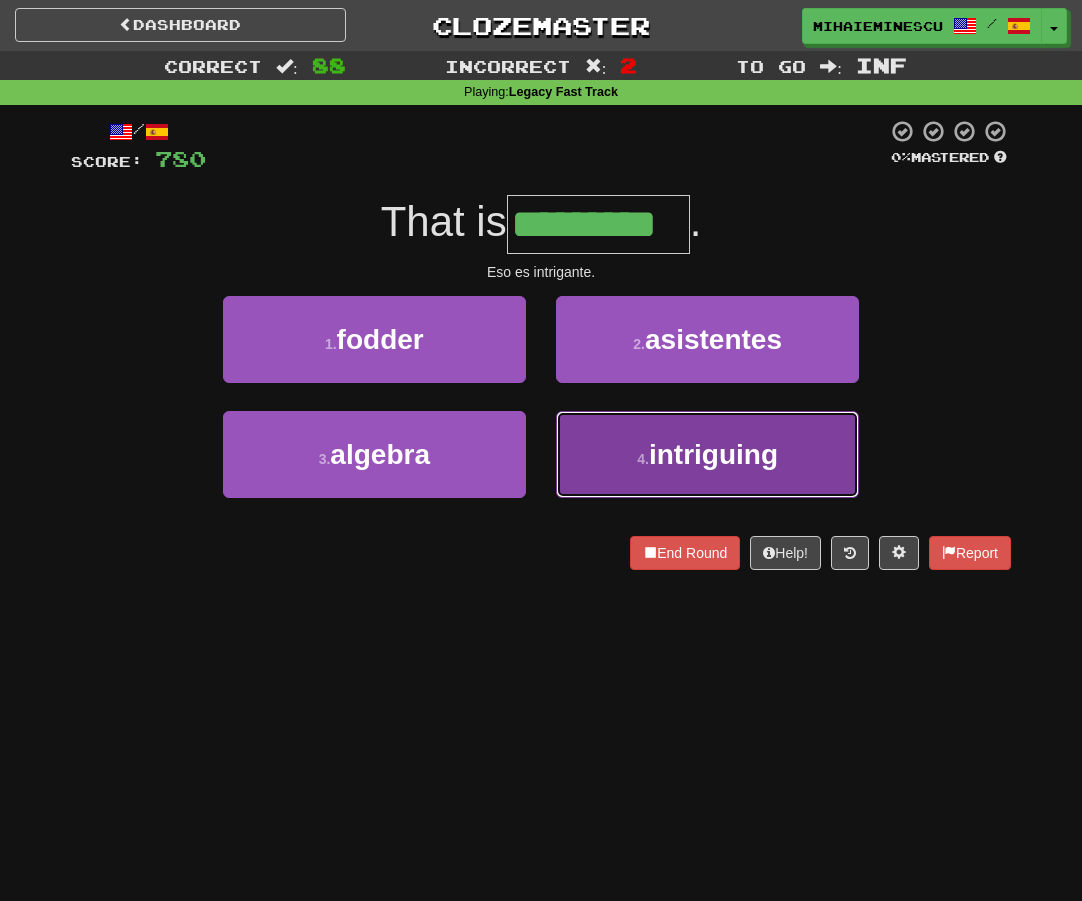 click on "4 ." at bounding box center [643, 459] 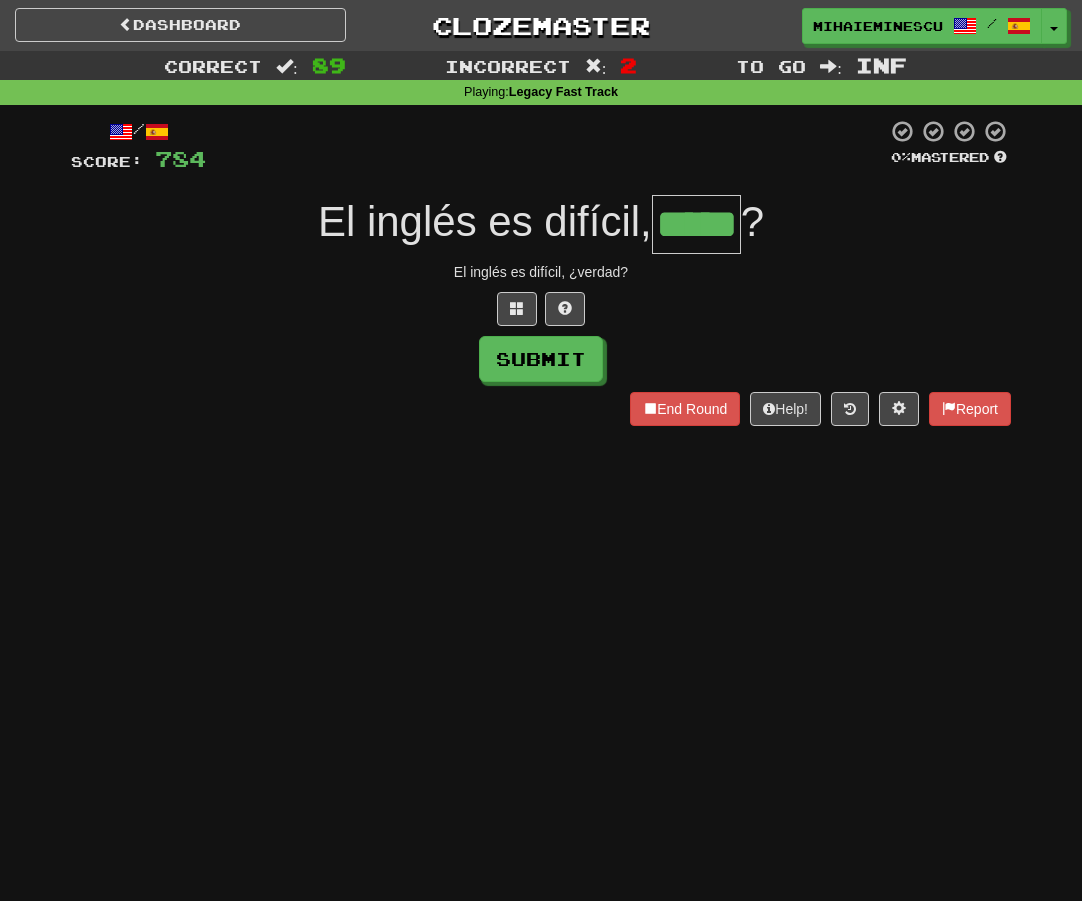 type on "*****" 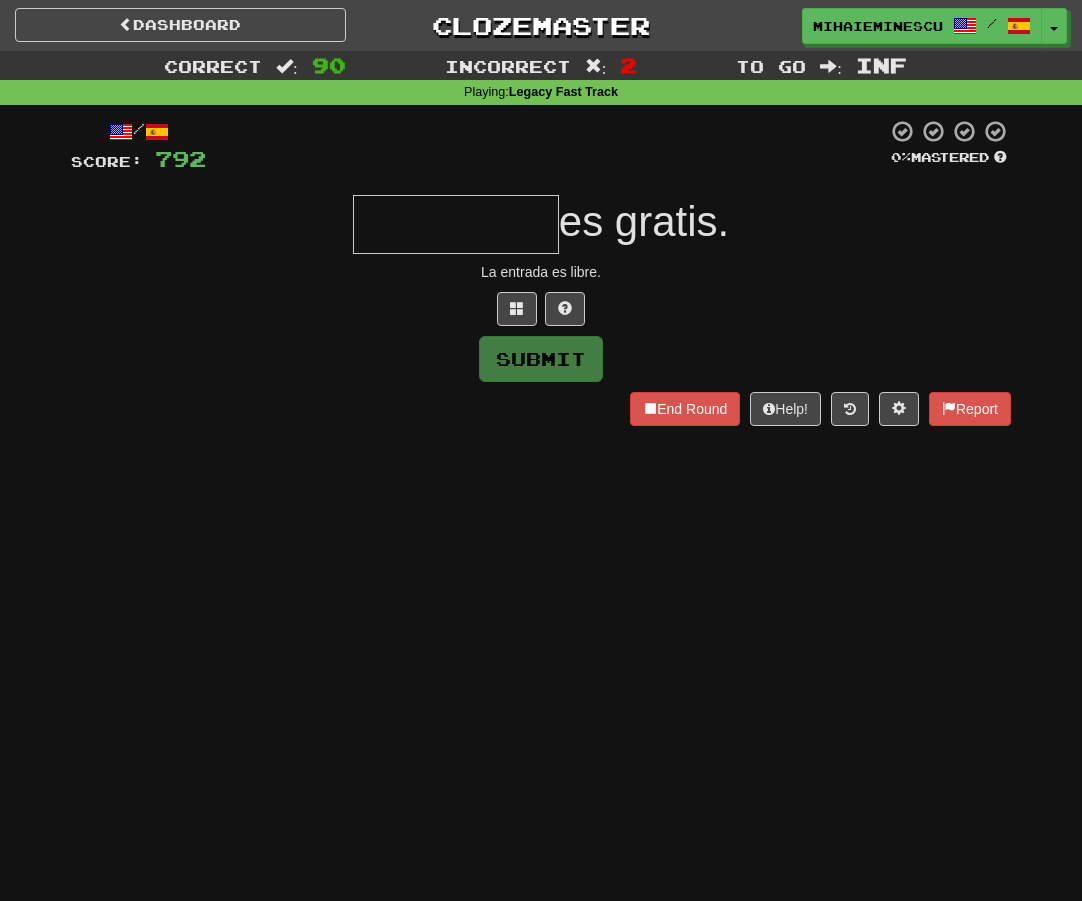 type on "*" 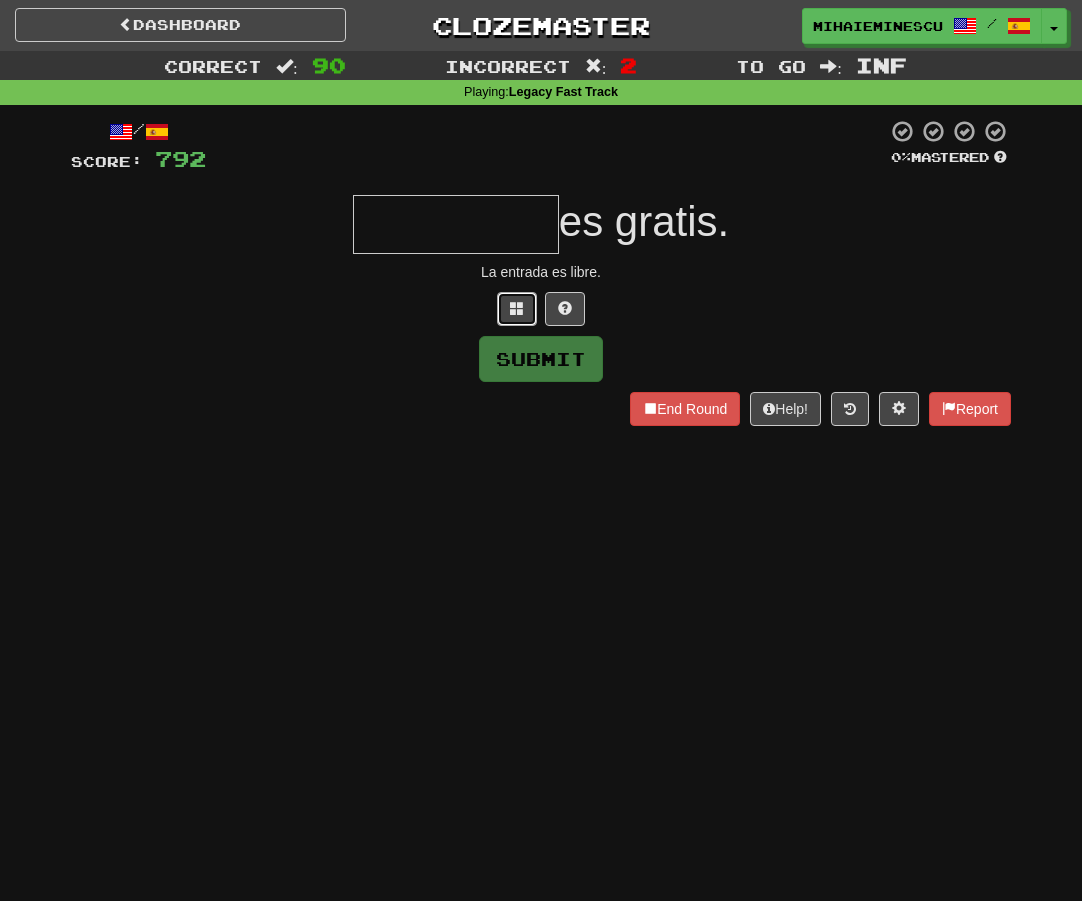 click at bounding box center (517, 309) 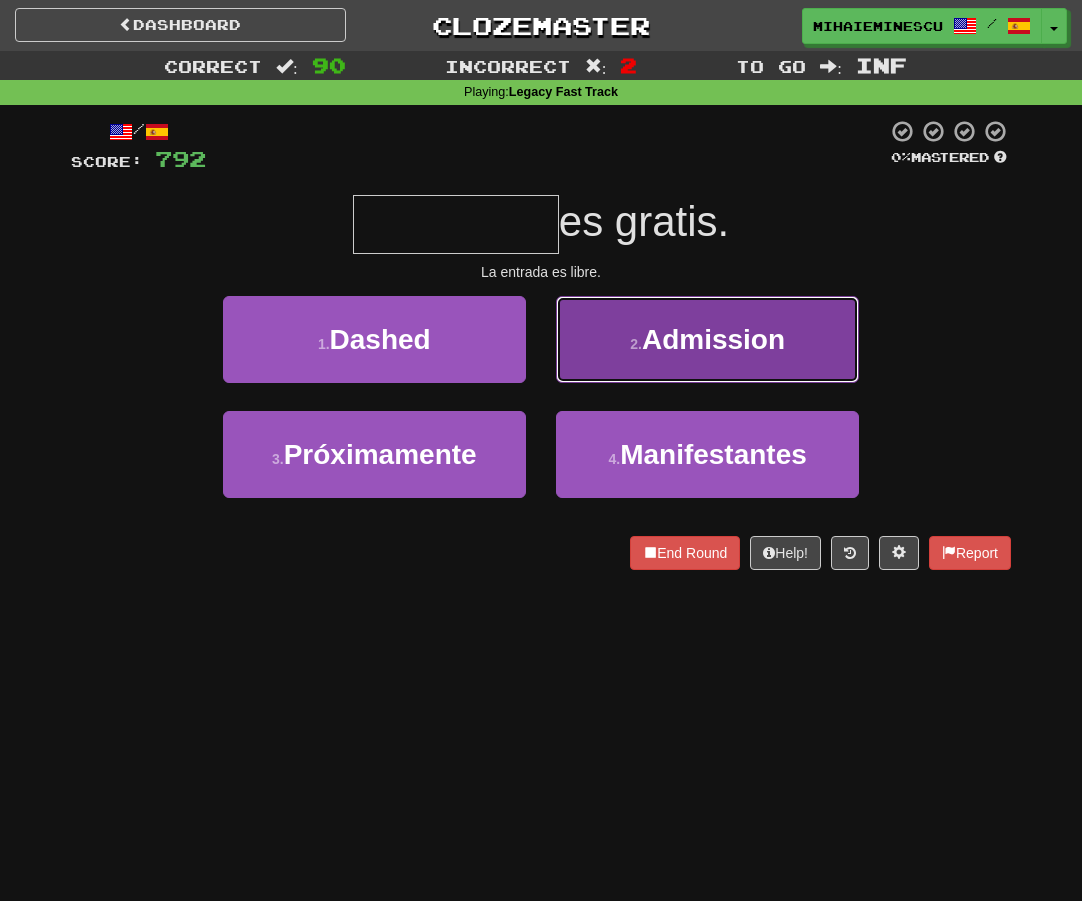 click on "2 .  Admission" at bounding box center (707, 339) 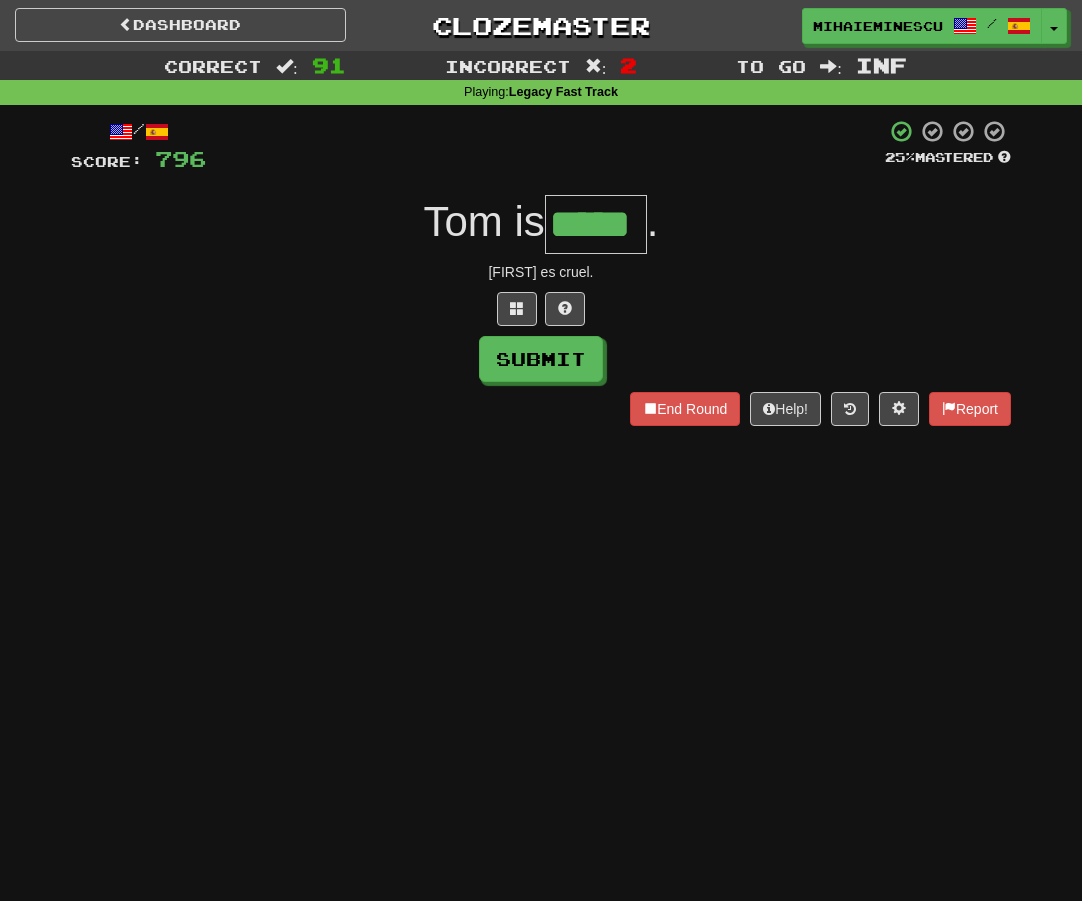 type on "*****" 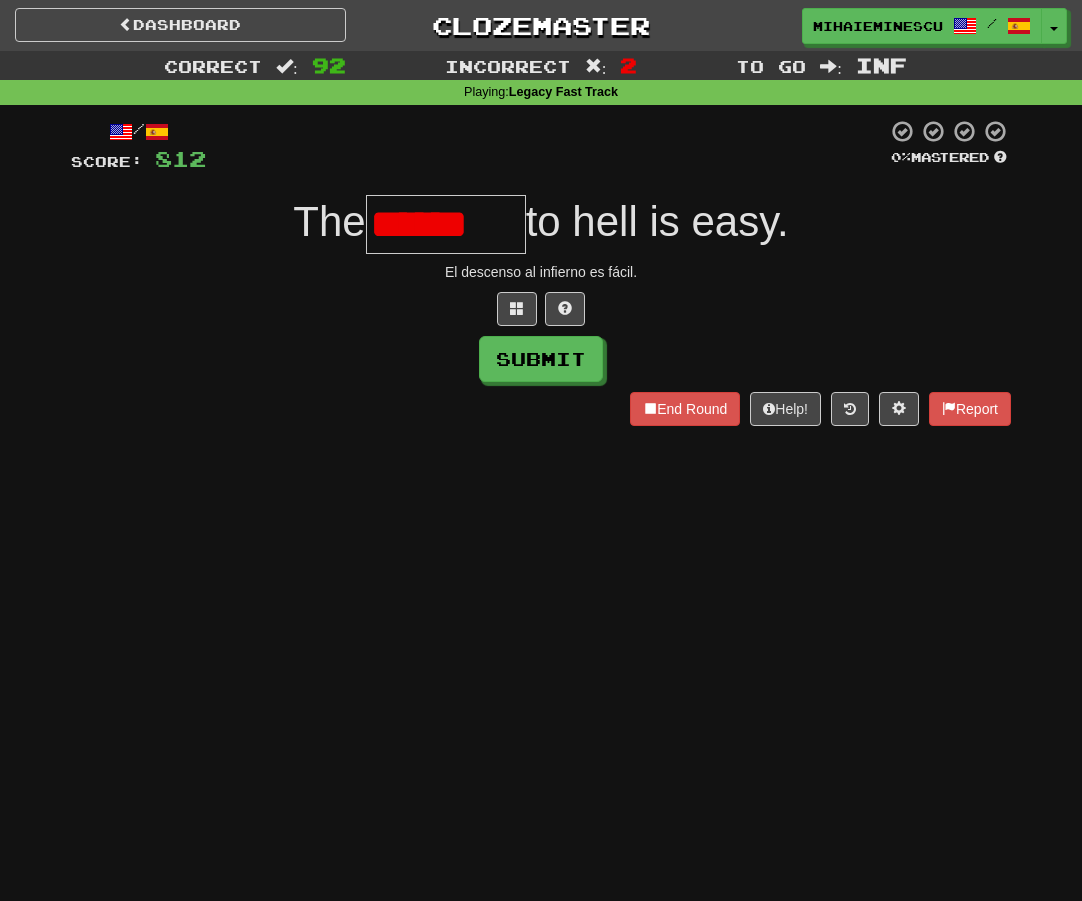 scroll, scrollTop: 0, scrollLeft: 0, axis: both 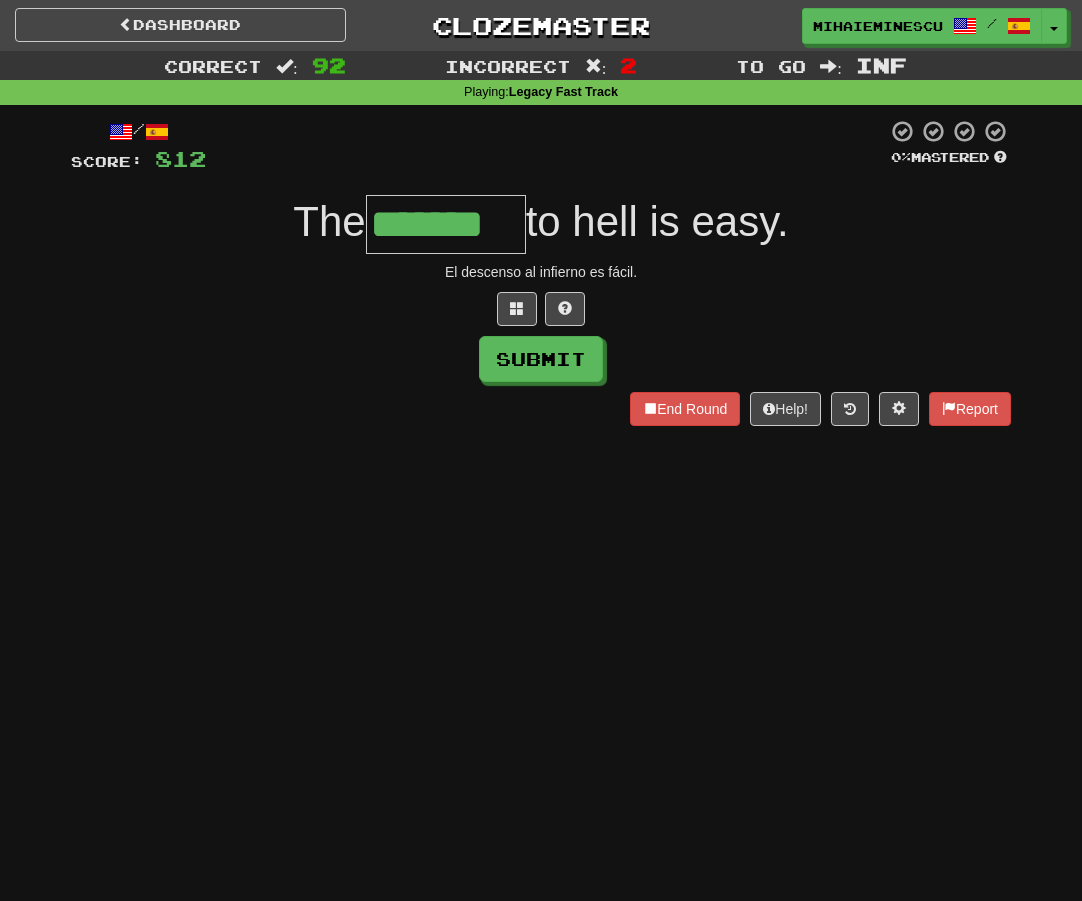 type on "*******" 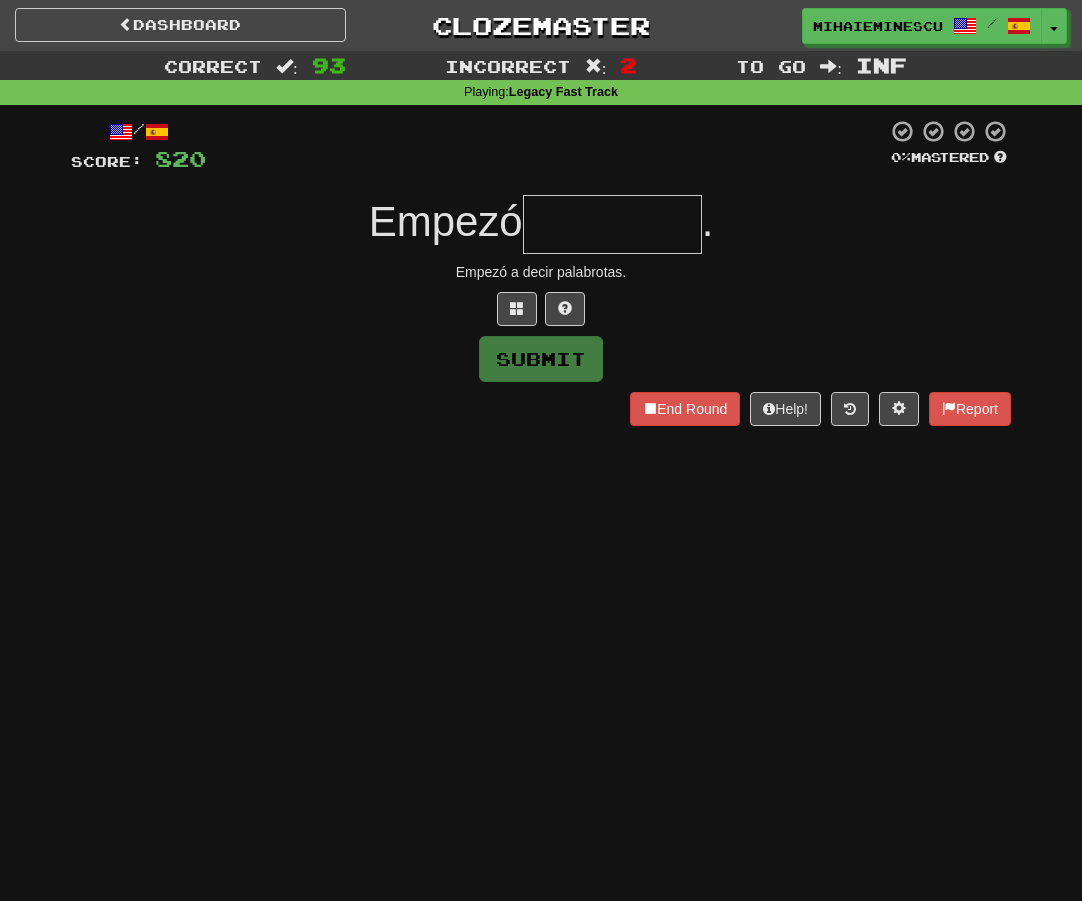 type on "*" 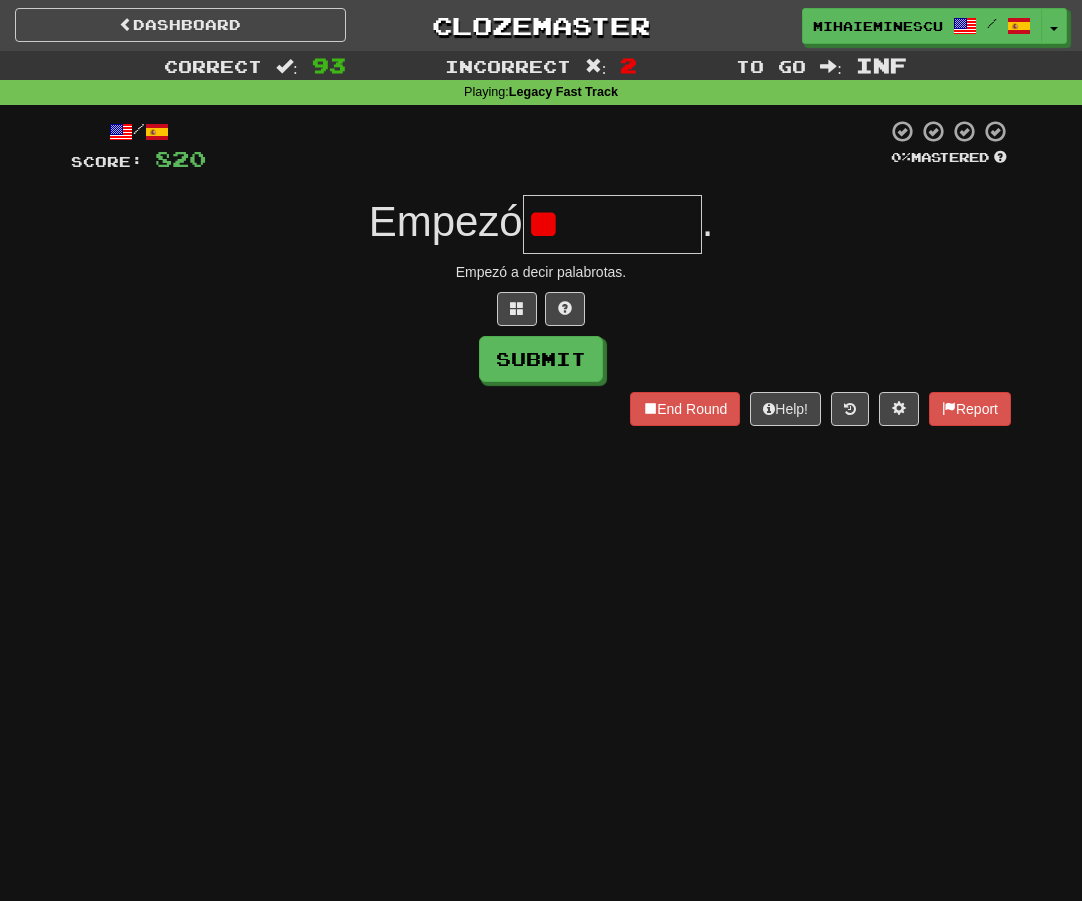 type on "*" 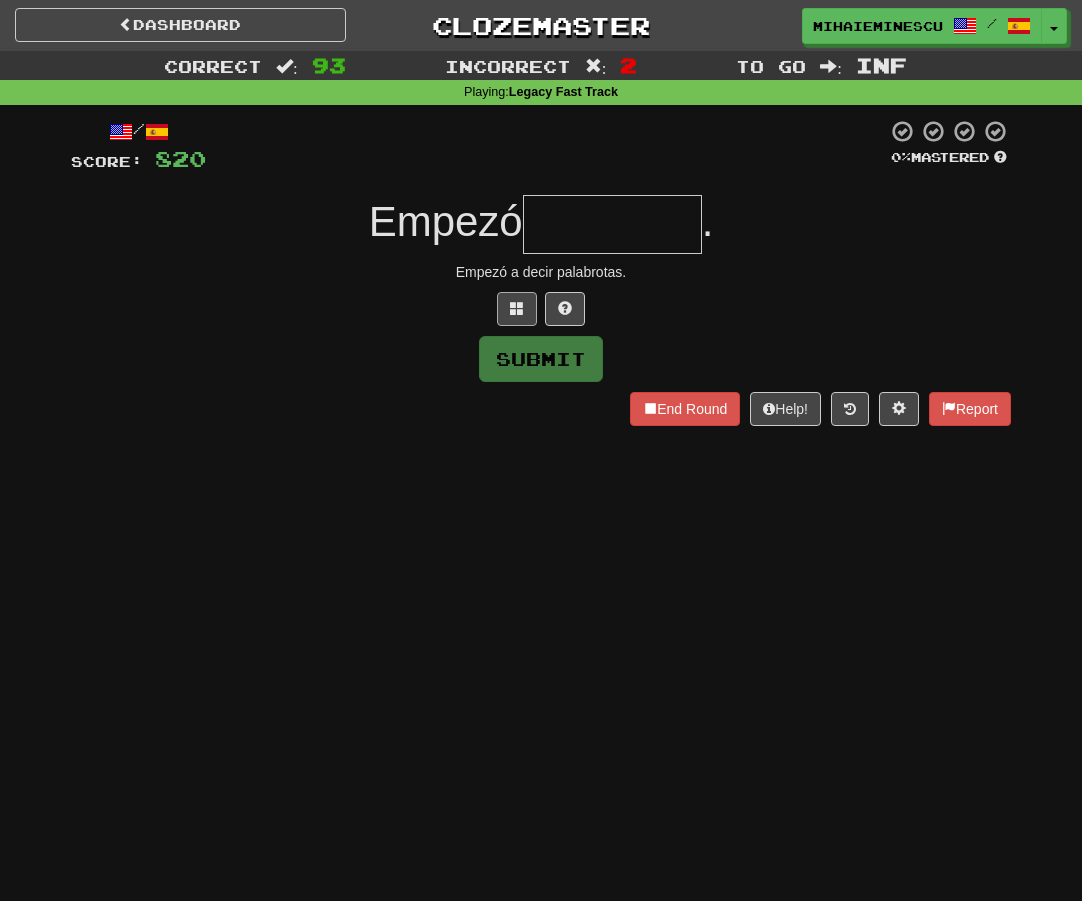 click on "/  Score:   820 0 %  Mastered He started  . Empezó a decir palabrotas. Submit  End Round  Help!  Report" at bounding box center [541, 272] 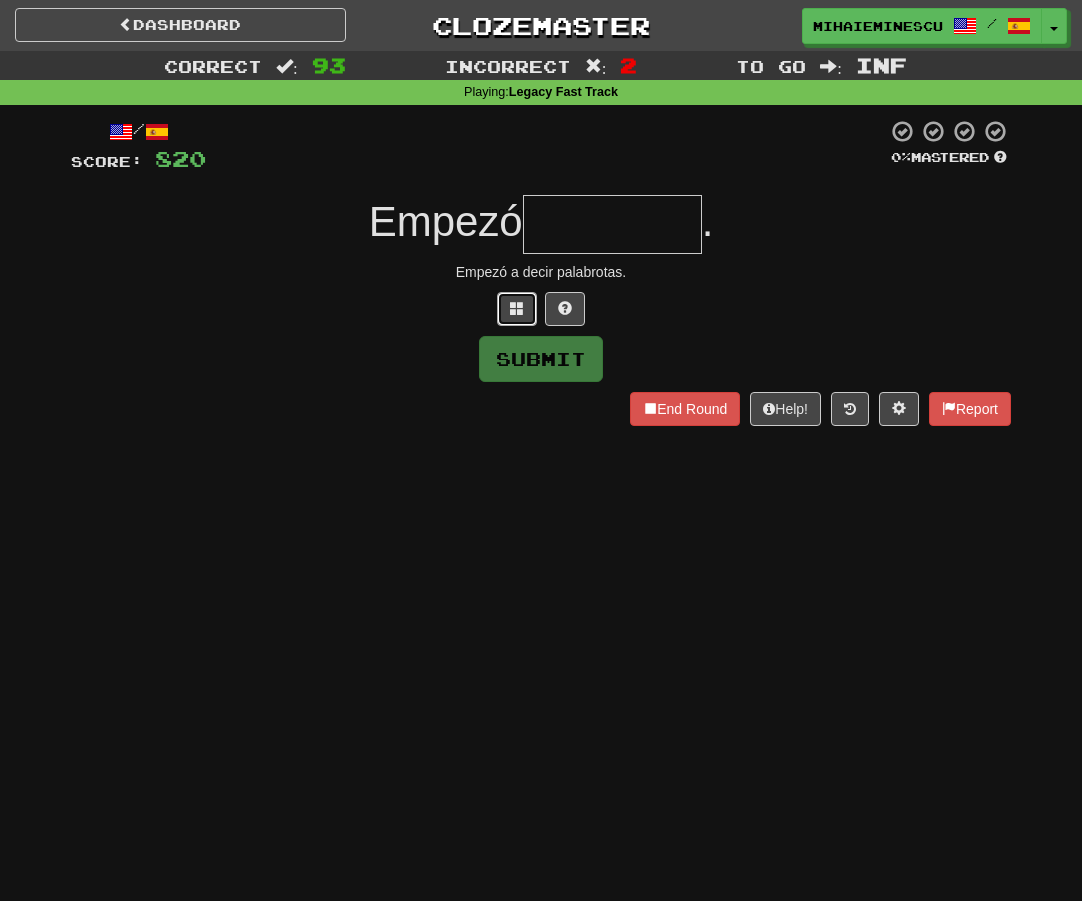 click at bounding box center [517, 308] 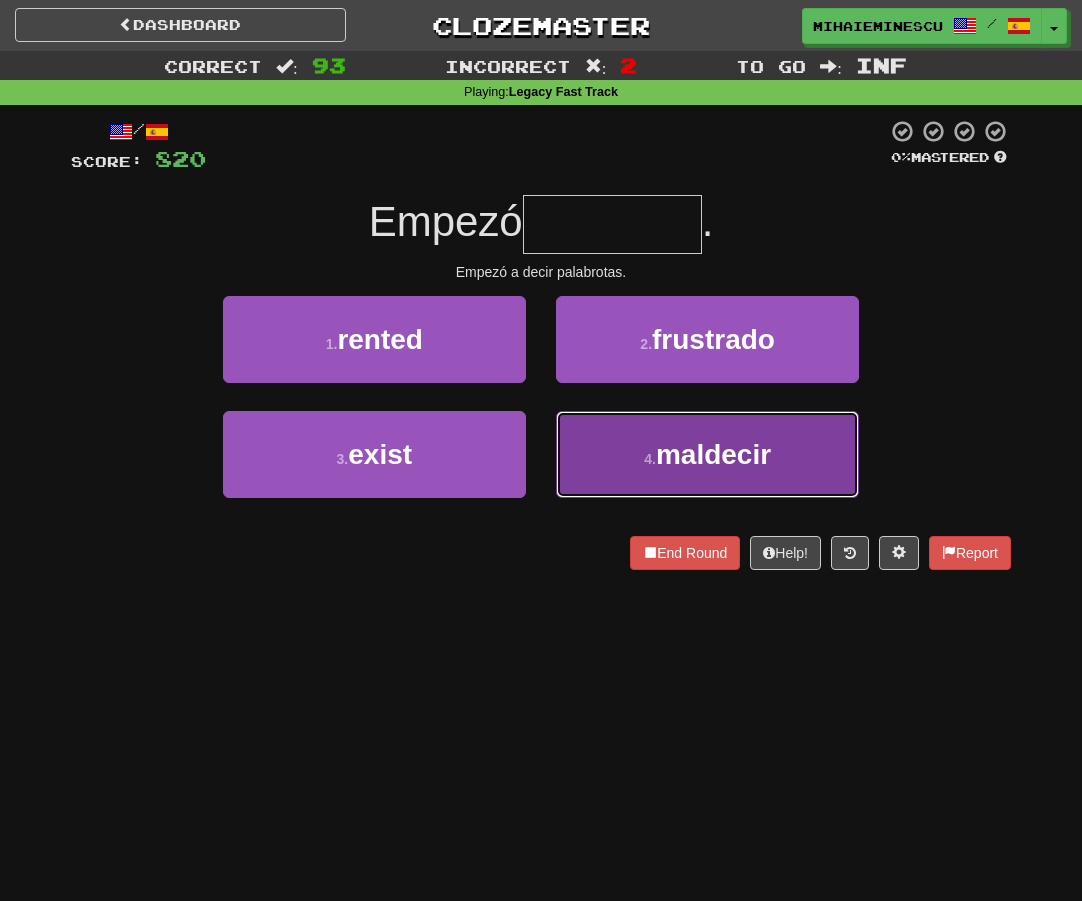 click on "4 .  swearing" at bounding box center [707, 454] 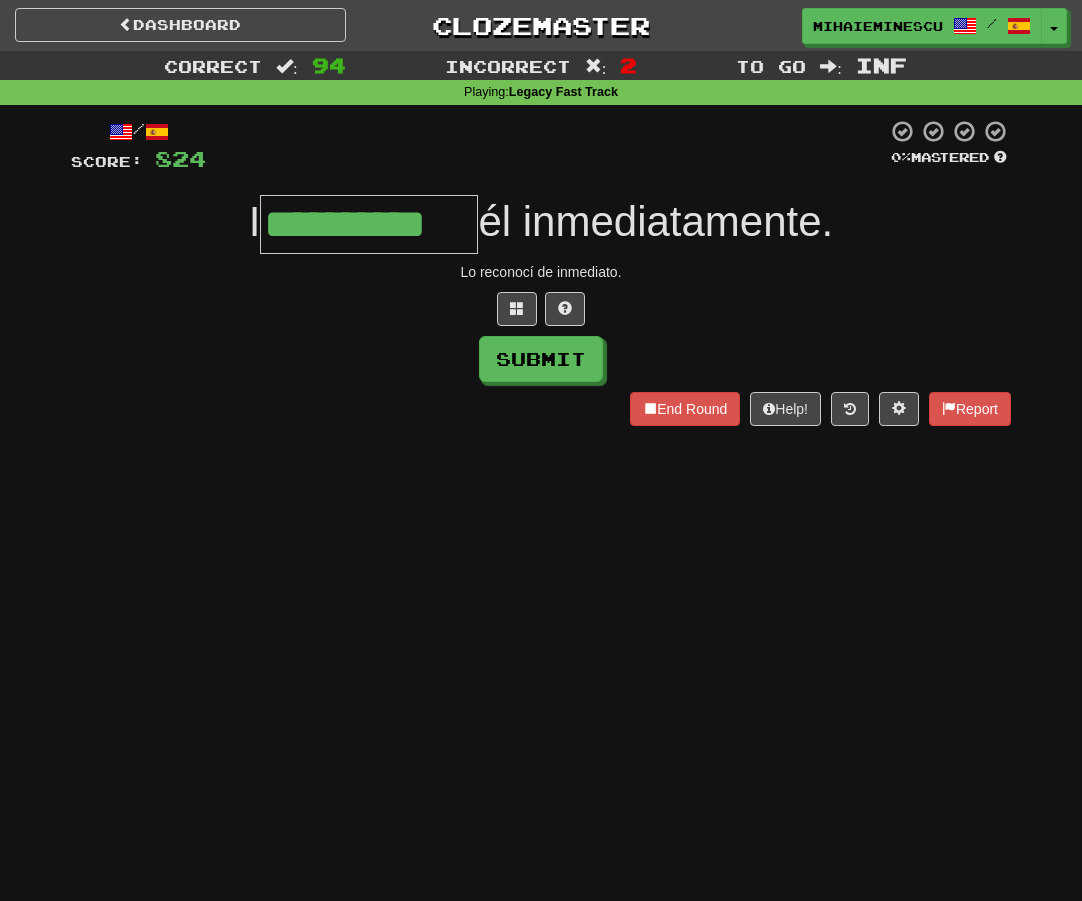 type on "**********" 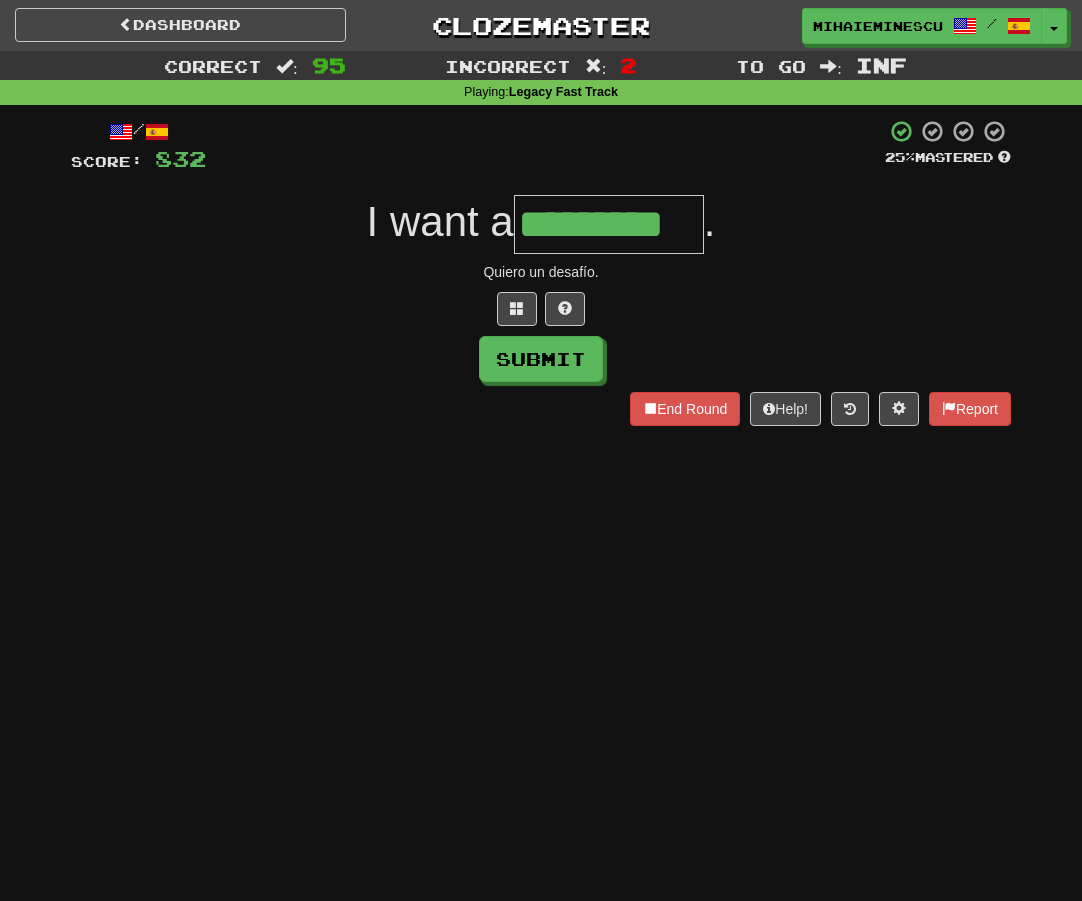 type on "*********" 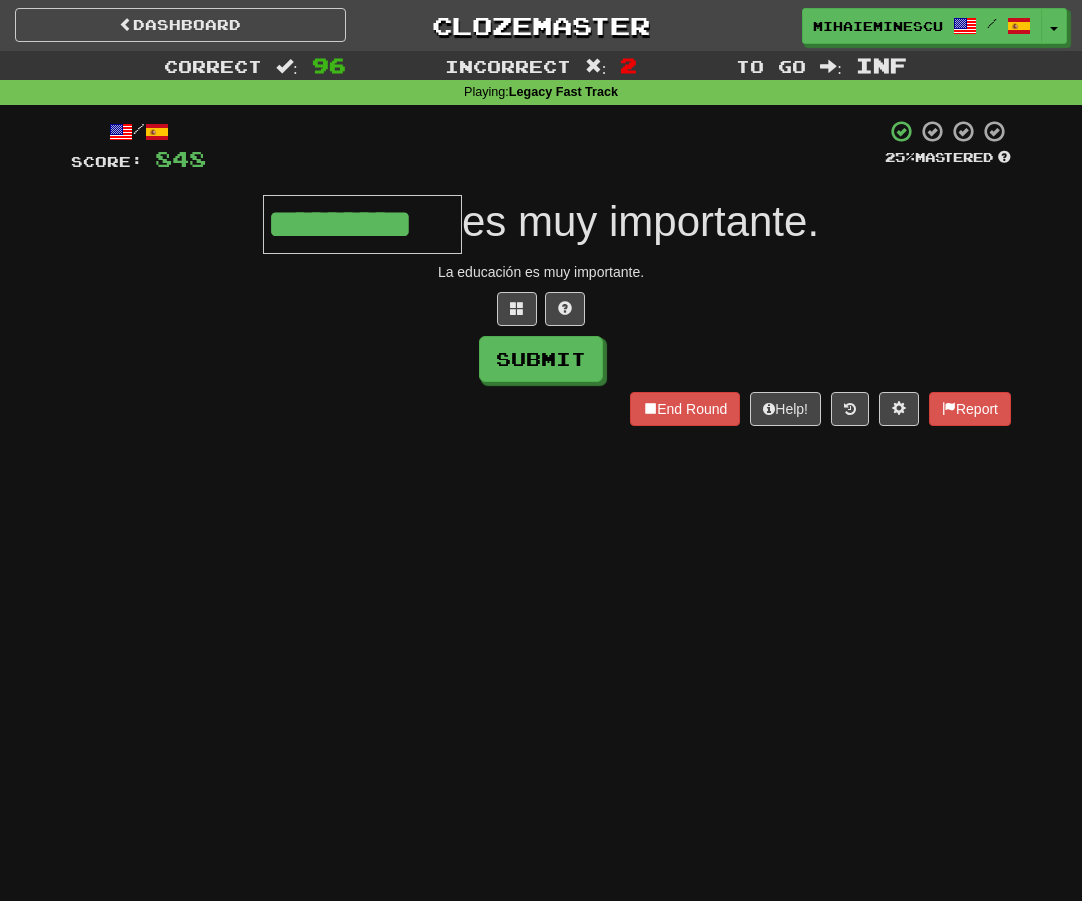 type on "*********" 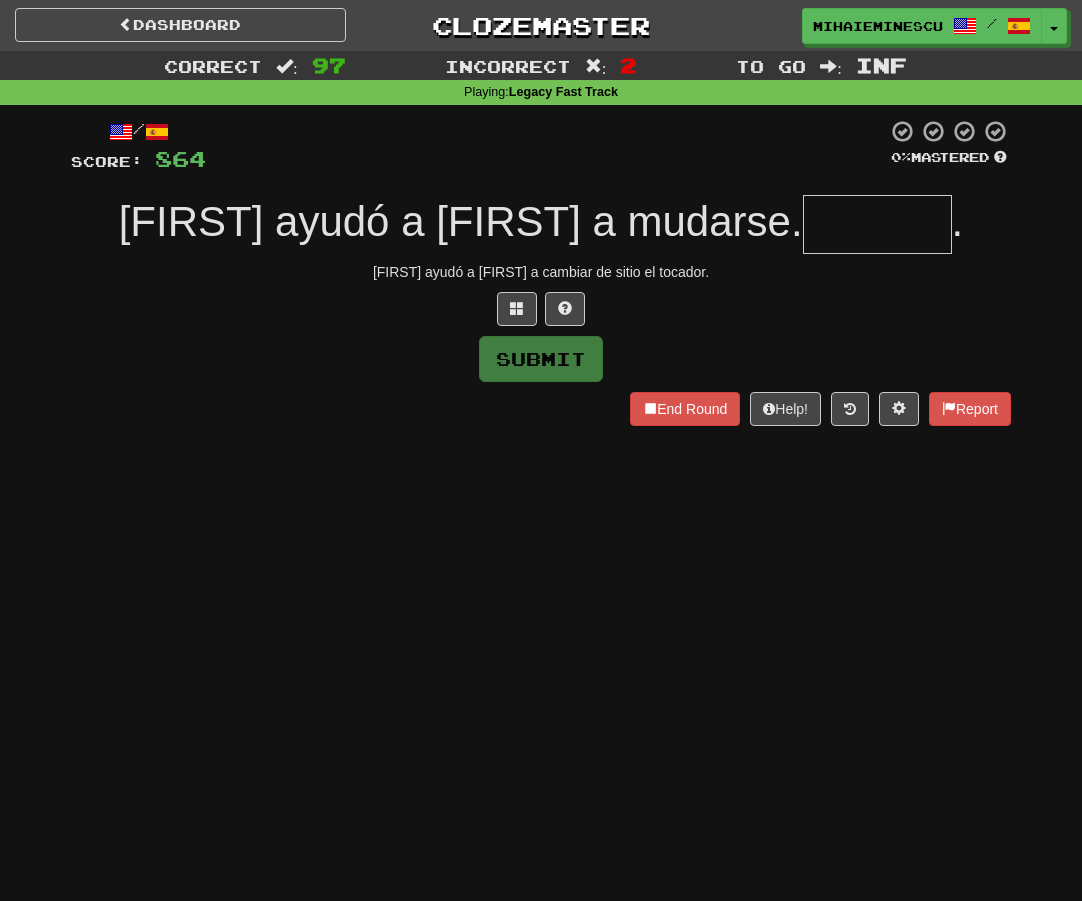 type on "*" 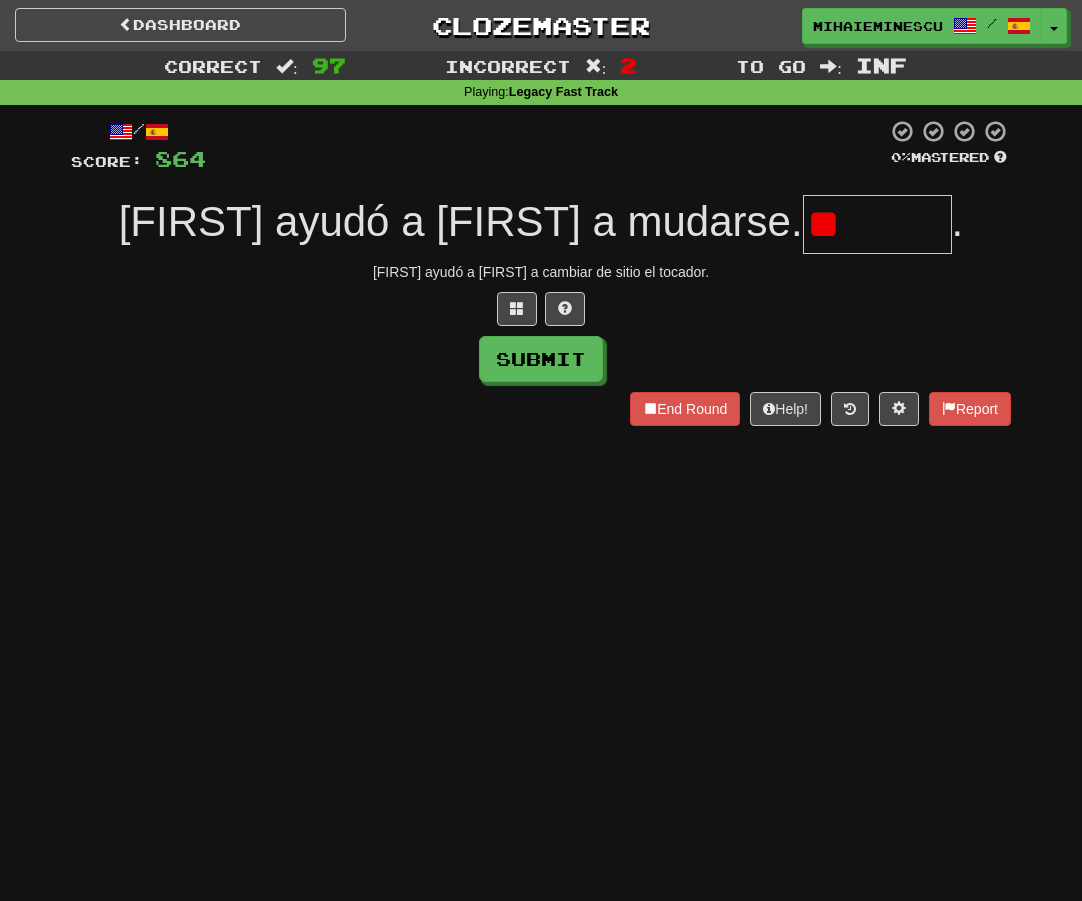 type on "*" 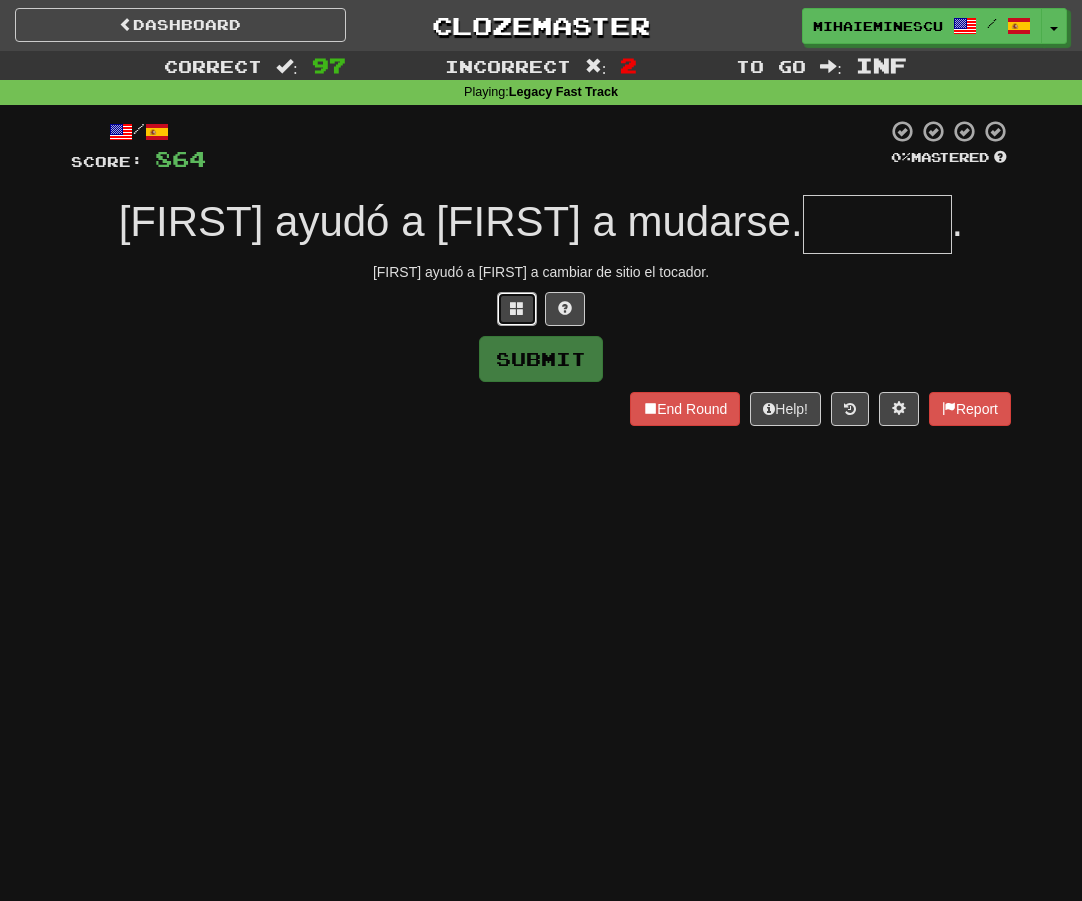 click at bounding box center [517, 309] 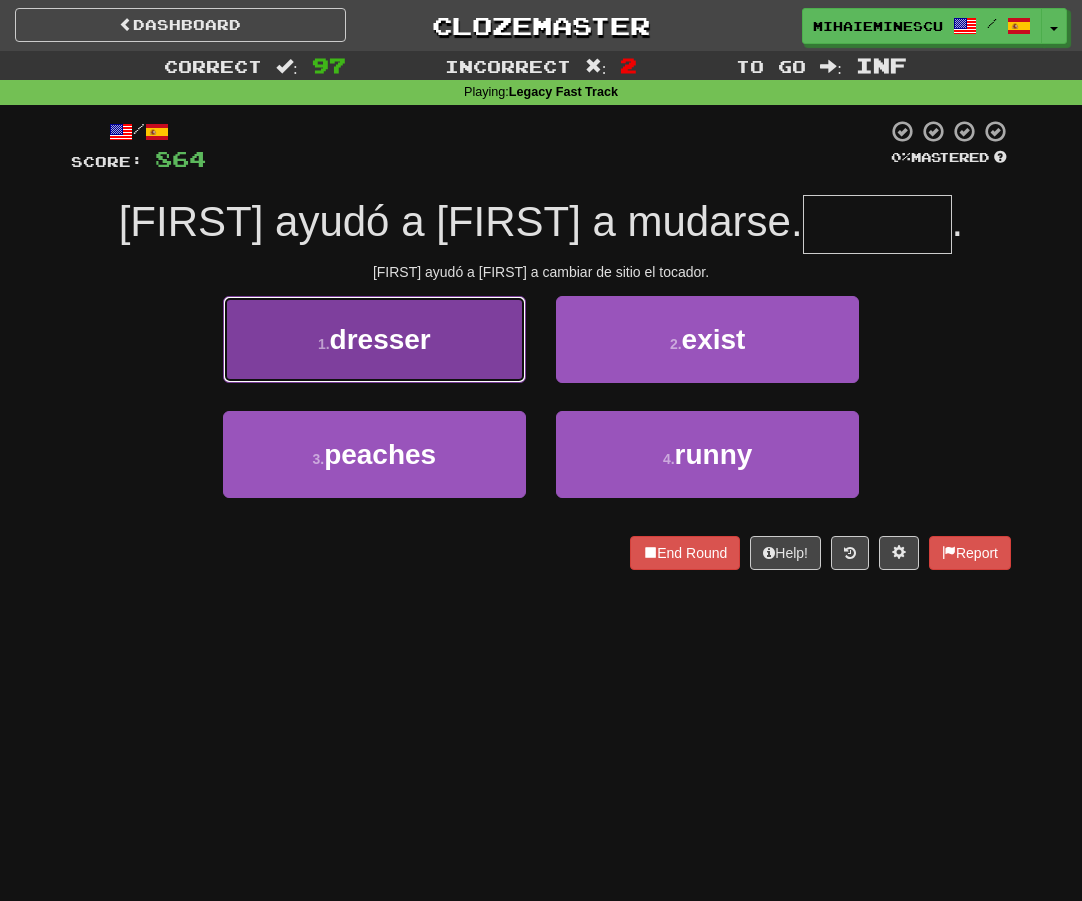 click on "dresser" at bounding box center [380, 339] 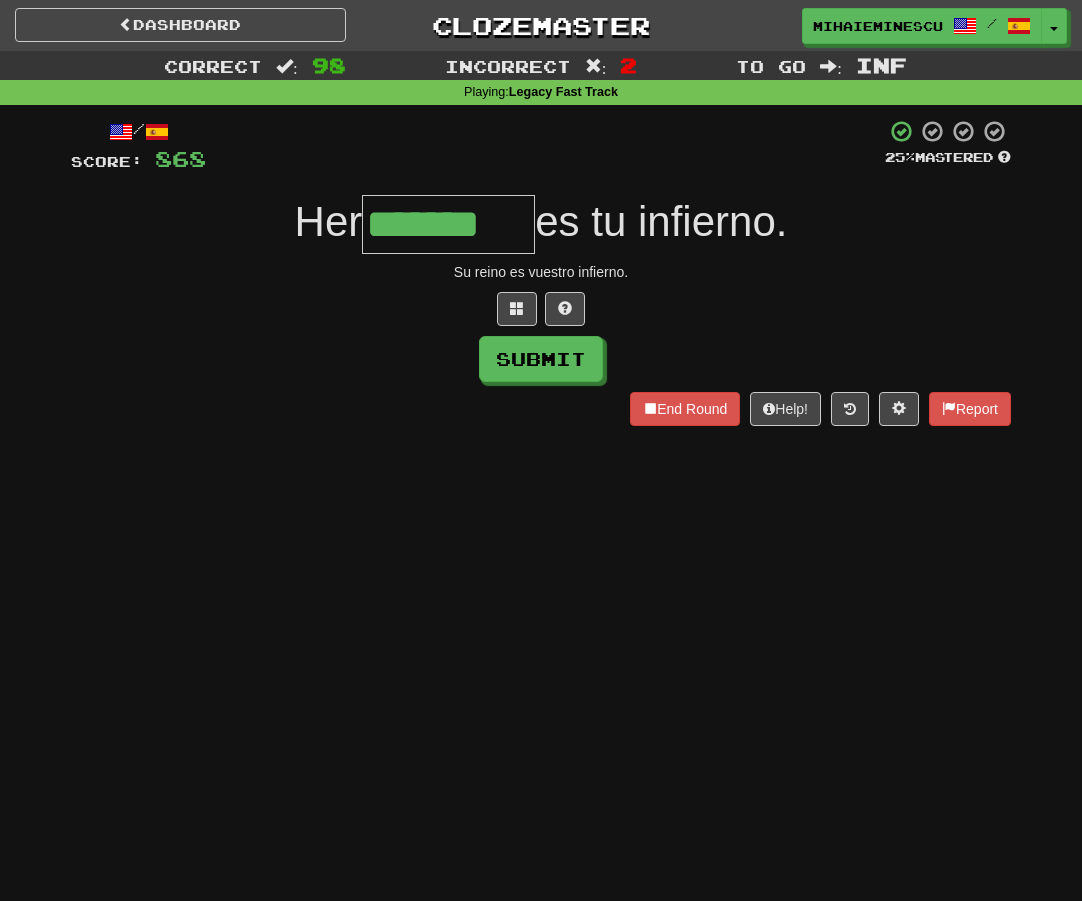 type on "*******" 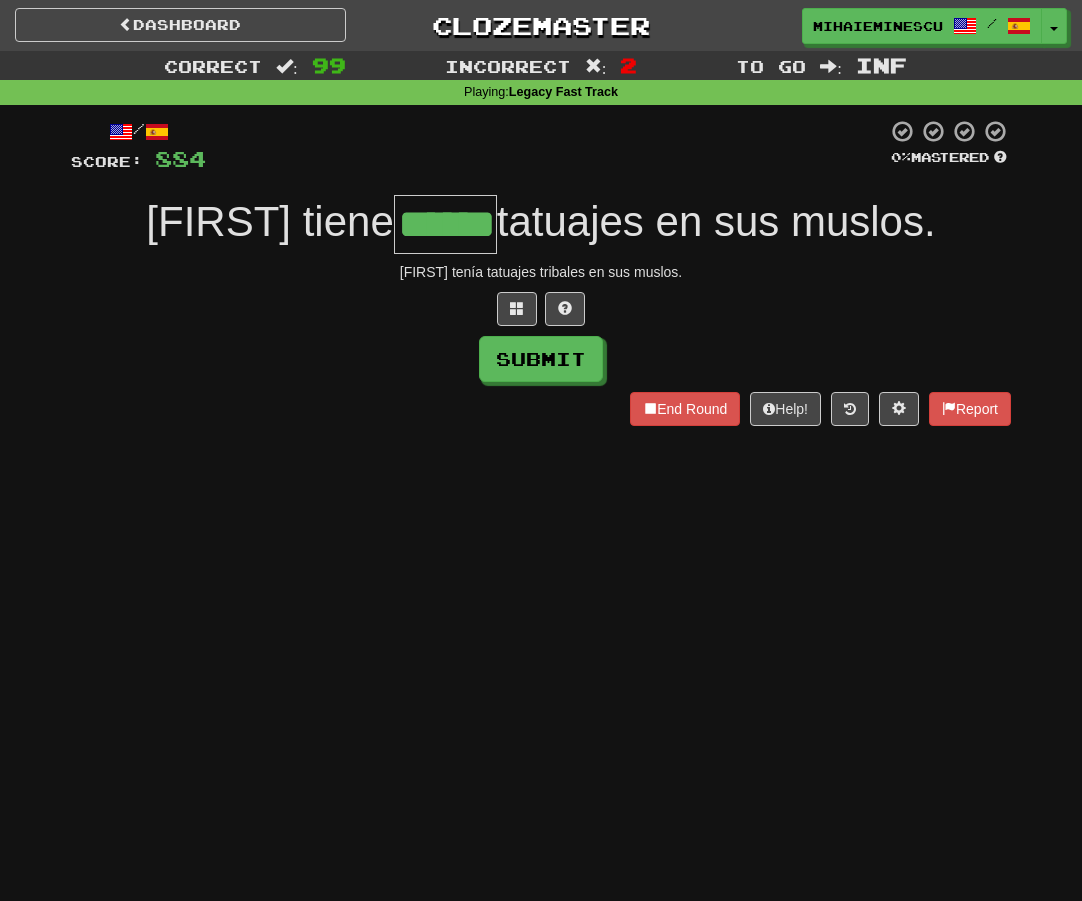 type on "******" 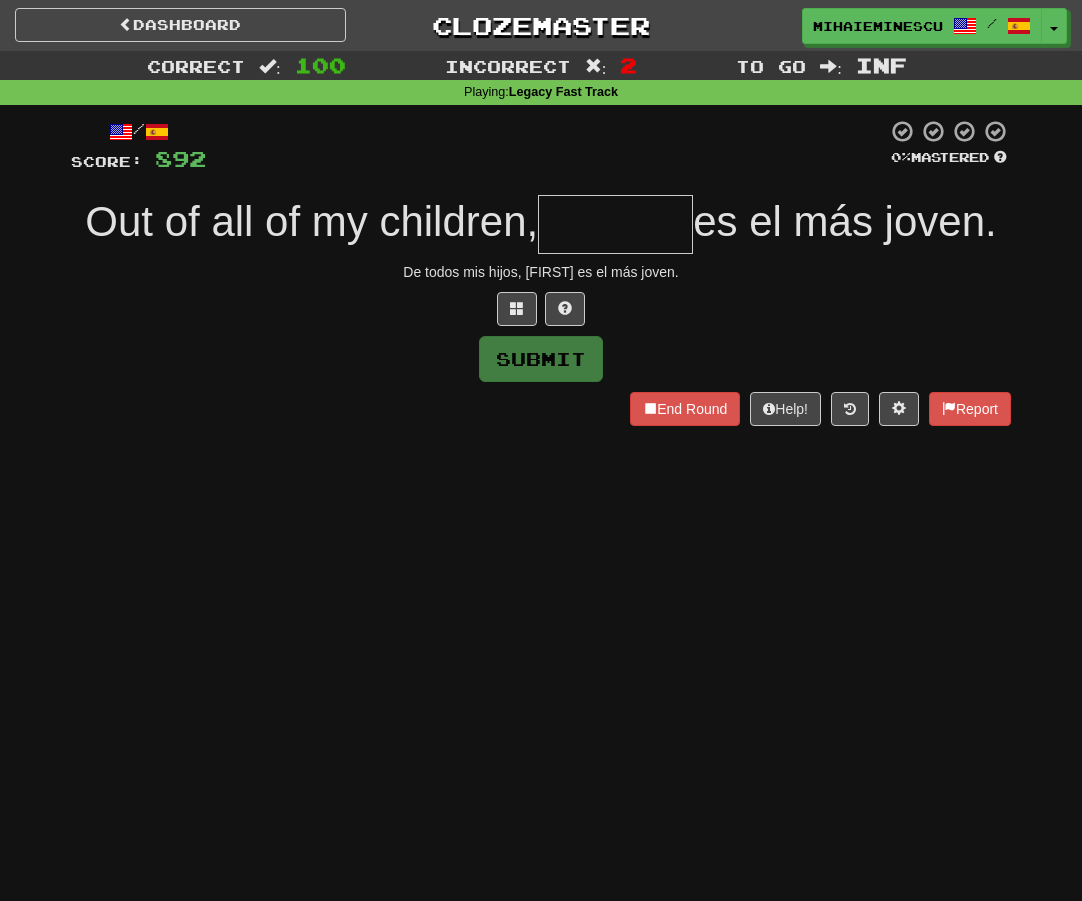 type on "*" 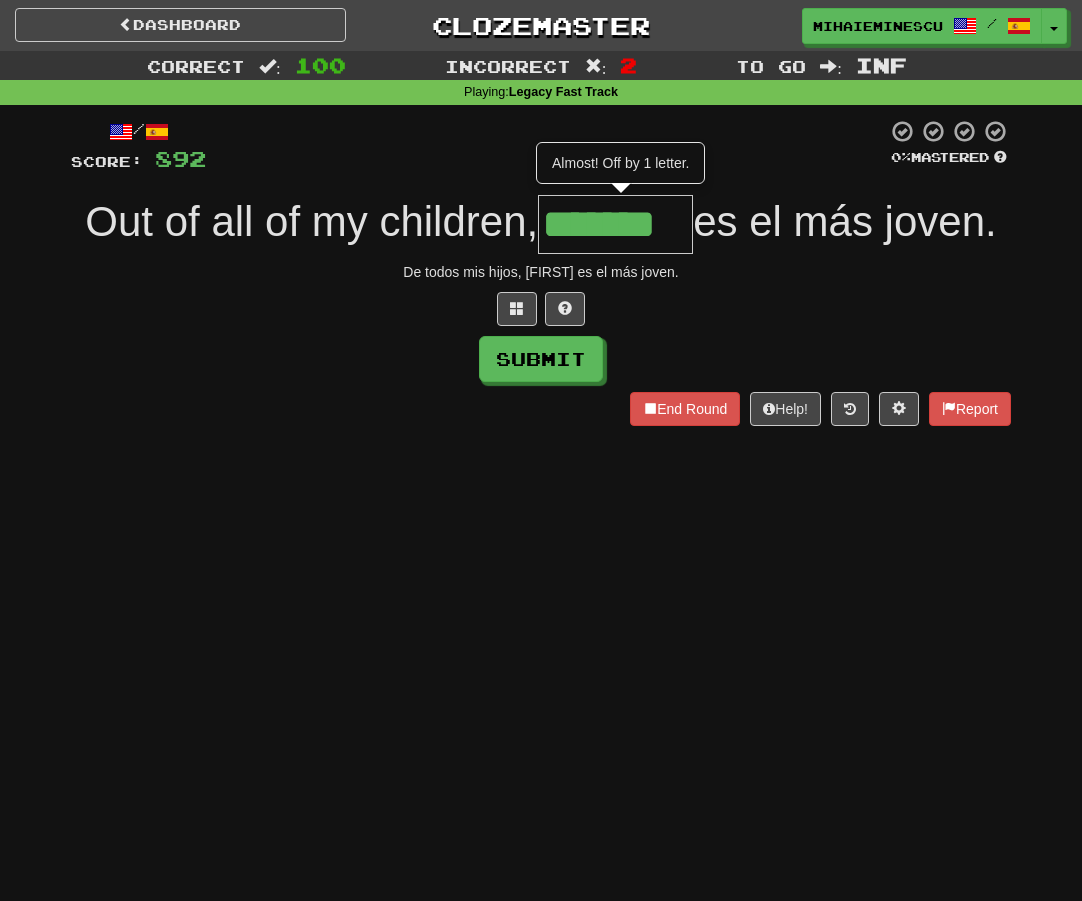 type on "*******" 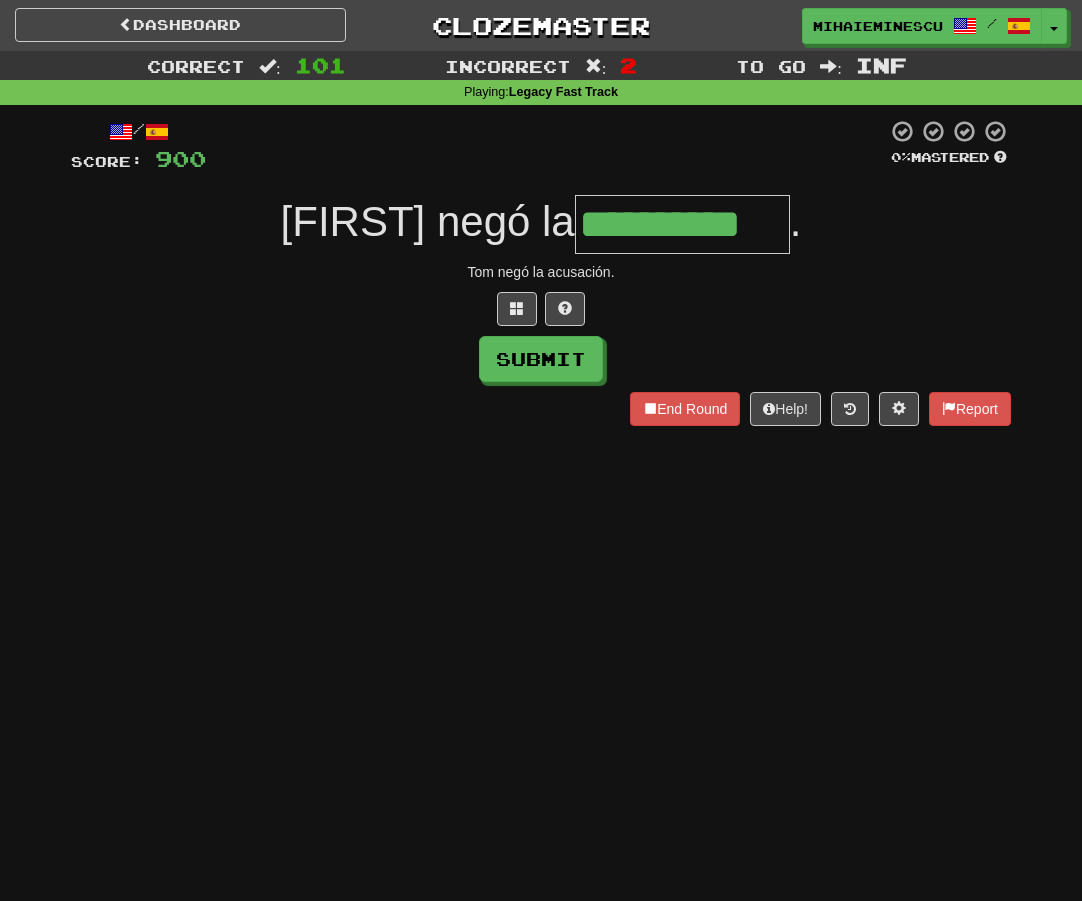 type on "**********" 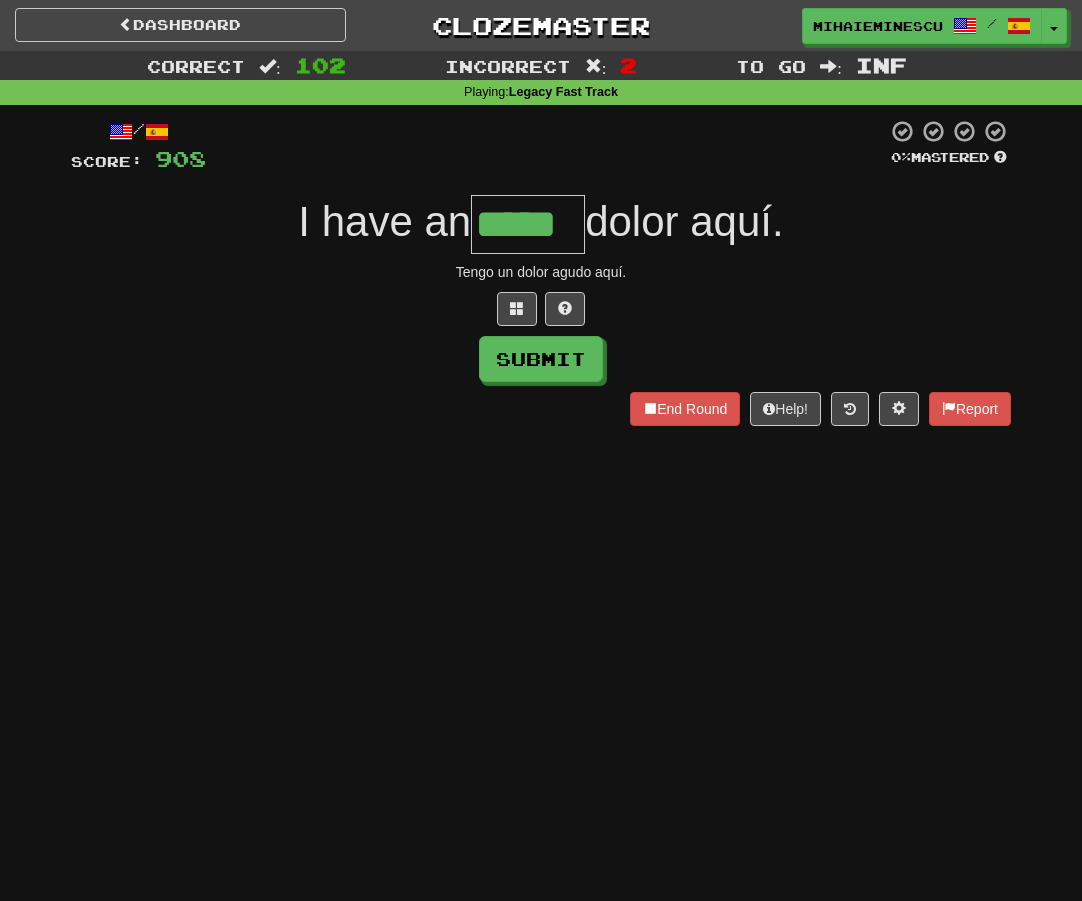 type on "*****" 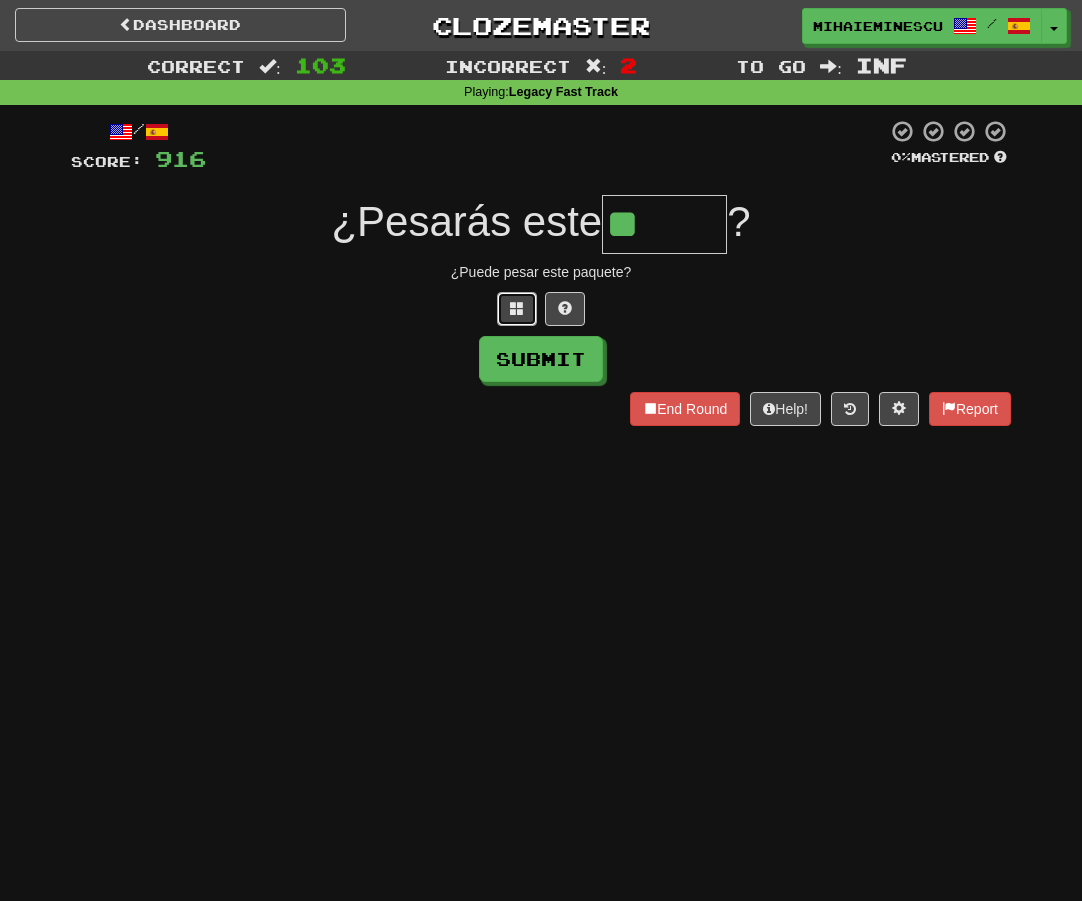 click at bounding box center (517, 309) 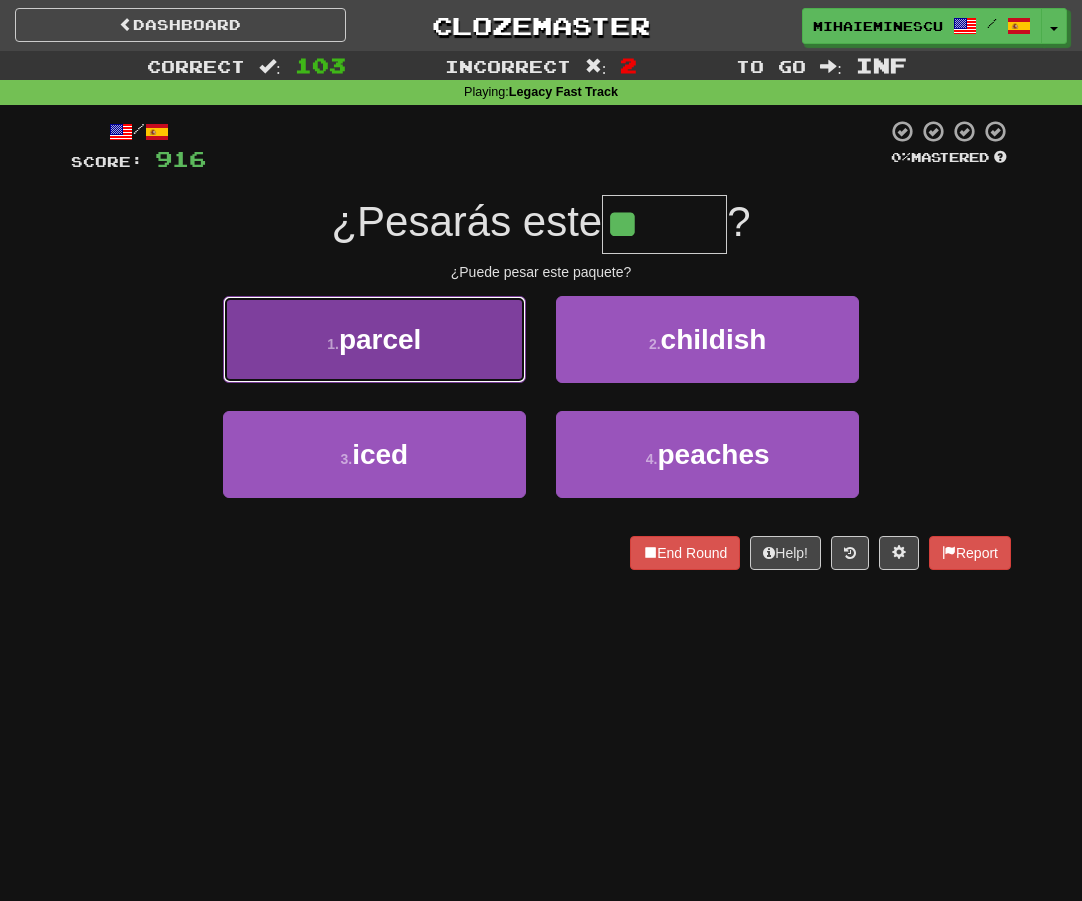 click on "1 .  parcel" at bounding box center [374, 339] 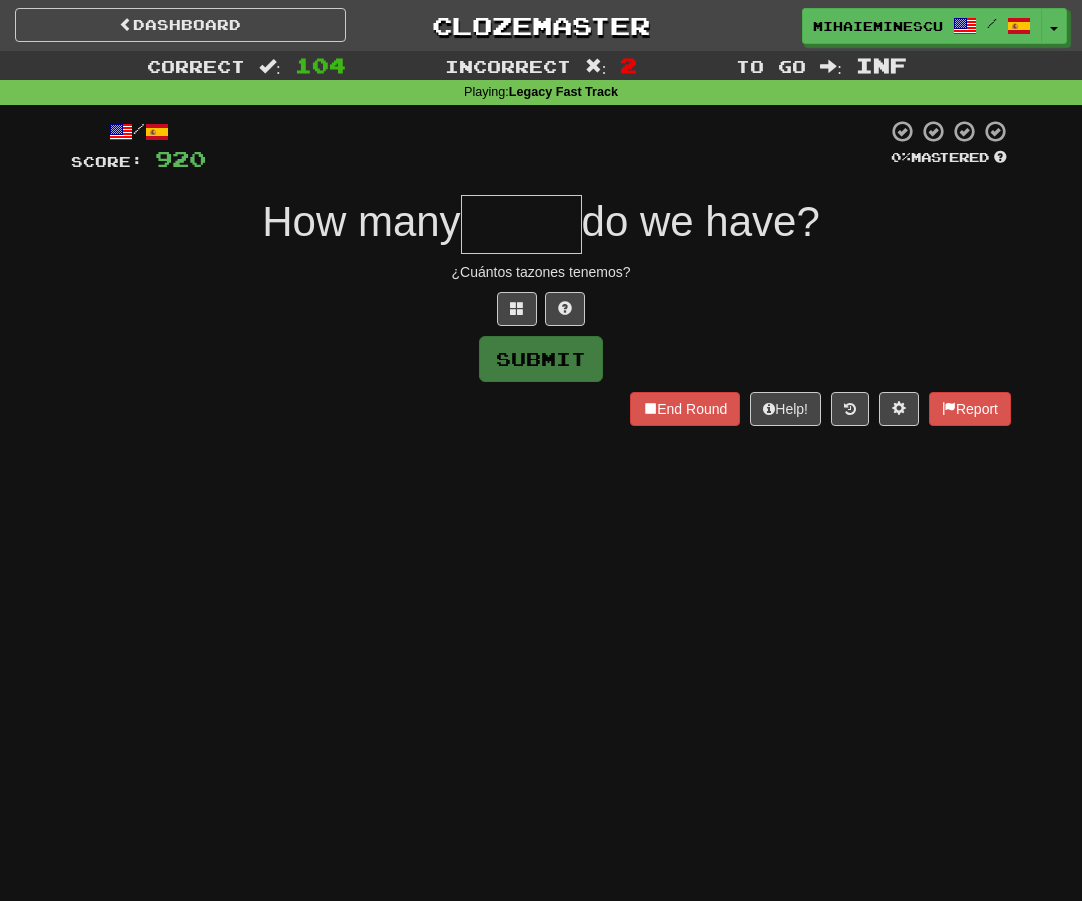 type on "*" 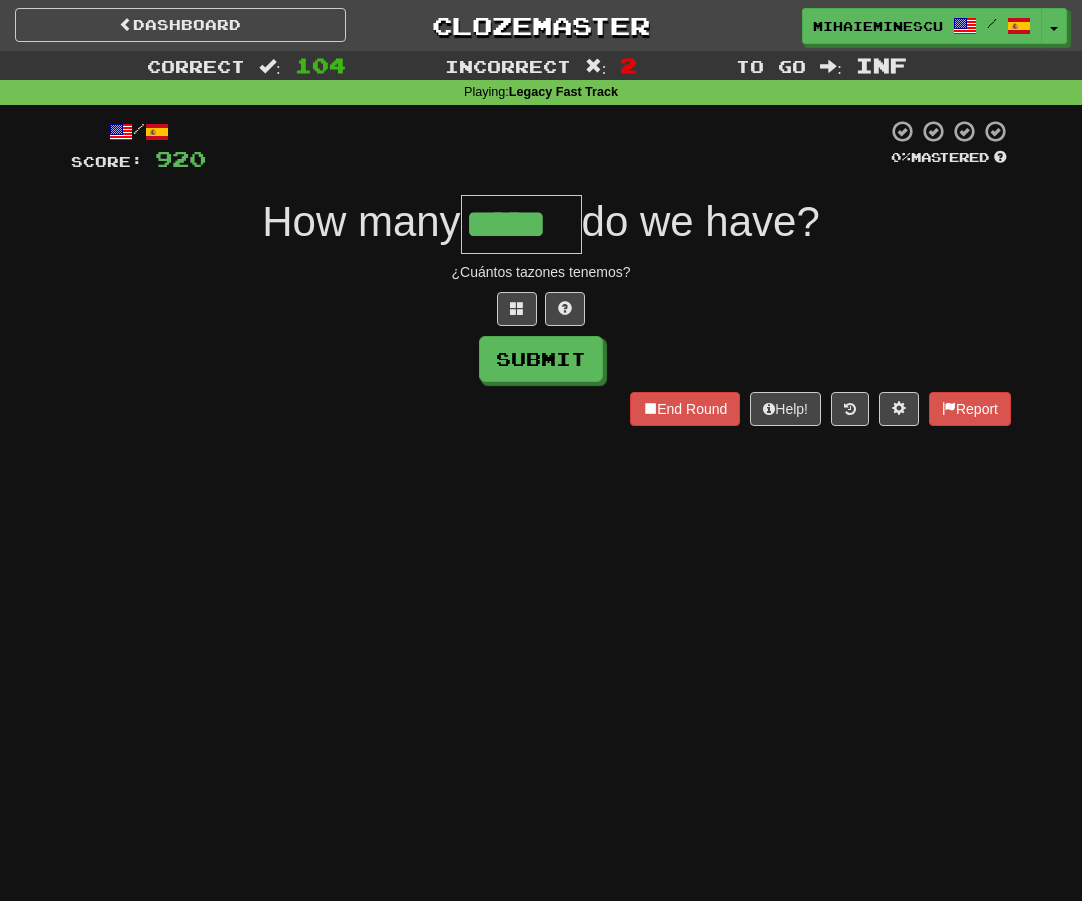 type on "*****" 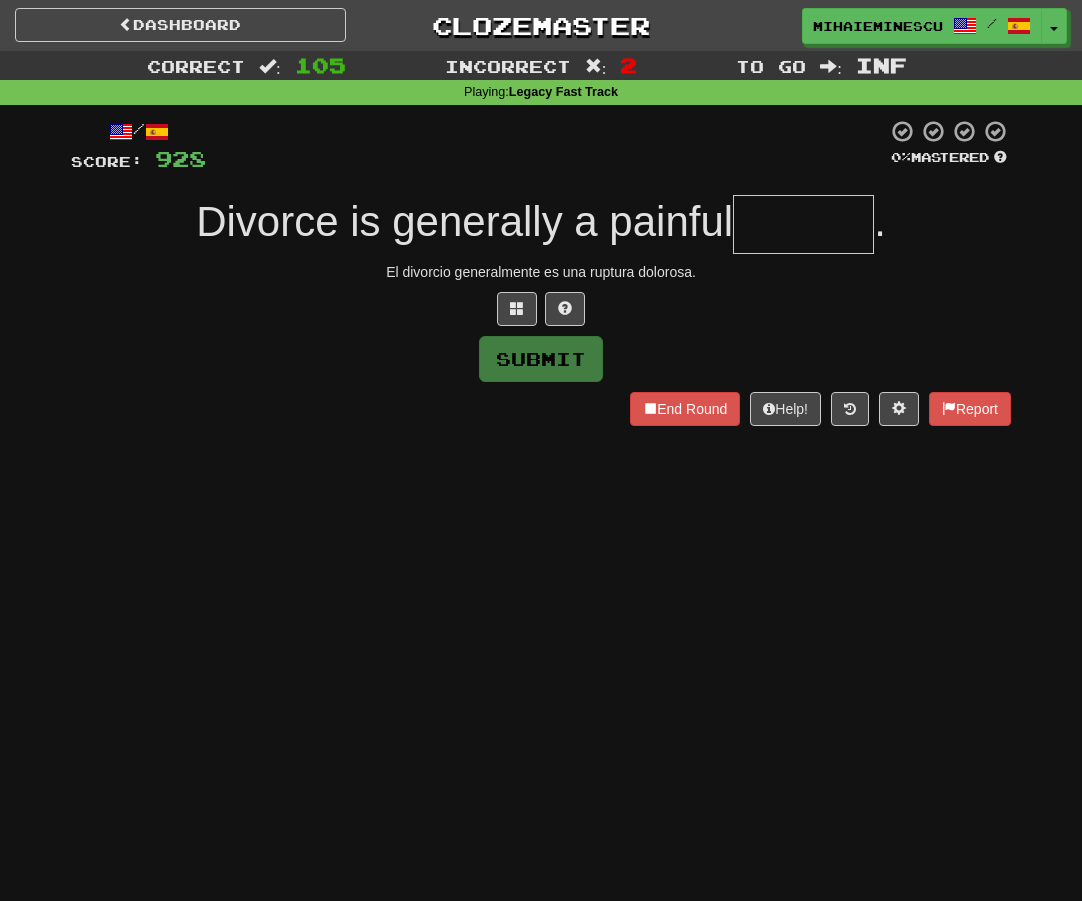 type on "*" 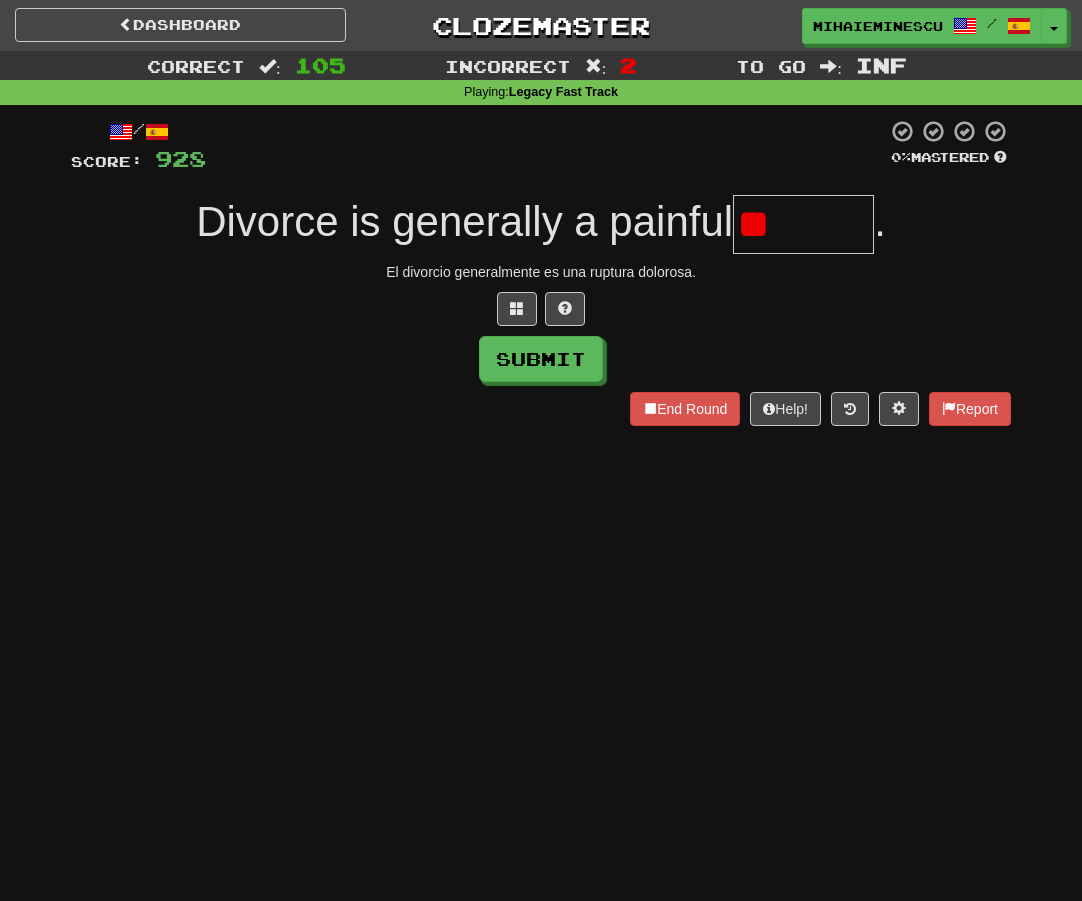 type on "*" 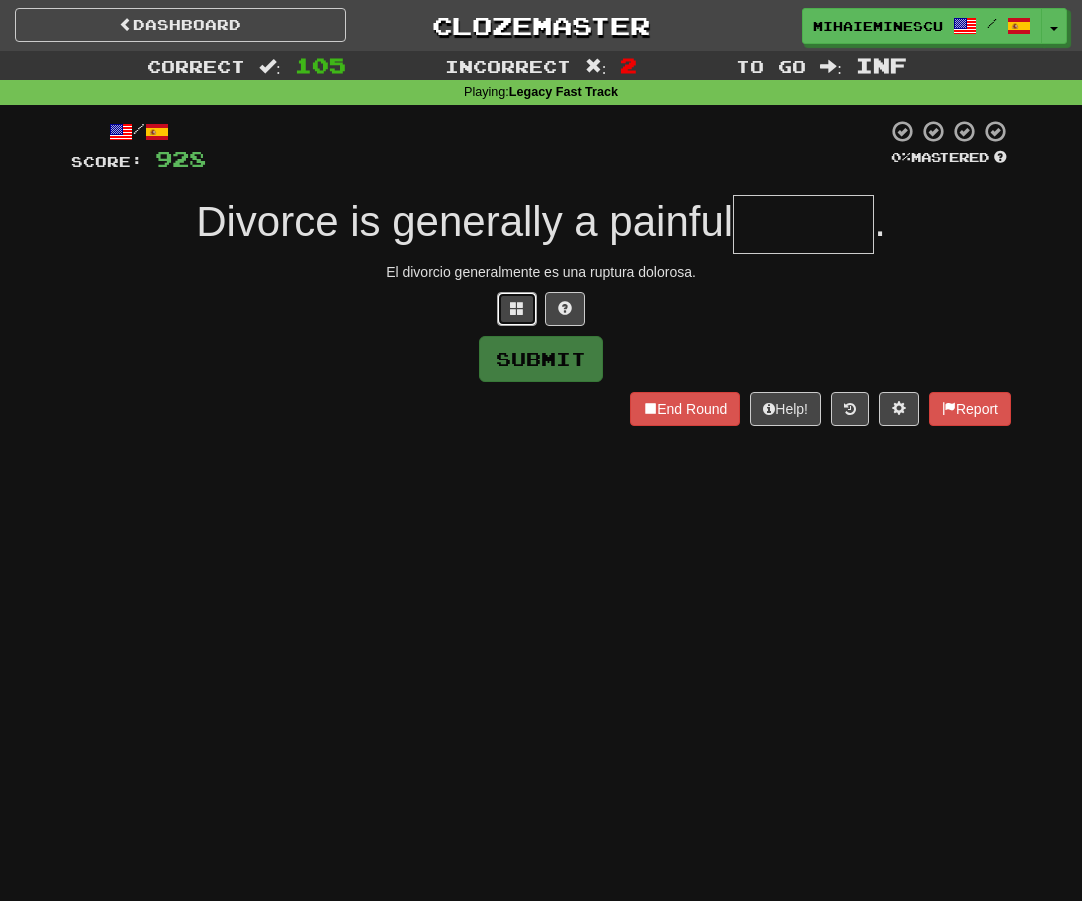click at bounding box center [517, 309] 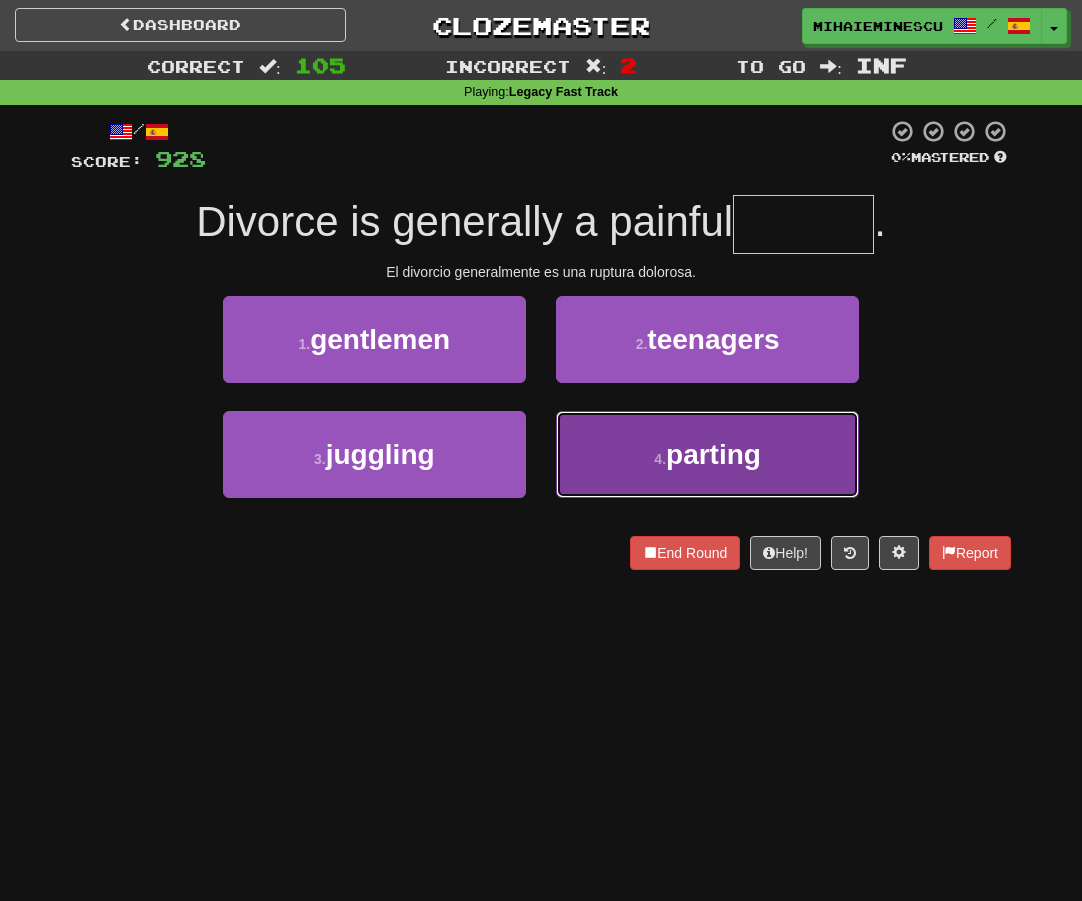 click on "4 .  parting" at bounding box center [707, 454] 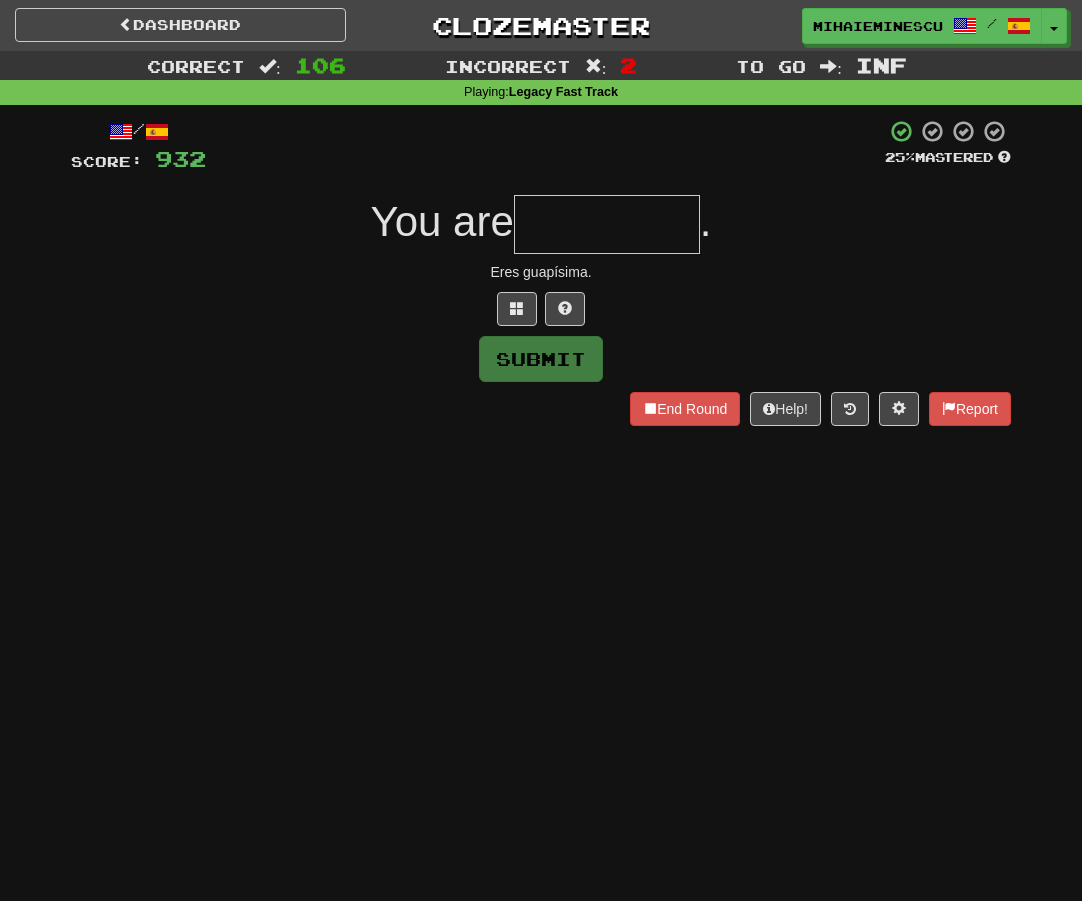 type on "*" 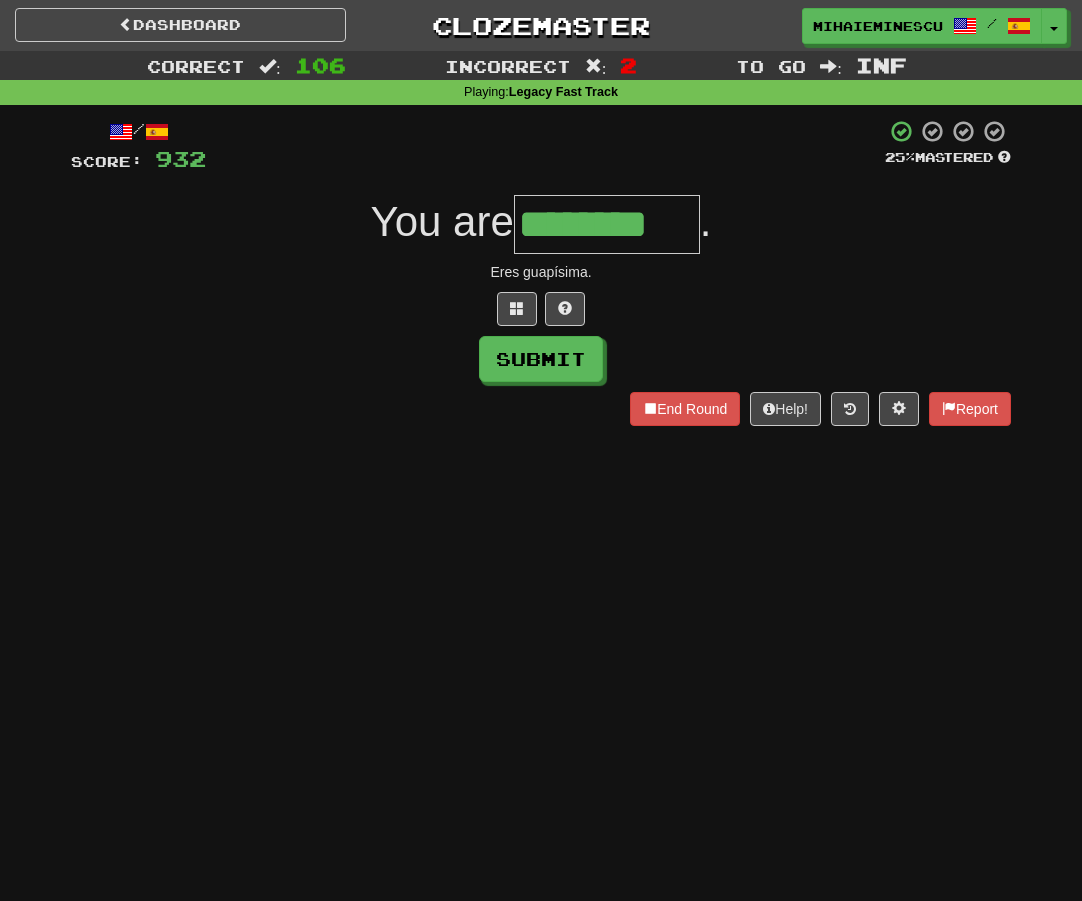 type on "********" 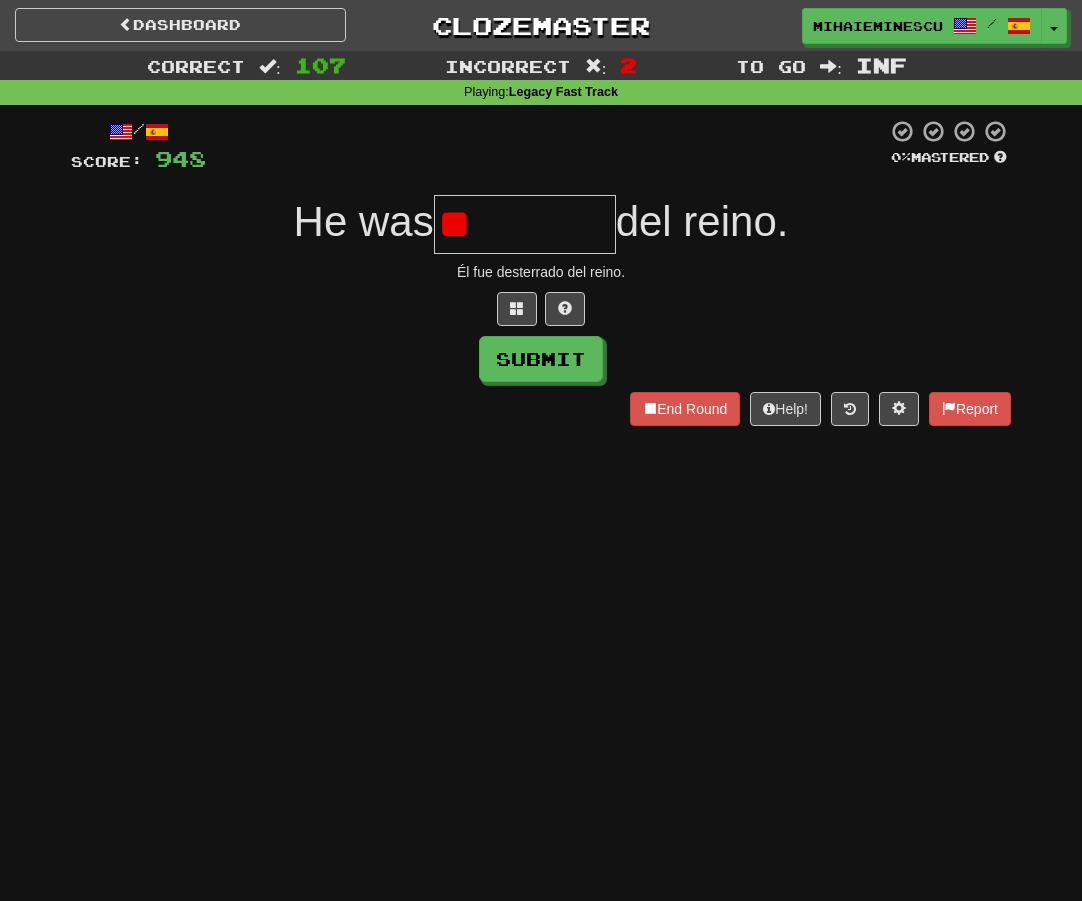 type on "*" 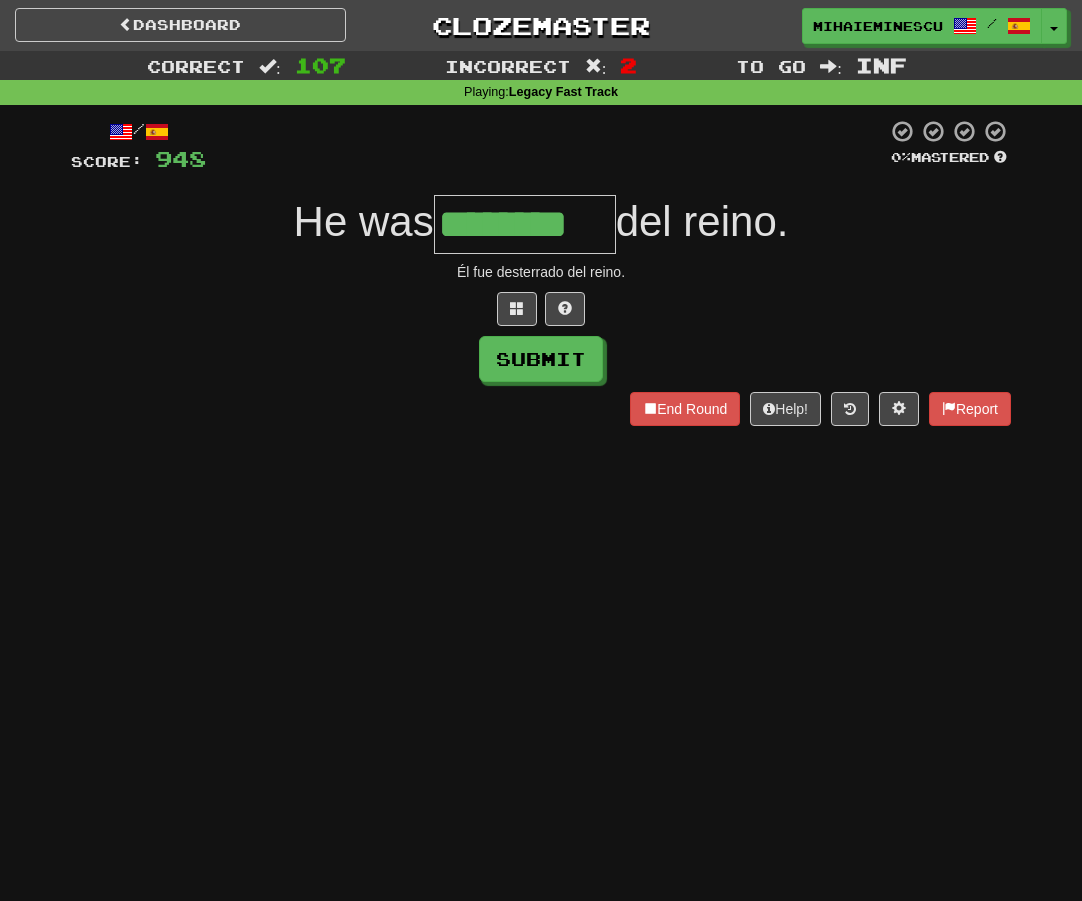 type on "********" 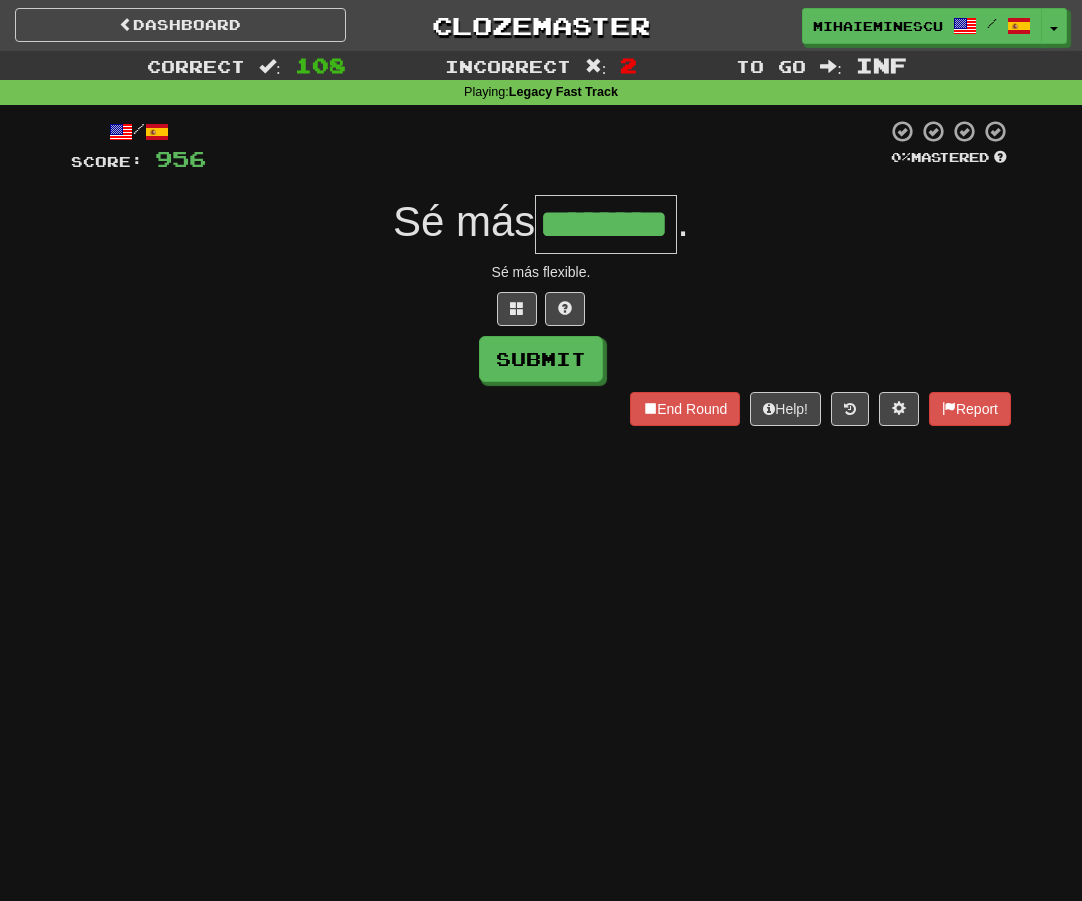 type on "********" 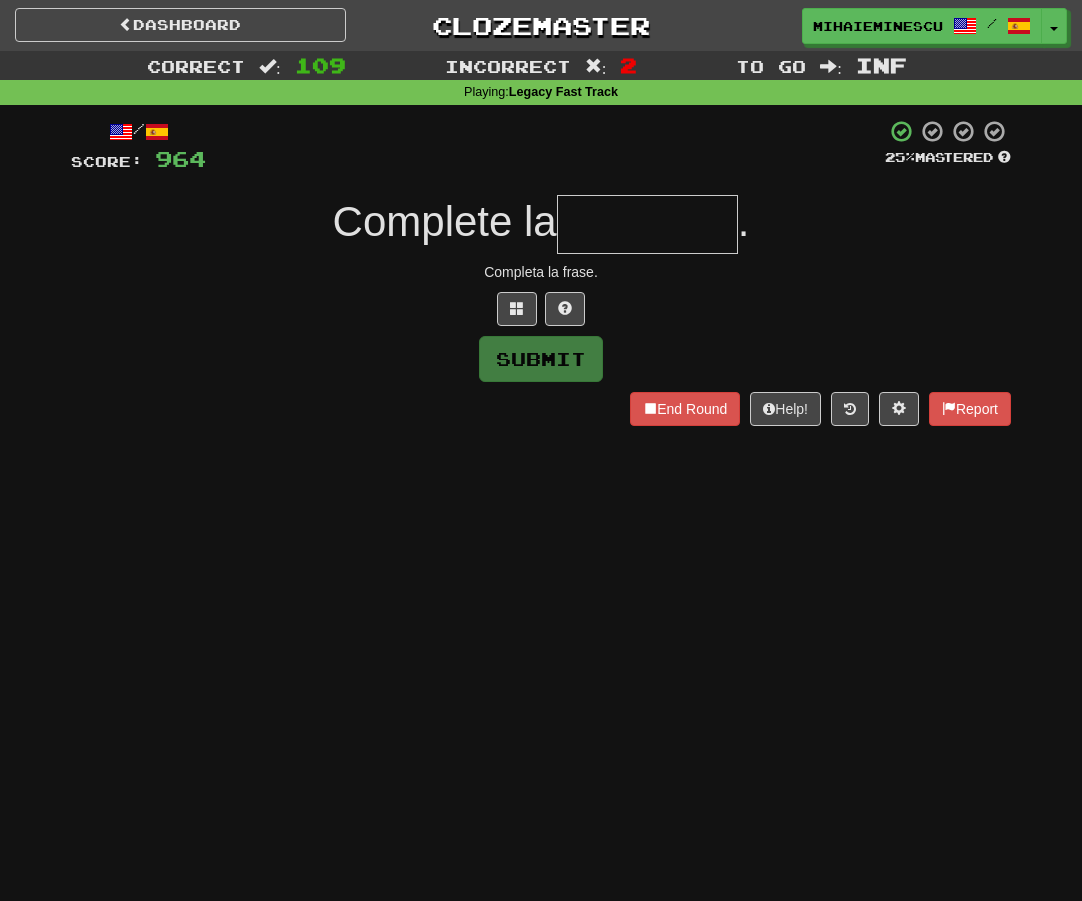 type on "*" 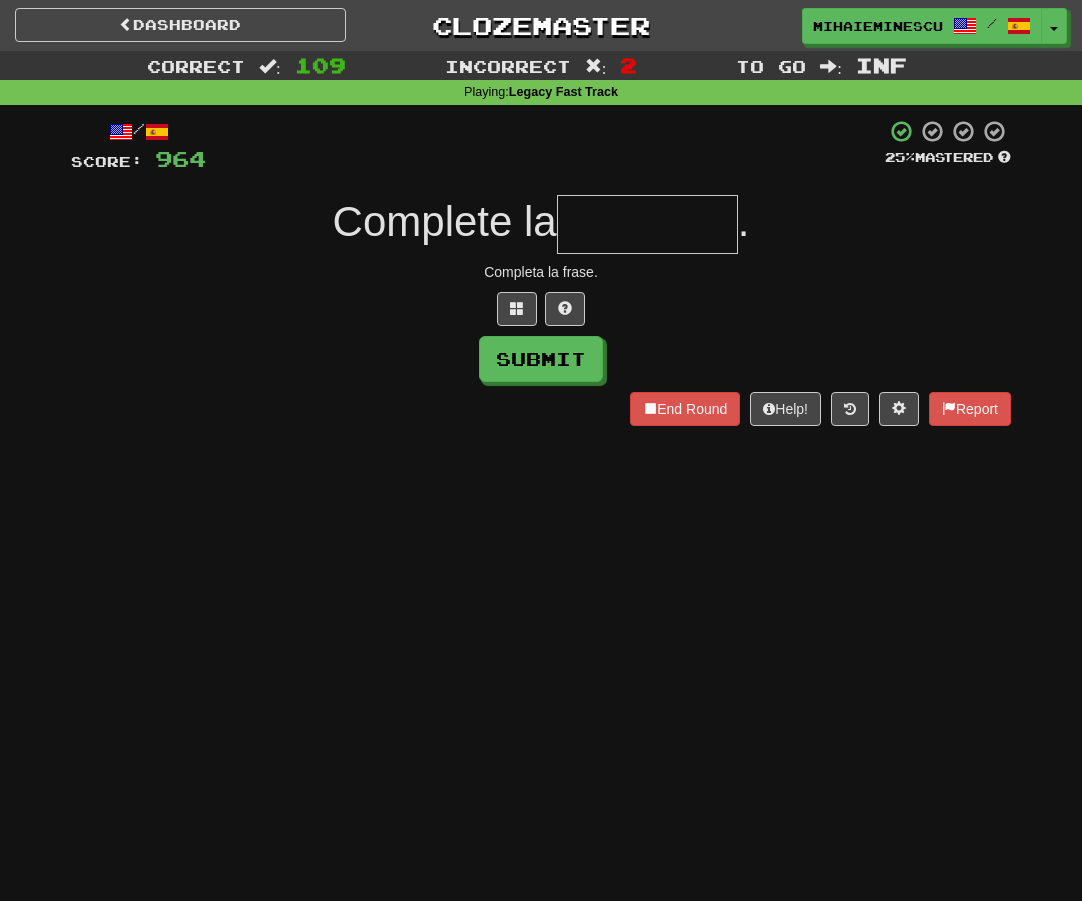 type on "*" 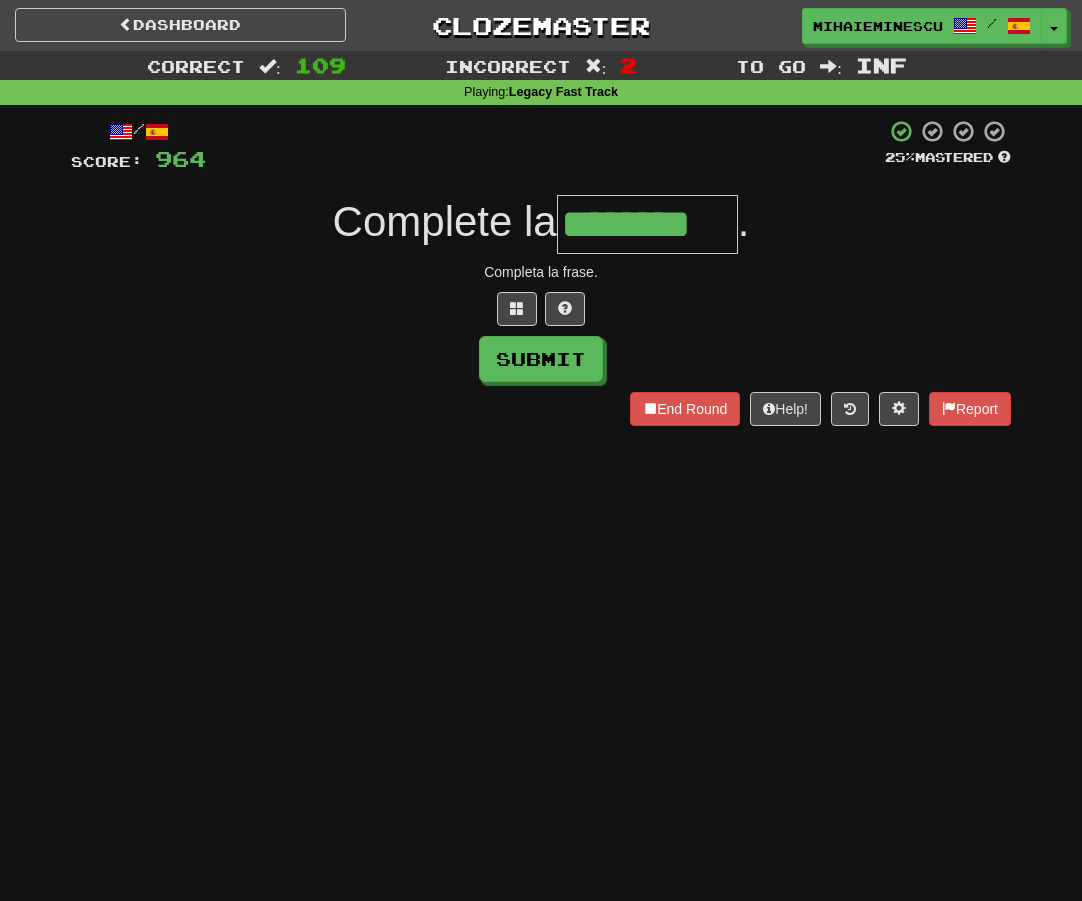 type on "********" 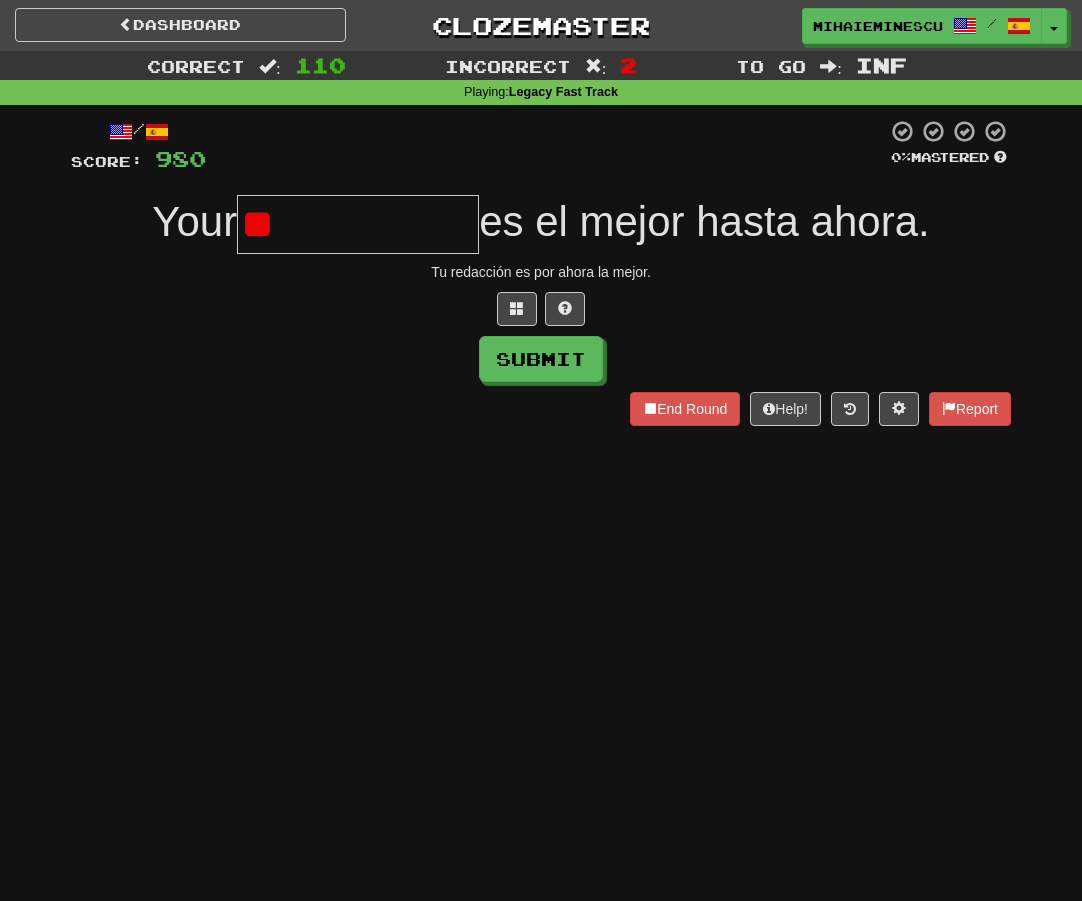 type on "*" 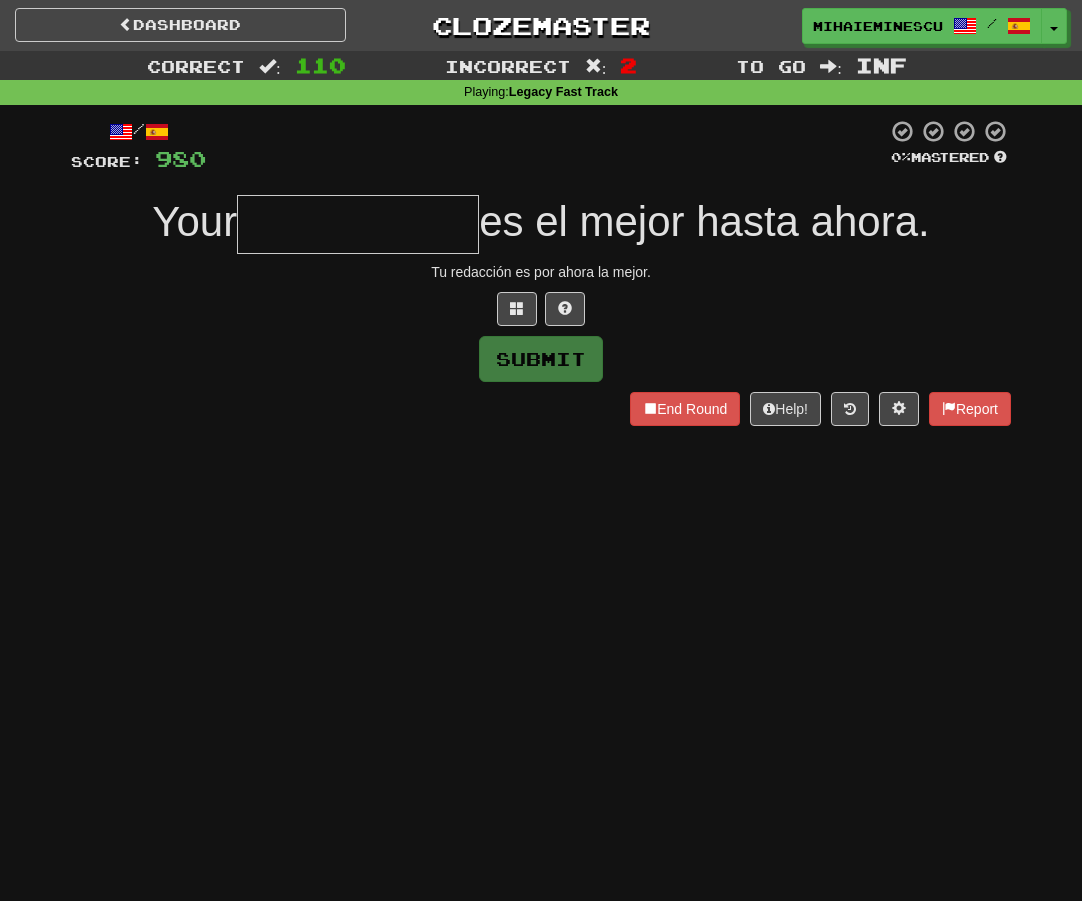 type on "*" 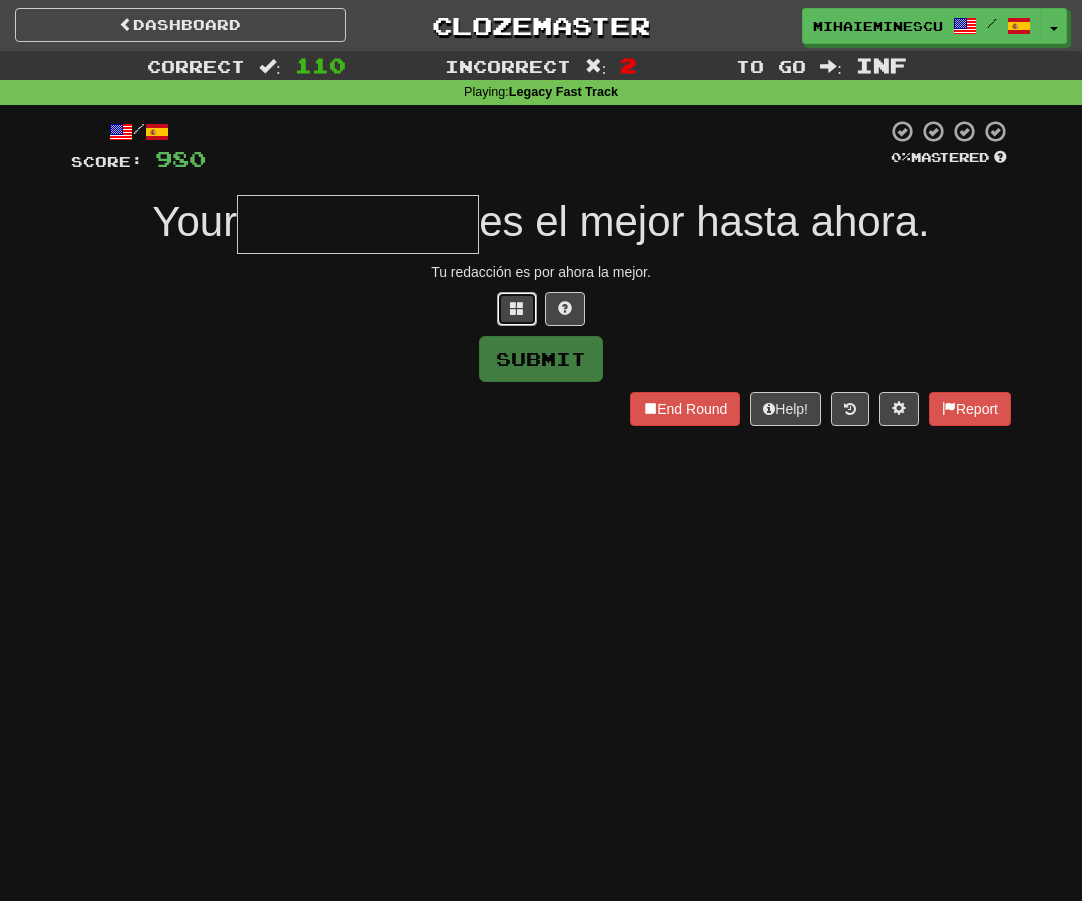 click at bounding box center [517, 309] 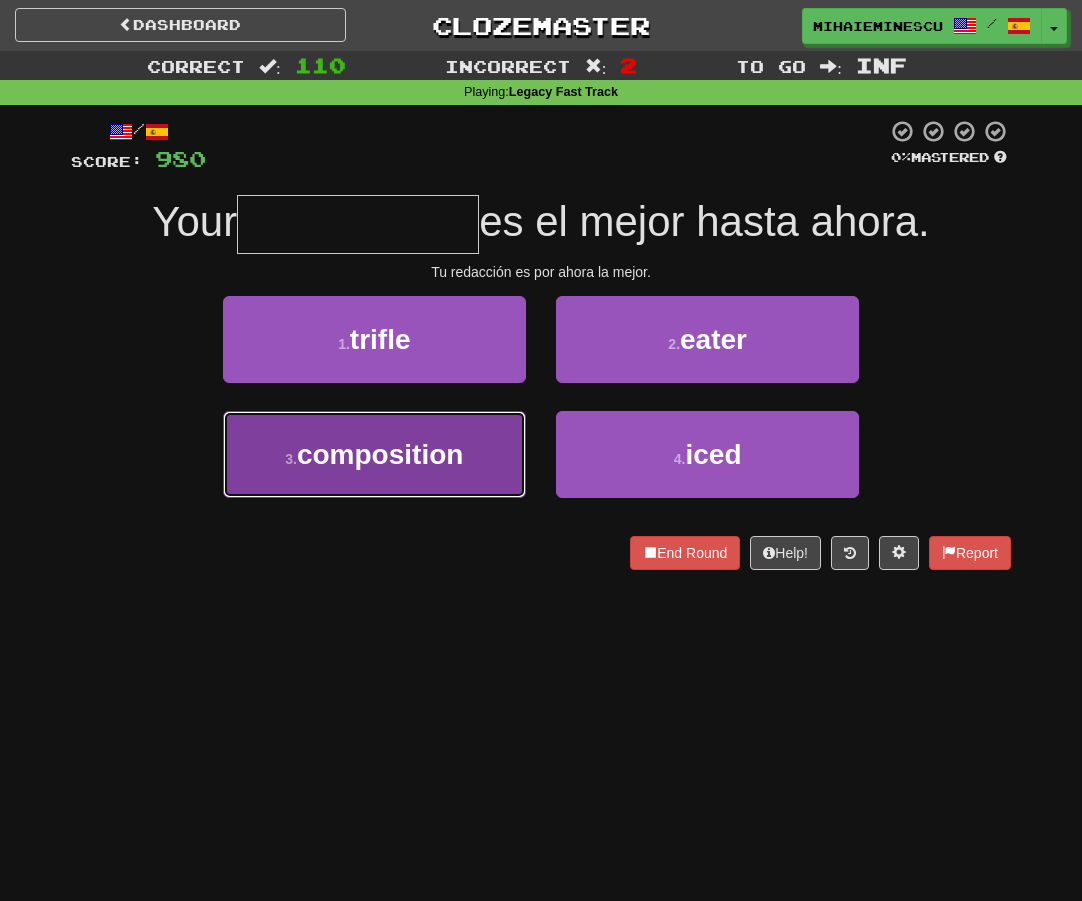 click on "3 .  composition" at bounding box center (374, 454) 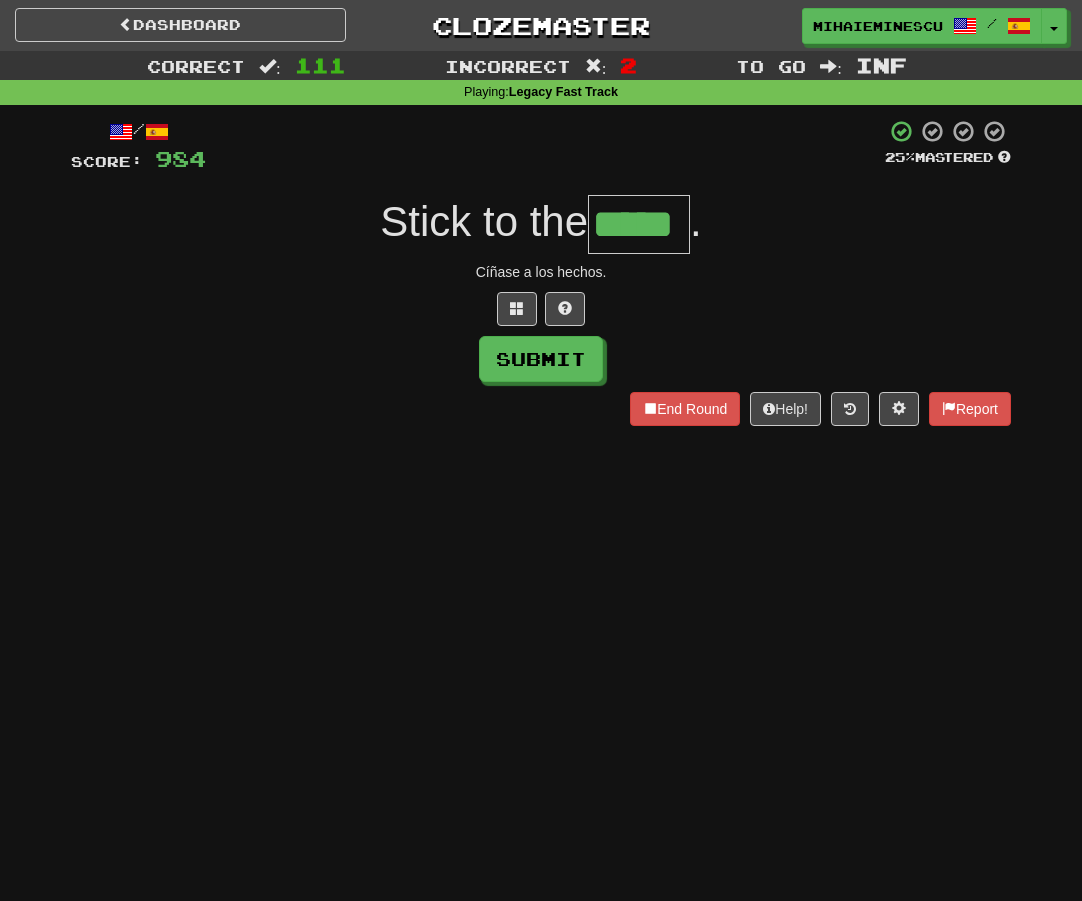 type on "*****" 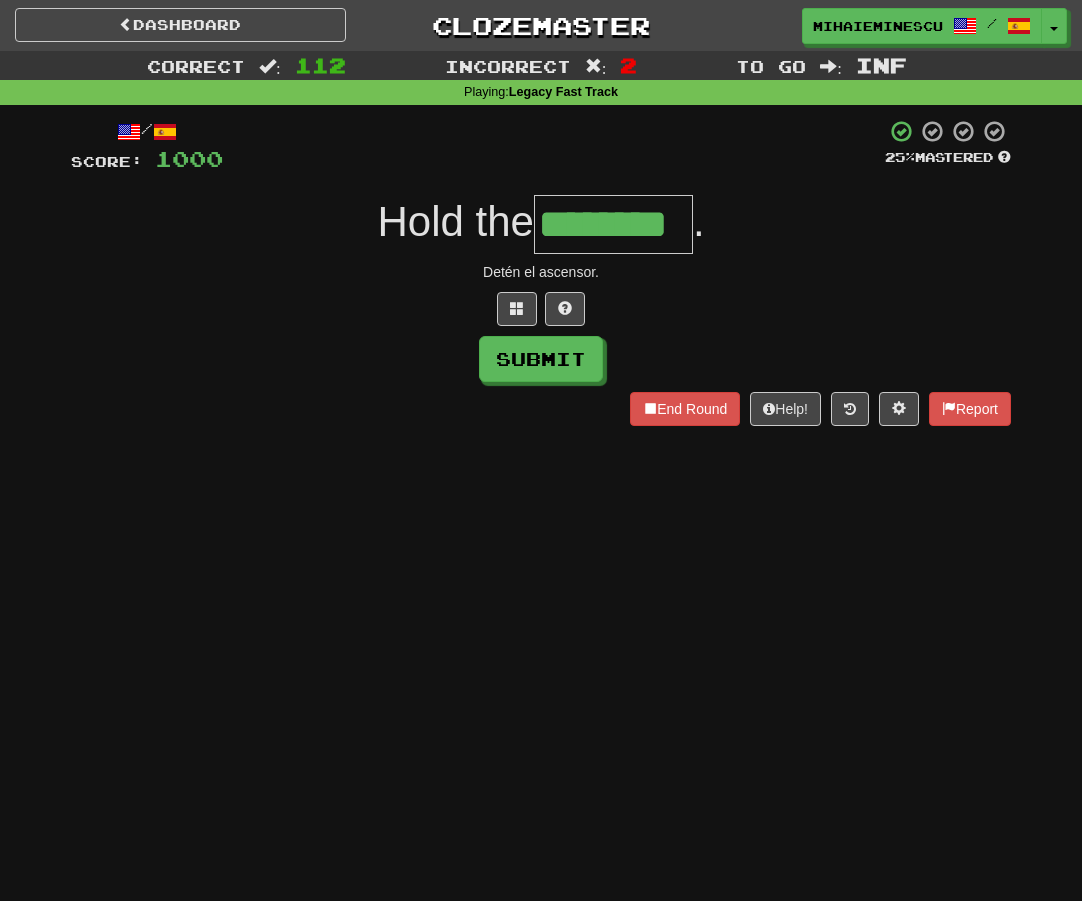 type on "********" 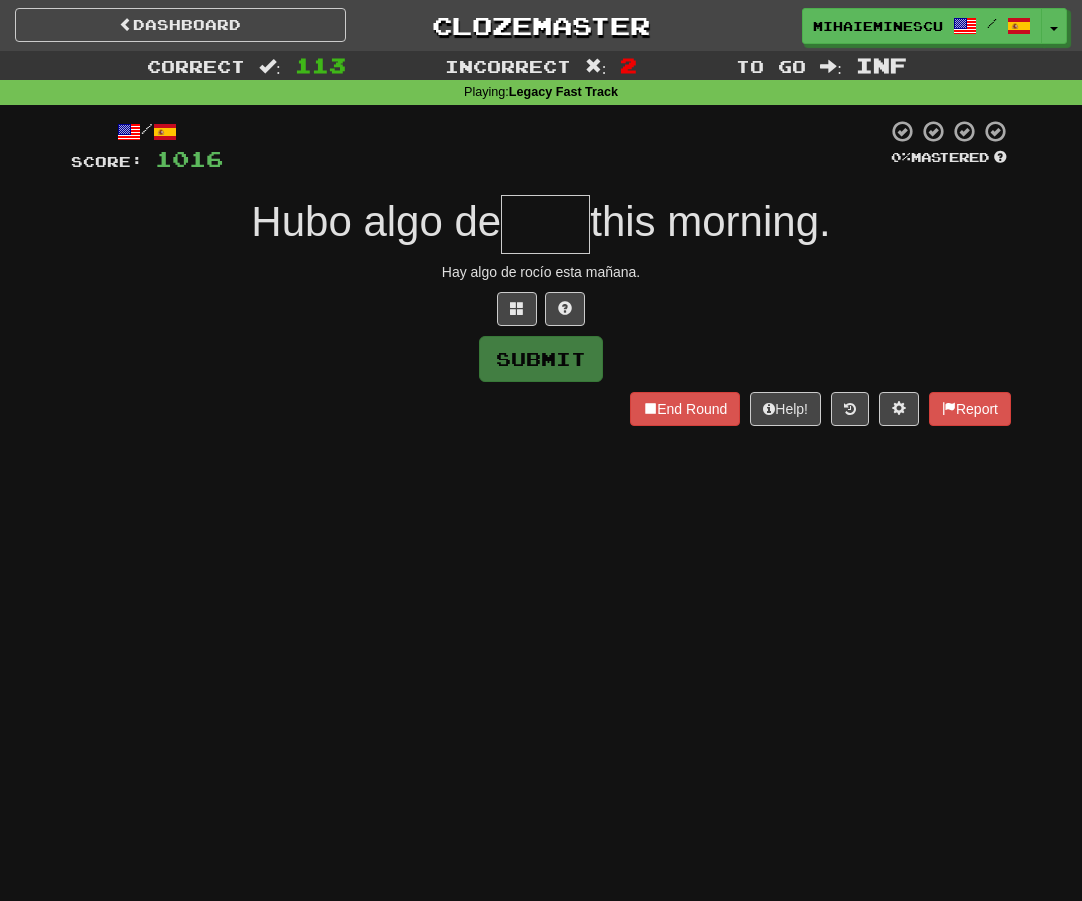 type on "*" 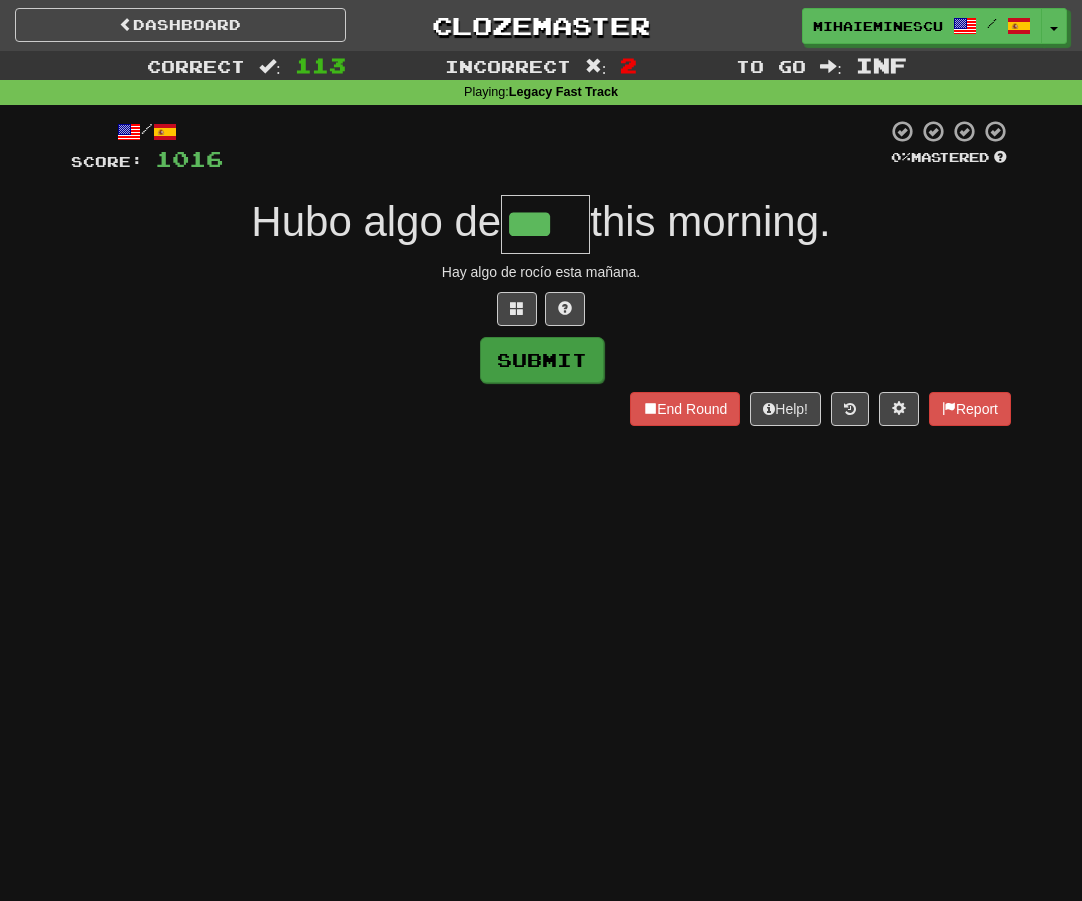 type on "***" 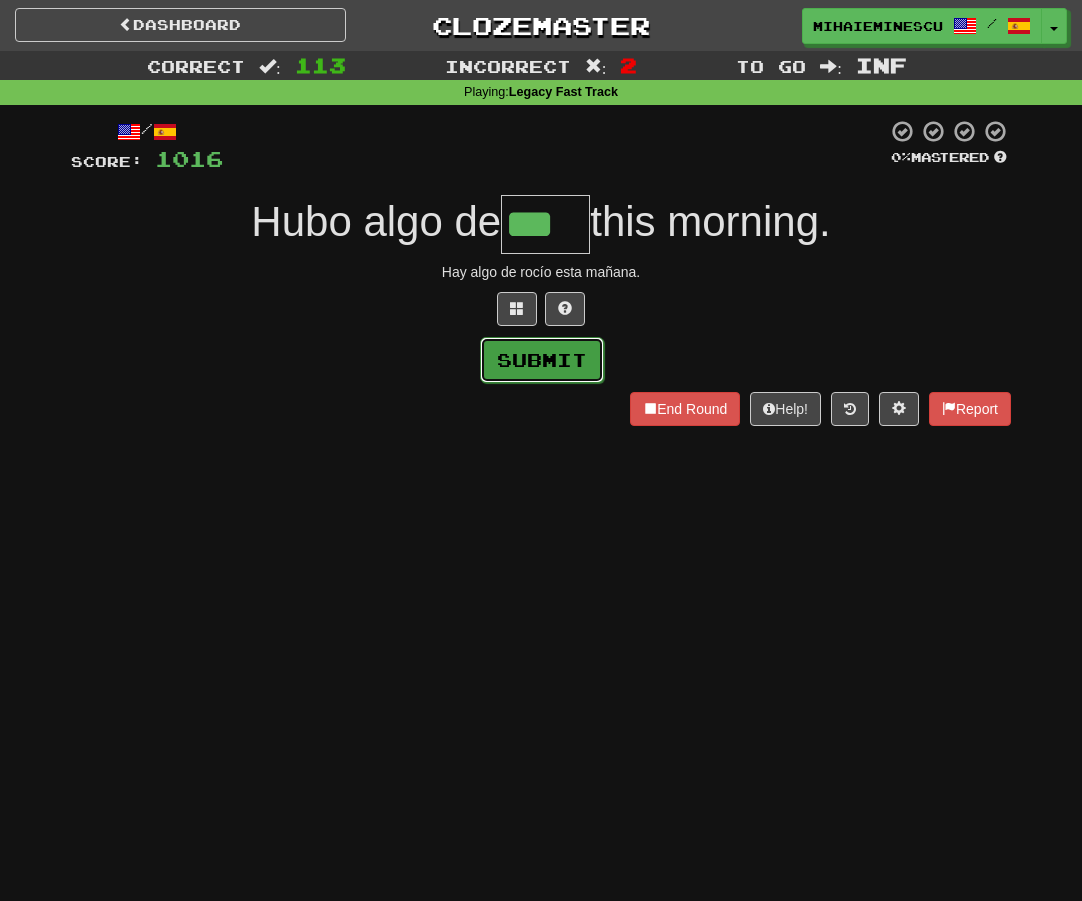 click on "Submit" at bounding box center [542, 360] 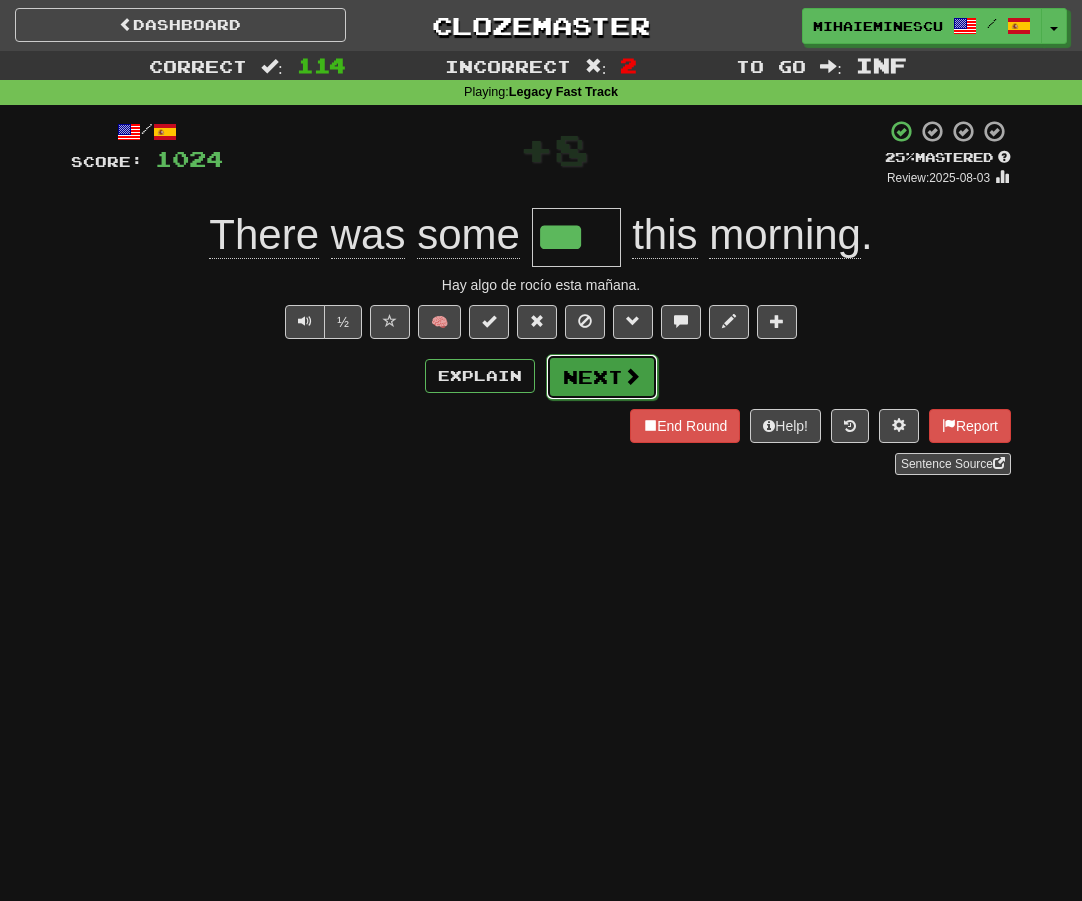 click on "Next" at bounding box center [602, 377] 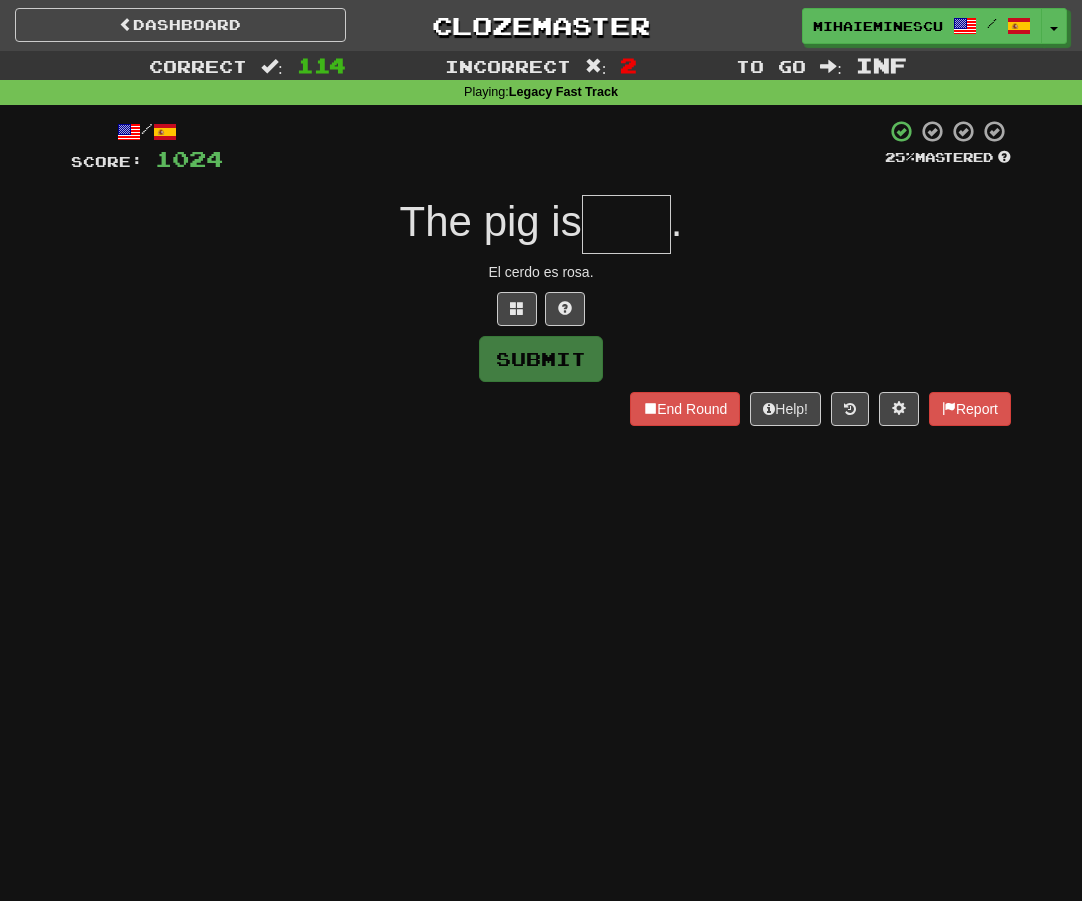 type on "*" 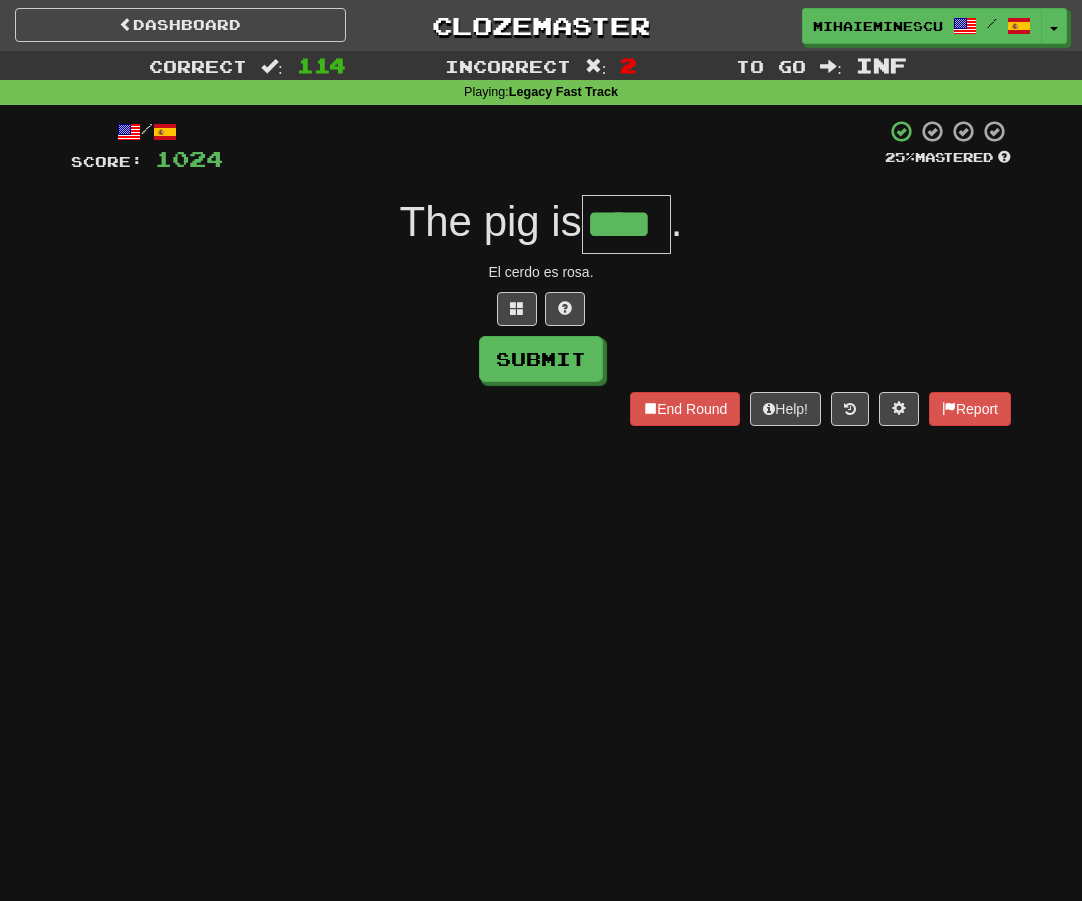 type on "****" 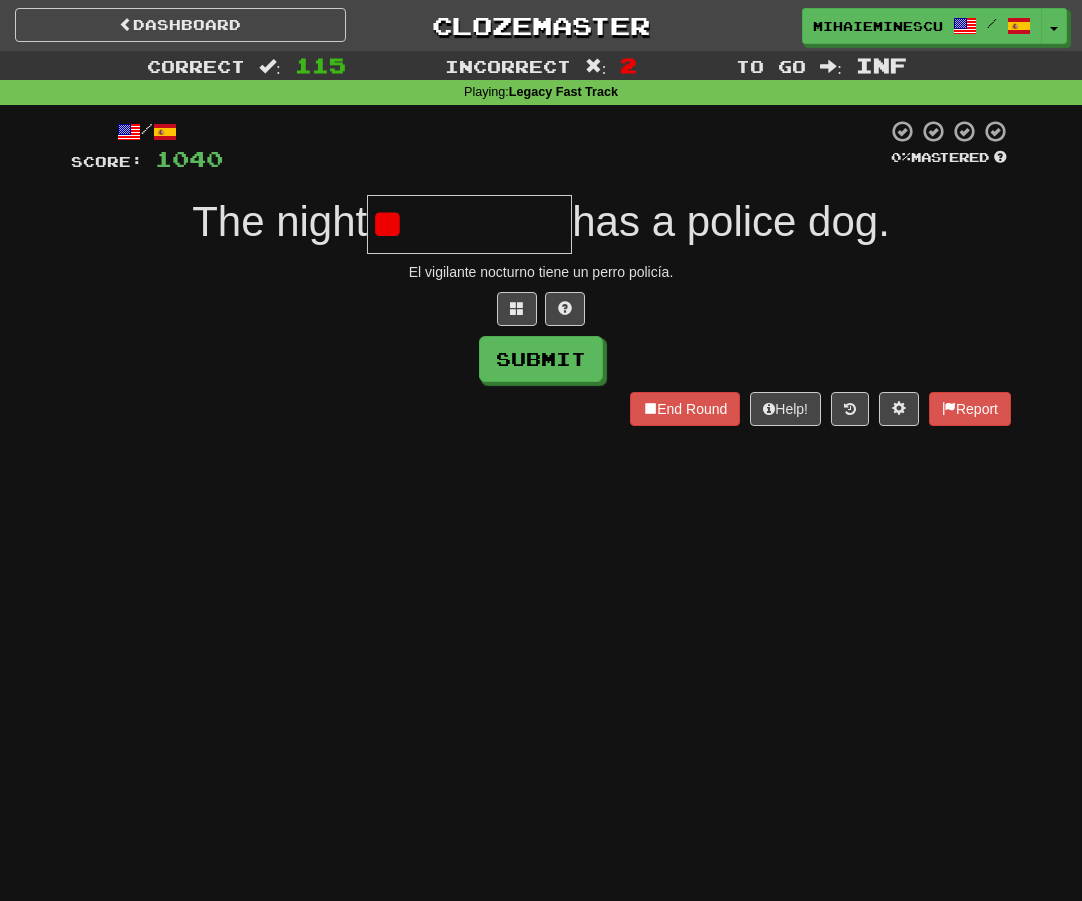 type on "*" 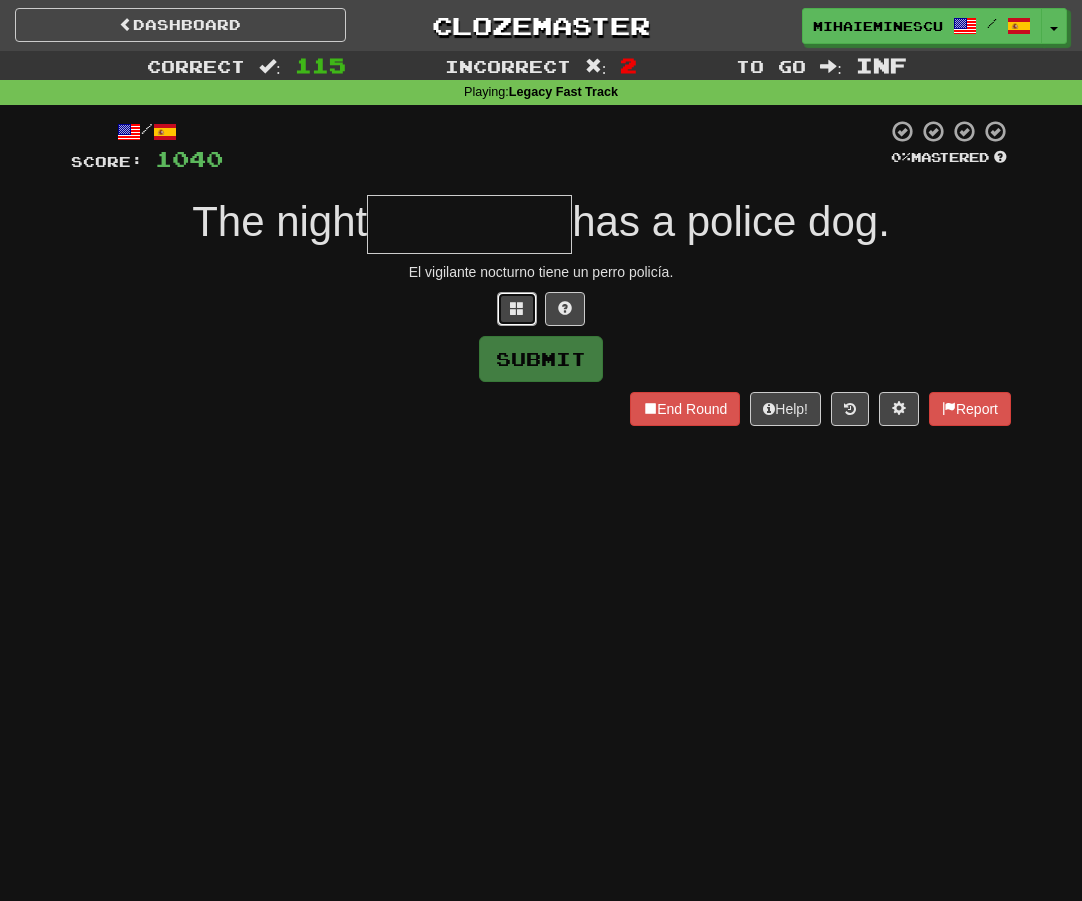 click at bounding box center [517, 308] 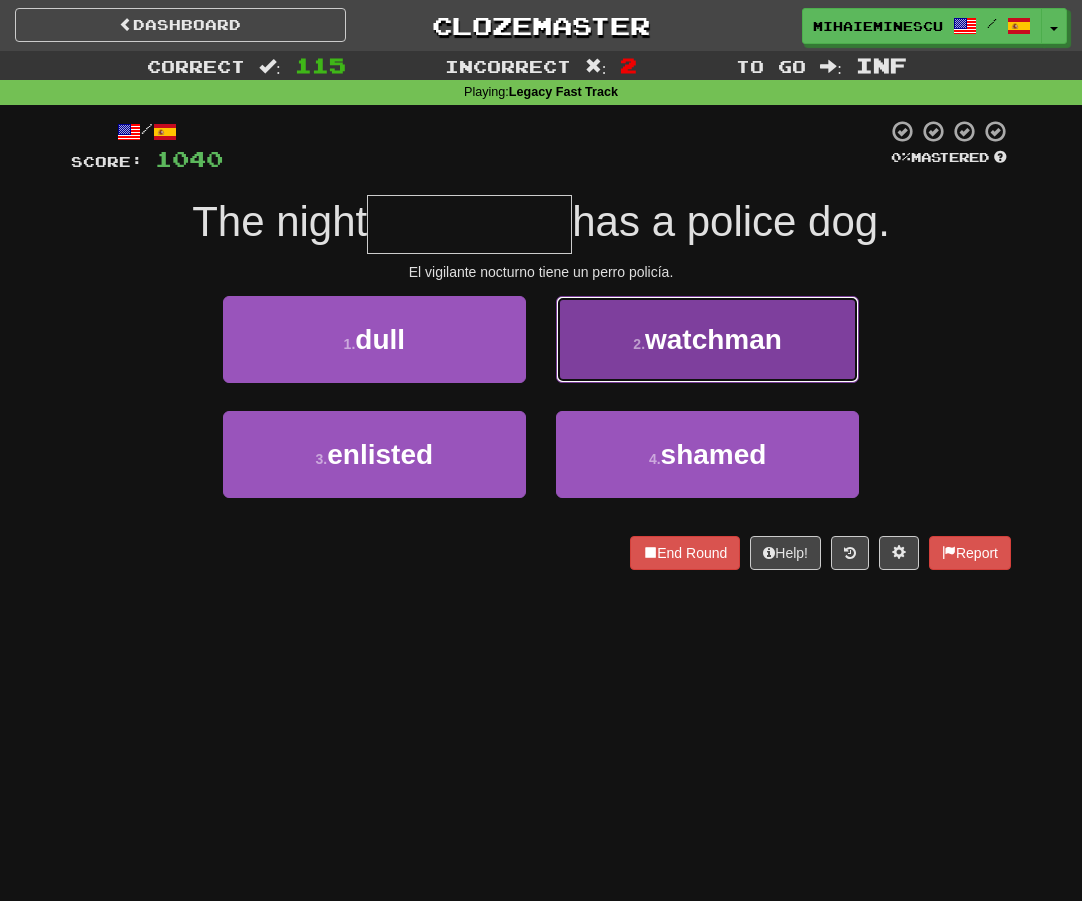 click on "watchman" at bounding box center (713, 339) 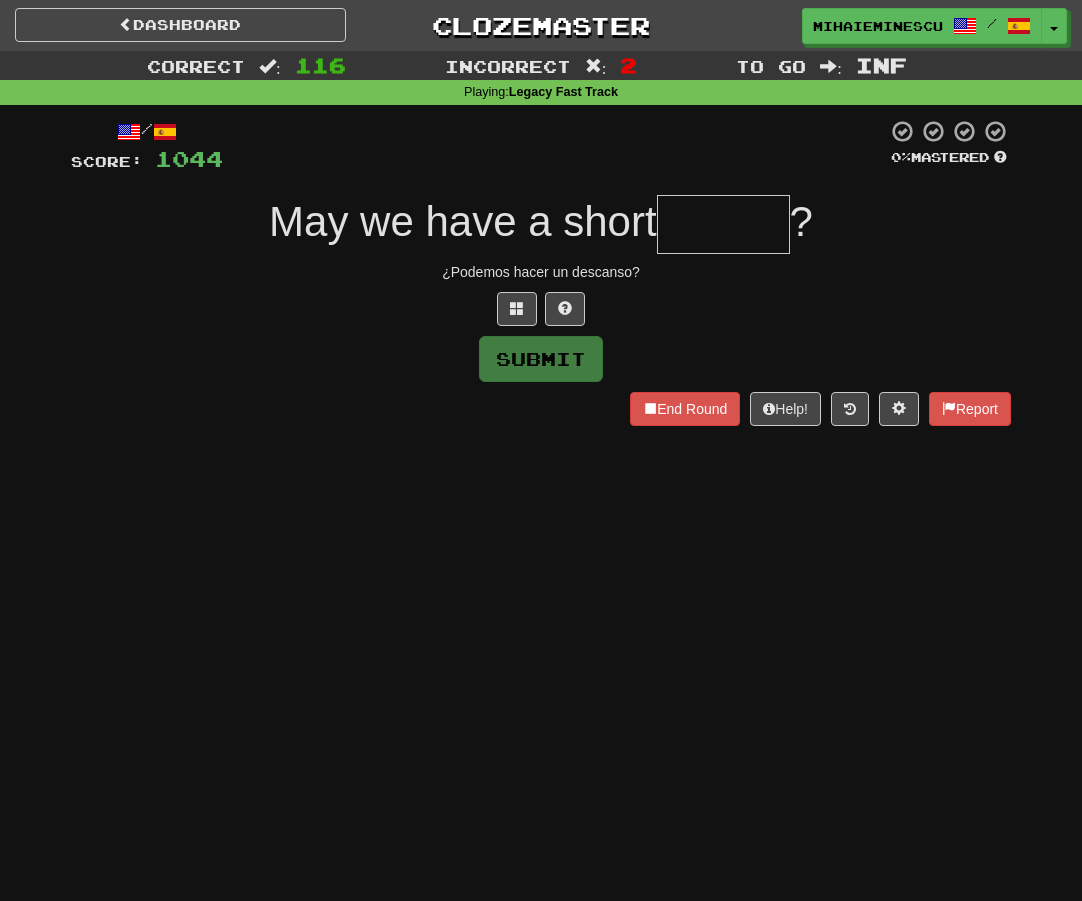 type on "*" 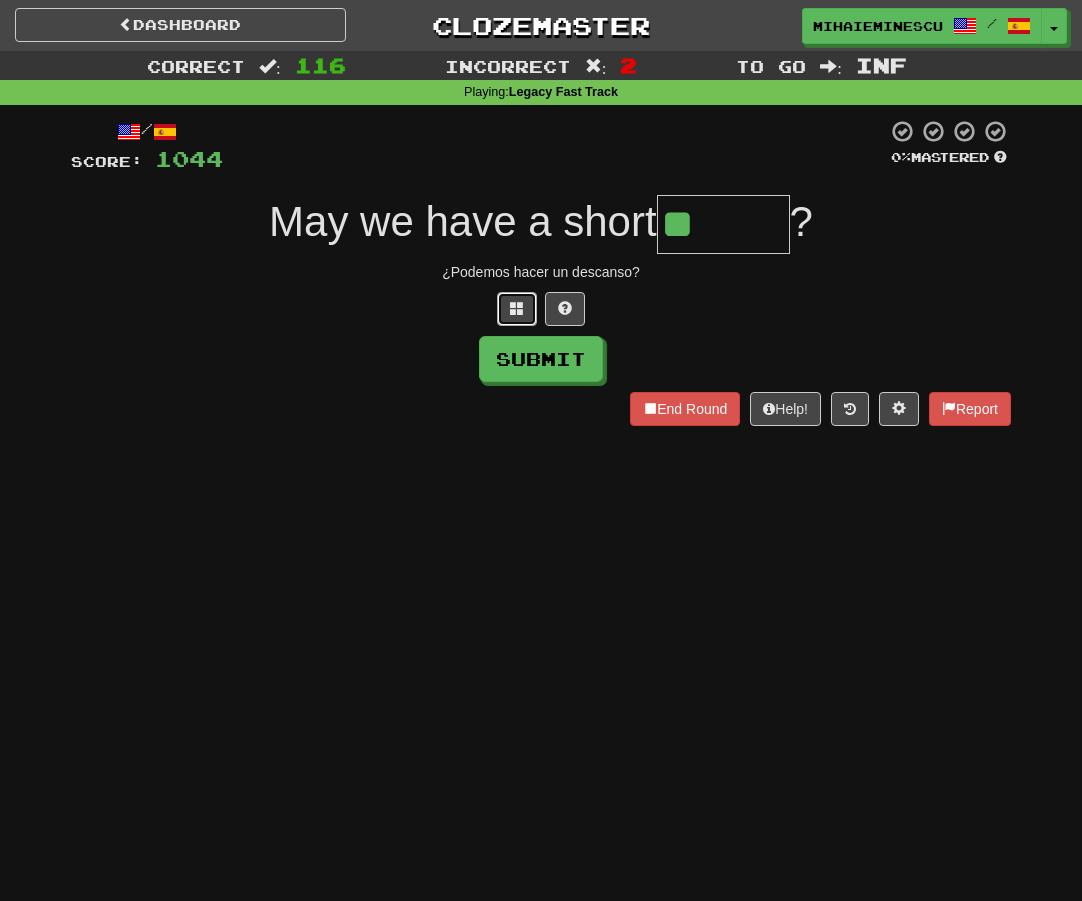 click at bounding box center (517, 309) 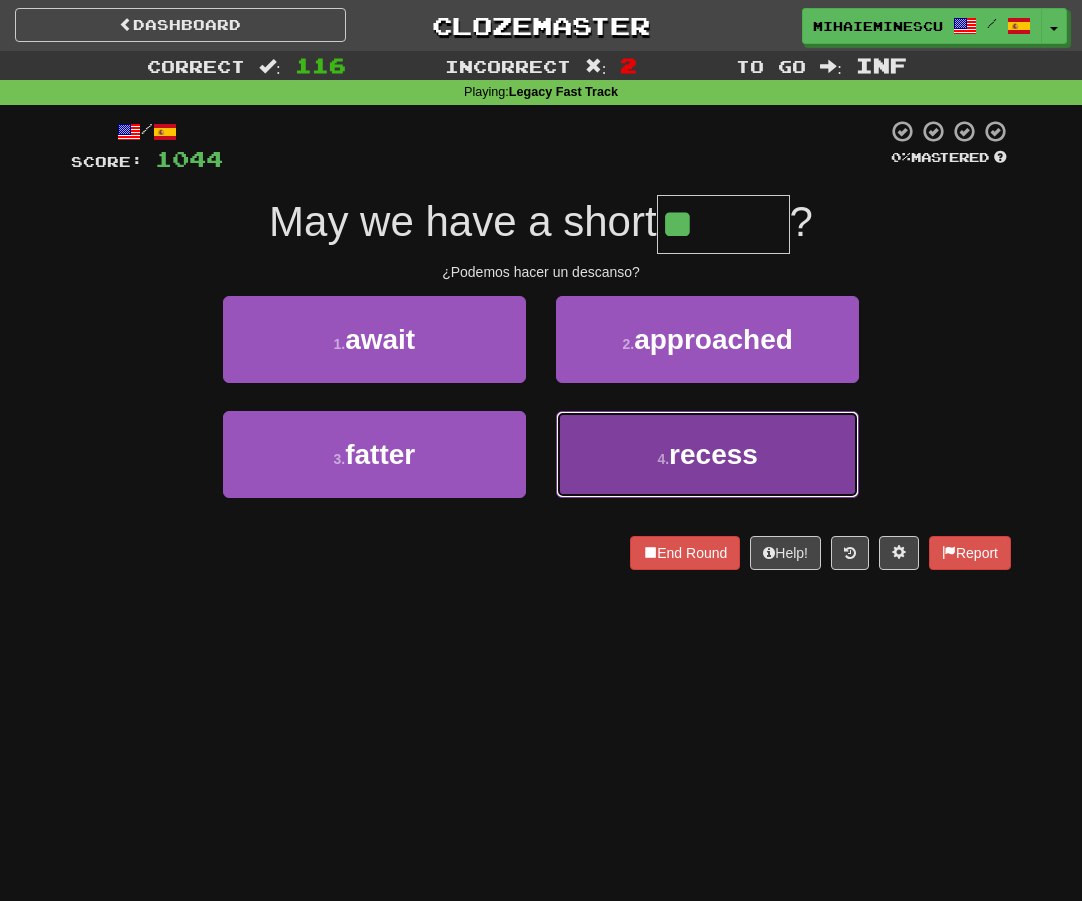 click on "4 .  recess" at bounding box center (707, 454) 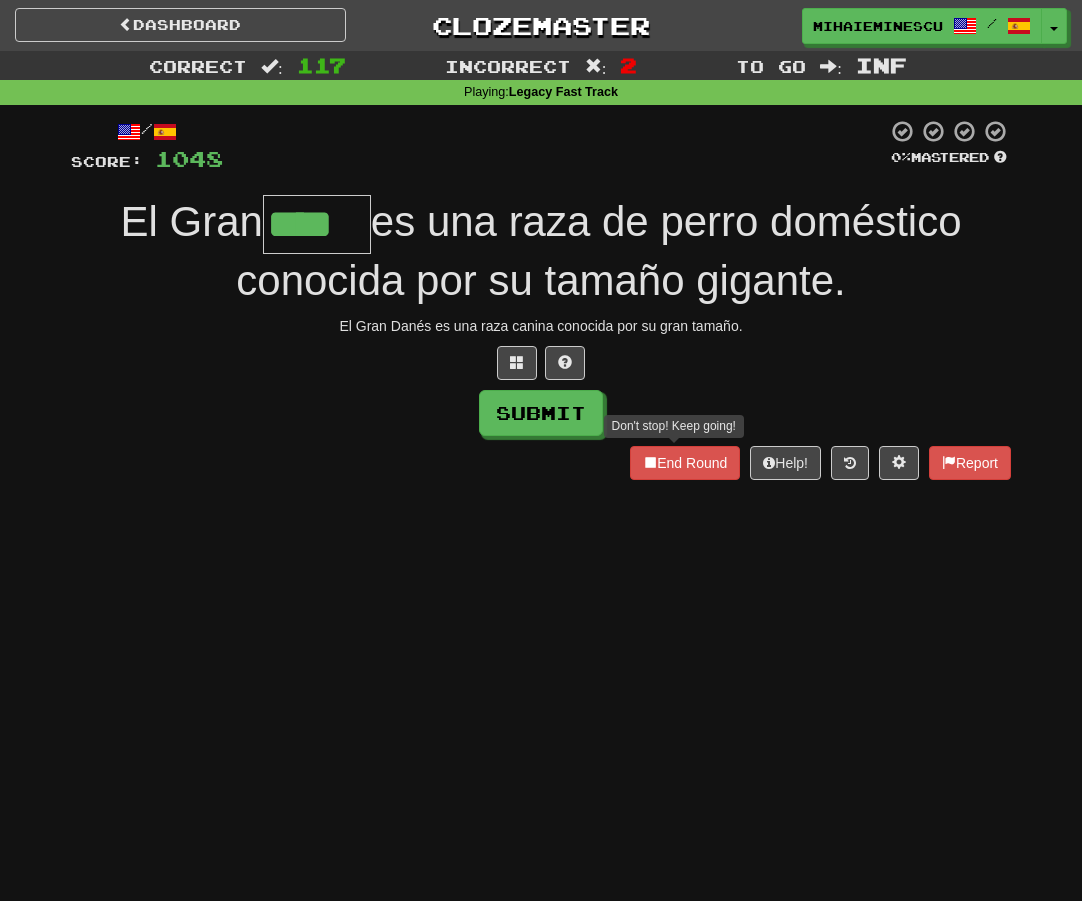 type on "****" 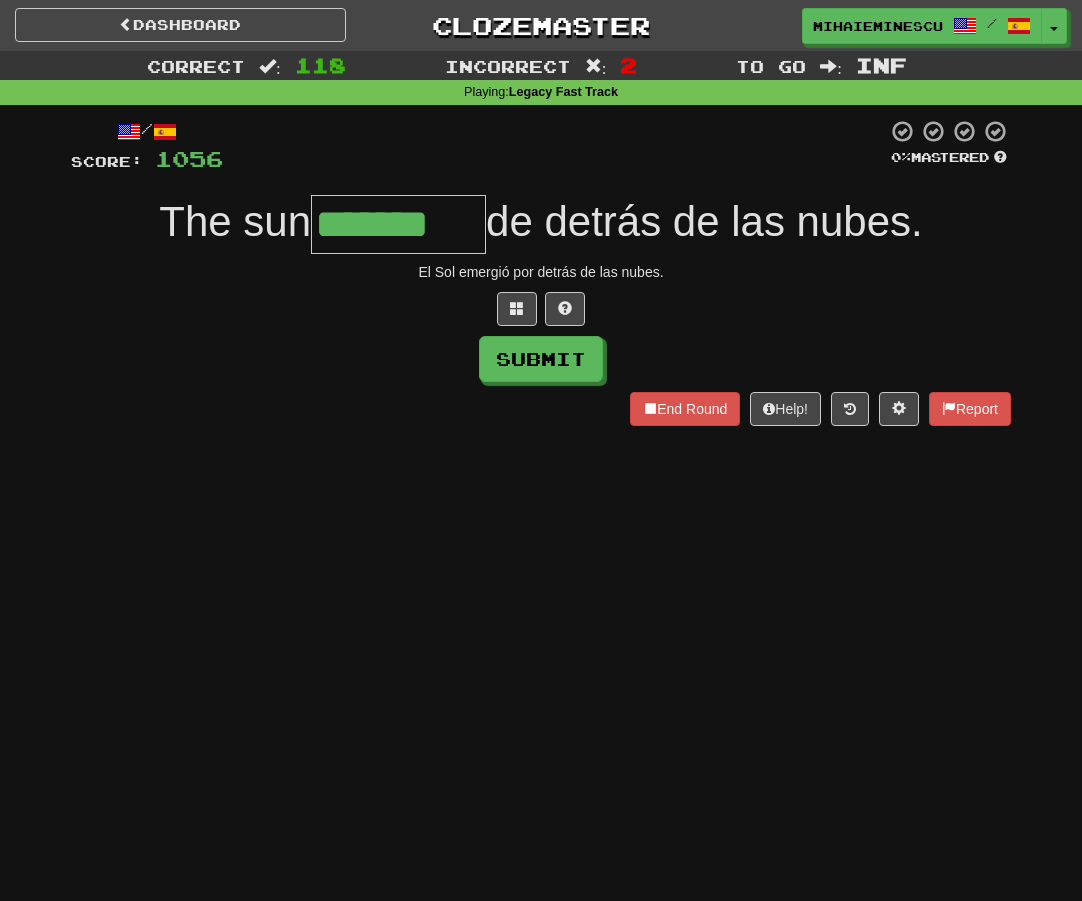type on "*******" 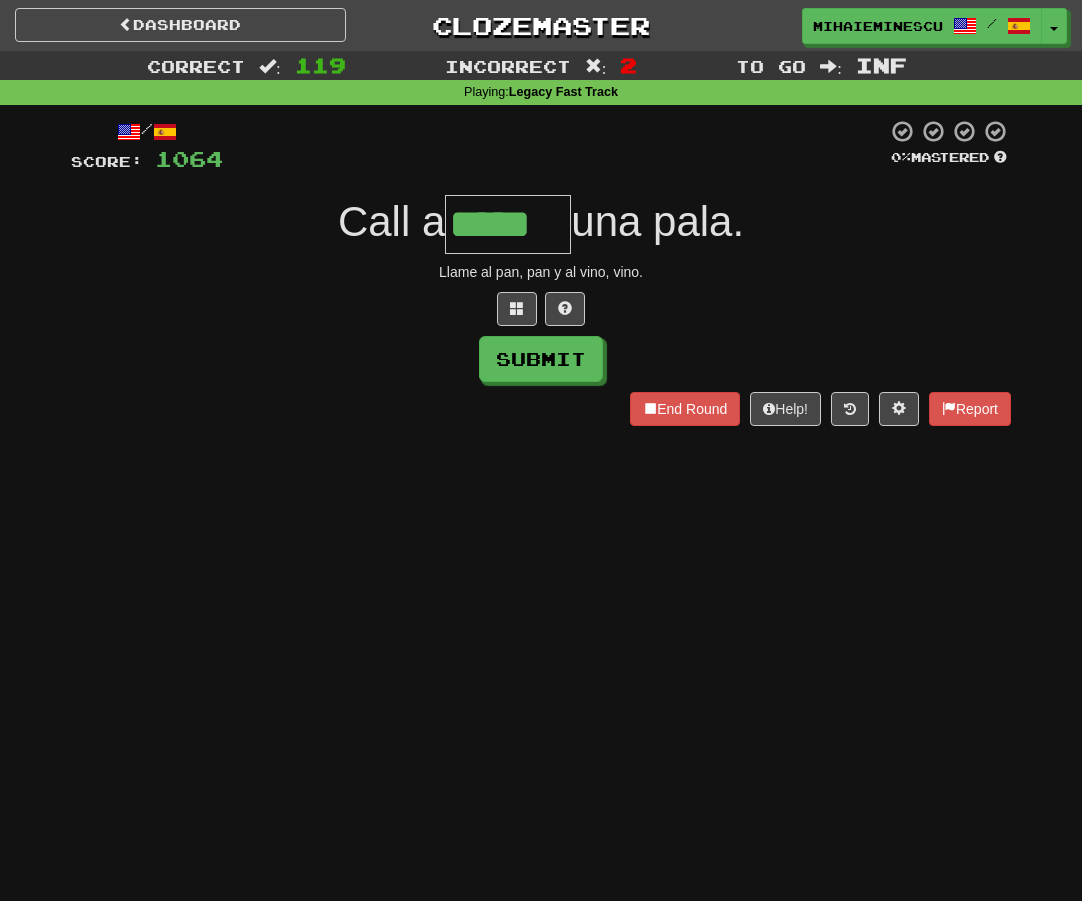 type on "*****" 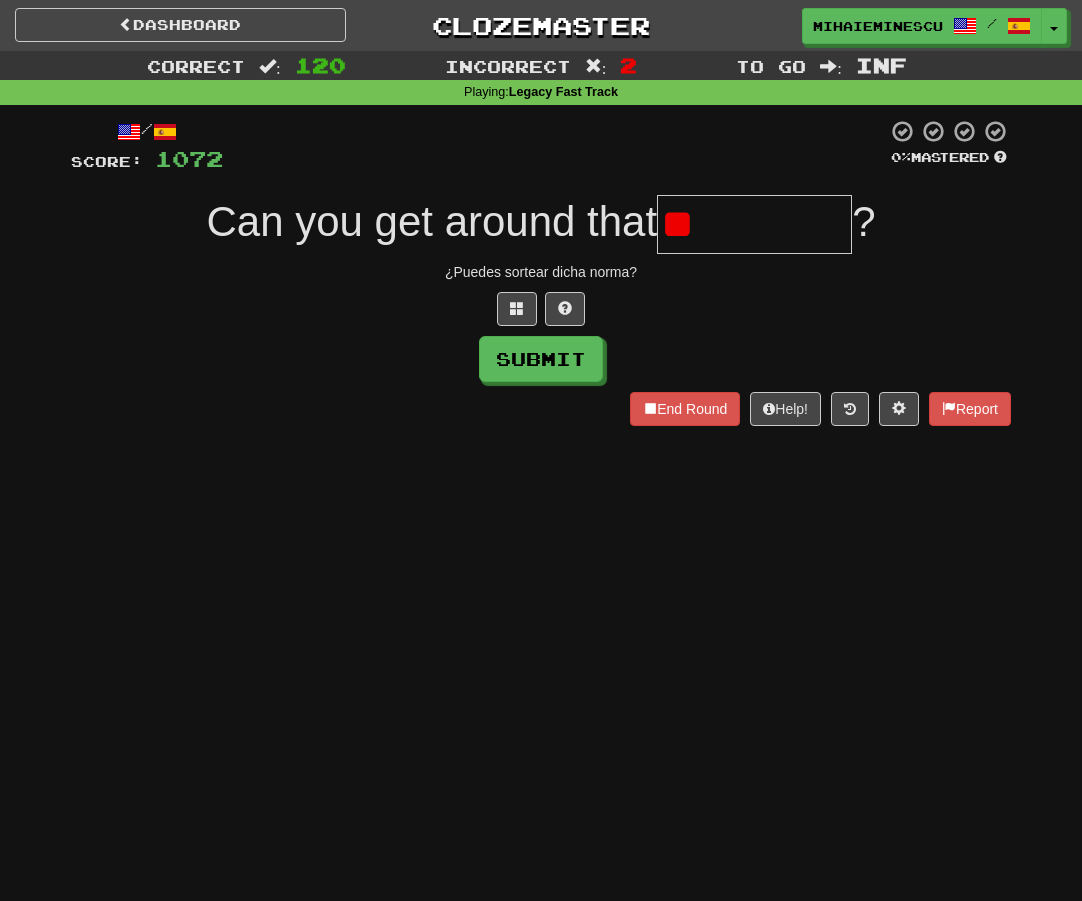 type on "*" 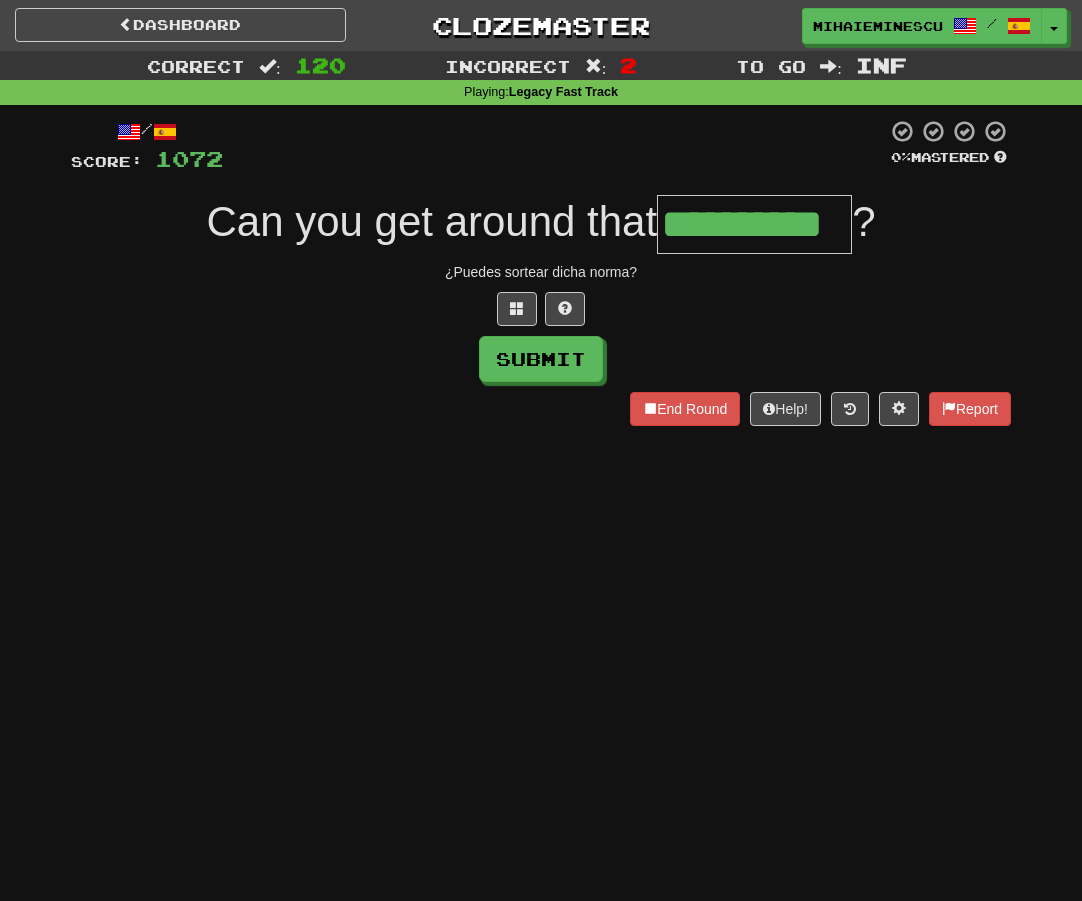 type on "**********" 